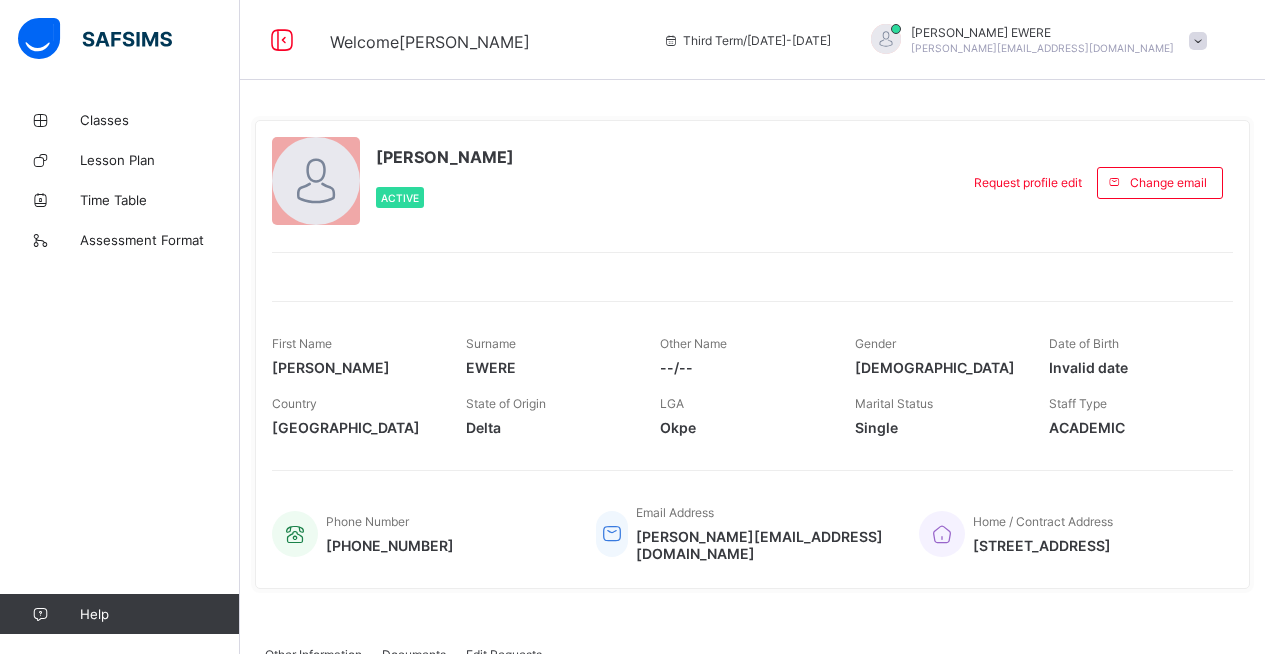 scroll, scrollTop: 0, scrollLeft: 0, axis: both 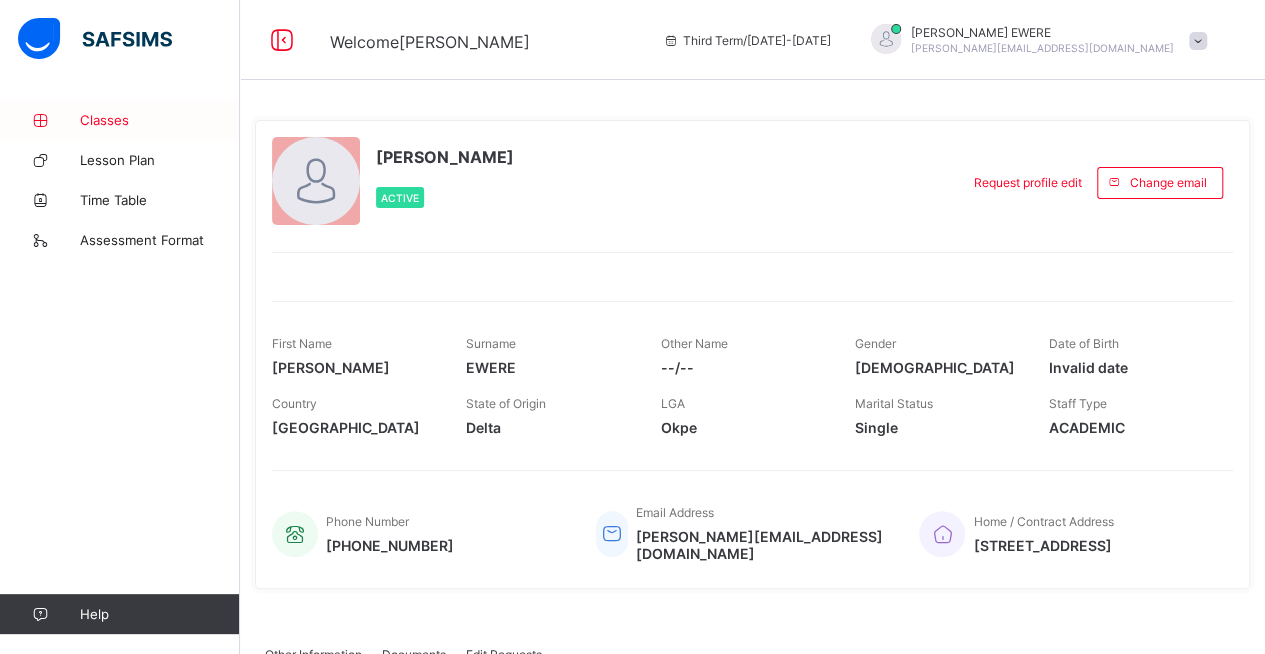 click on "Classes" at bounding box center (160, 120) 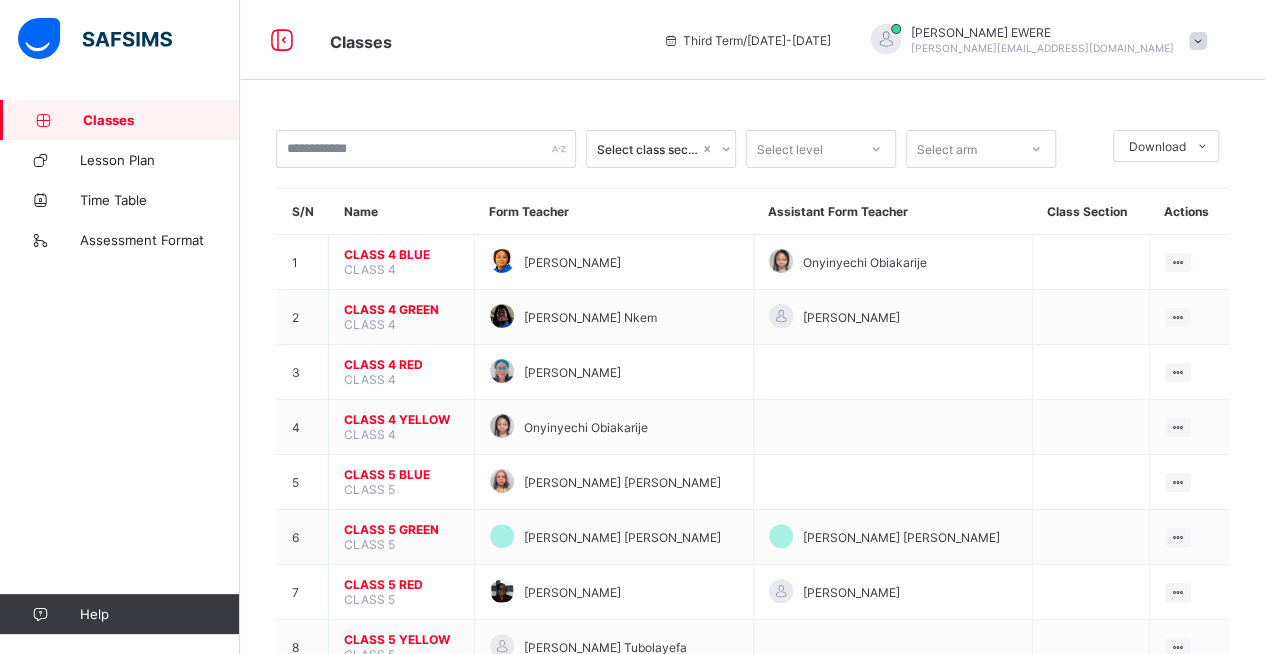 drag, startPoint x: 1260, startPoint y: 246, endPoint x: 1274, endPoint y: 247, distance: 14.035668 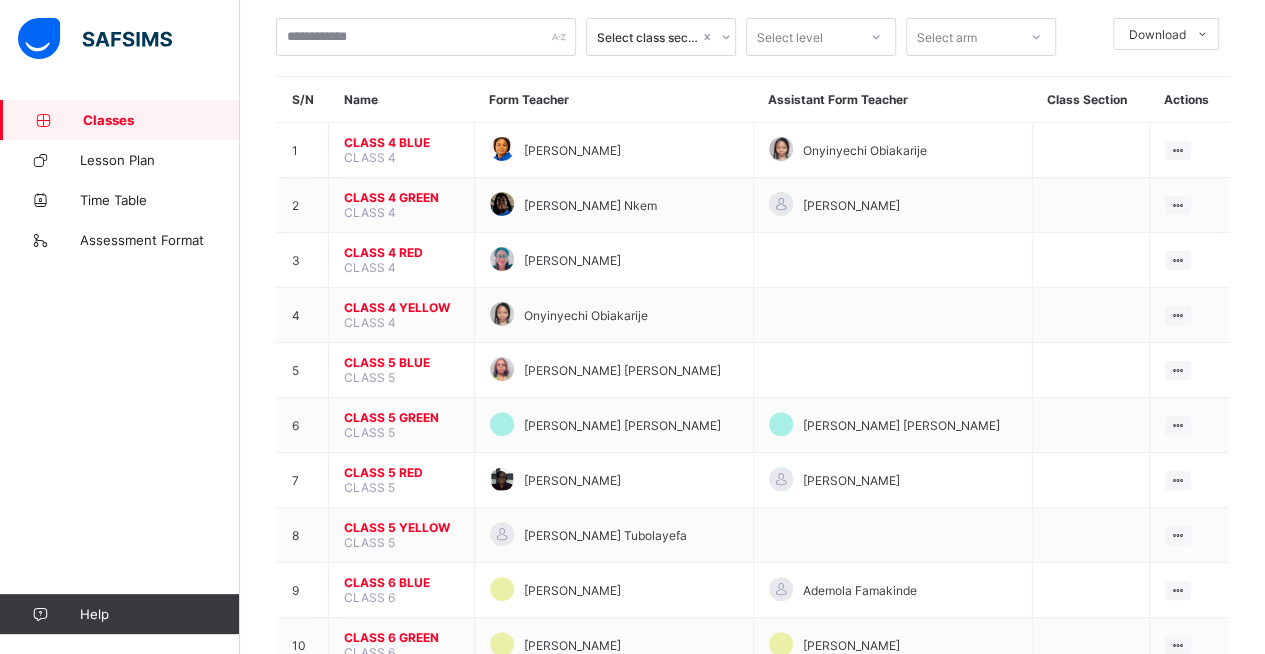 scroll, scrollTop: 208, scrollLeft: 0, axis: vertical 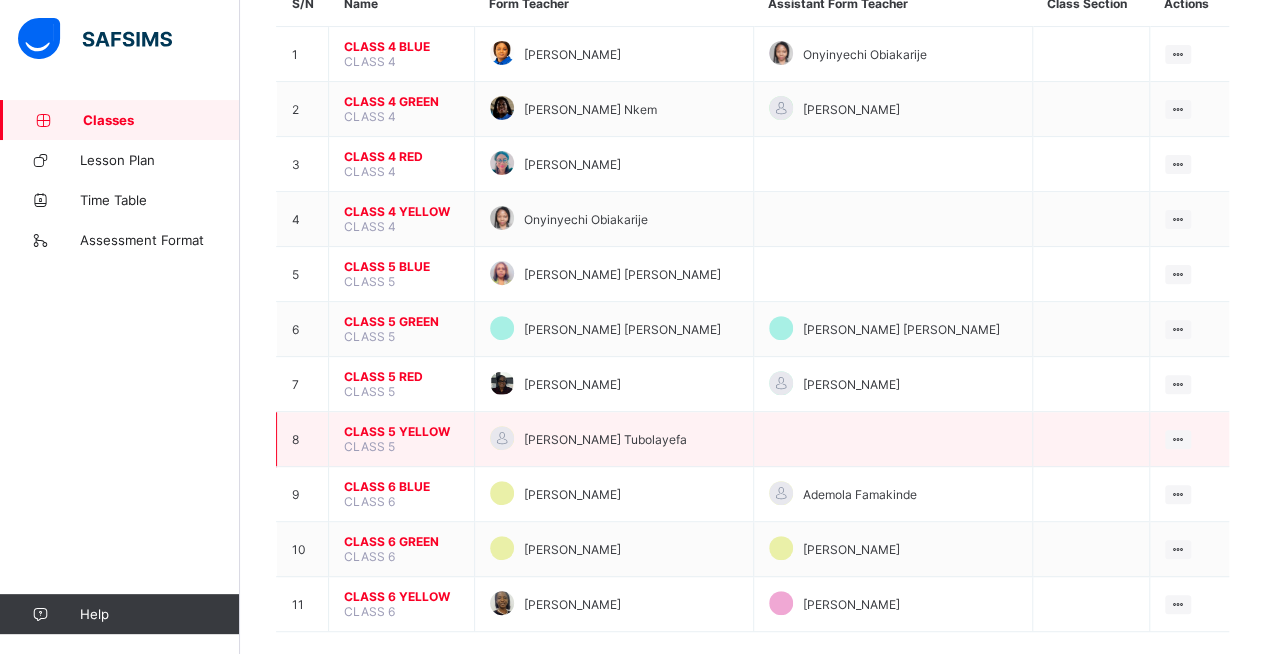 click on "CLASS 5   YELLOW" at bounding box center (401, 431) 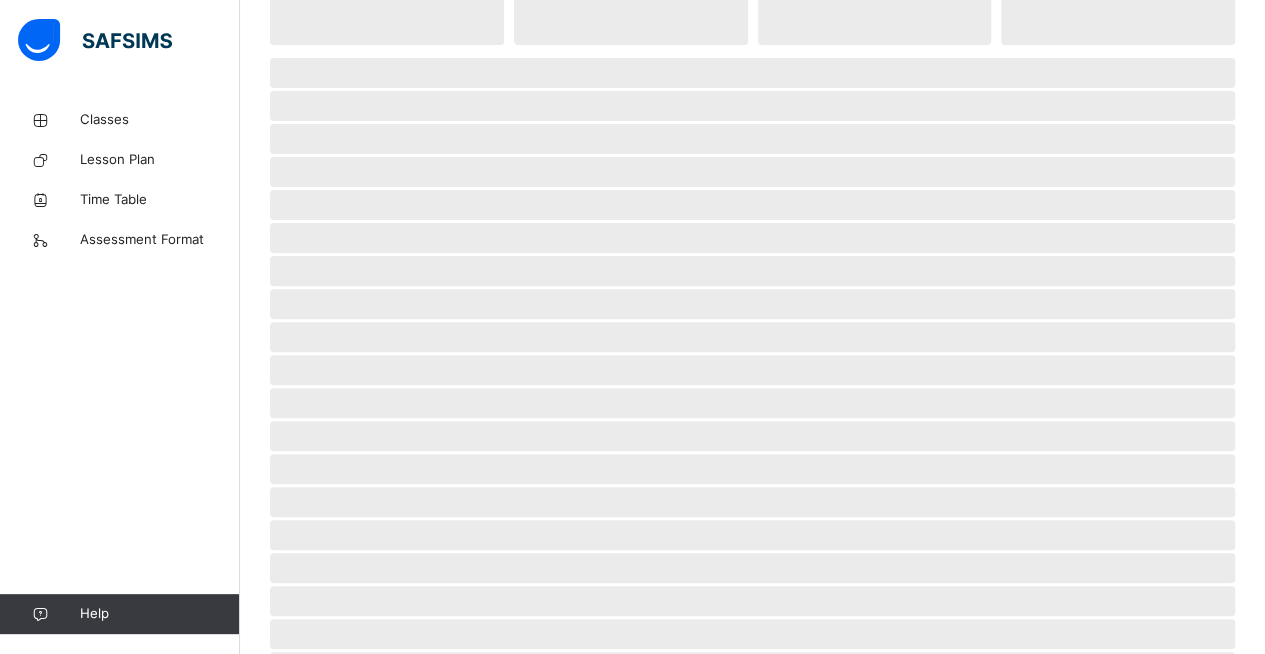 scroll, scrollTop: 0, scrollLeft: 0, axis: both 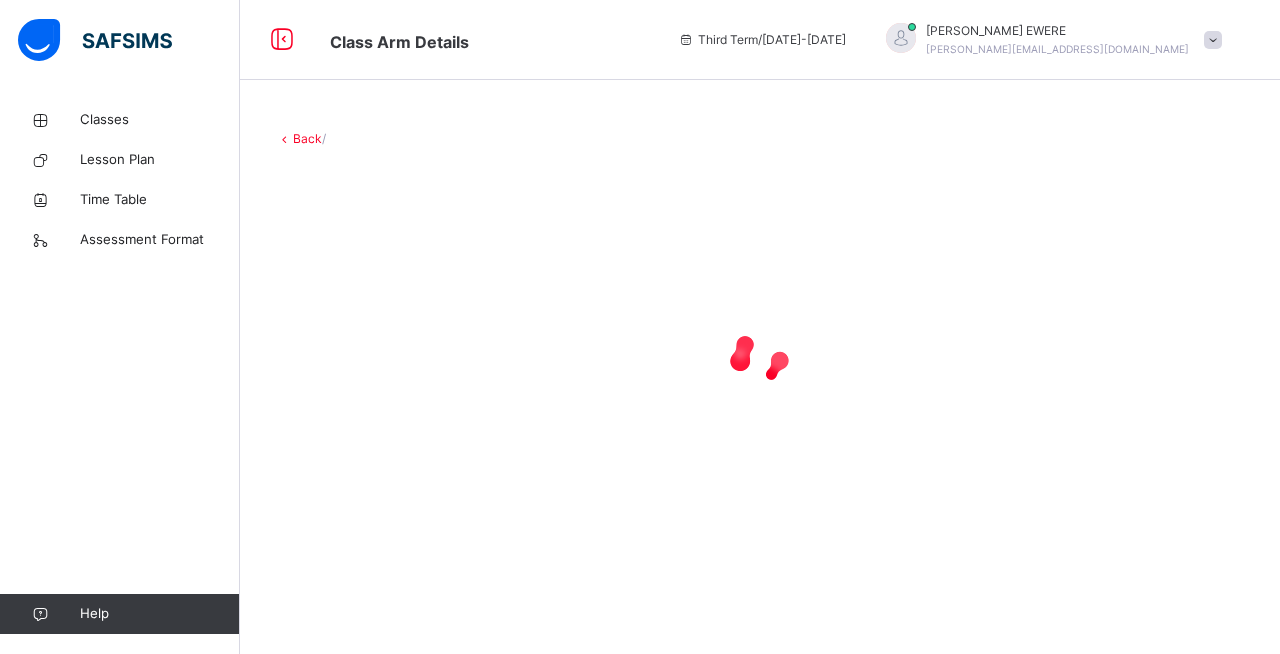 click on "Back  /" at bounding box center [760, 327] 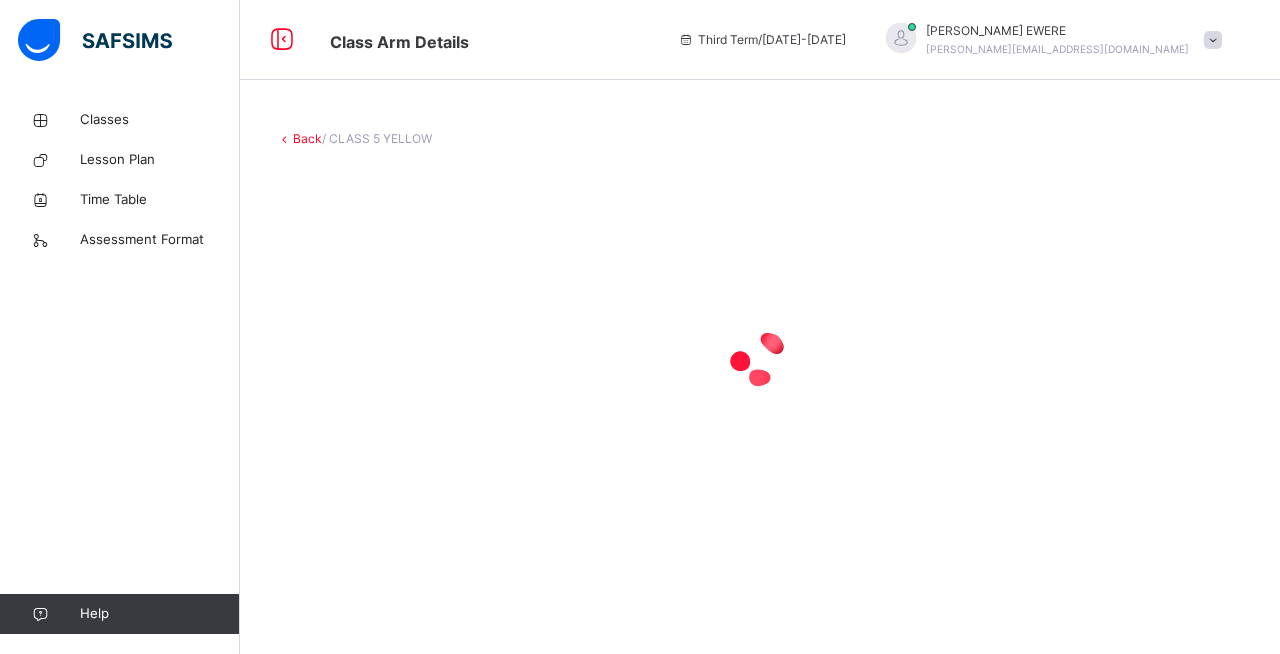 click on "Back" at bounding box center [307, 138] 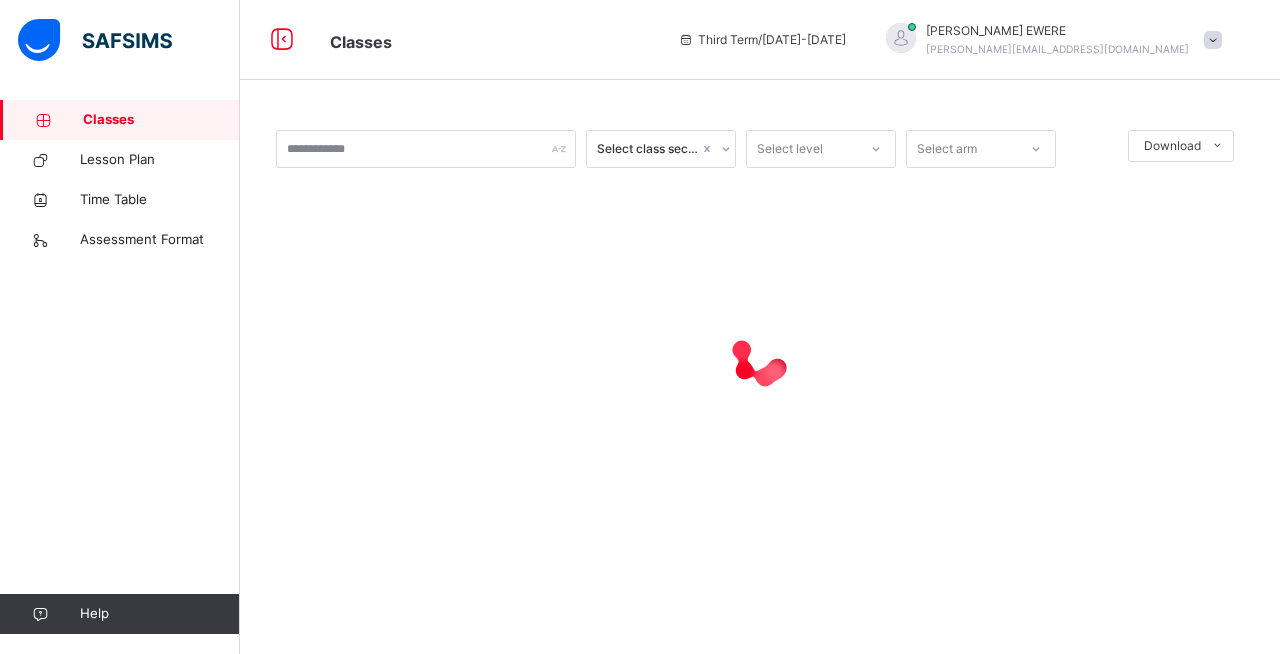 click at bounding box center (760, 358) 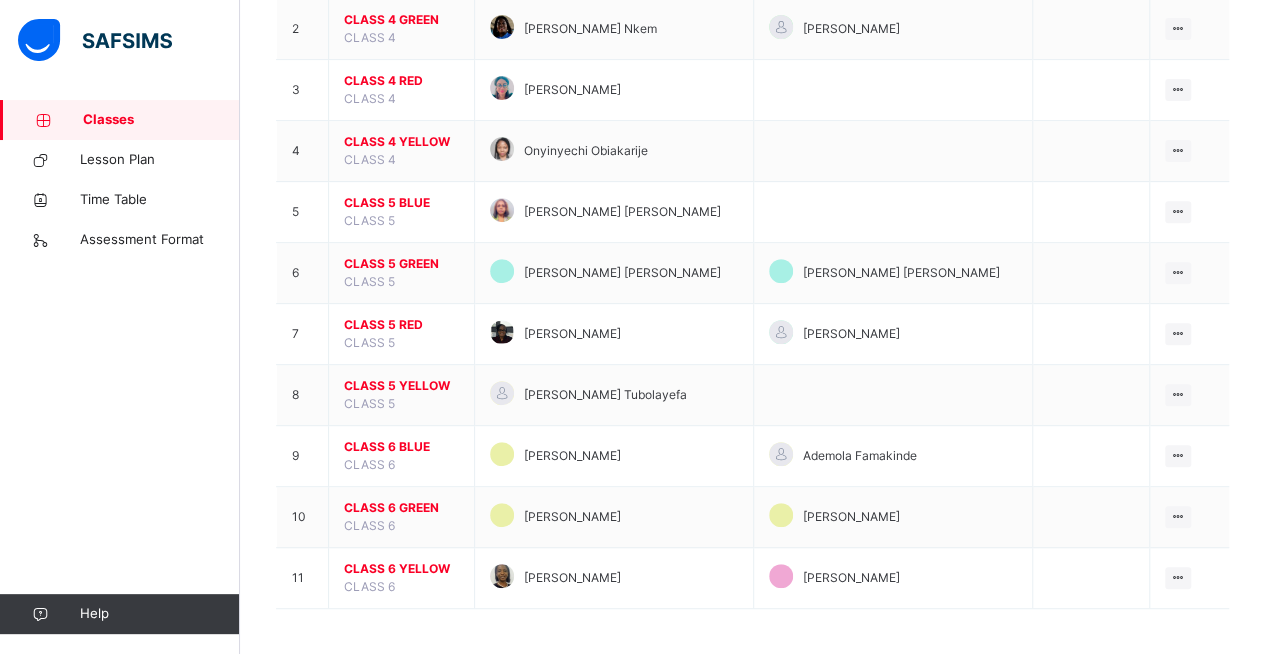 scroll, scrollTop: 298, scrollLeft: 0, axis: vertical 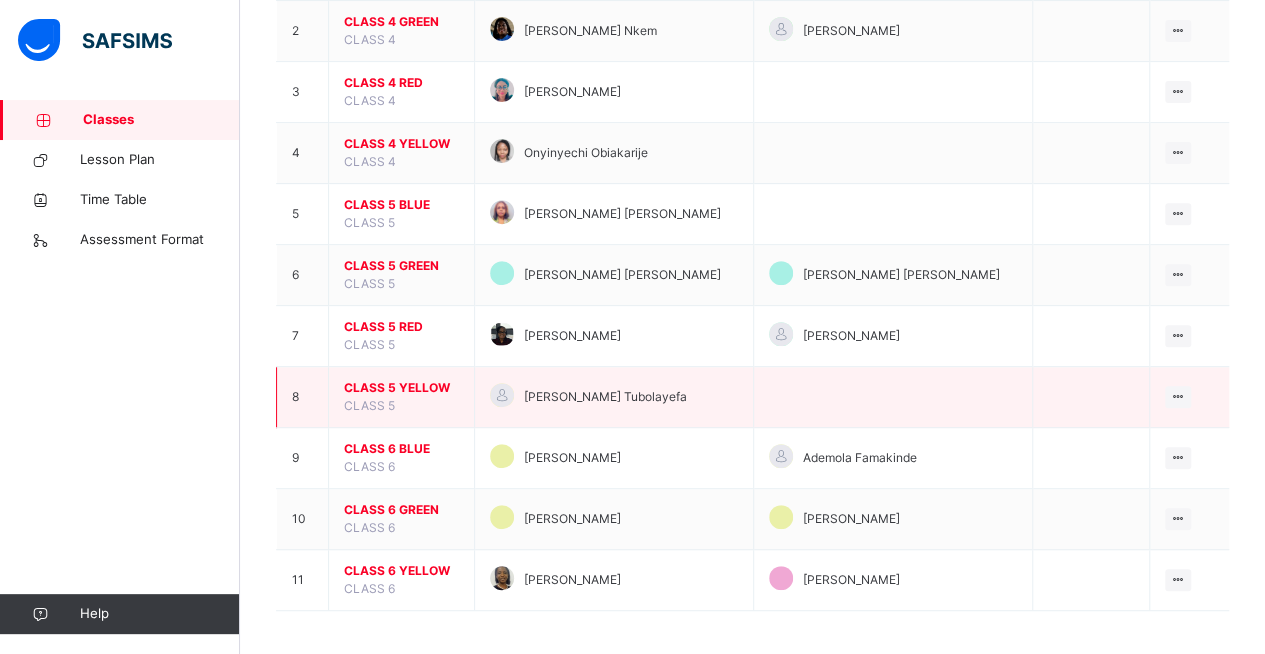 click on "CLASS 5   YELLOW" at bounding box center [401, 388] 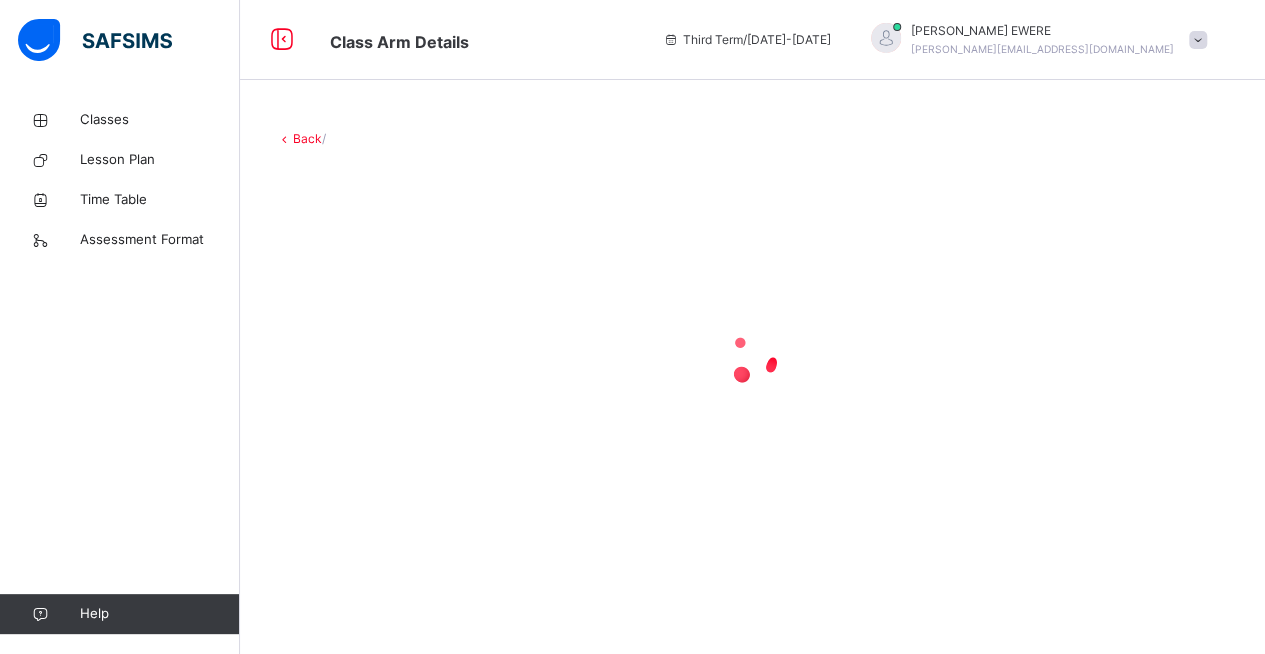 scroll, scrollTop: 0, scrollLeft: 0, axis: both 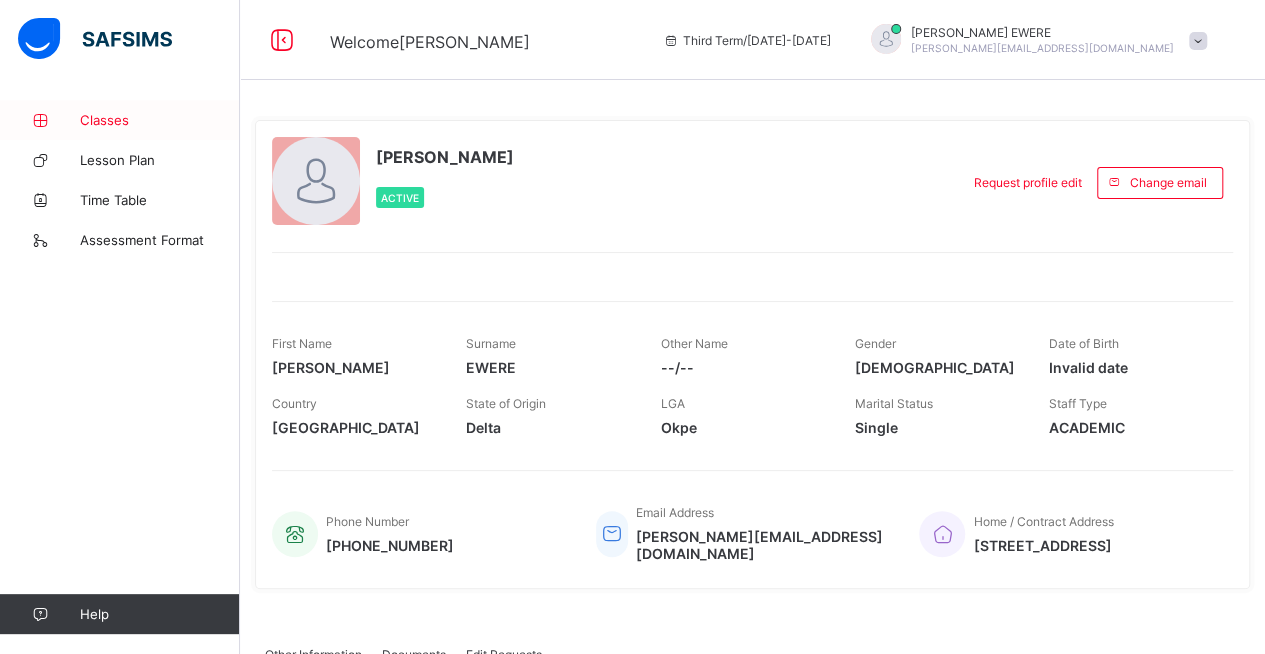 click on "Classes" at bounding box center (160, 120) 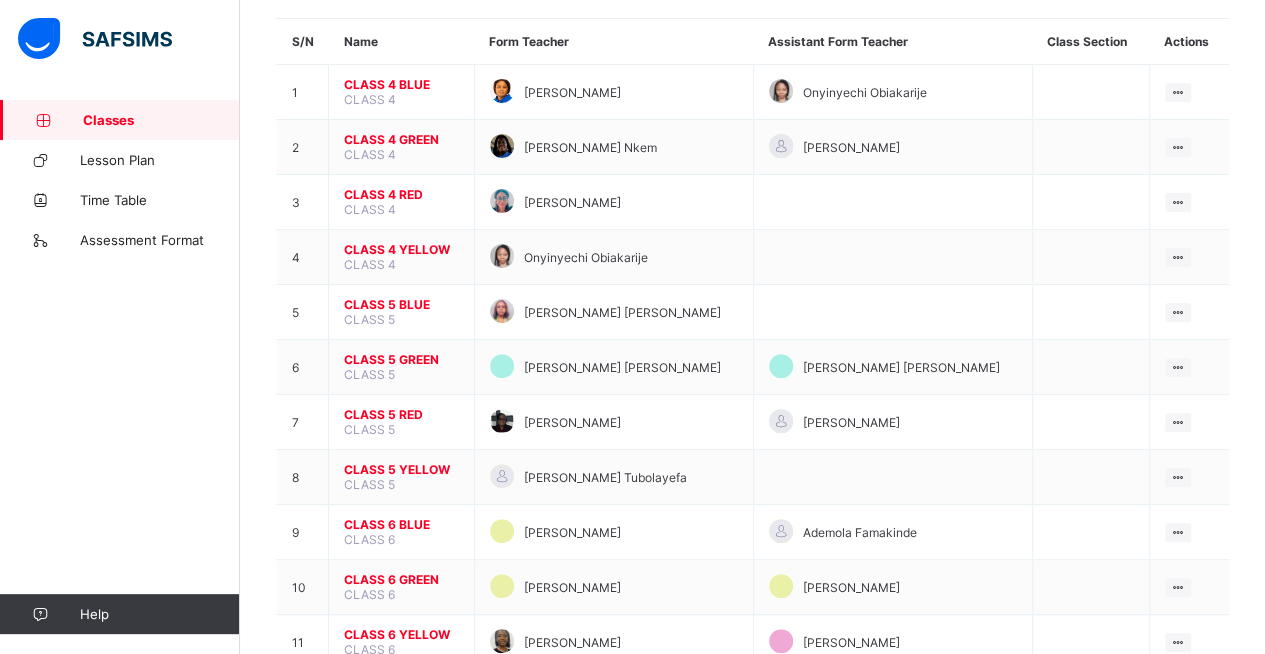 scroll, scrollTop: 208, scrollLeft: 0, axis: vertical 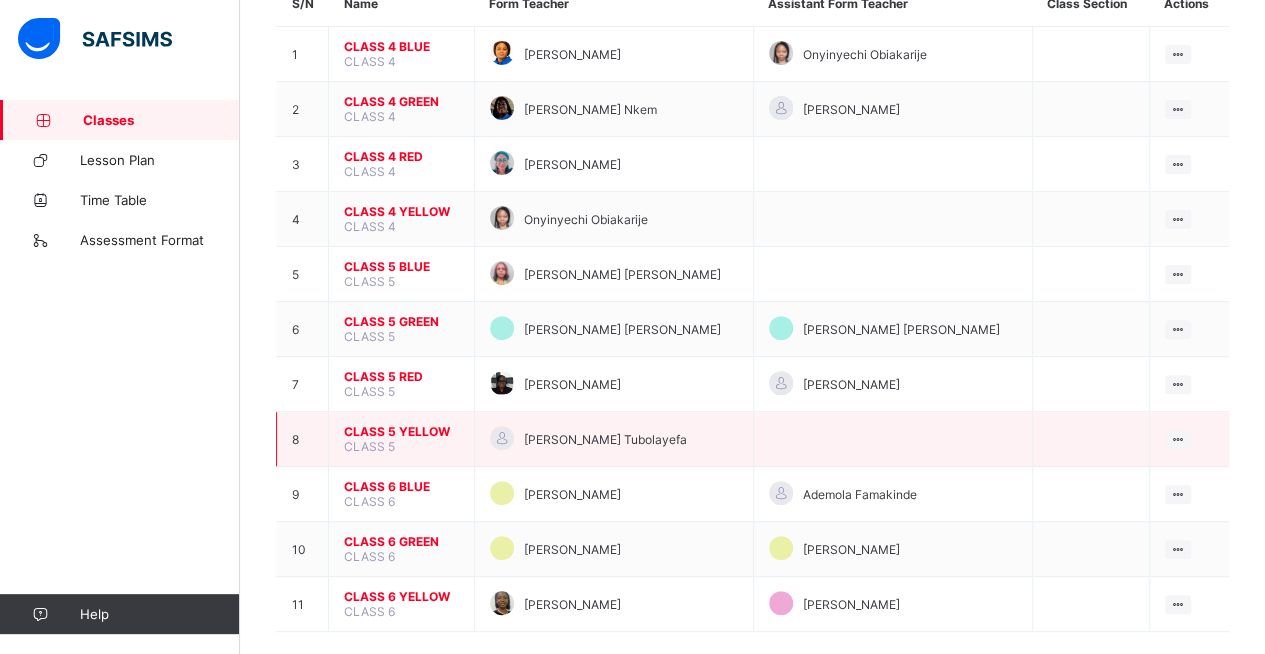 click on "CLASS 5   YELLOW" at bounding box center [401, 431] 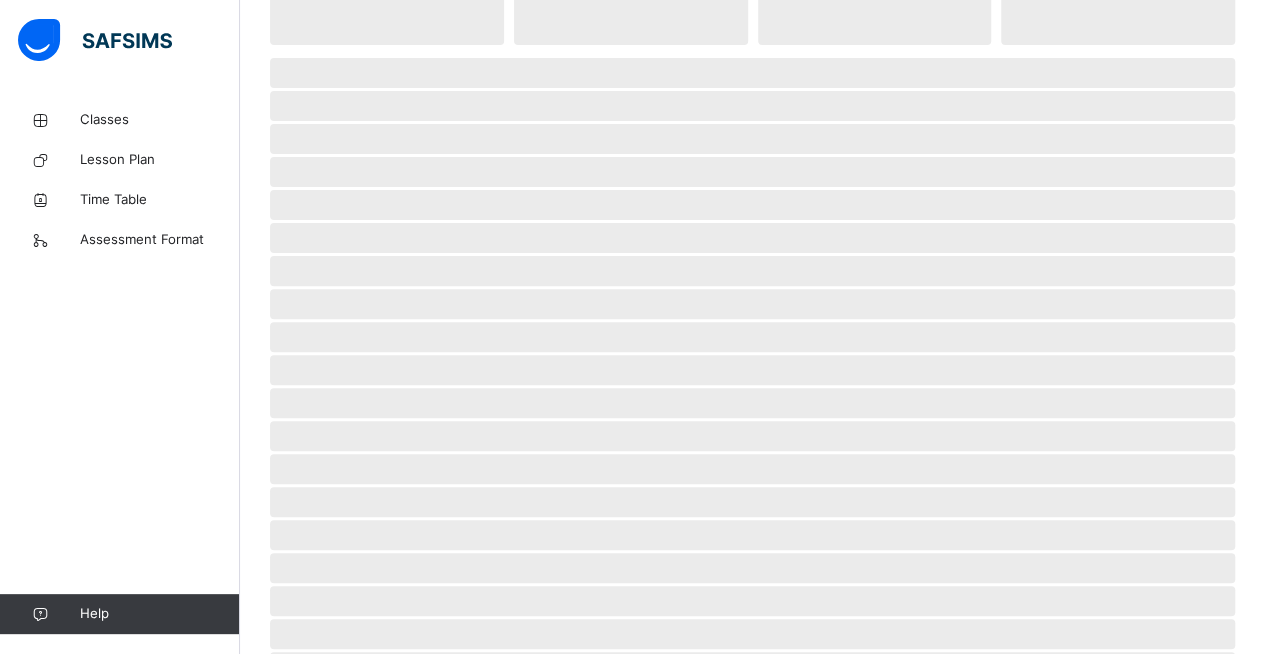 click on "‌ ‌ ‌ ‌ ‌ ‌ ‌ ‌ ‌ ‌ ‌ ‌ ‌ ‌ ‌ ‌ ‌ ‌ ‌ ‌ ‌ ‌ ‌ ‌ ‌" at bounding box center (752, 459) 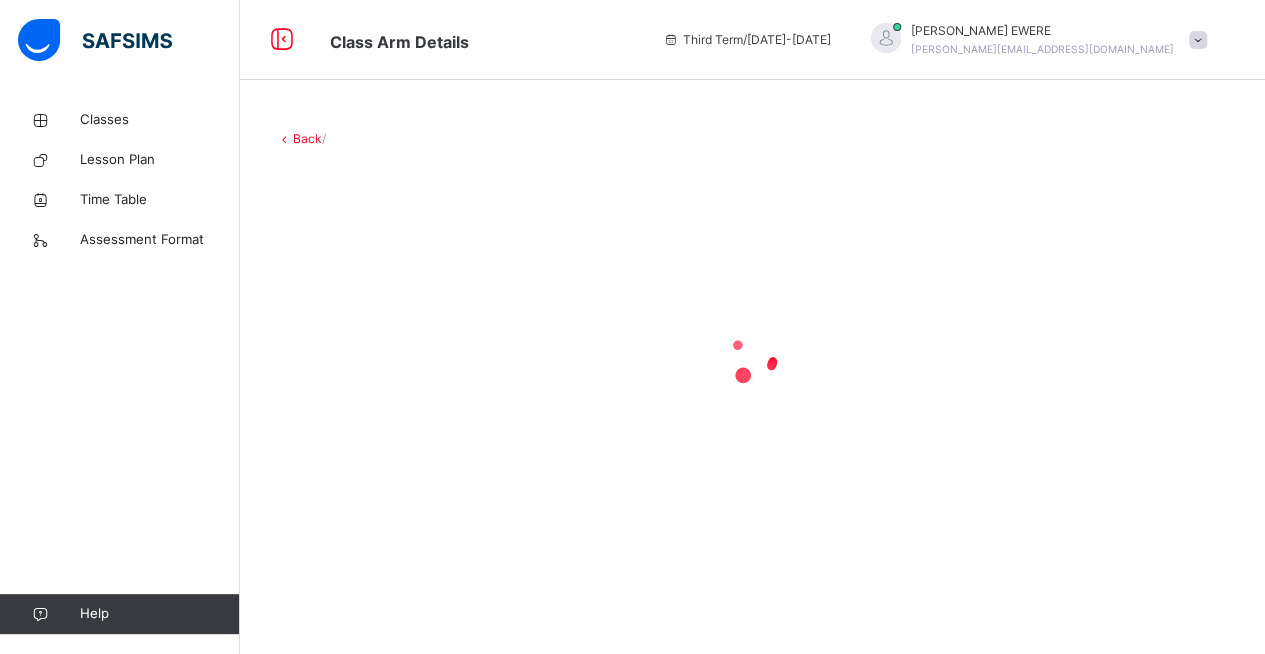 scroll, scrollTop: 0, scrollLeft: 0, axis: both 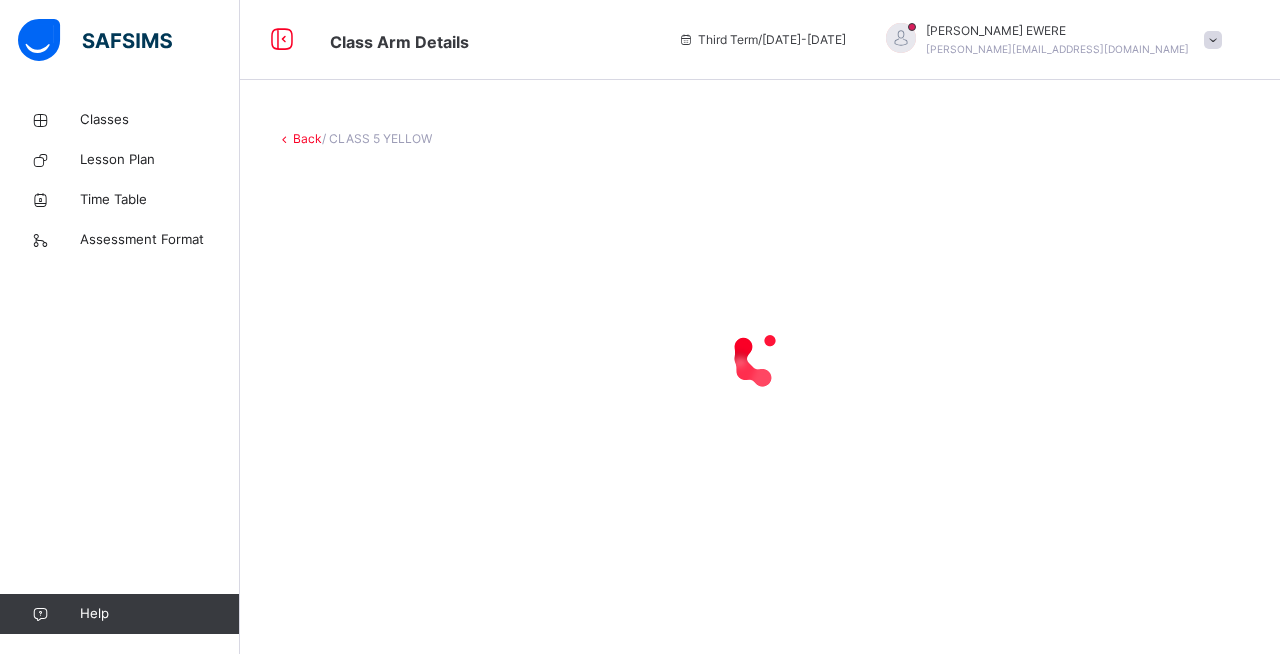 click at bounding box center [760, 358] 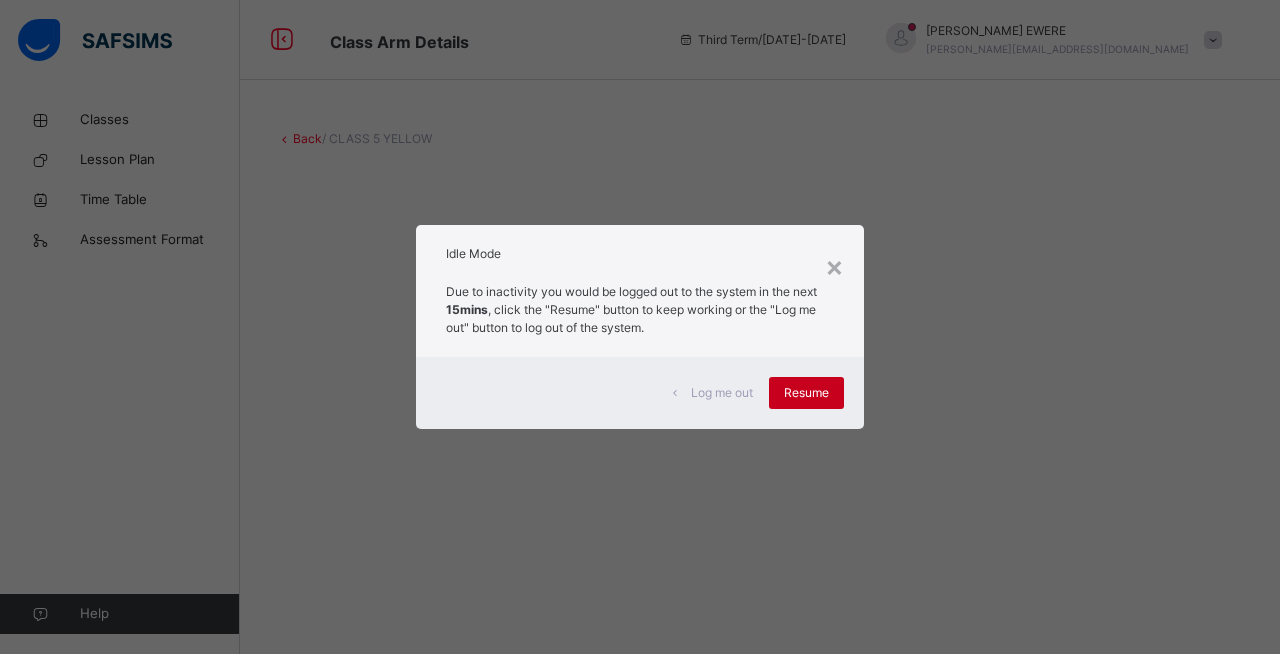 click on "Resume" at bounding box center [806, 393] 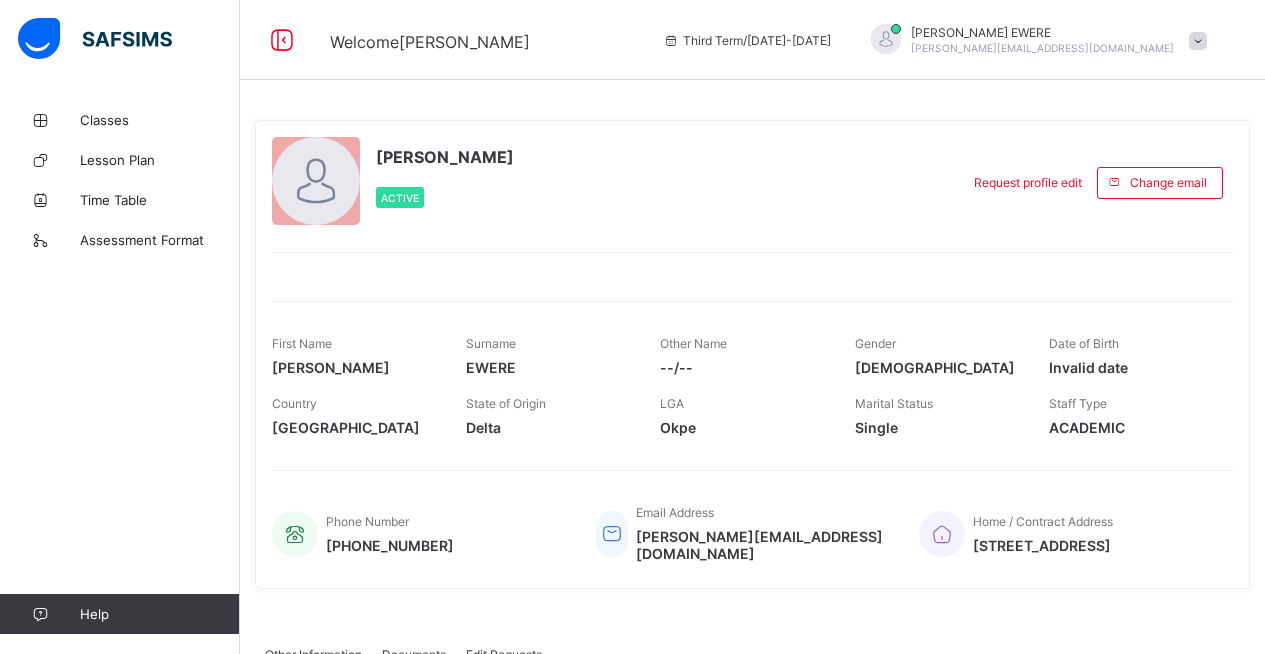 scroll, scrollTop: 0, scrollLeft: 0, axis: both 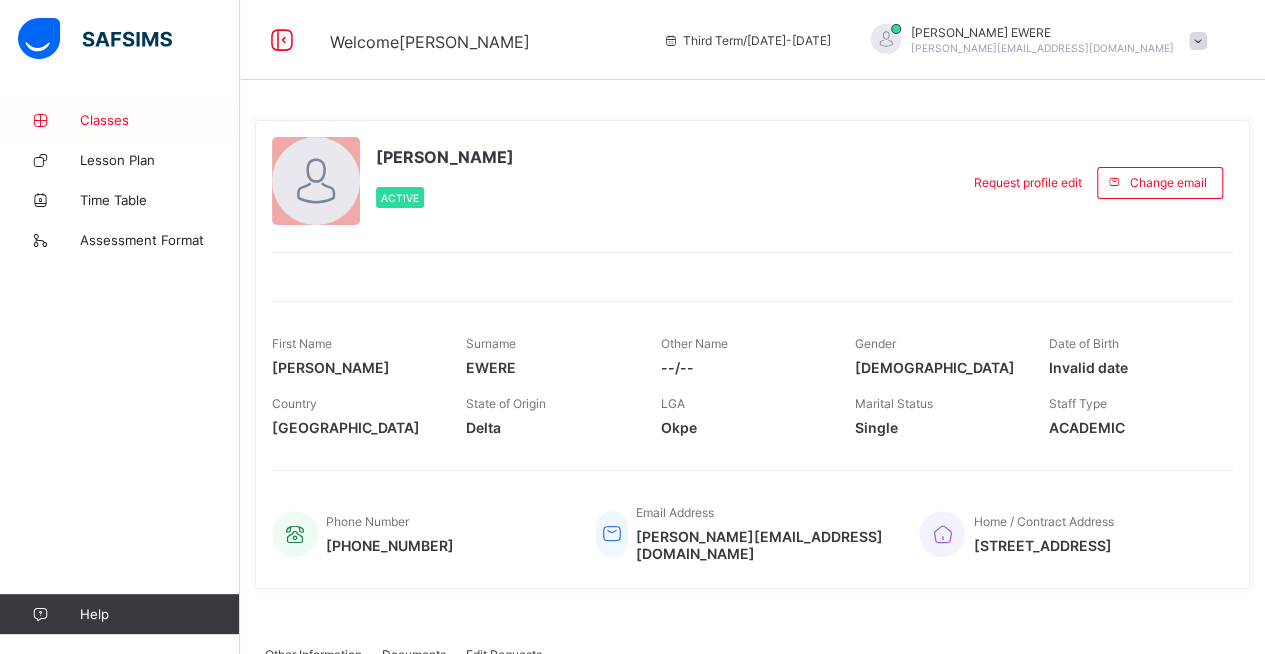 click on "Classes" at bounding box center (160, 120) 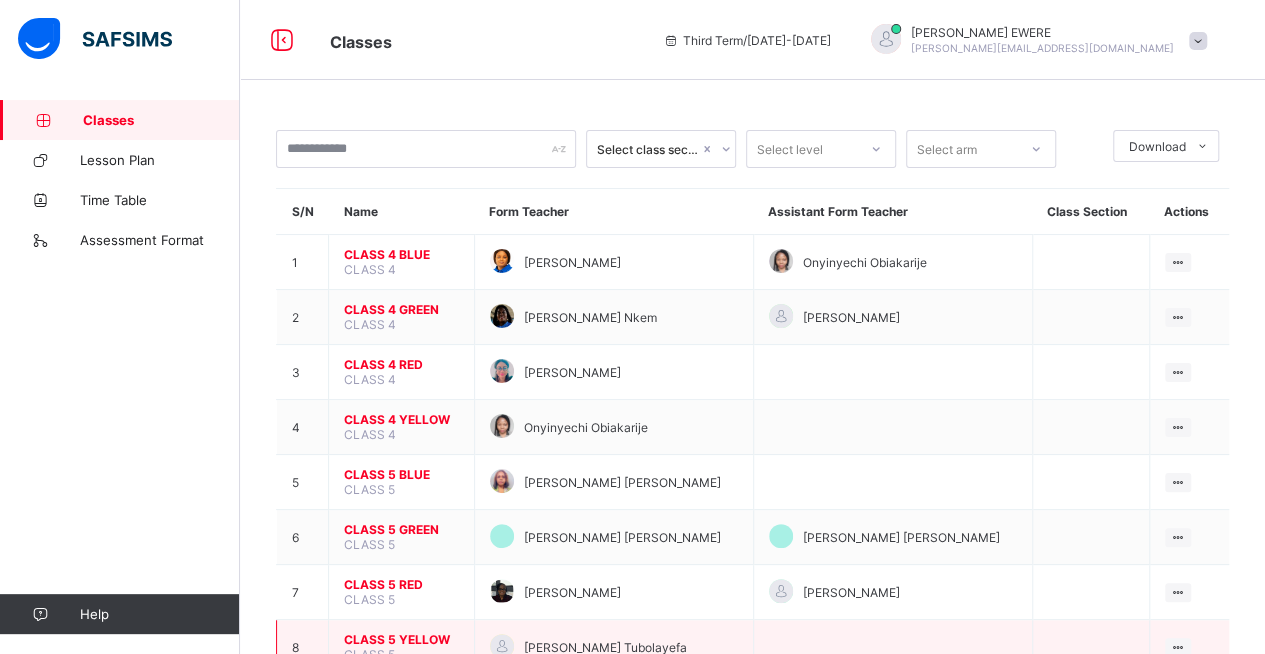click on "CLASS 5   YELLOW" at bounding box center (401, 639) 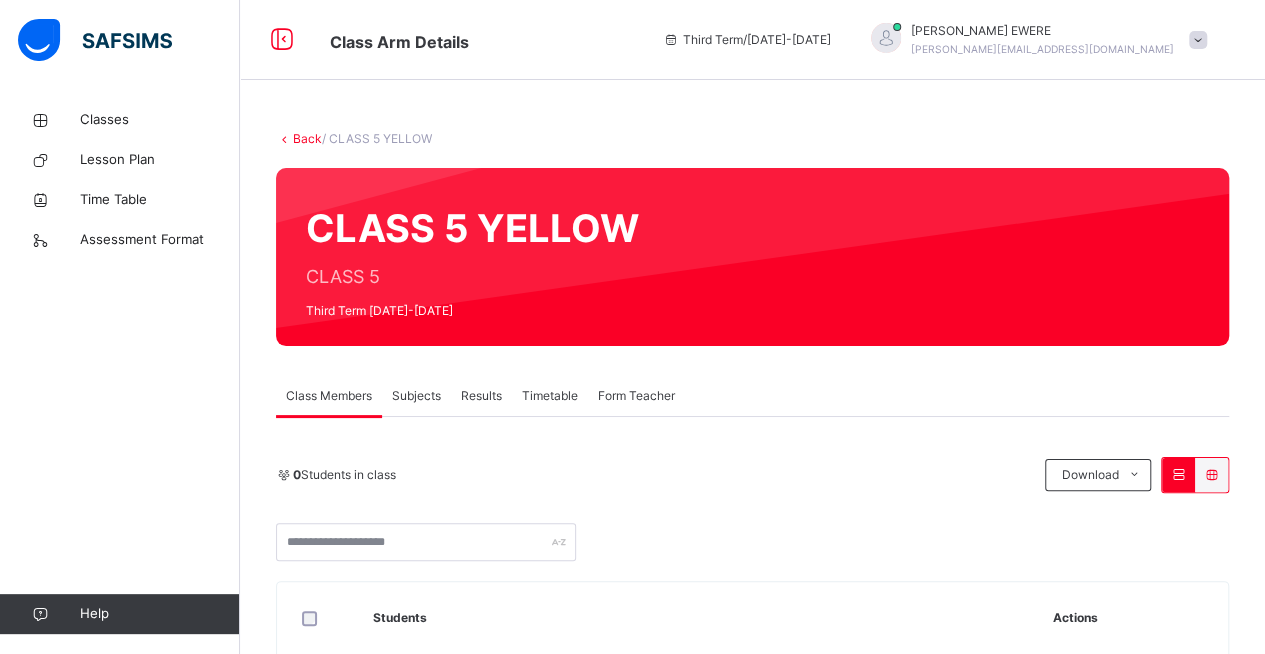 click on "Subjects" at bounding box center (416, 396) 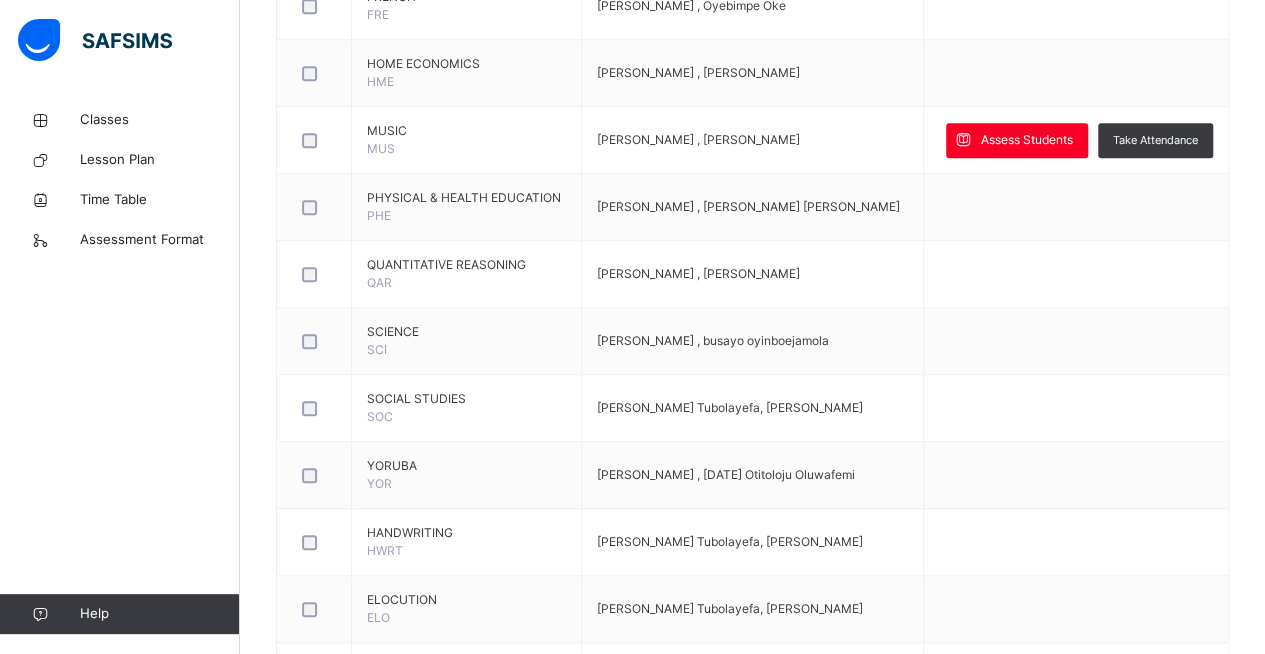 scroll, scrollTop: 732, scrollLeft: 0, axis: vertical 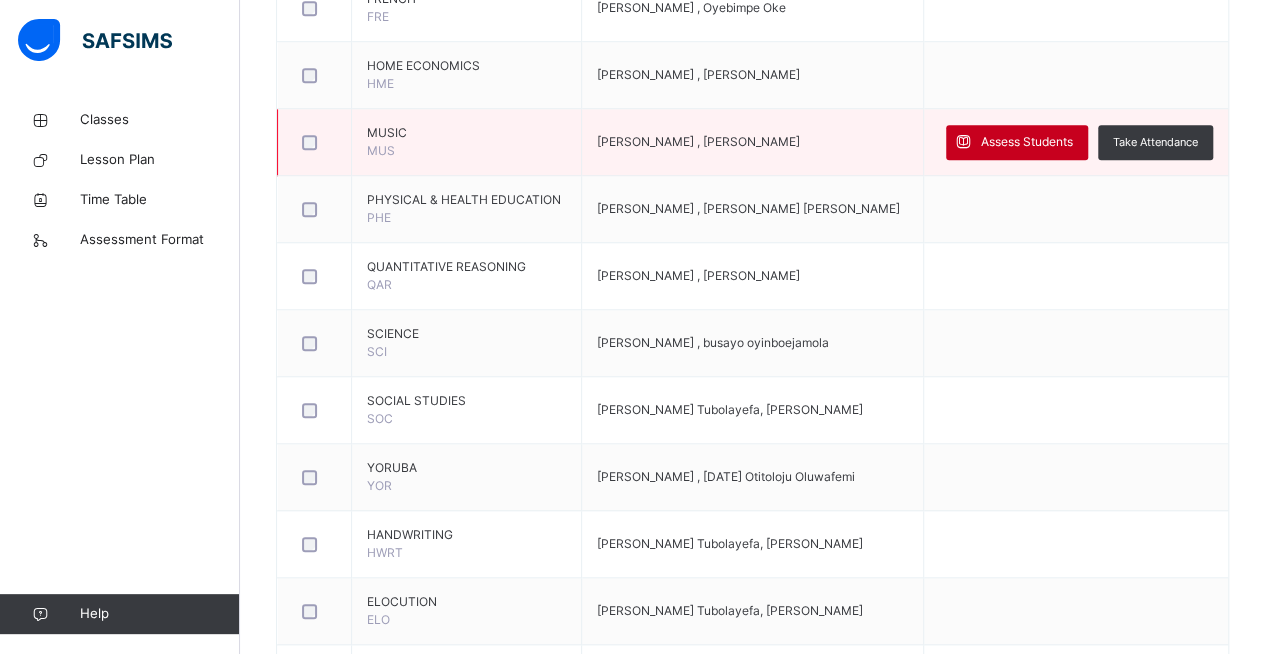 click on "Assess Students" at bounding box center [1027, 142] 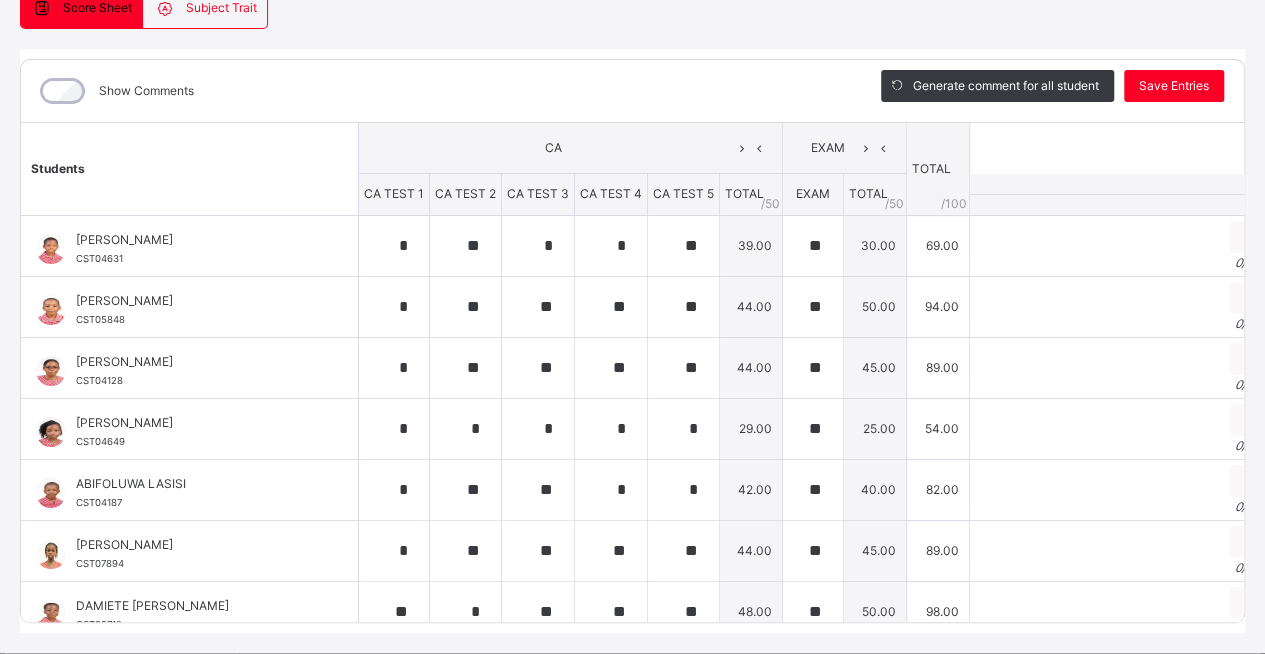 scroll, scrollTop: 196, scrollLeft: 0, axis: vertical 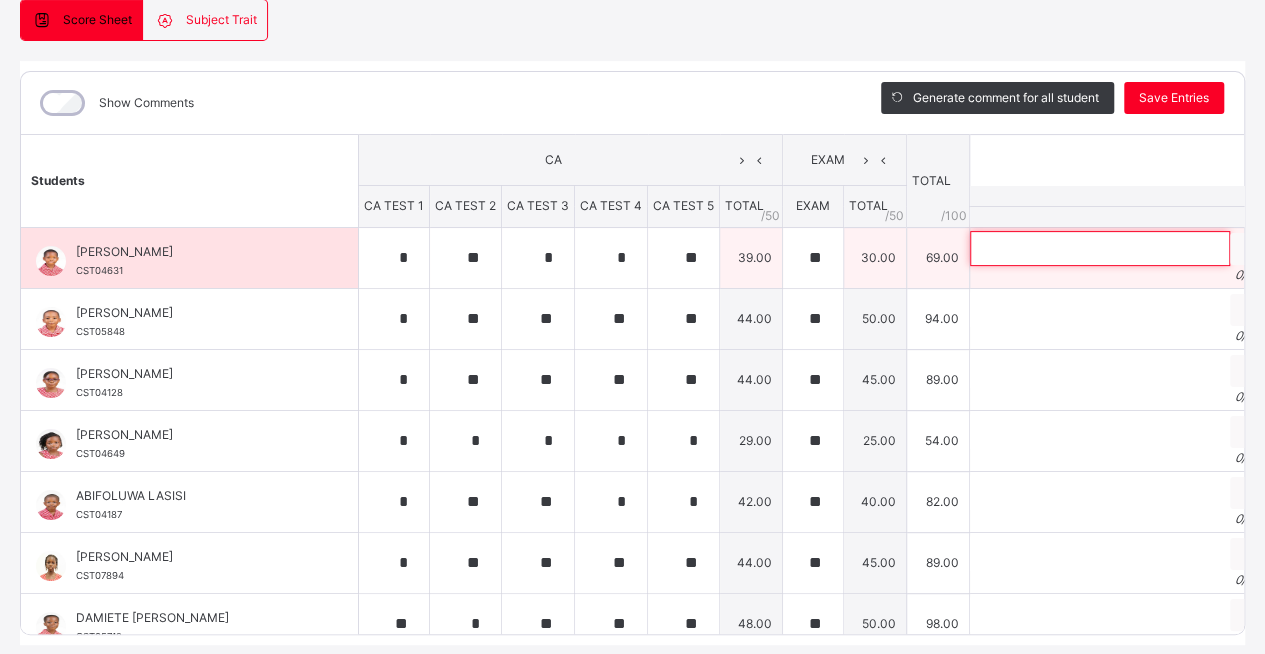 click at bounding box center [1100, 248] 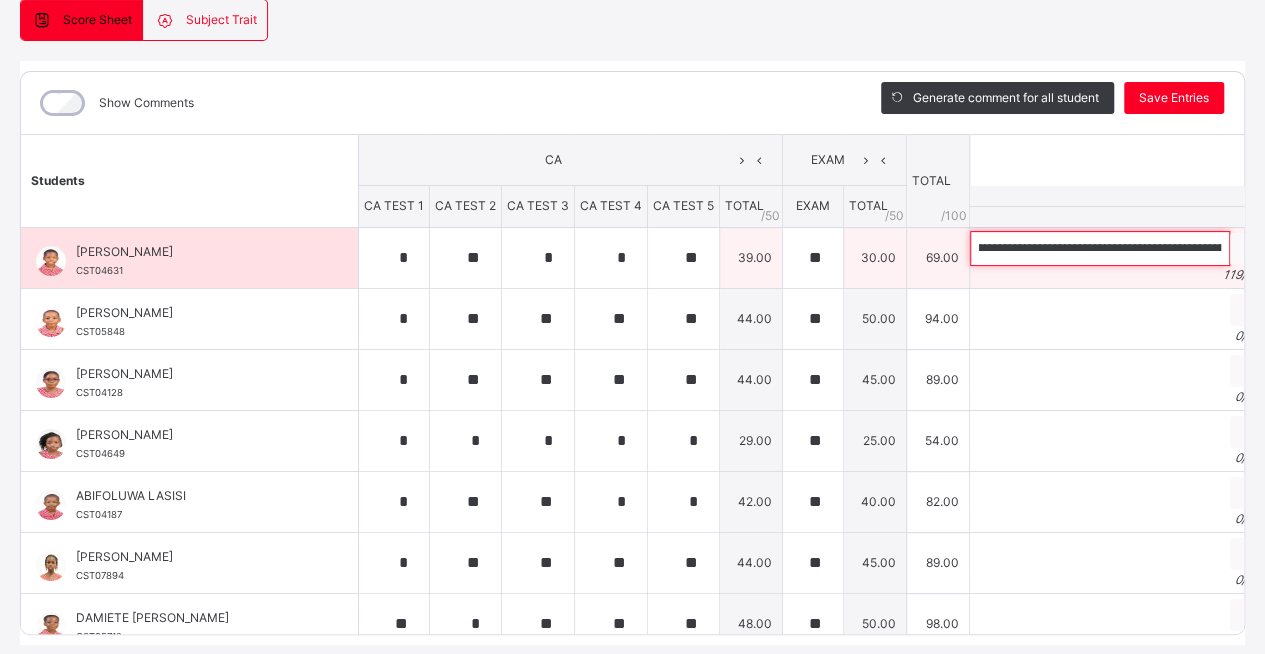 scroll, scrollTop: 0, scrollLeft: 0, axis: both 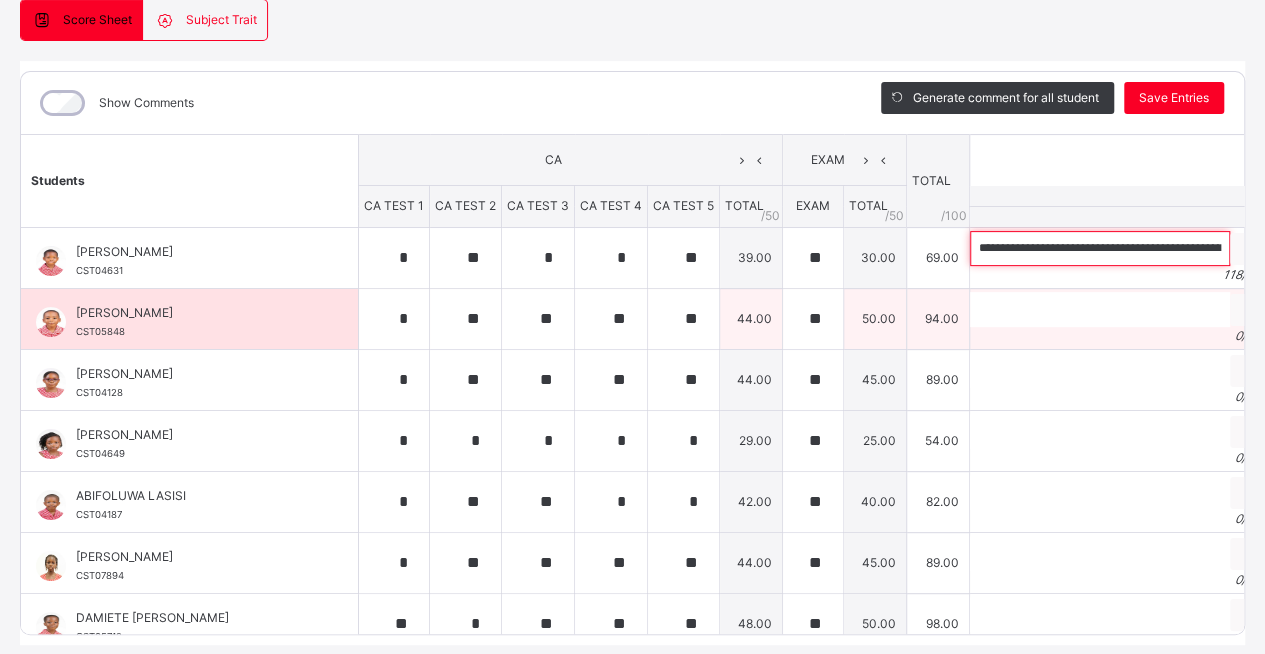 type on "**********" 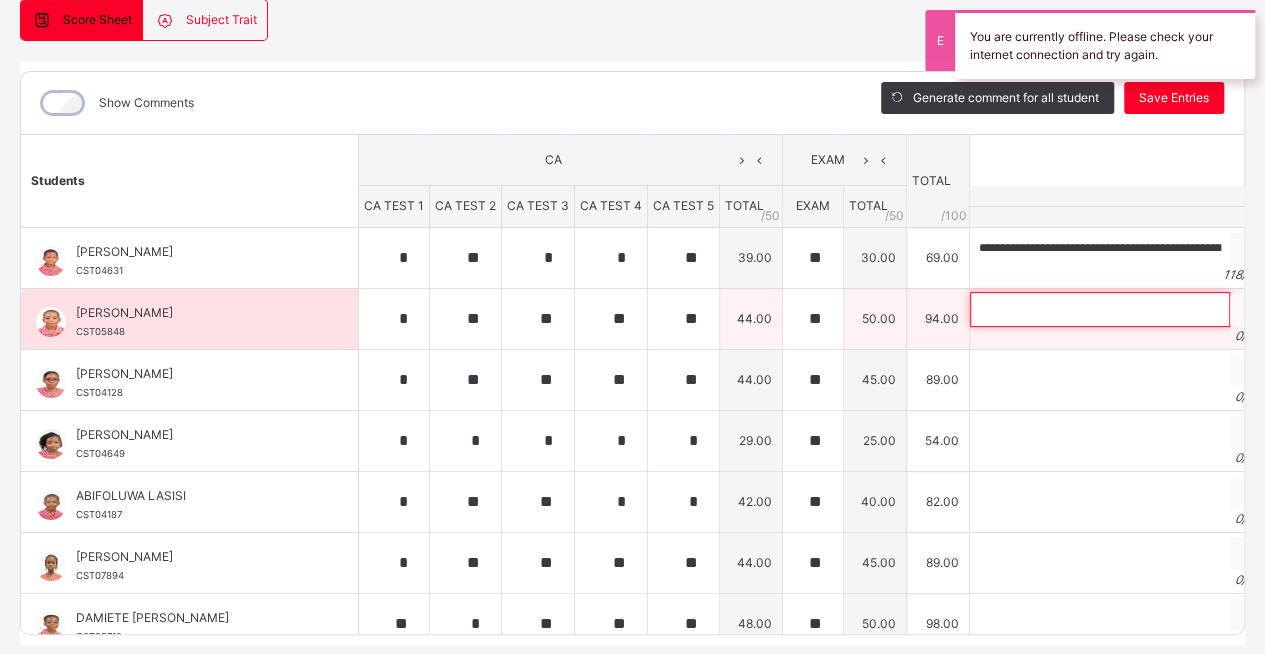 click at bounding box center [1100, 309] 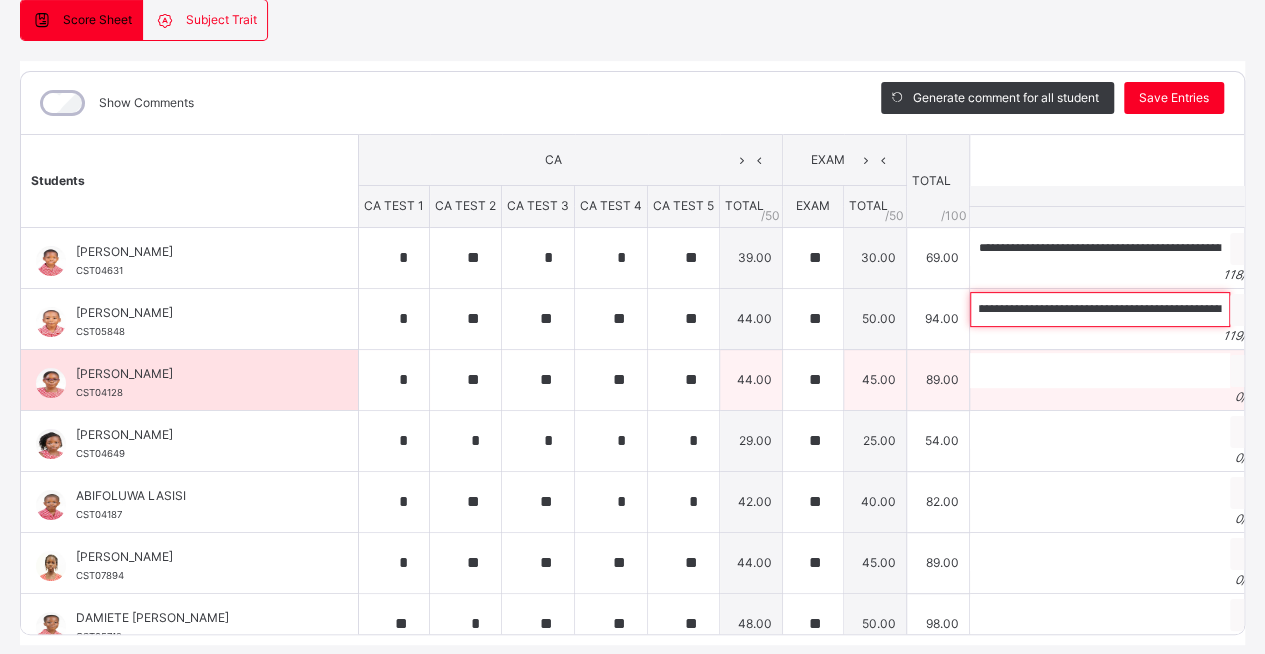 scroll, scrollTop: 0, scrollLeft: 0, axis: both 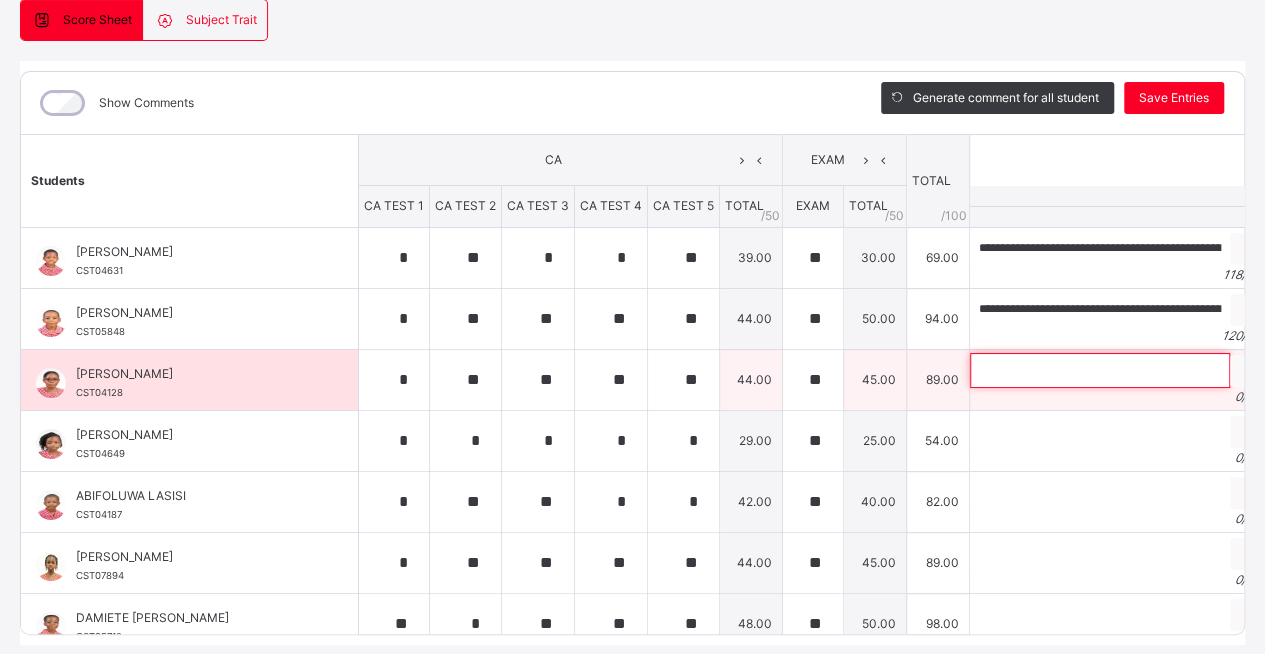 click at bounding box center [1100, 370] 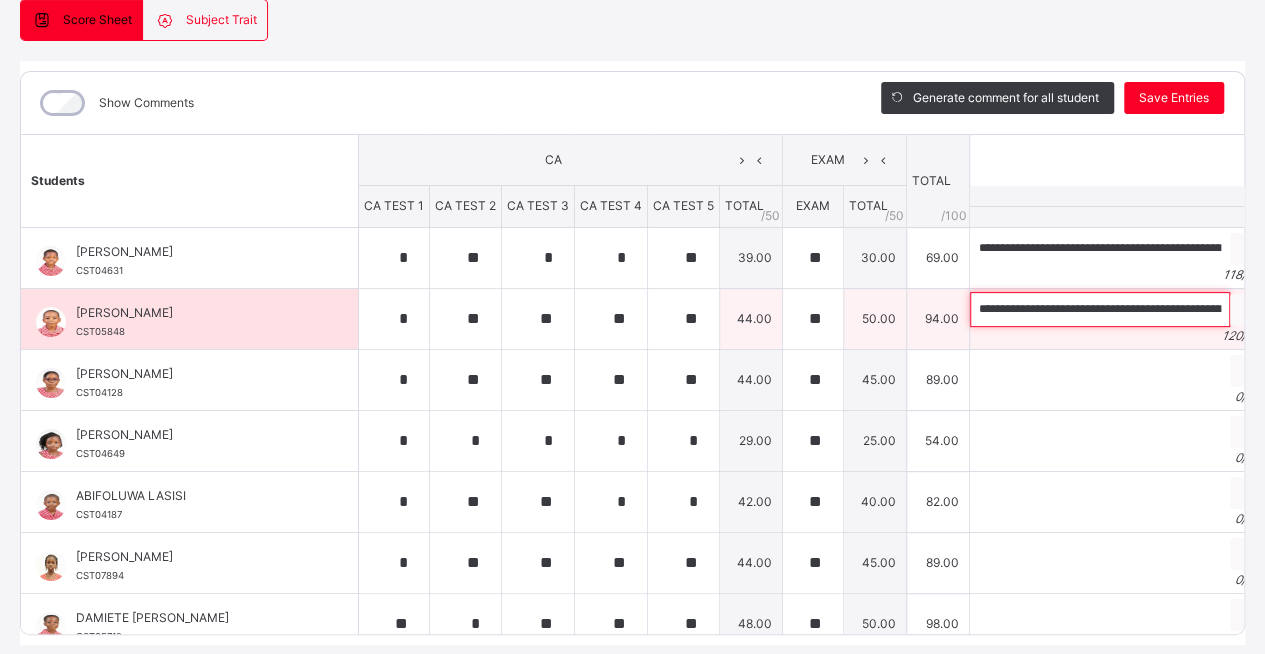 click on "**********" at bounding box center (1100, 309) 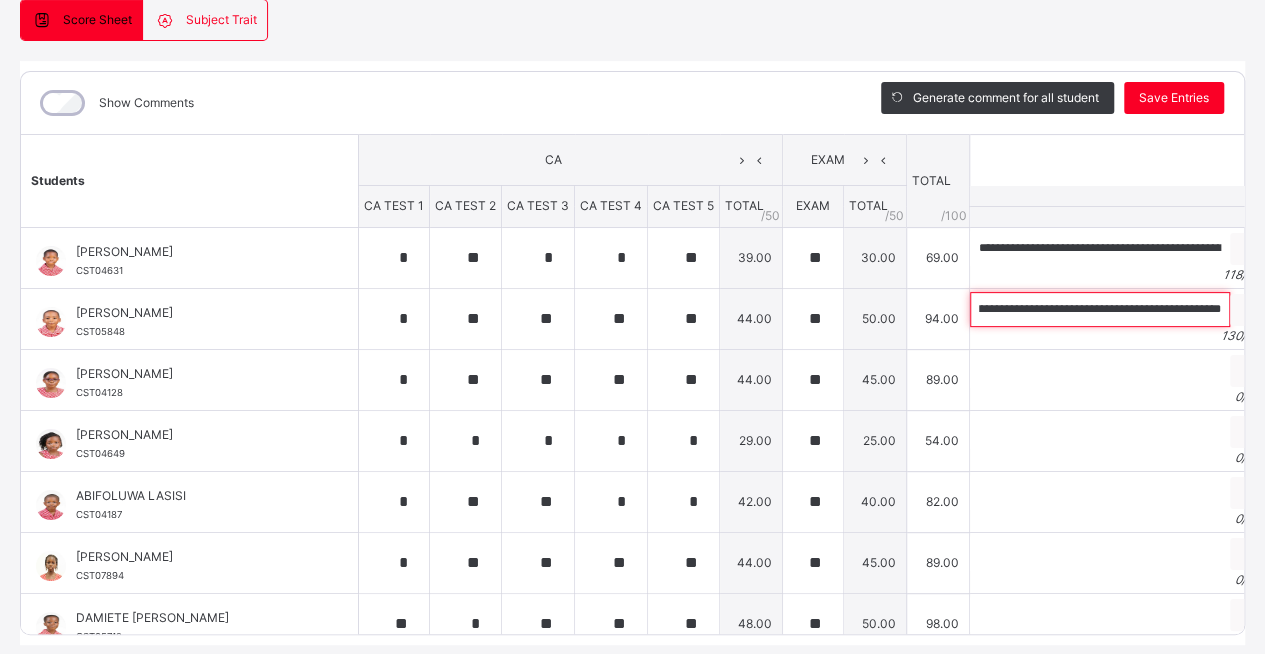 scroll, scrollTop: 0, scrollLeft: 494, axis: horizontal 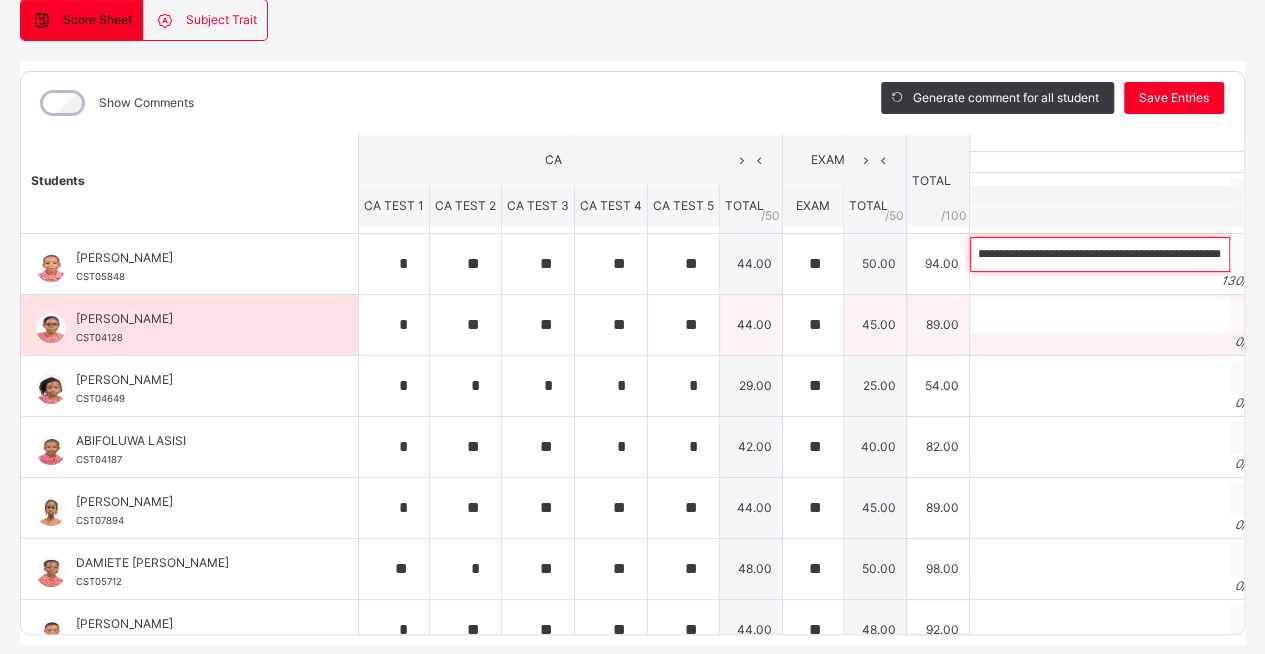 type on "**********" 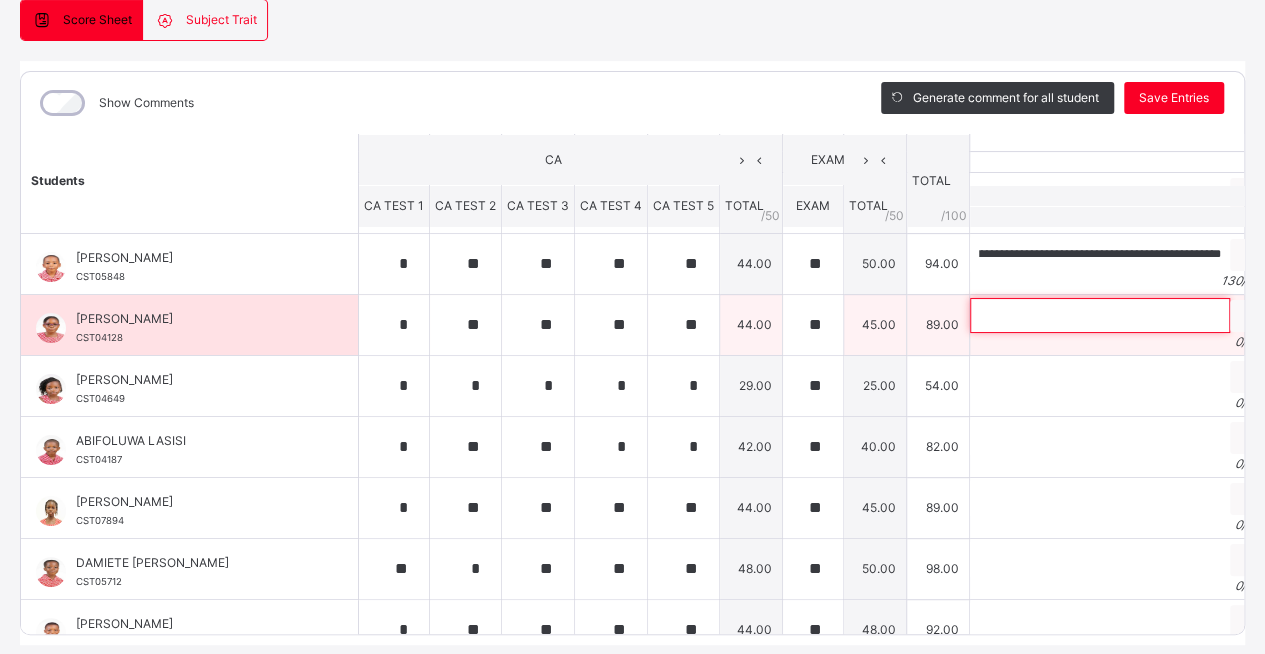scroll, scrollTop: 0, scrollLeft: 0, axis: both 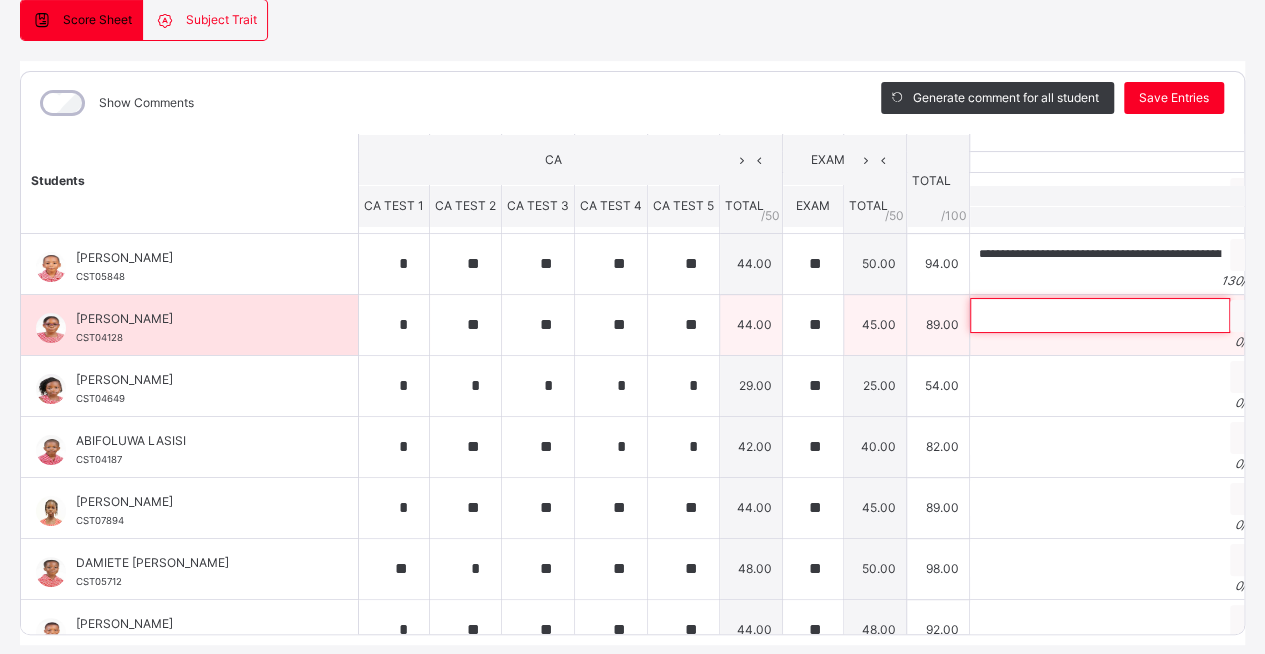 click at bounding box center (1100, 315) 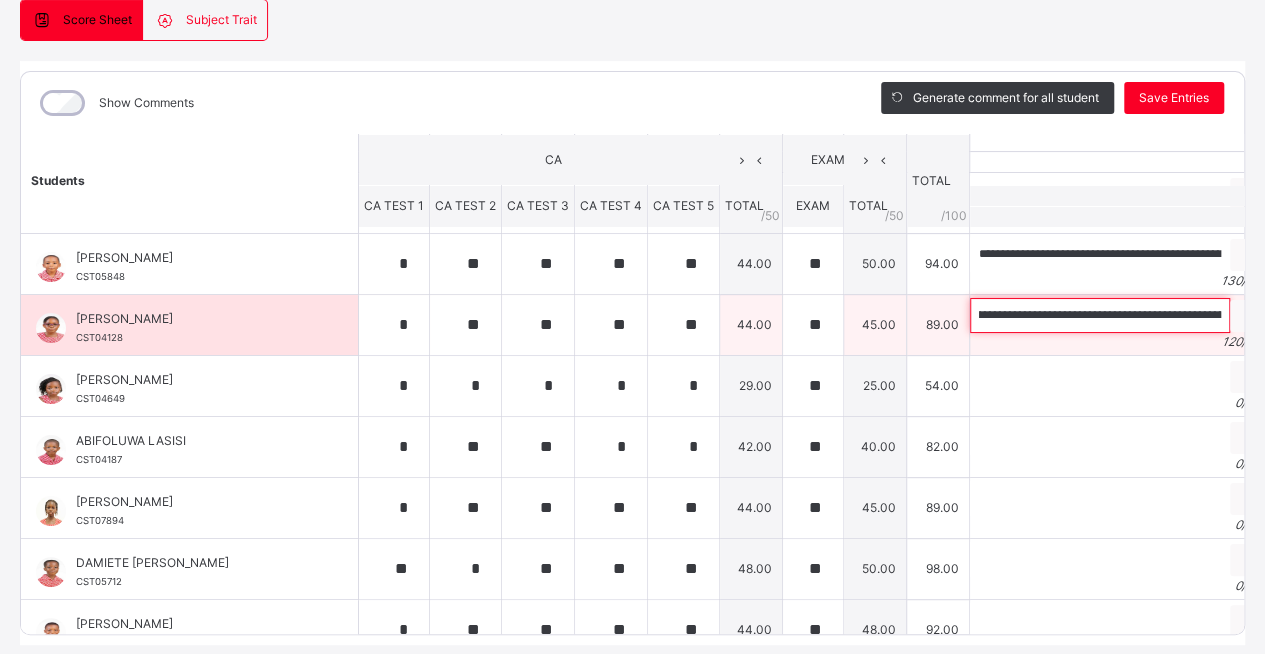 scroll, scrollTop: 0, scrollLeft: 0, axis: both 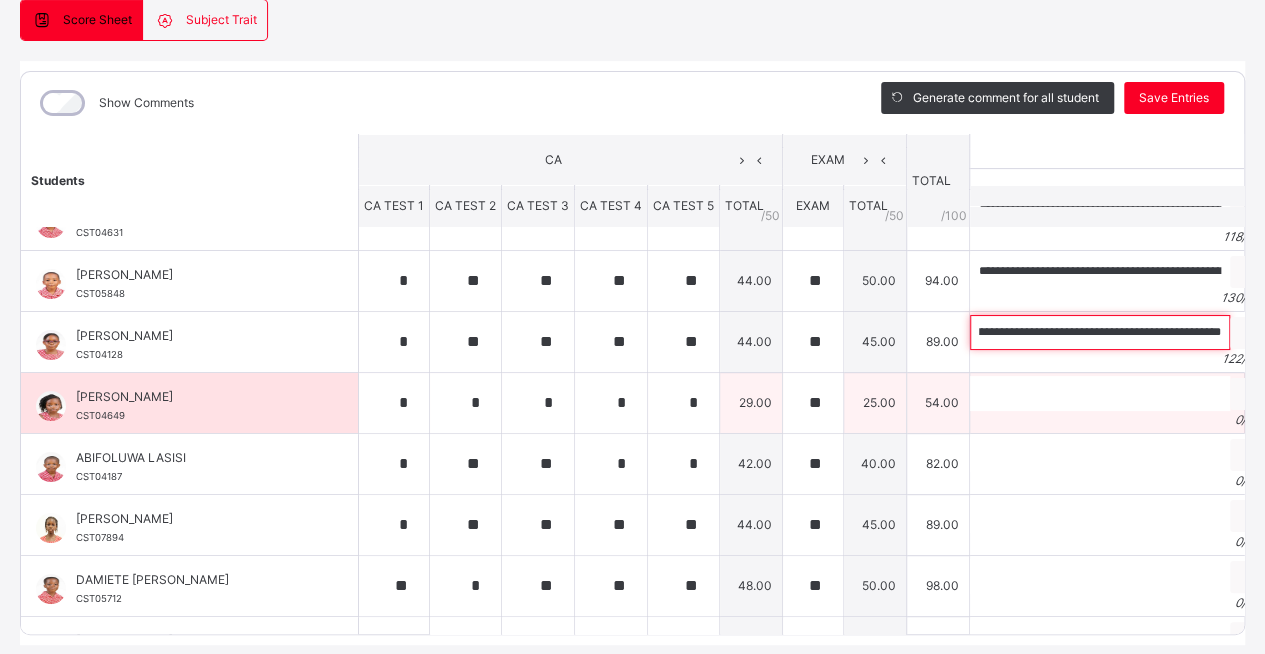 type on "**********" 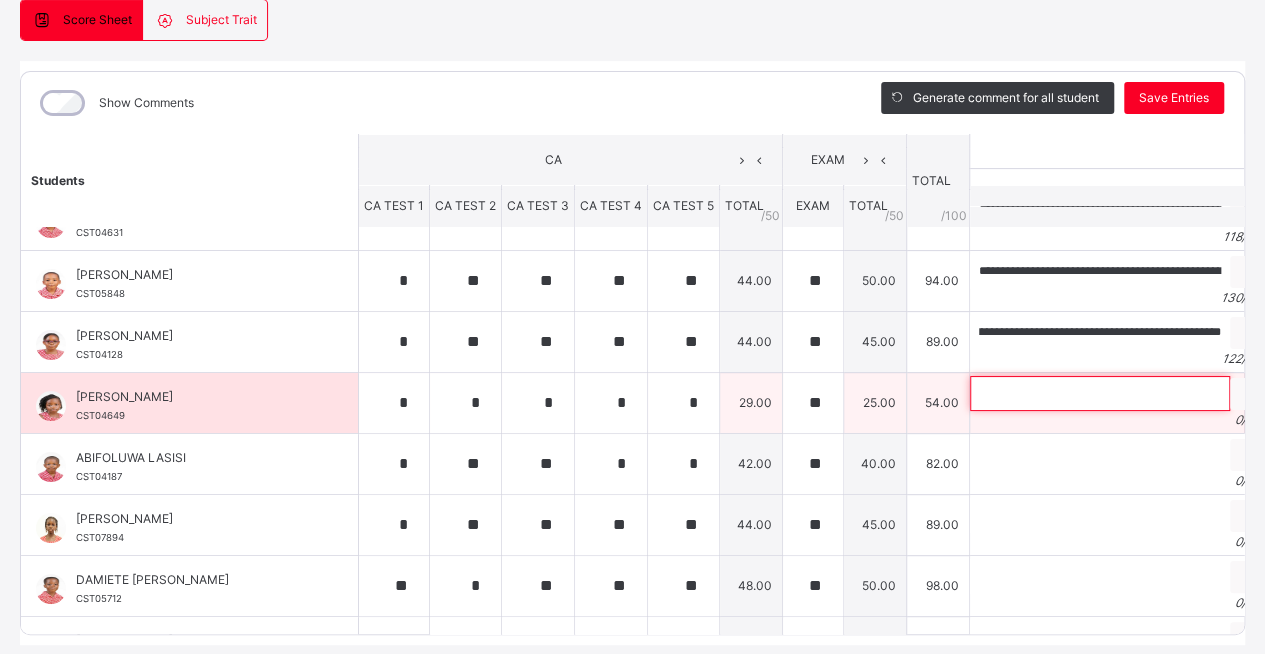 scroll, scrollTop: 0, scrollLeft: 0, axis: both 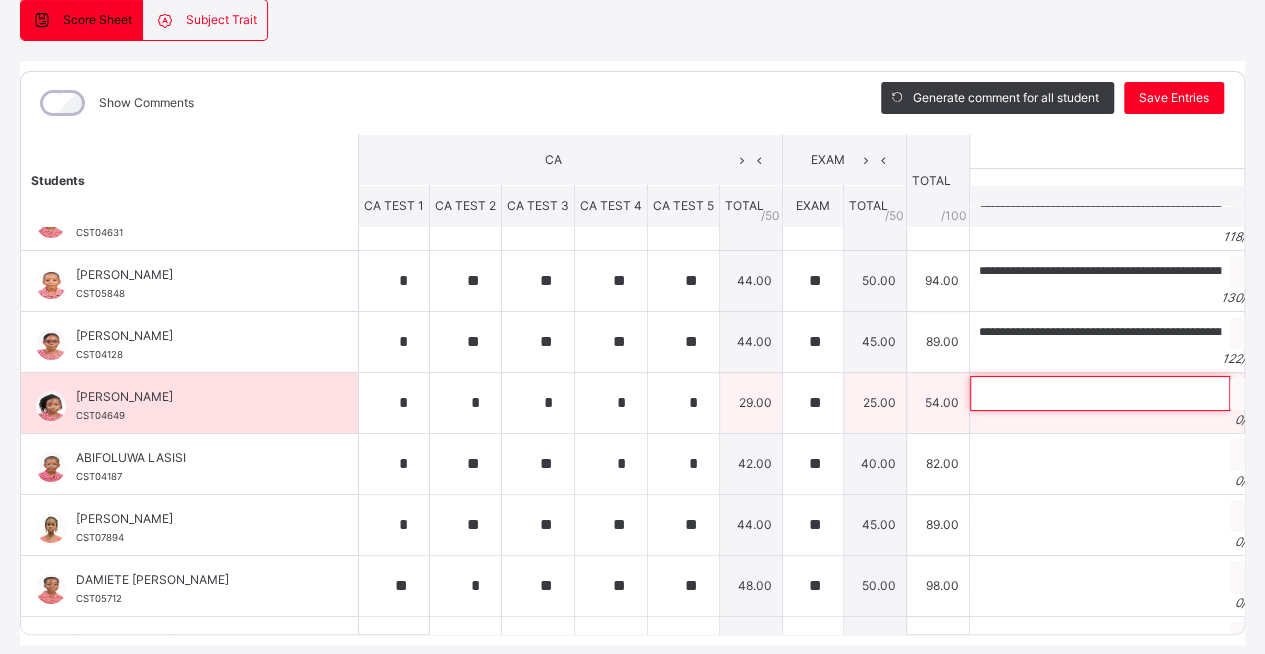 click at bounding box center (1100, 393) 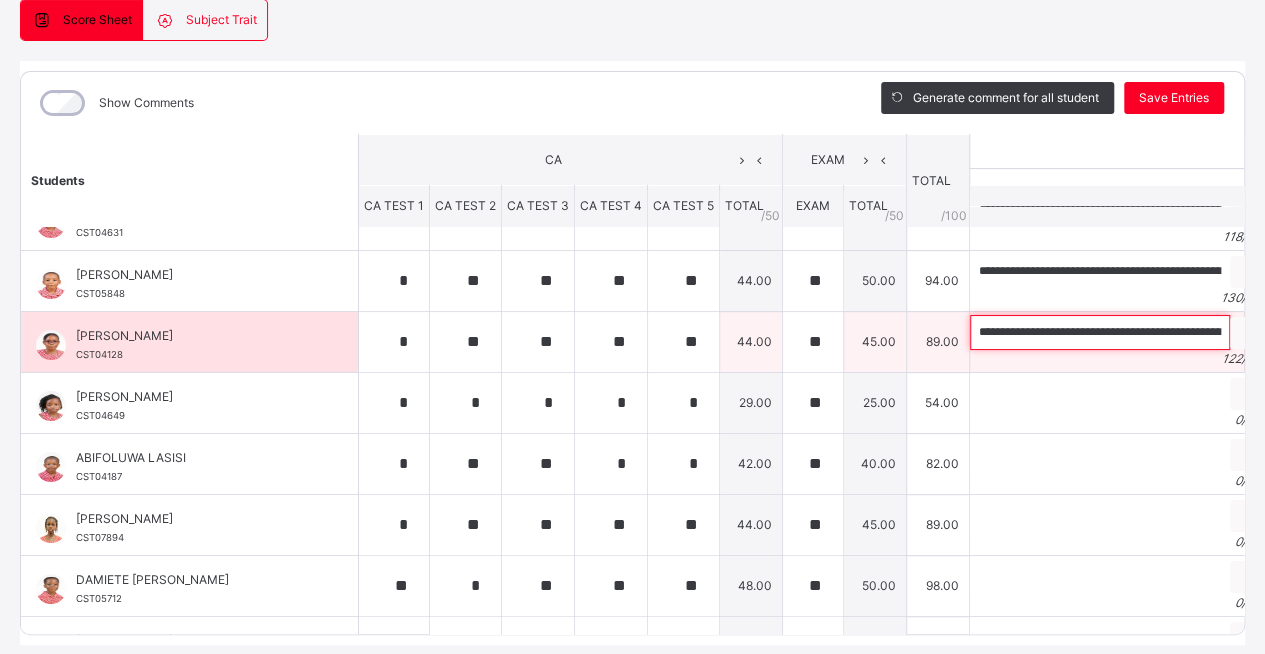 click on "**********" at bounding box center (1100, 332) 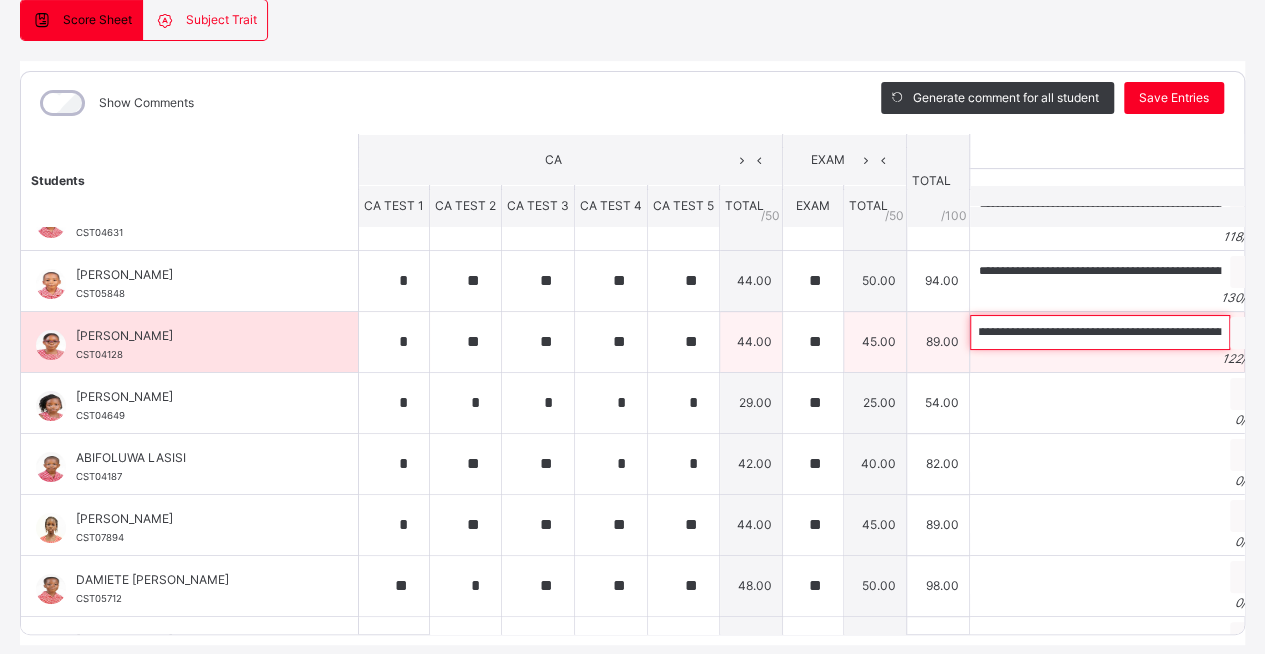 scroll, scrollTop: 0, scrollLeft: 246, axis: horizontal 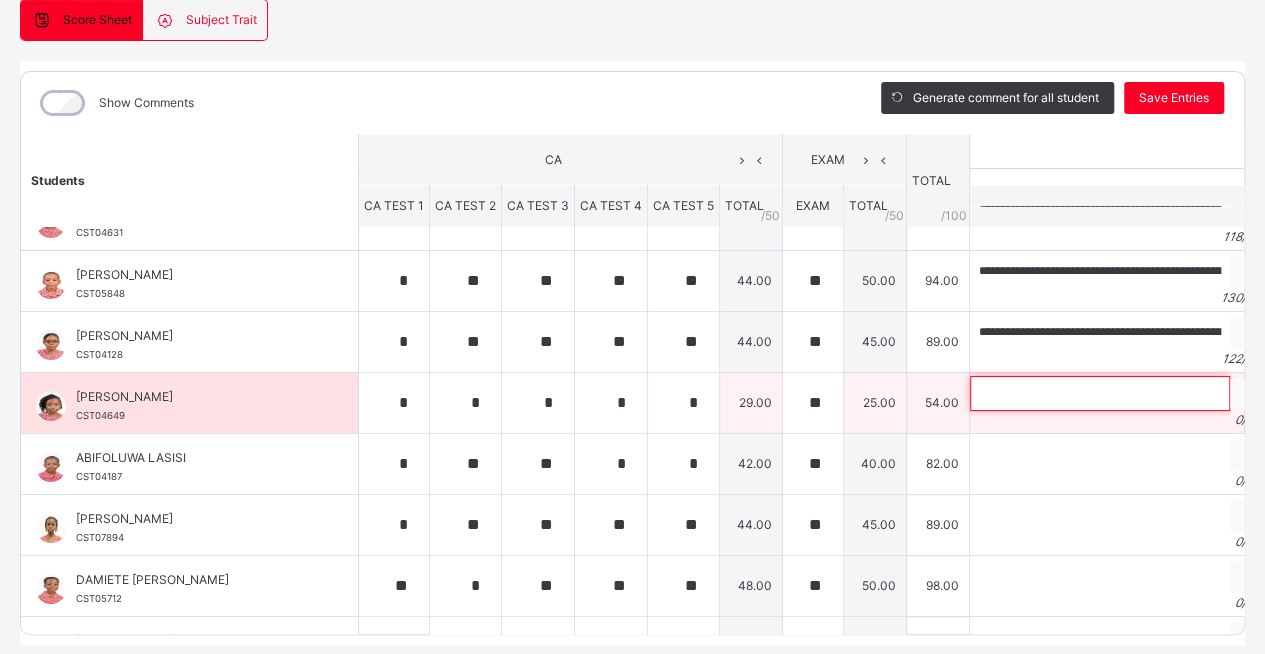 click at bounding box center (1100, 393) 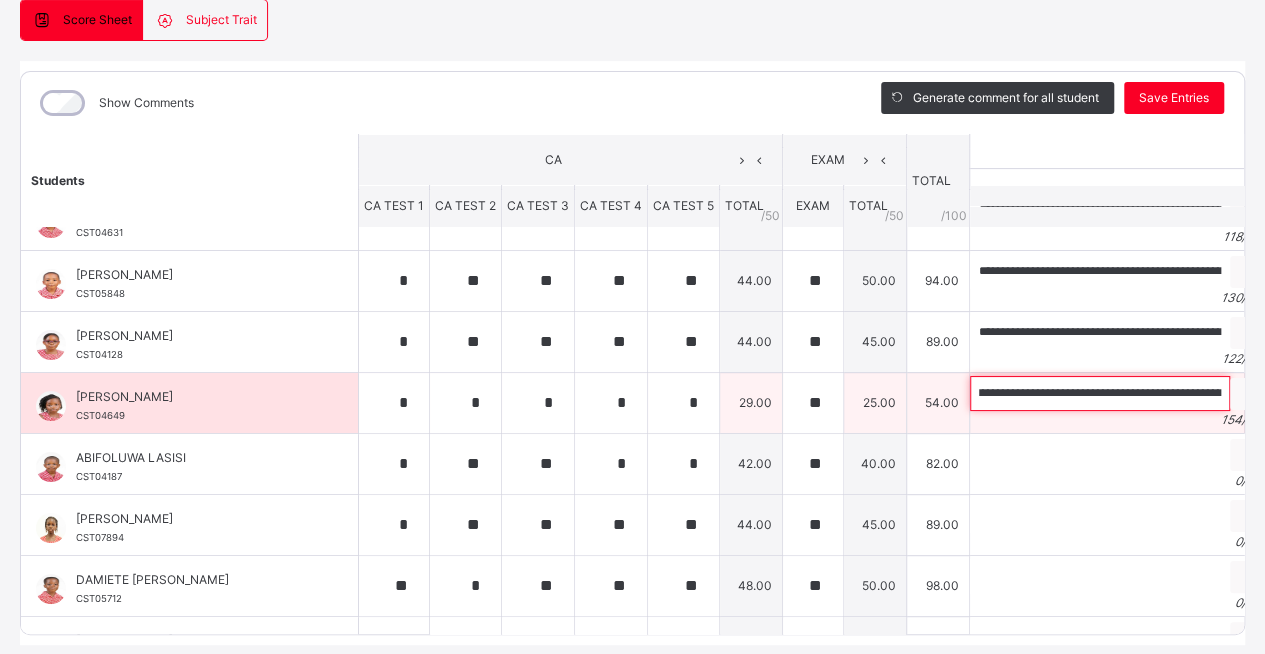 scroll, scrollTop: 0, scrollLeft: 0, axis: both 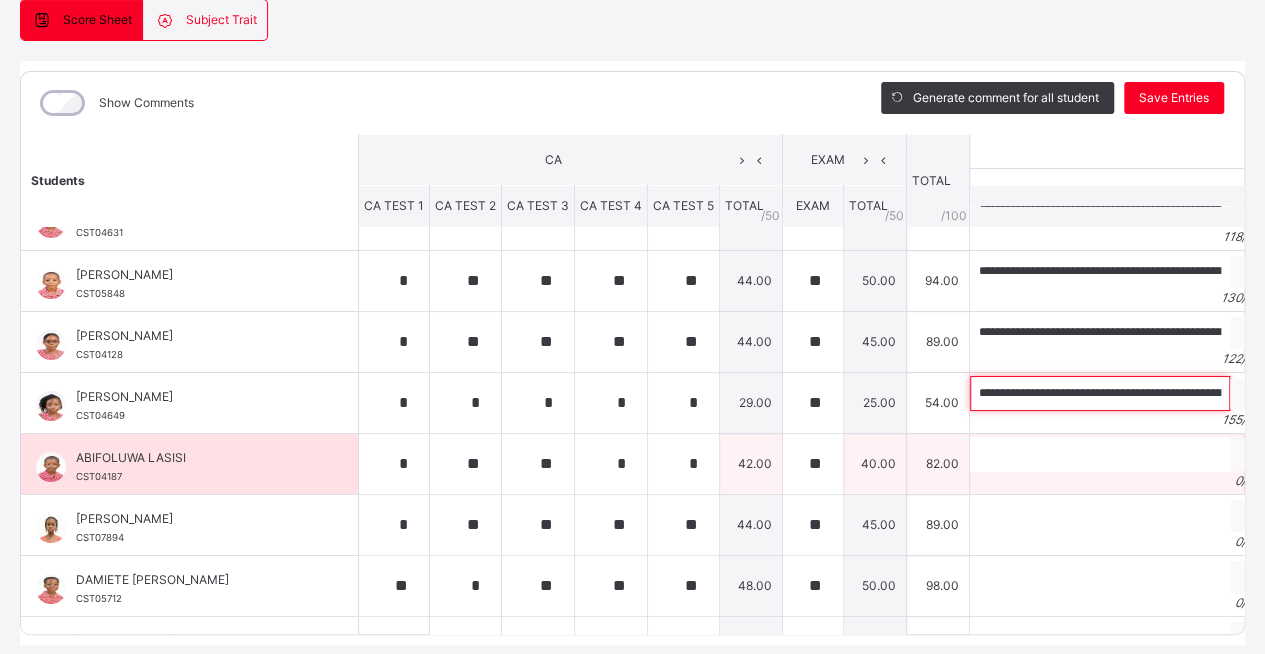 type on "**********" 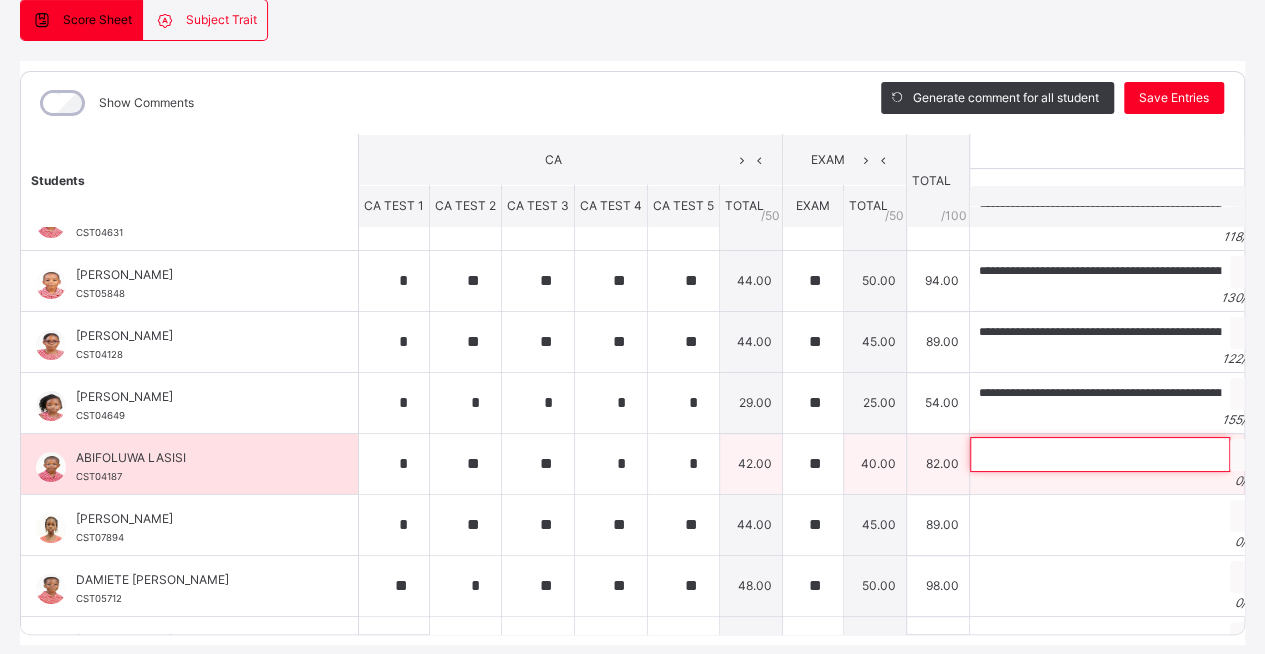 click at bounding box center [1100, 454] 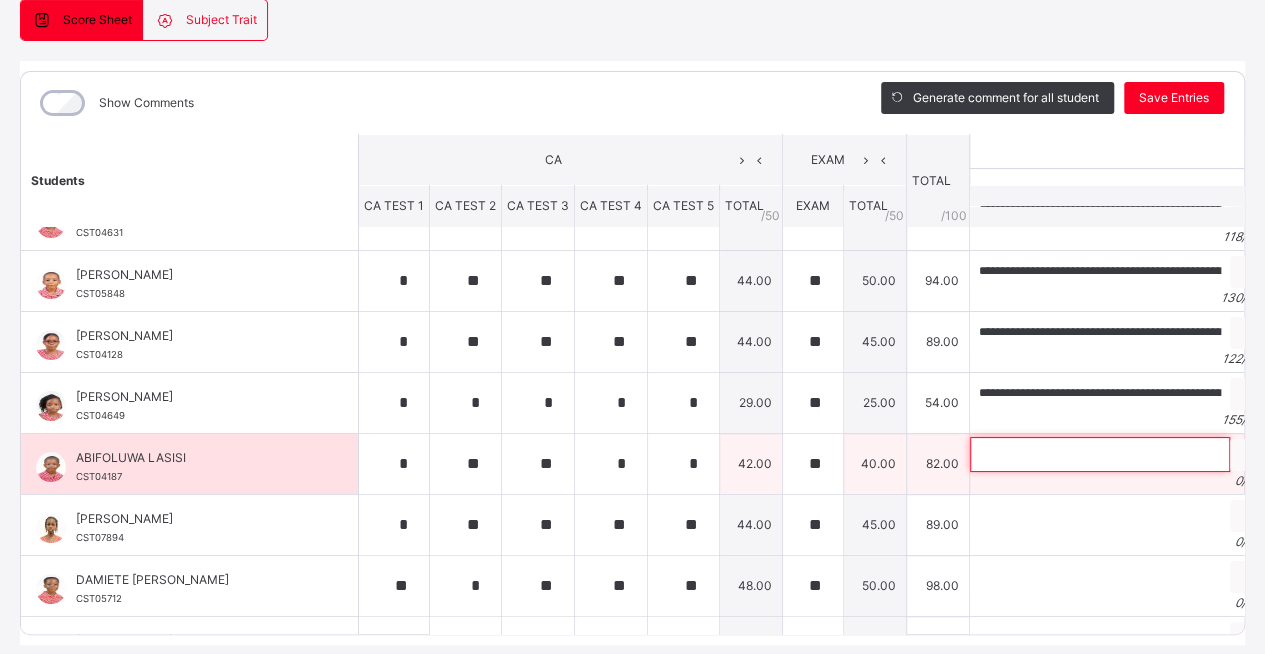 paste on "**********" 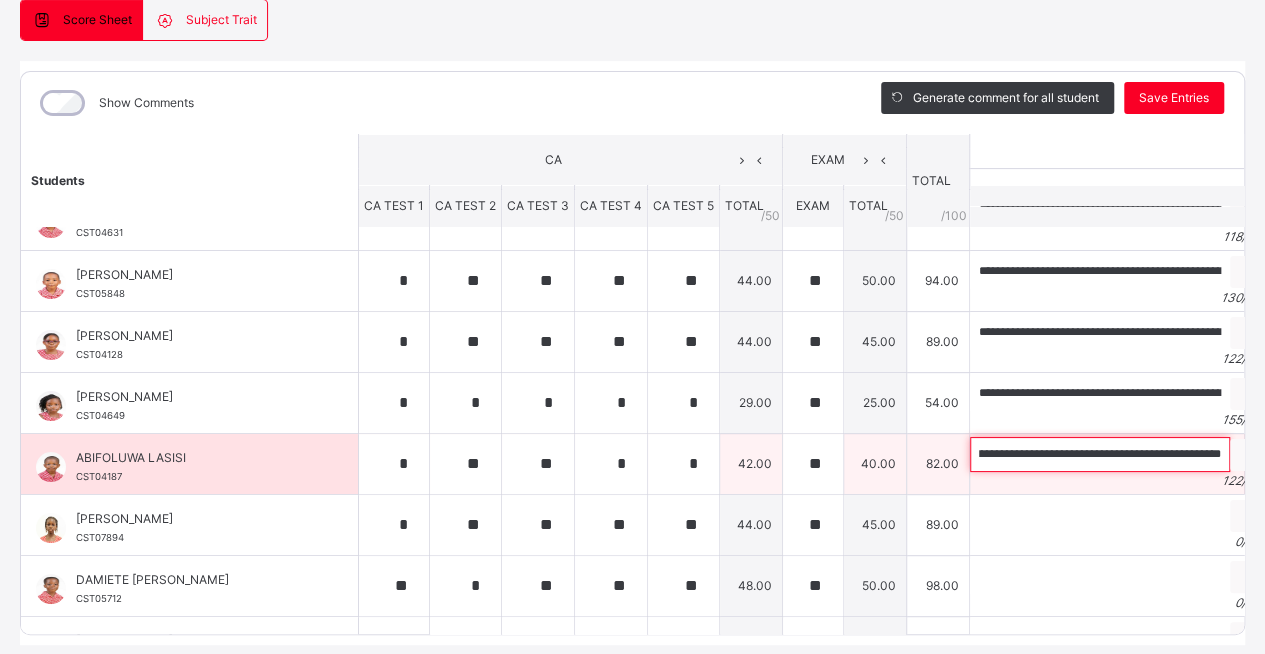 scroll, scrollTop: 0, scrollLeft: 454, axis: horizontal 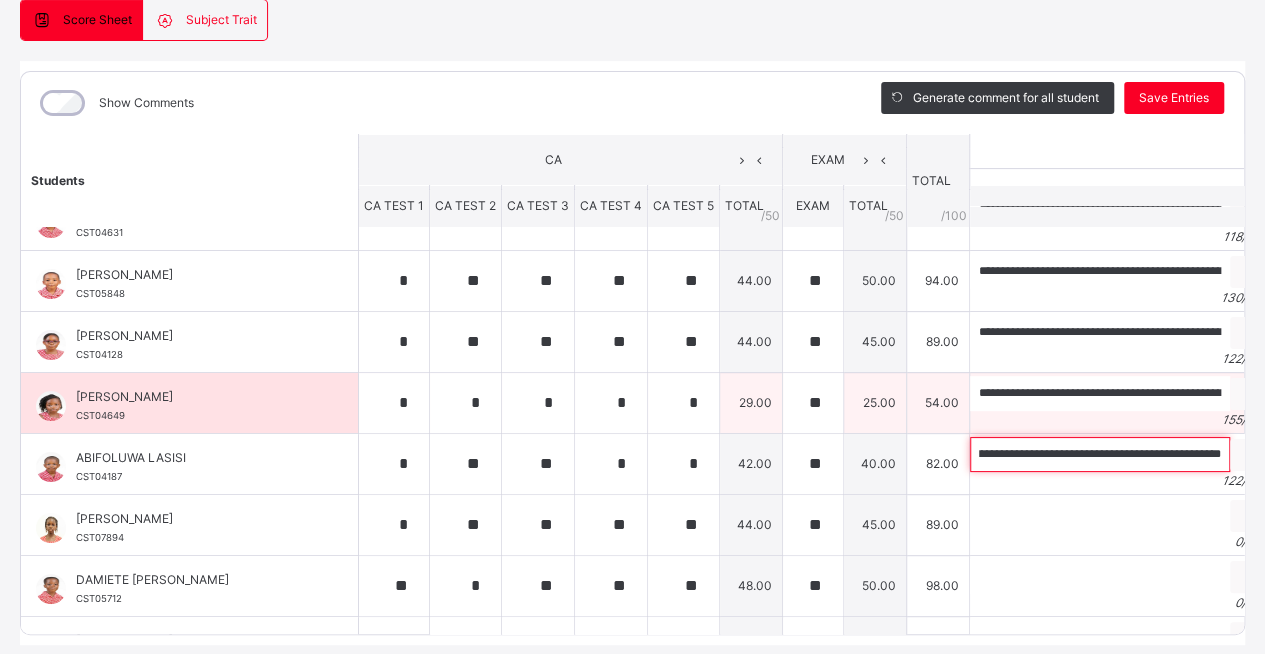 type on "**********" 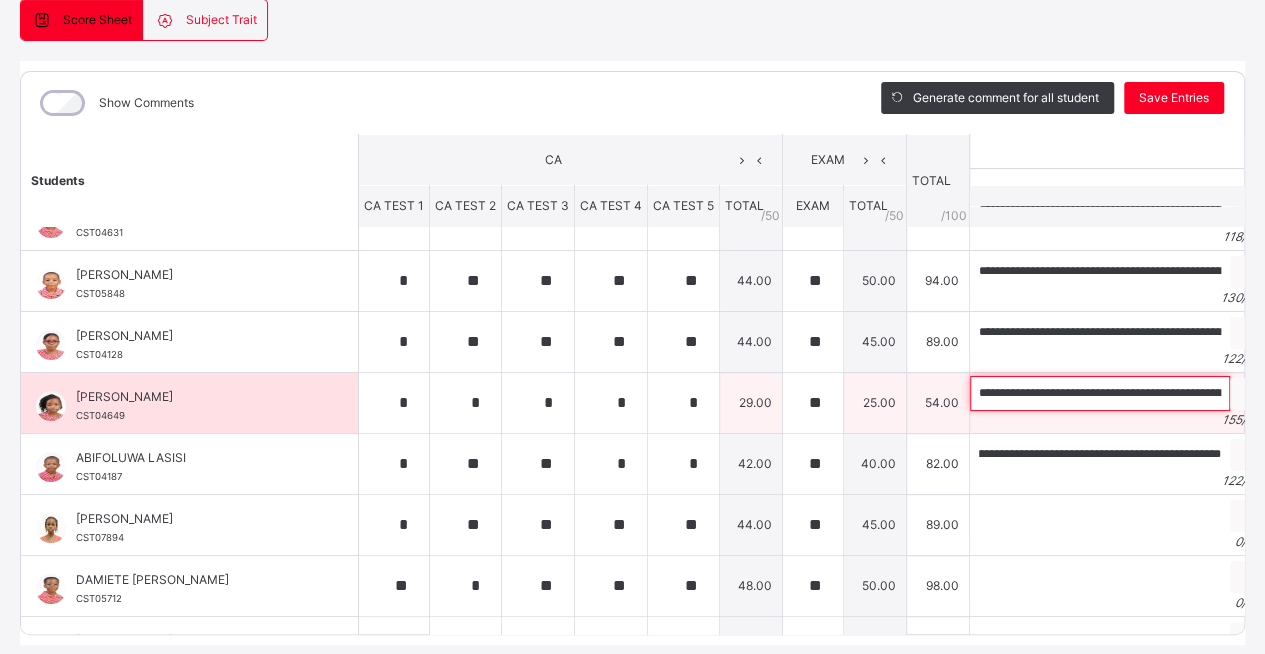 scroll, scrollTop: 0, scrollLeft: 0, axis: both 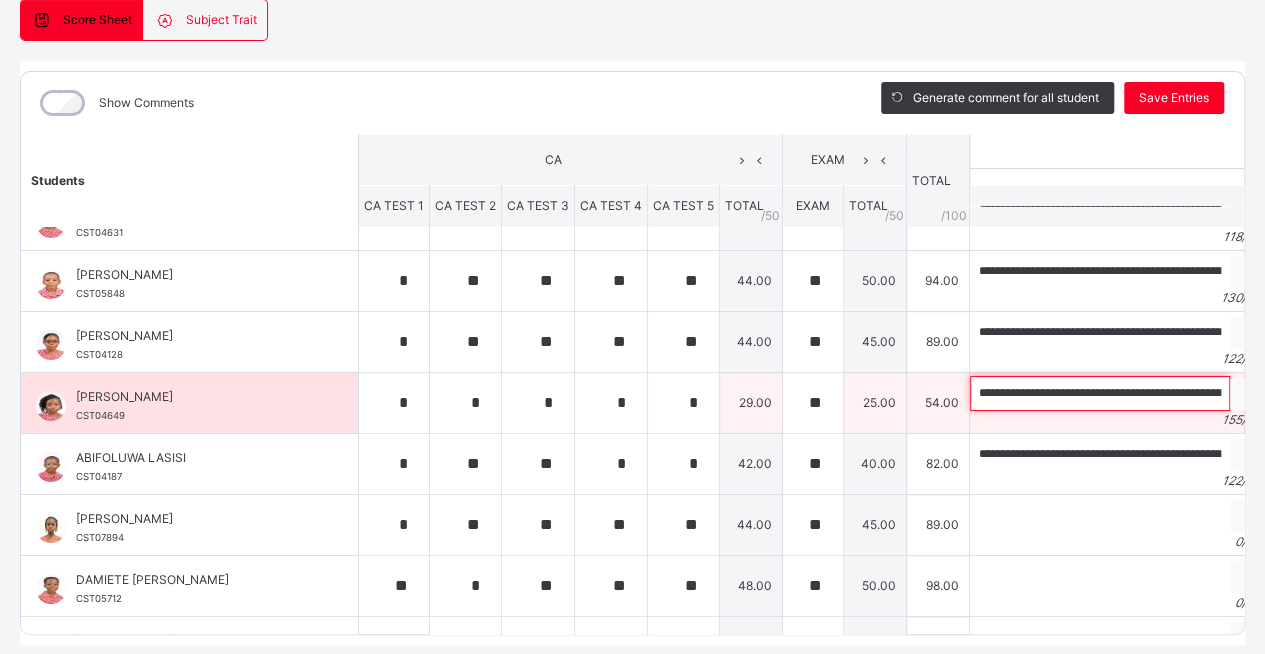 click on "**********" at bounding box center [1100, 393] 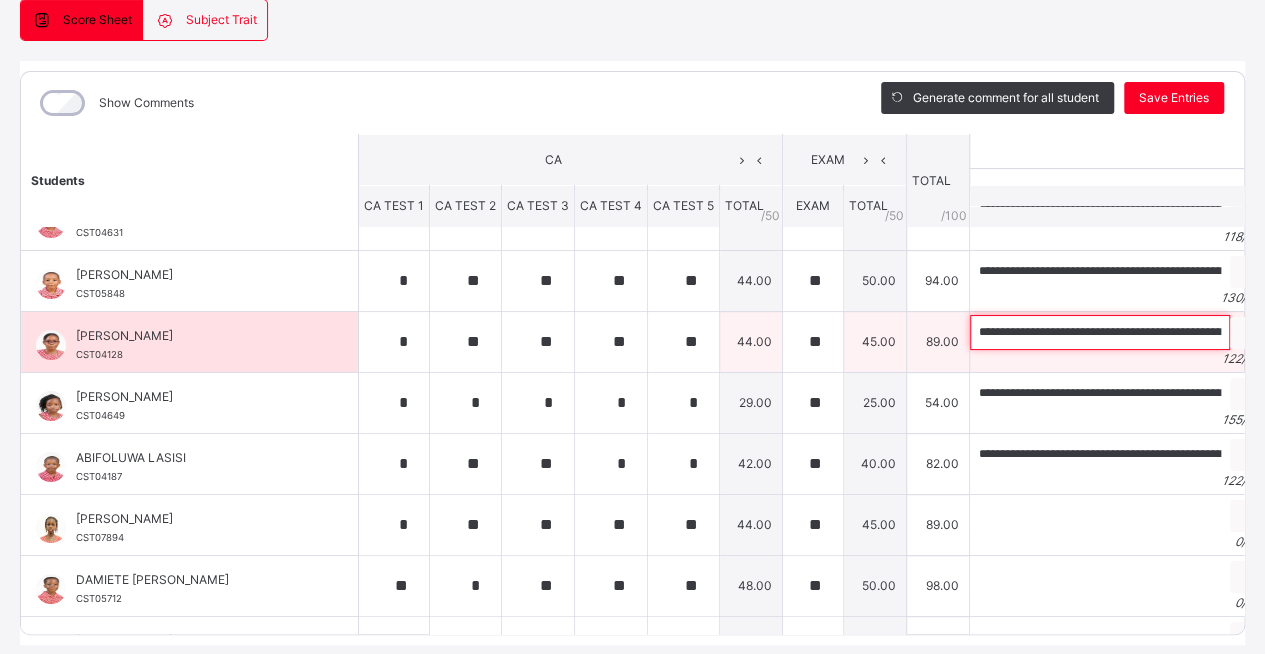 click on "**********" at bounding box center [1100, 332] 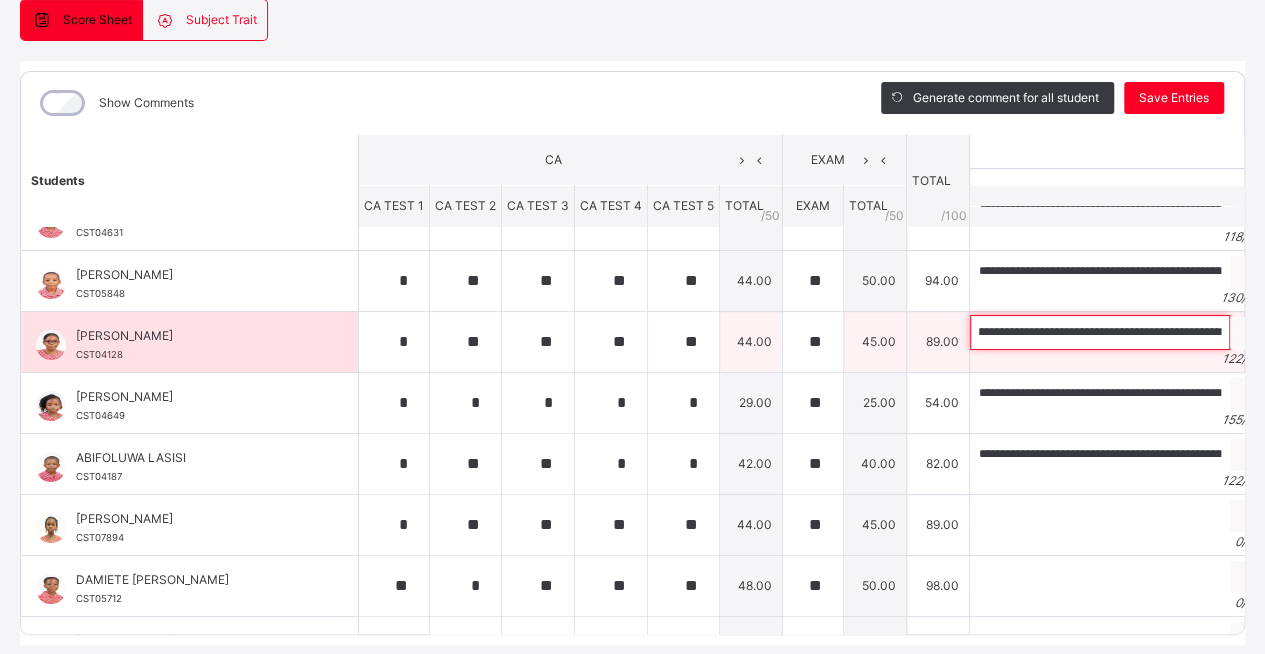 scroll, scrollTop: 0, scrollLeft: 199, axis: horizontal 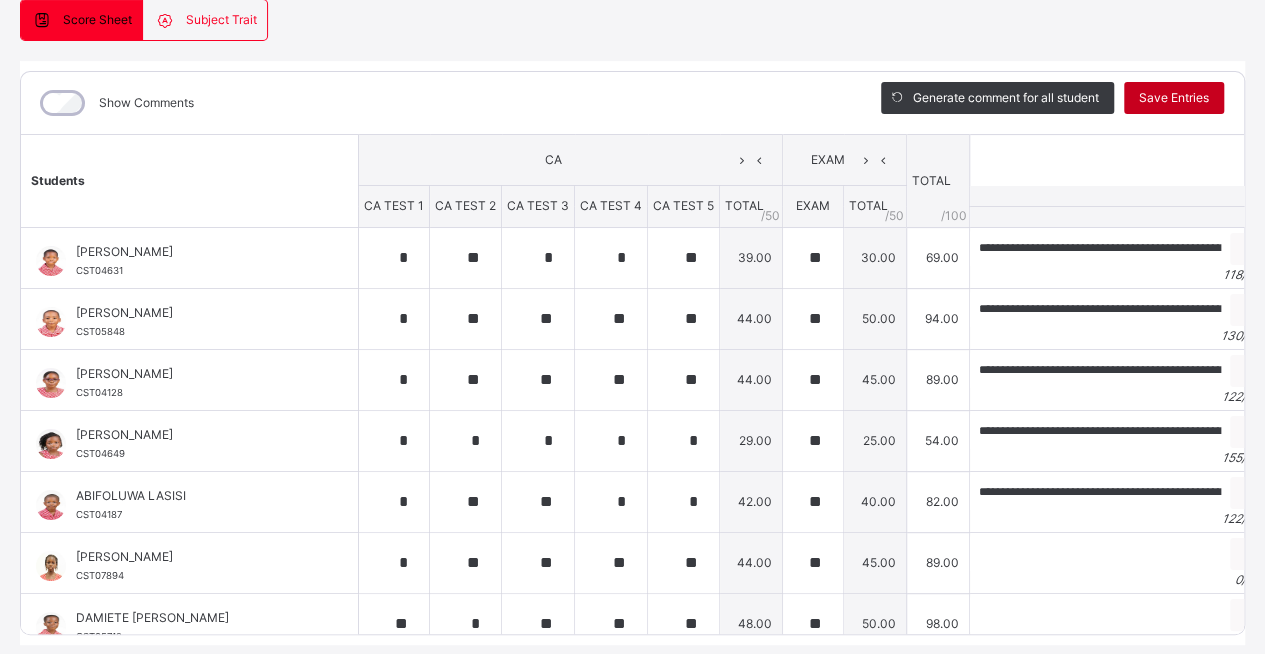click on "Save Entries" at bounding box center (1174, 98) 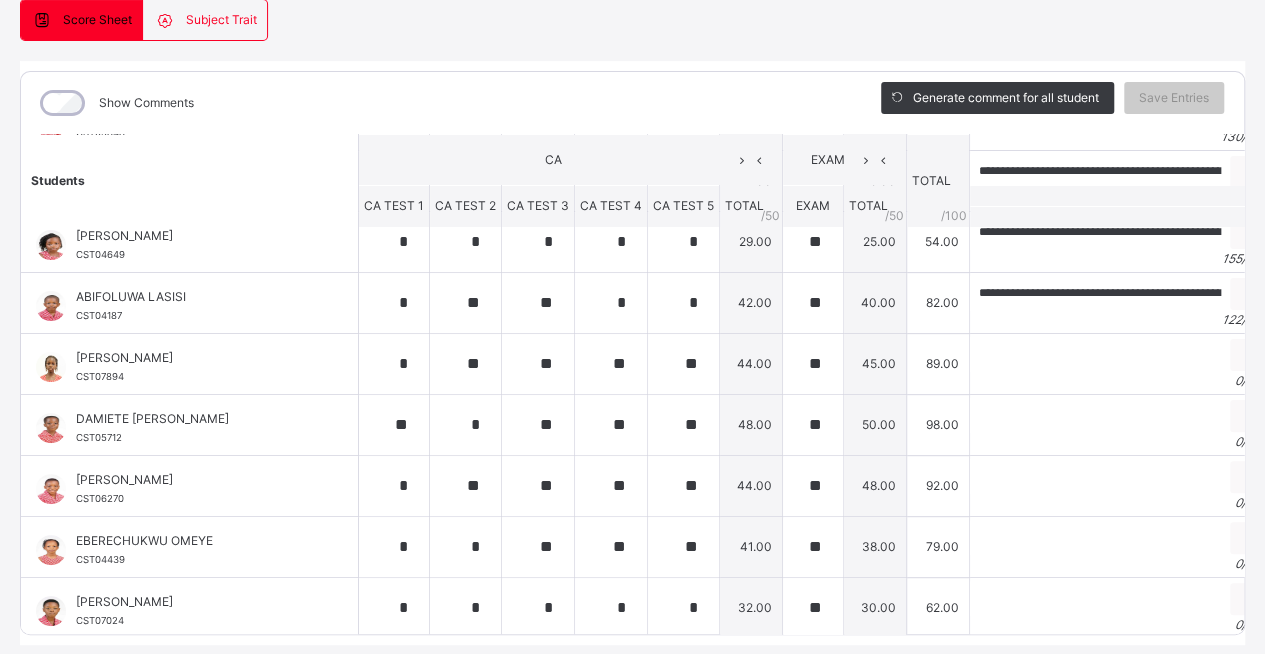 scroll, scrollTop: 0, scrollLeft: 0, axis: both 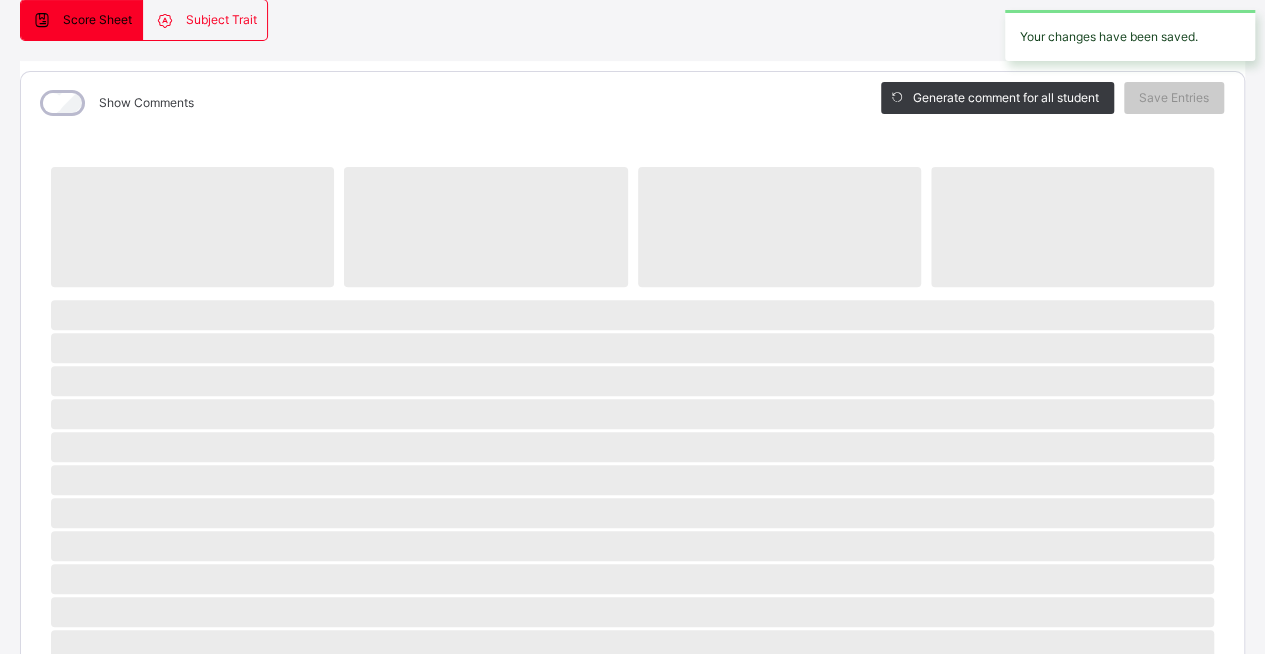 drag, startPoint x: 1253, startPoint y: 194, endPoint x: 1259, endPoint y: 226, distance: 32.55764 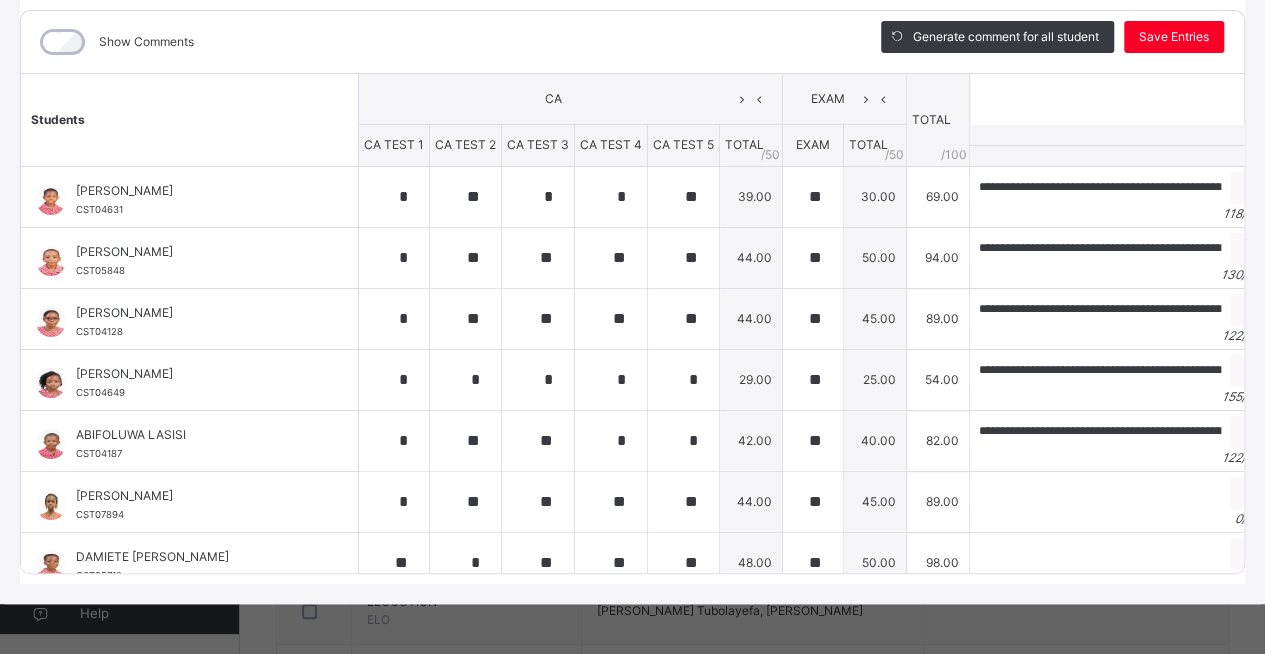 scroll, scrollTop: 271, scrollLeft: 0, axis: vertical 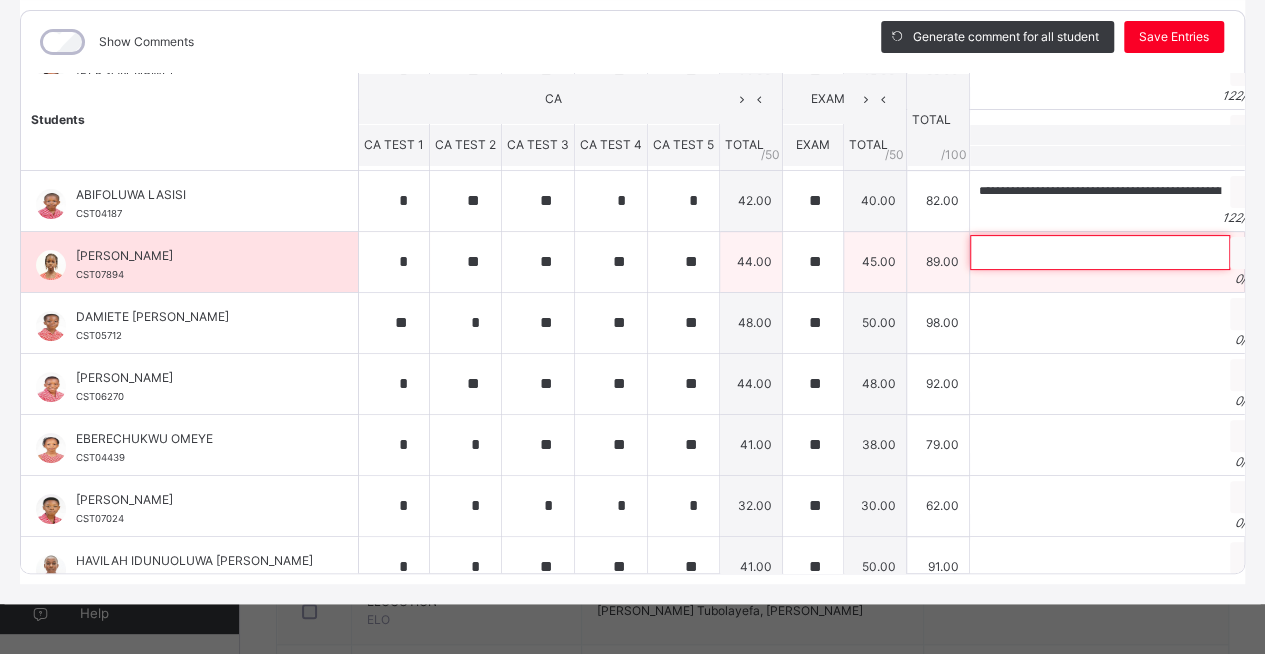 click at bounding box center [1100, 252] 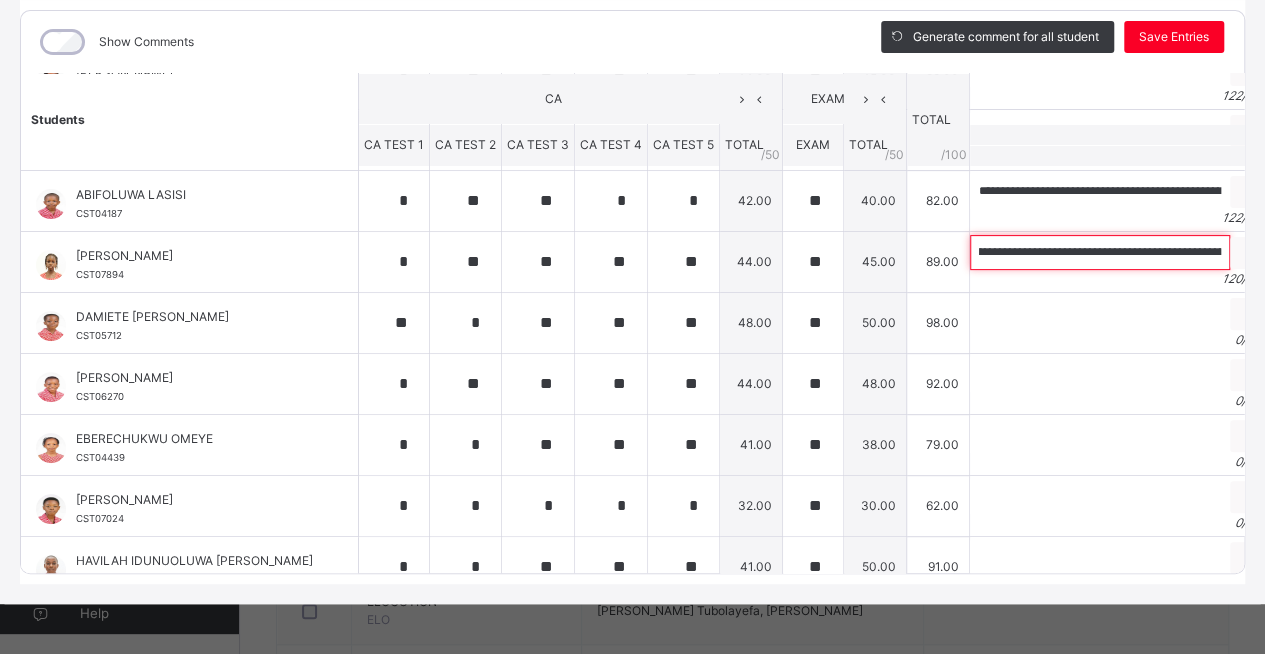 scroll, scrollTop: 0, scrollLeft: 0, axis: both 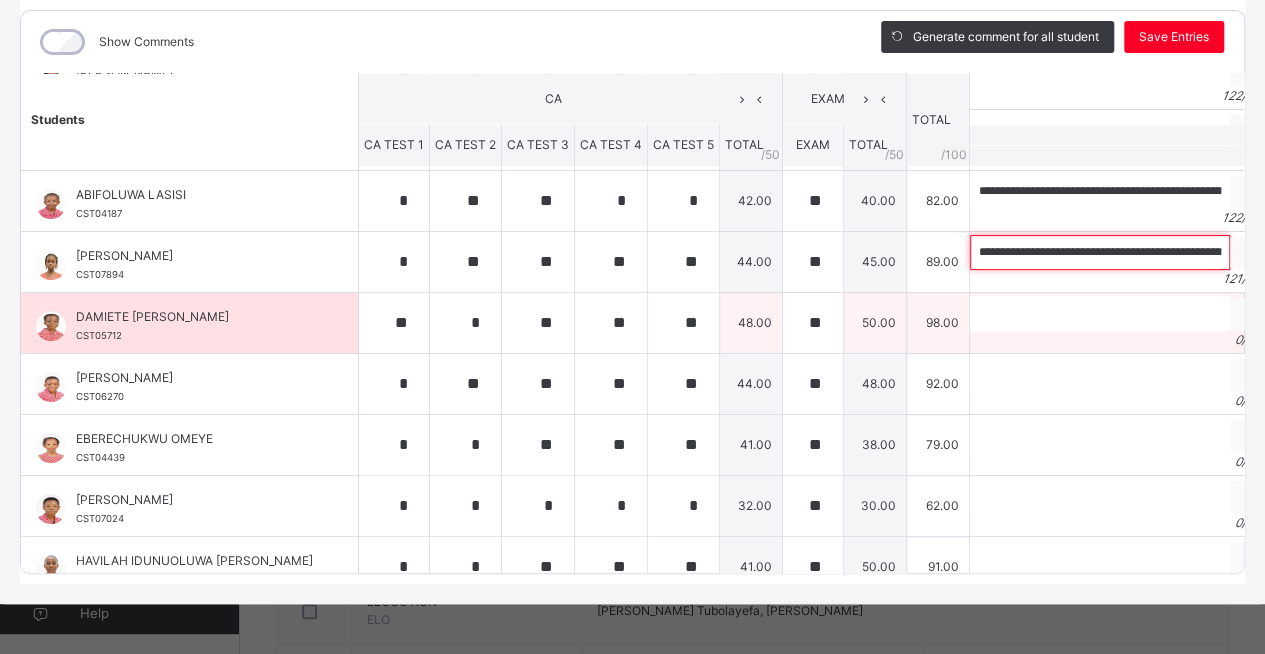 type on "**********" 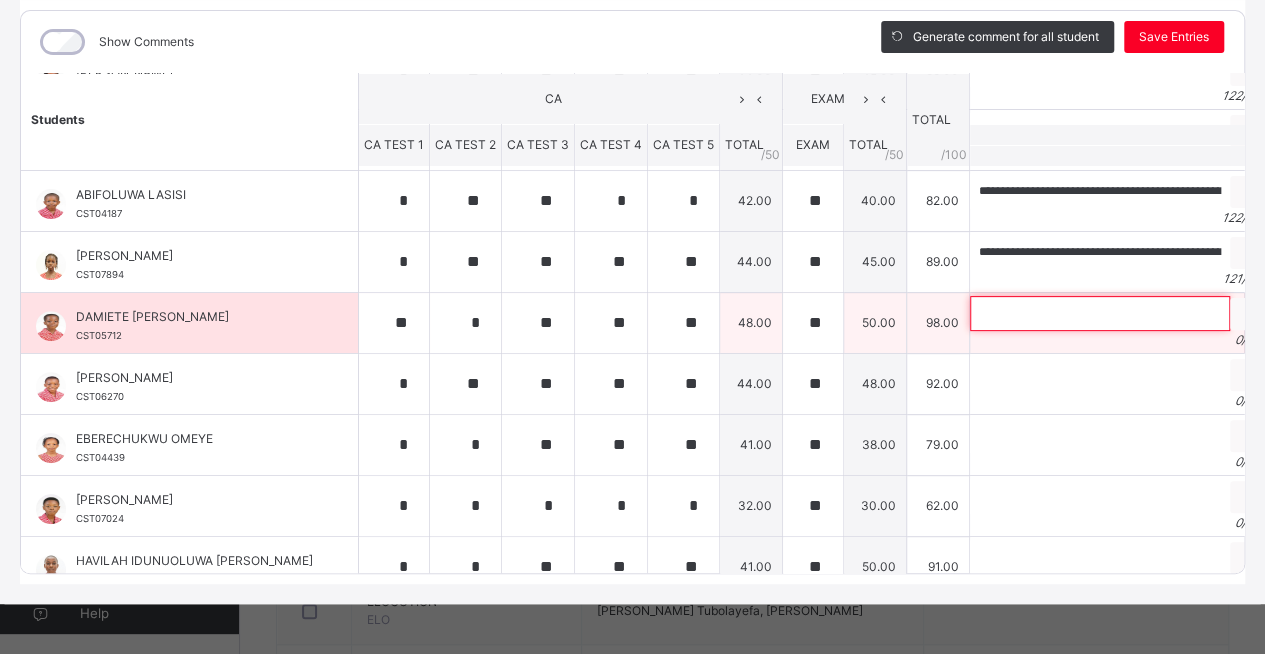 click at bounding box center [1100, 313] 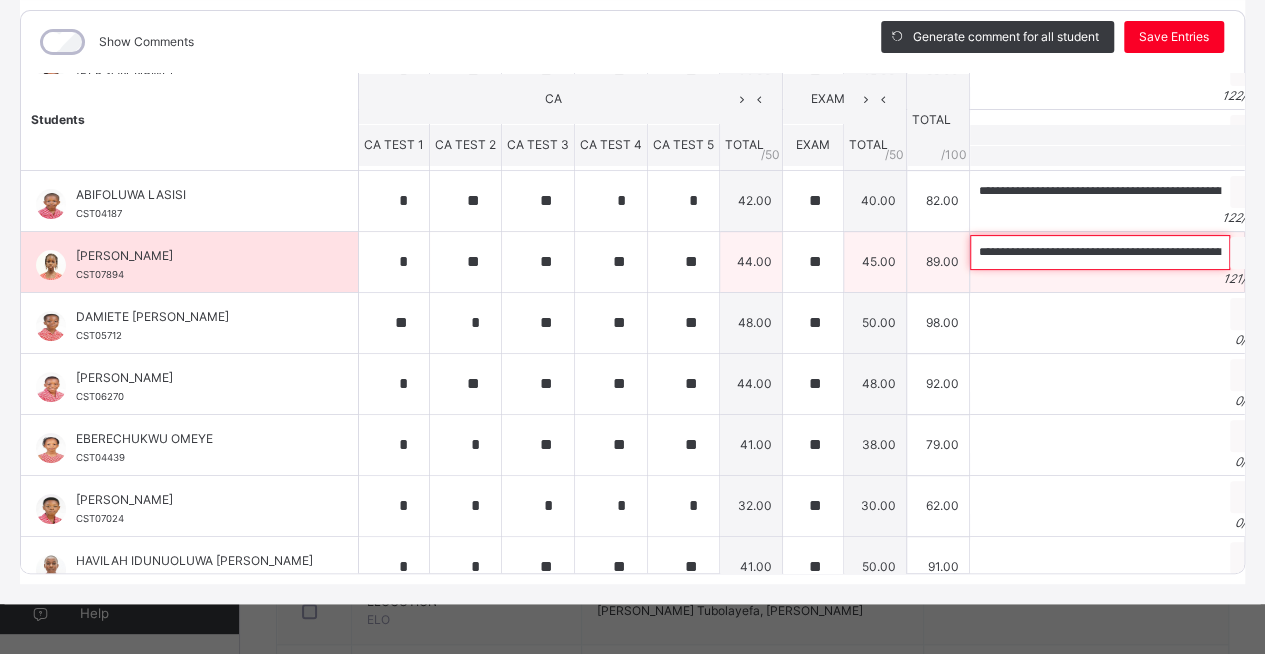 click on "**********" at bounding box center [1100, 252] 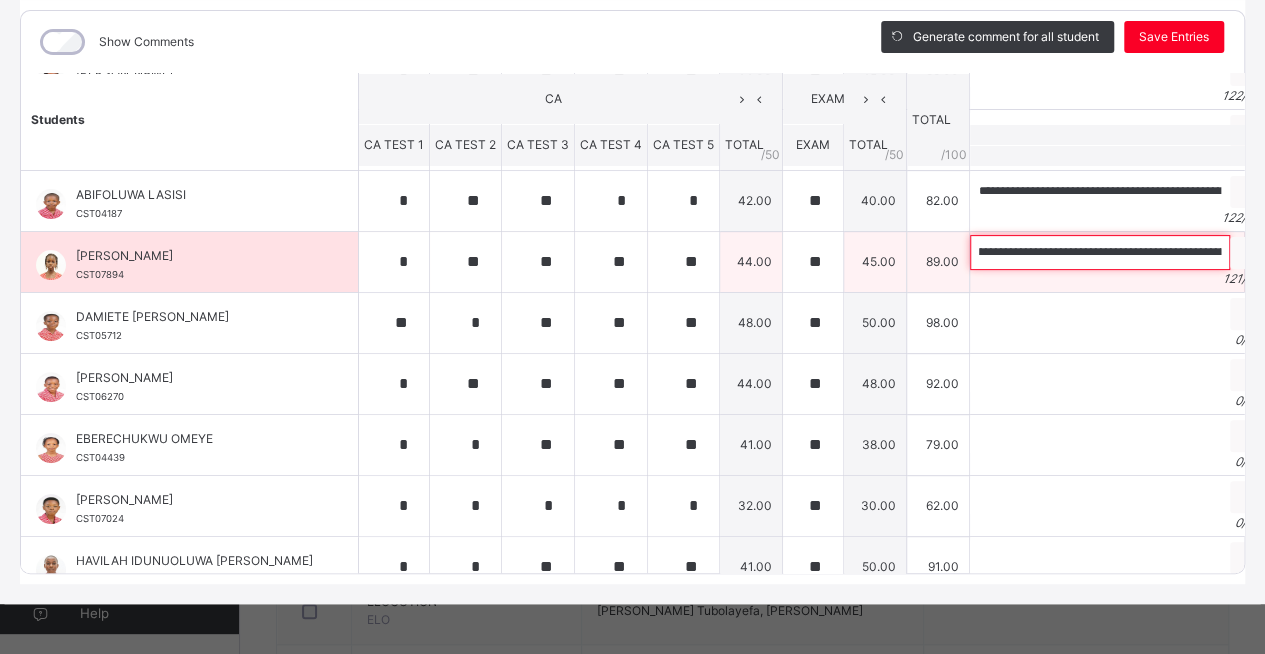 scroll, scrollTop: 0, scrollLeft: 213, axis: horizontal 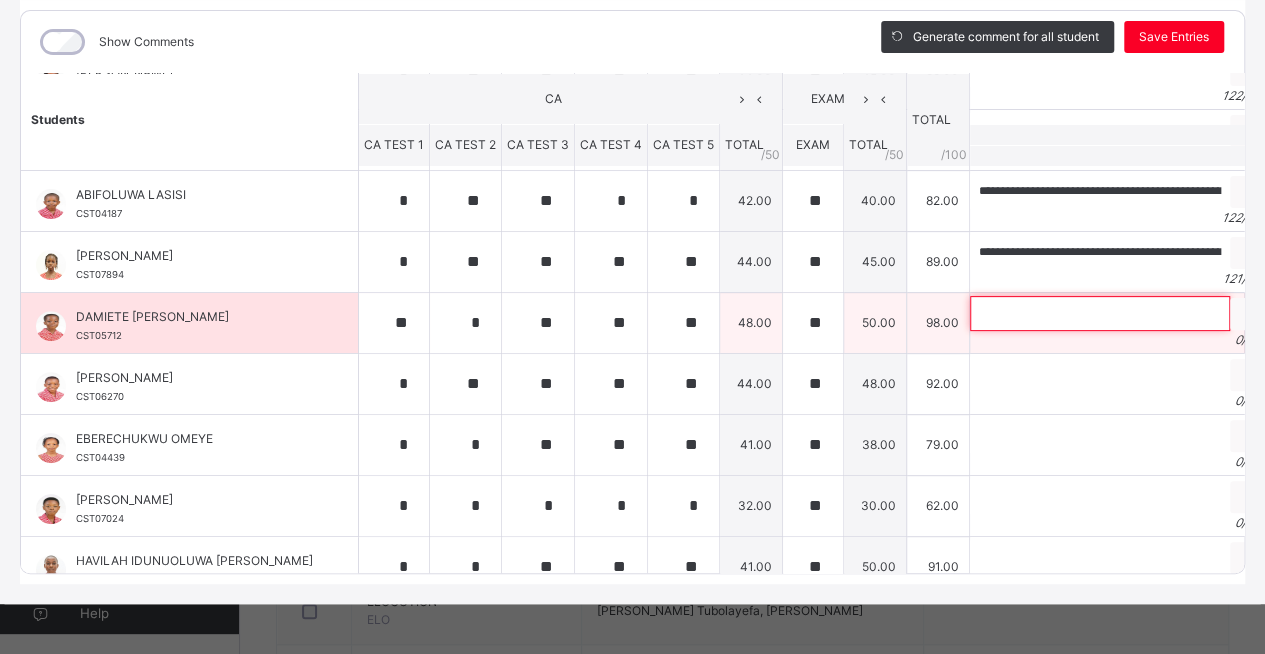 click at bounding box center (1100, 313) 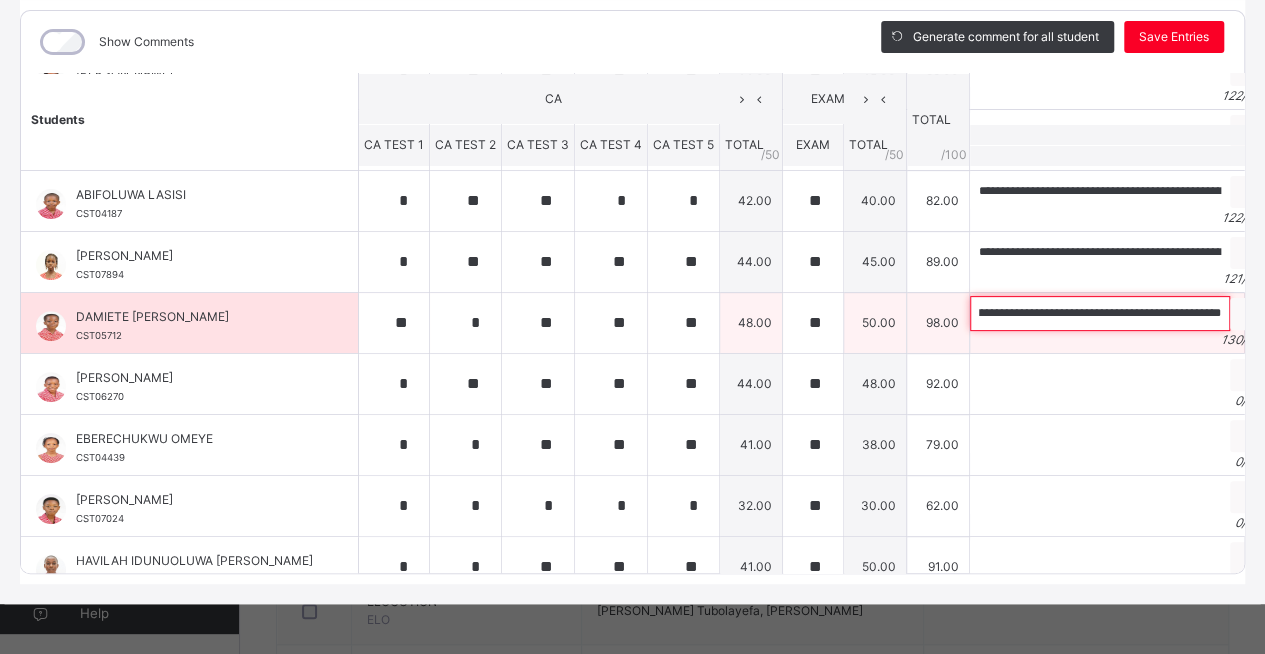 scroll, scrollTop: 0, scrollLeft: 504, axis: horizontal 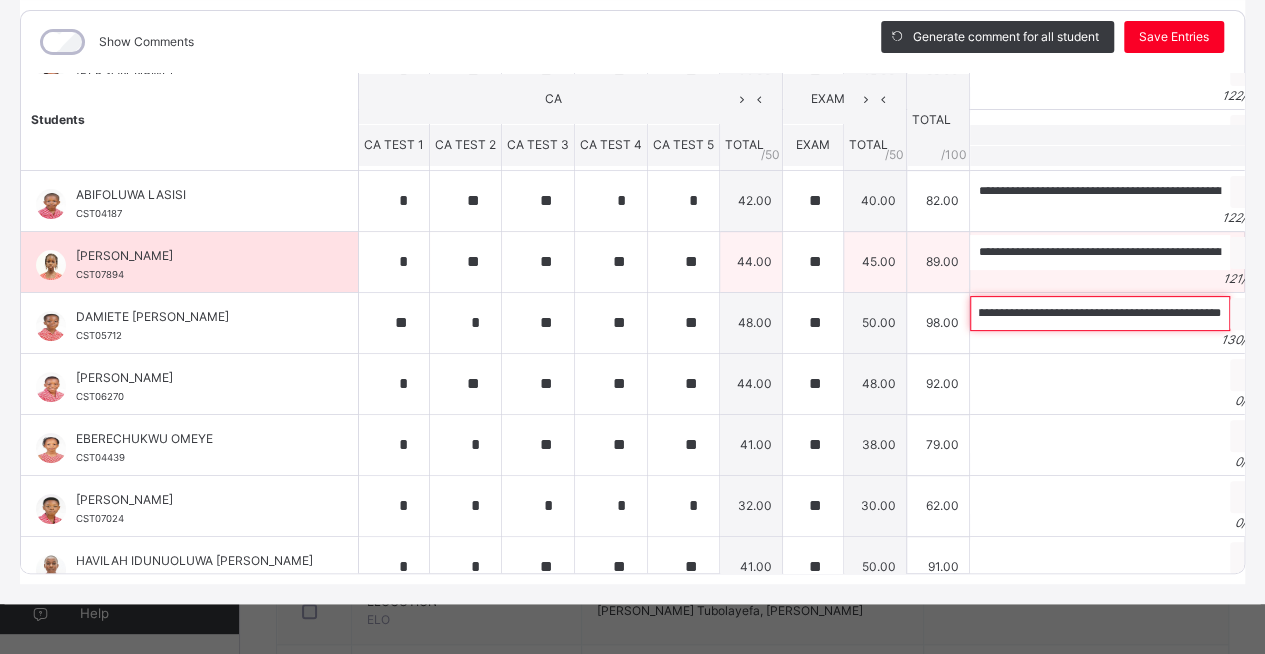 type on "**********" 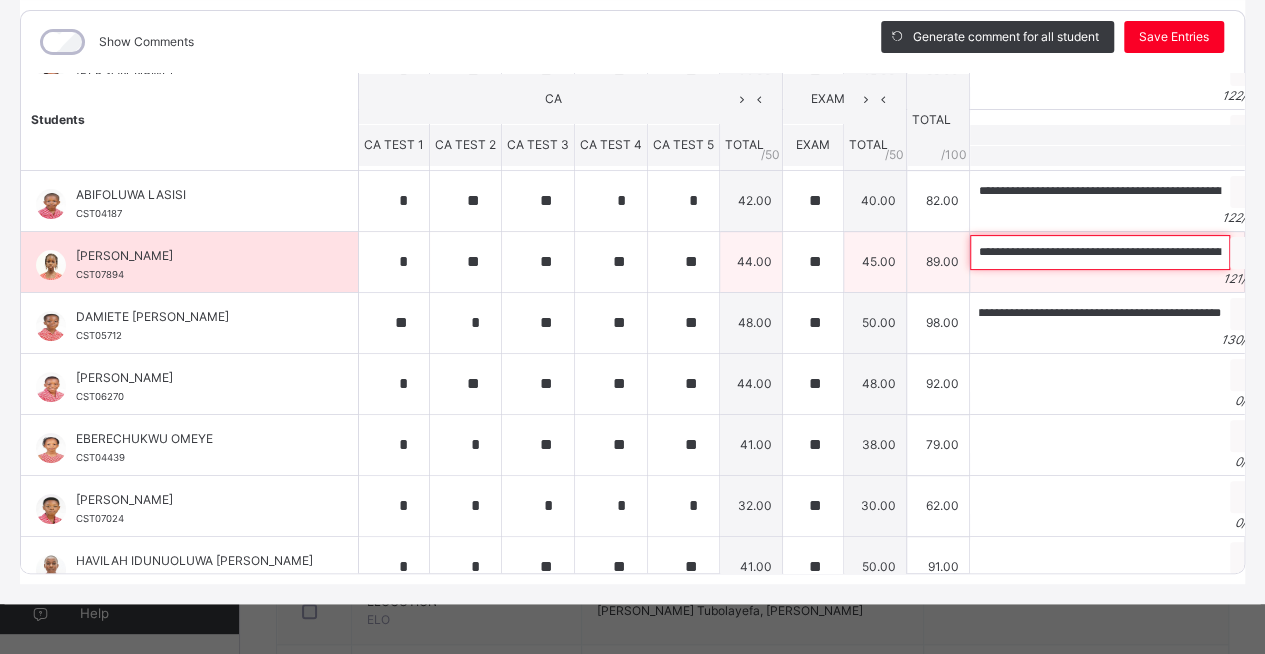 scroll, scrollTop: 0, scrollLeft: 0, axis: both 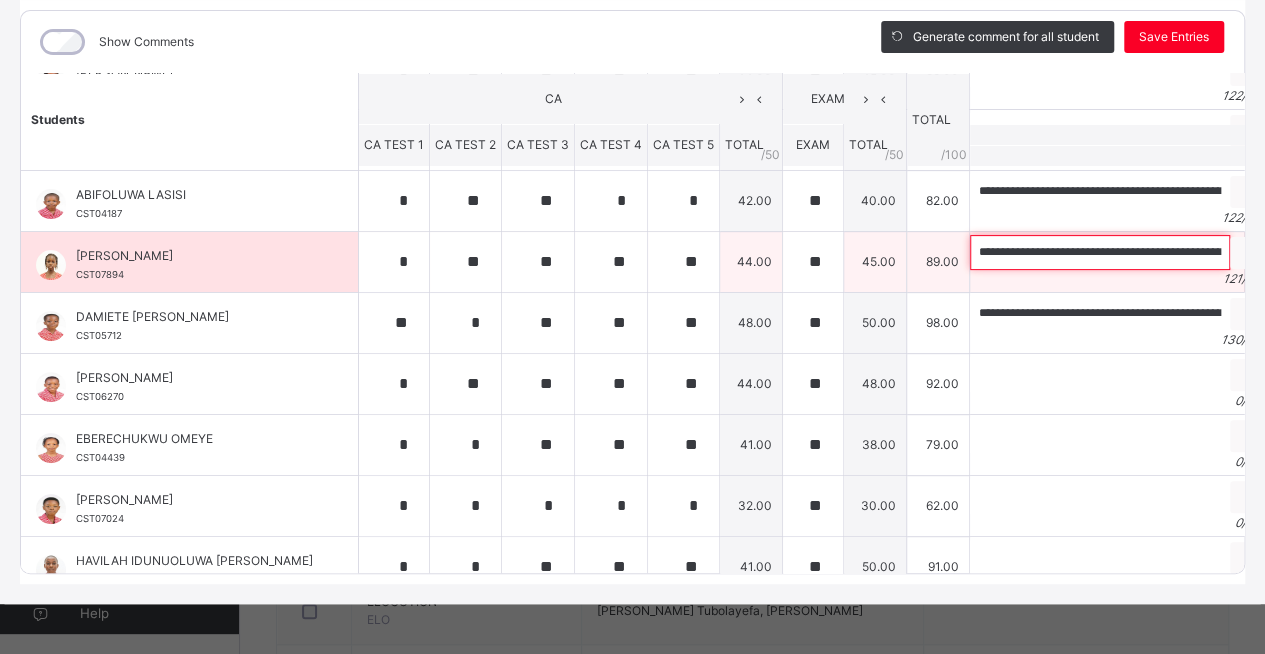 click on "**********" at bounding box center (1100, 252) 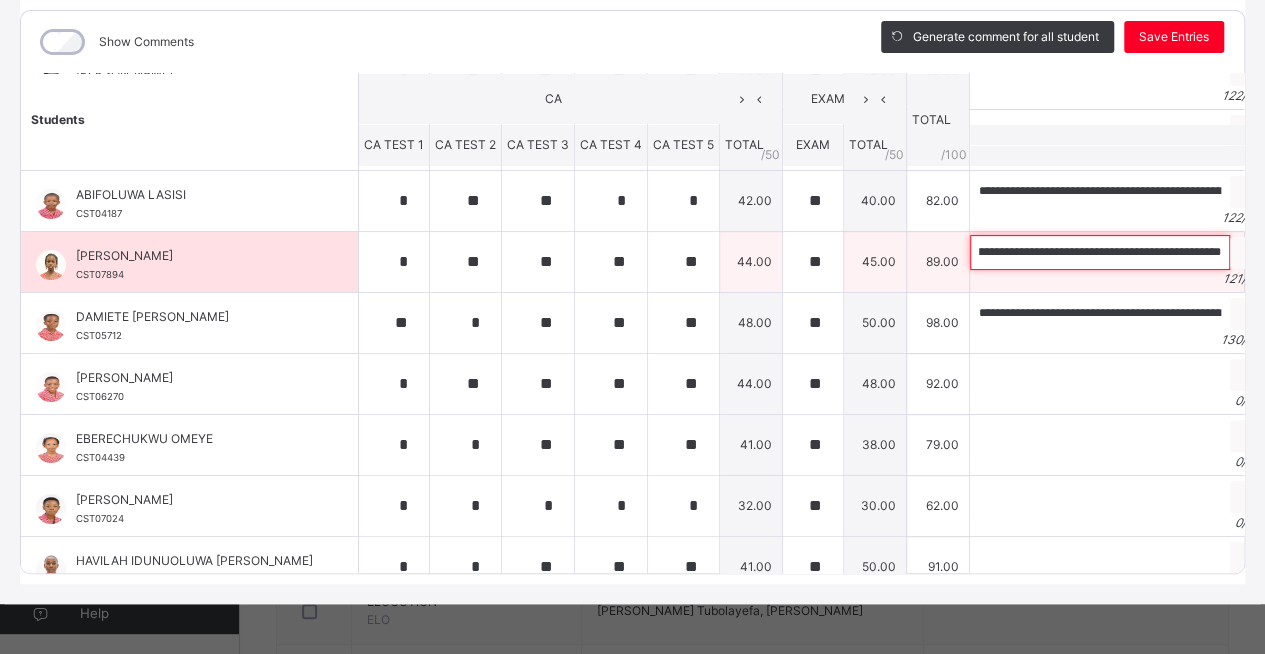 scroll, scrollTop: 0, scrollLeft: 404, axis: horizontal 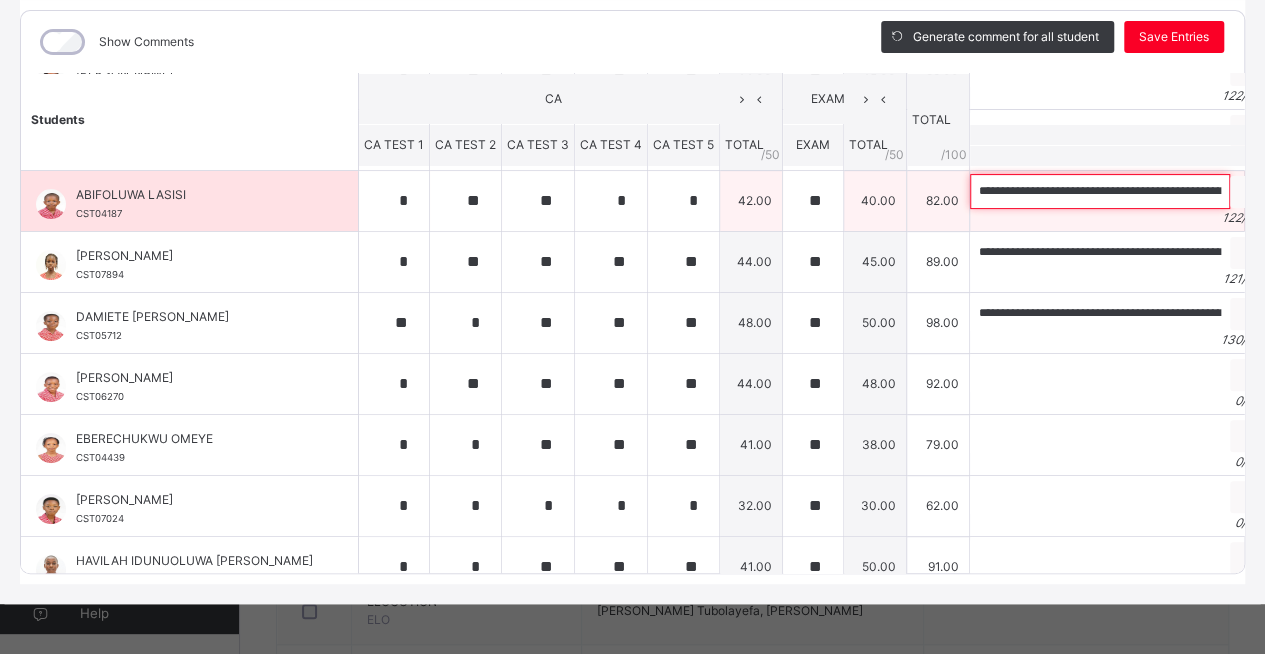 click on "**********" at bounding box center [1100, 191] 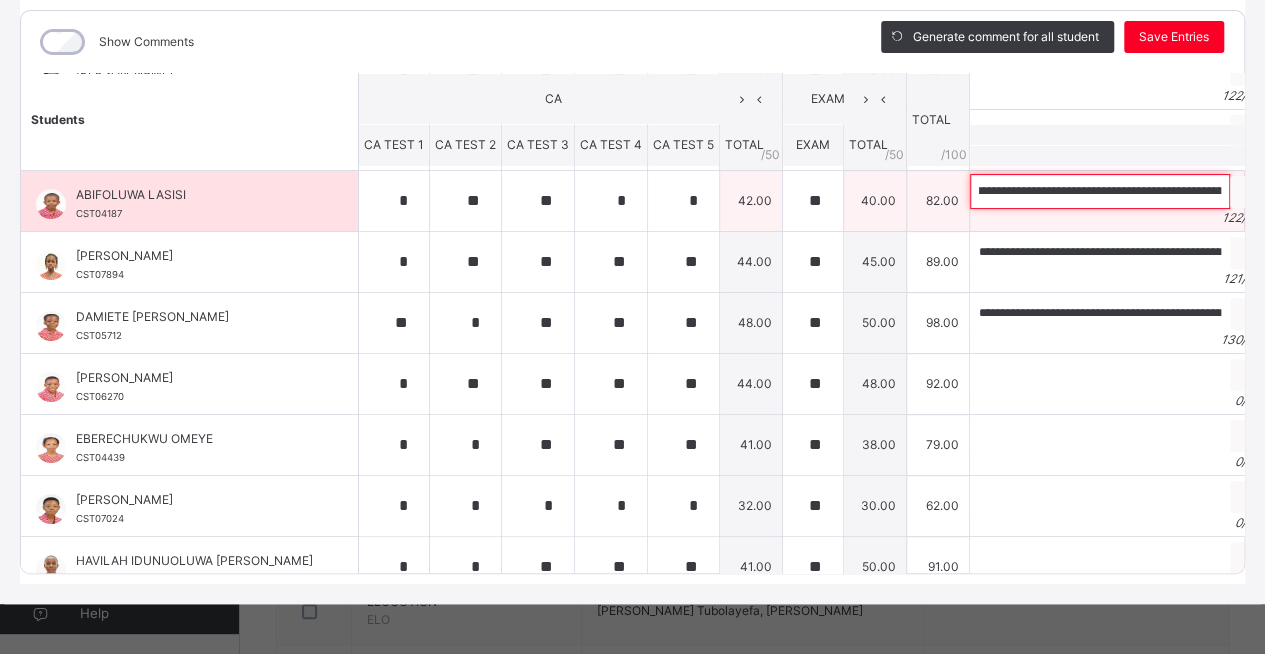 scroll, scrollTop: 0, scrollLeft: 198, axis: horizontal 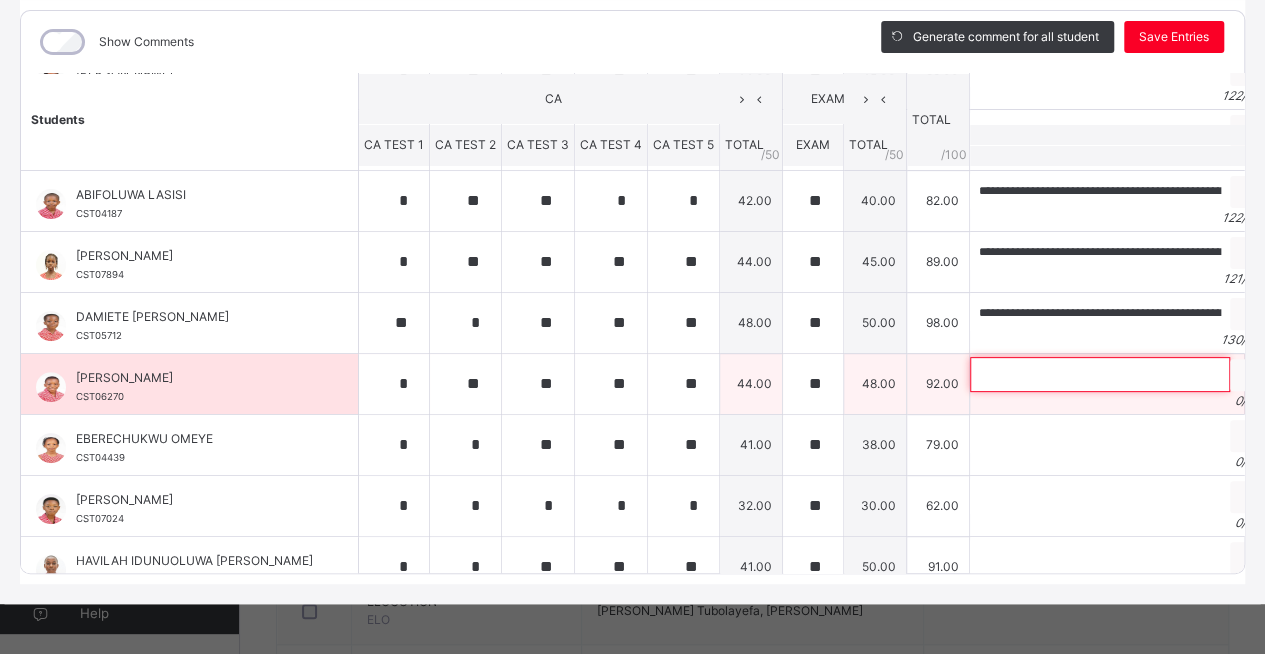 click at bounding box center (1100, 374) 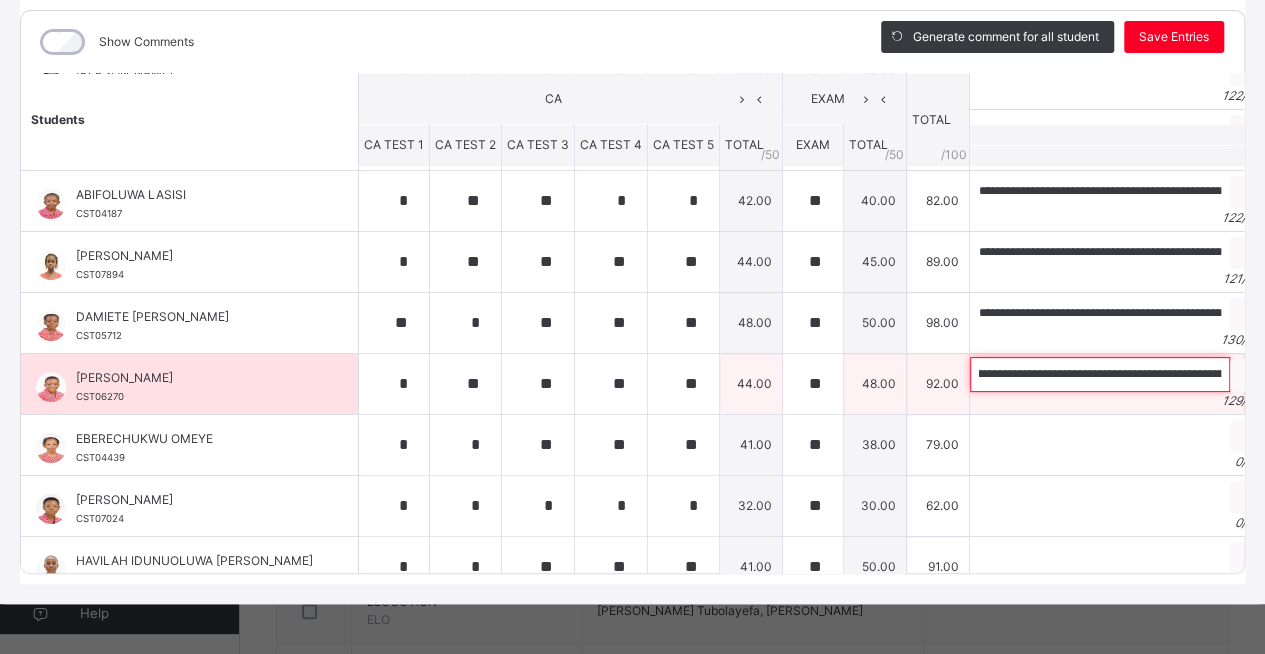 scroll, scrollTop: 0, scrollLeft: 0, axis: both 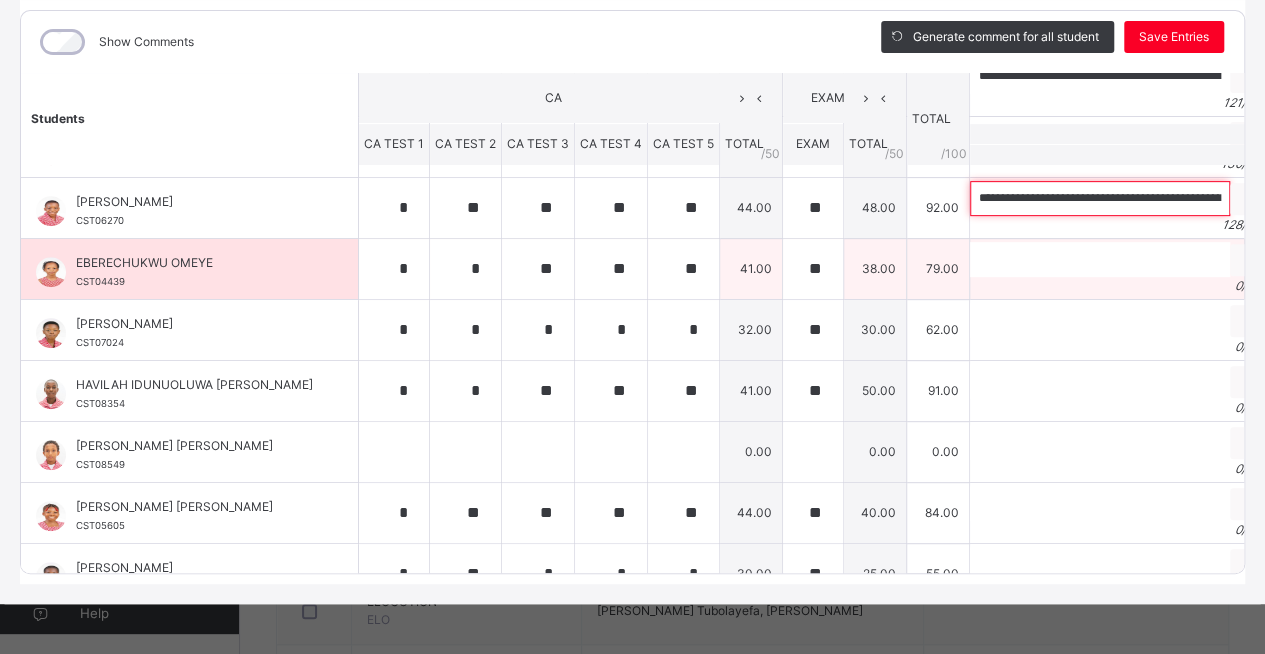 type on "**********" 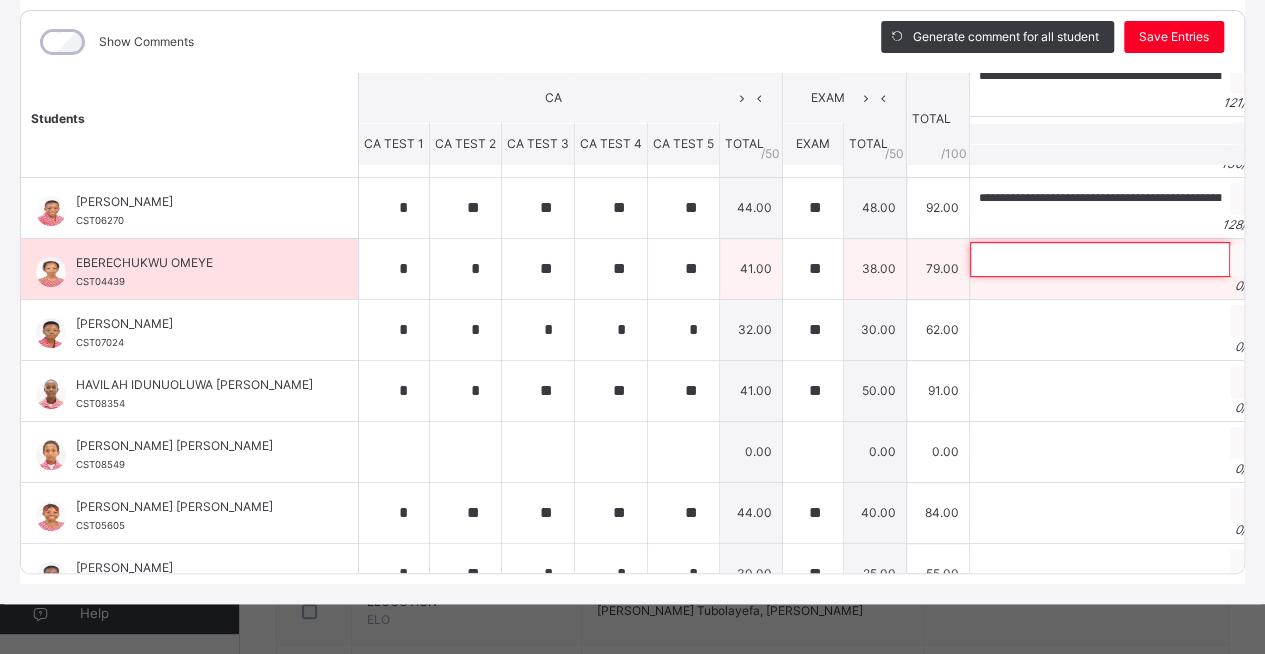 click at bounding box center (1100, 259) 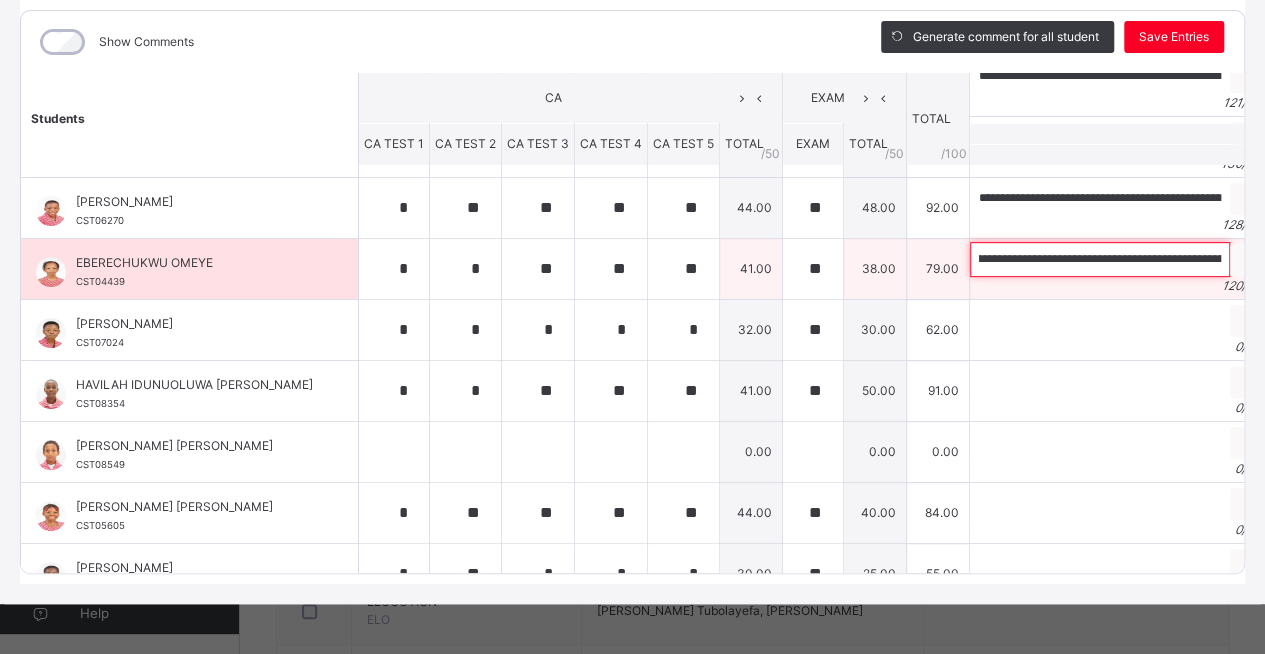 scroll, scrollTop: 0, scrollLeft: 0, axis: both 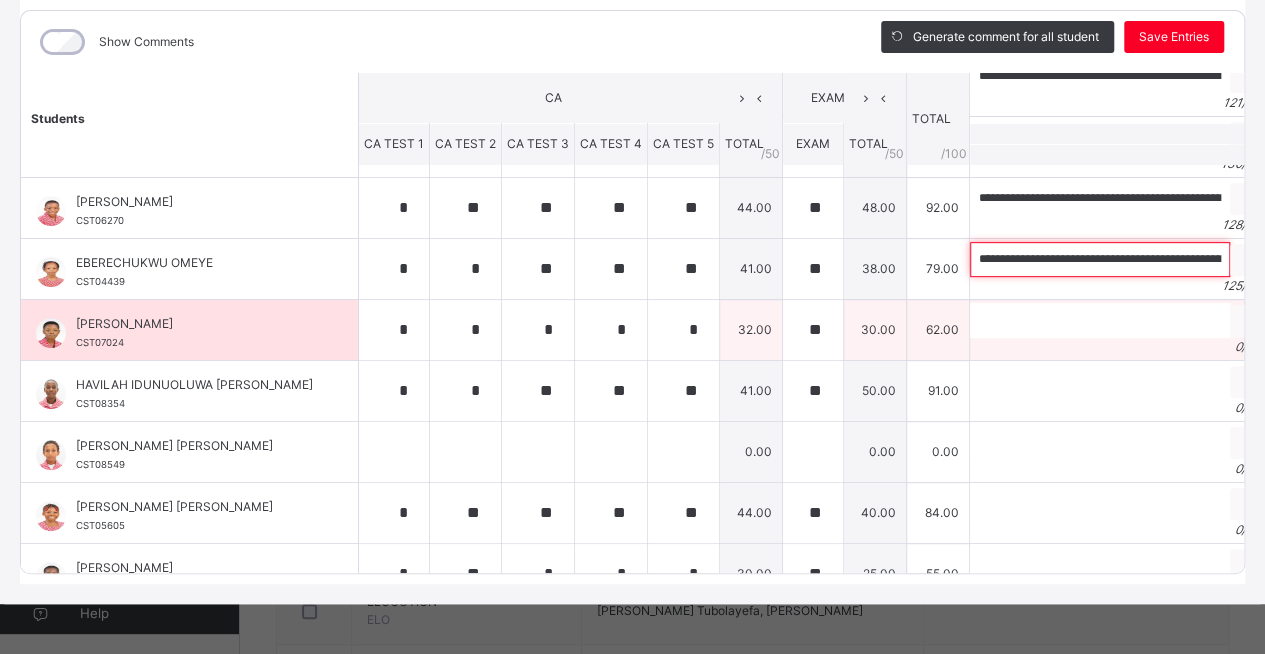 type on "**********" 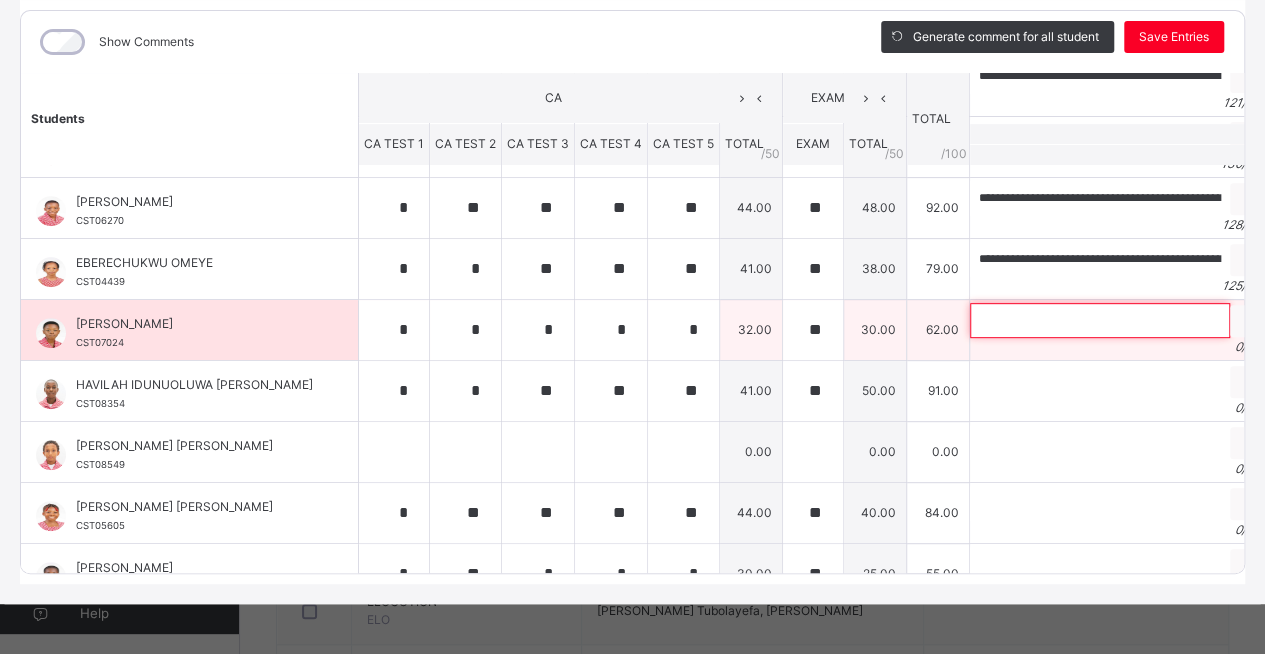 click at bounding box center [1100, 320] 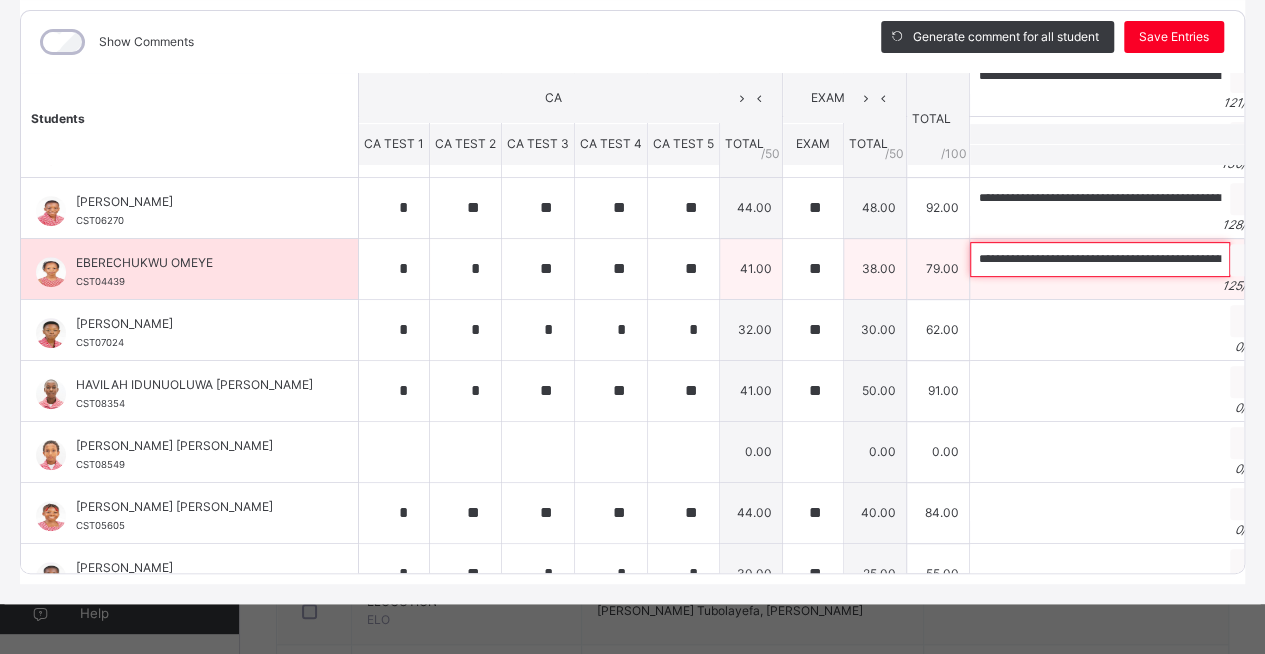 click on "**********" at bounding box center (1100, 259) 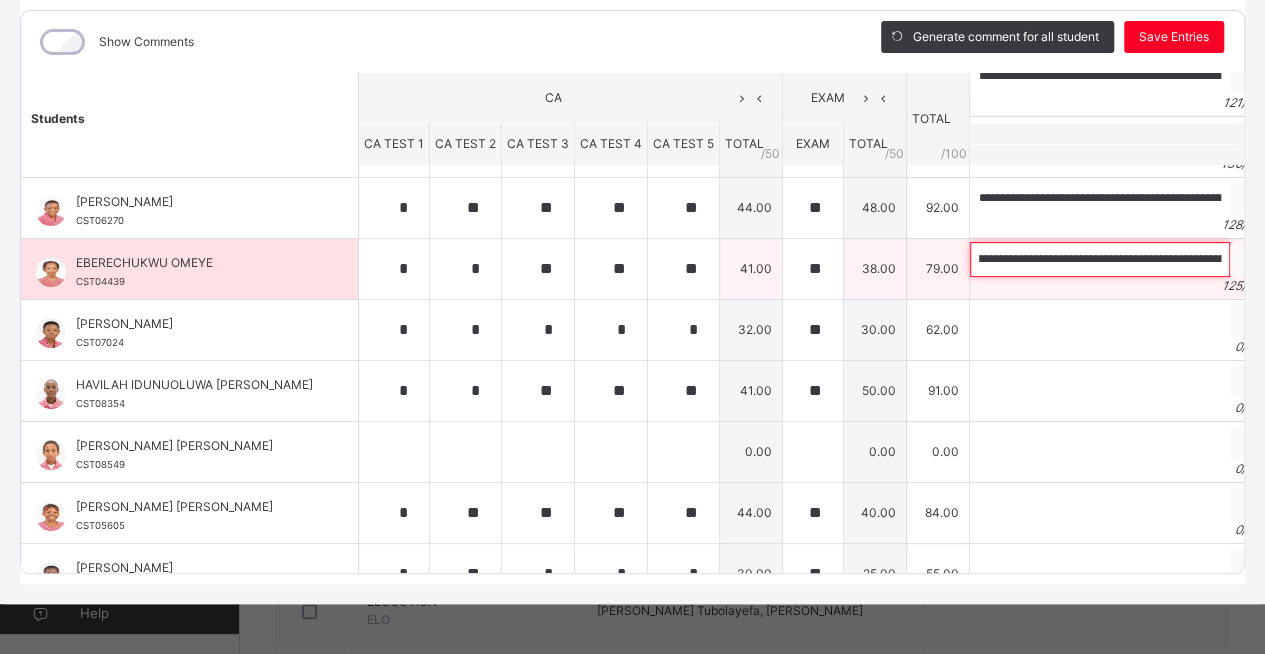 scroll, scrollTop: 0, scrollLeft: 0, axis: both 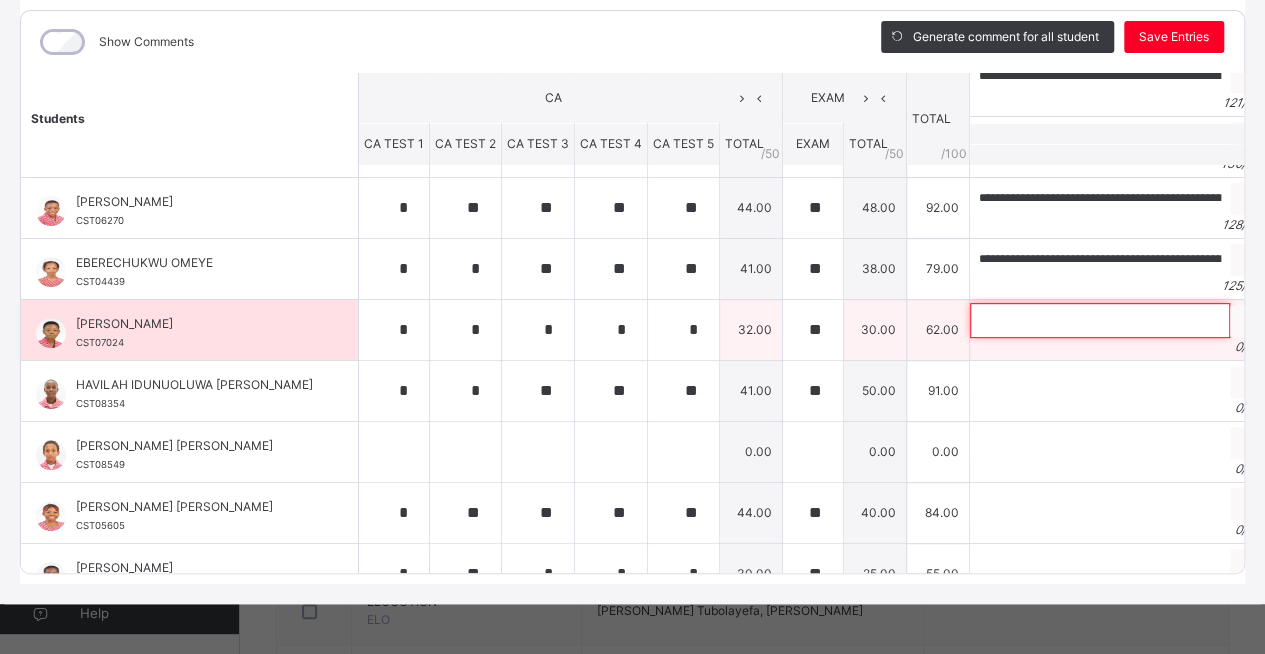 click at bounding box center [1100, 320] 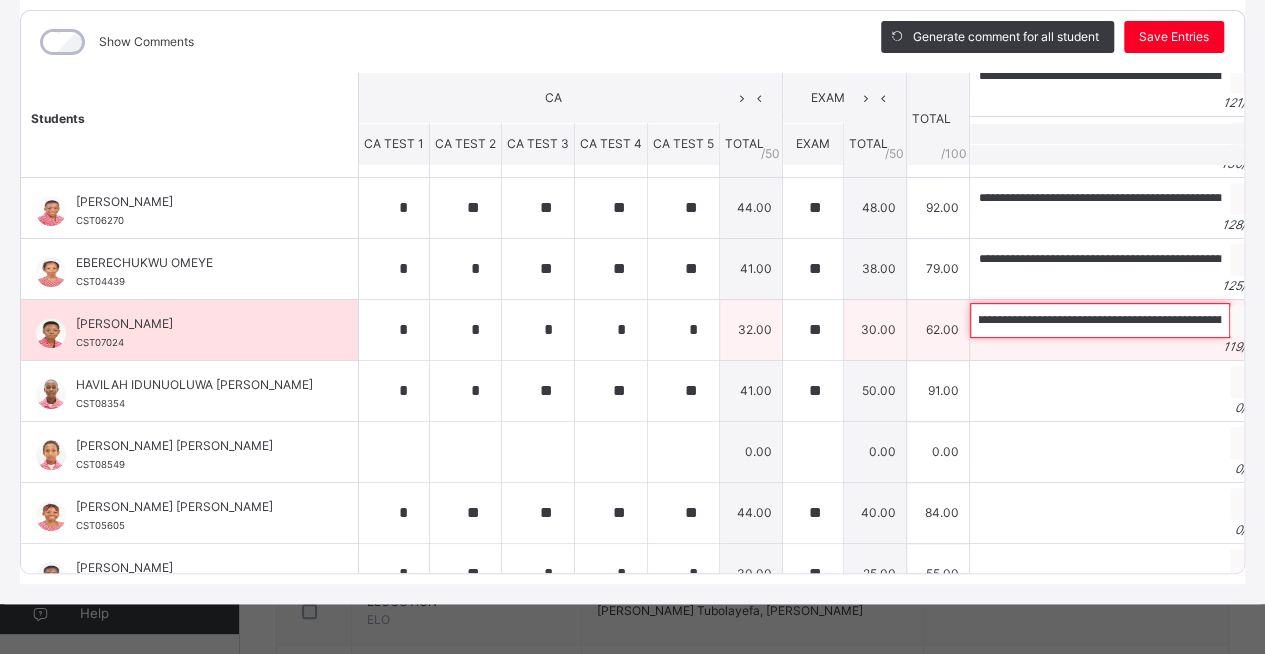 scroll, scrollTop: 0, scrollLeft: 0, axis: both 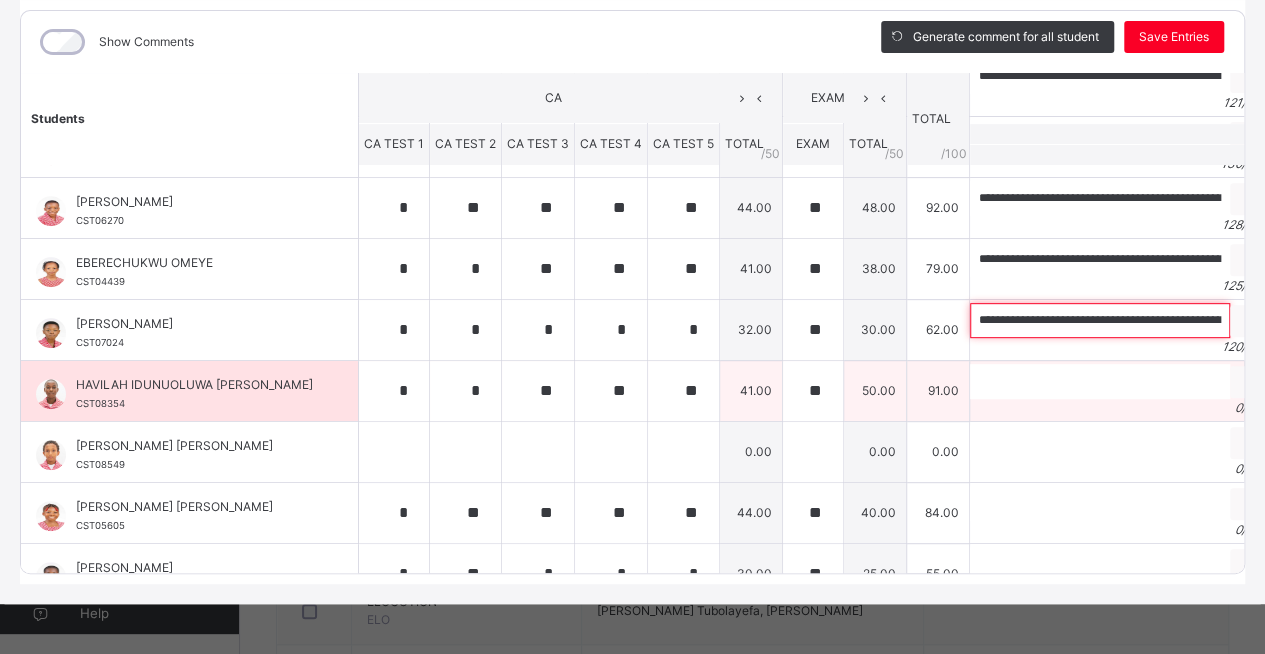 type on "**********" 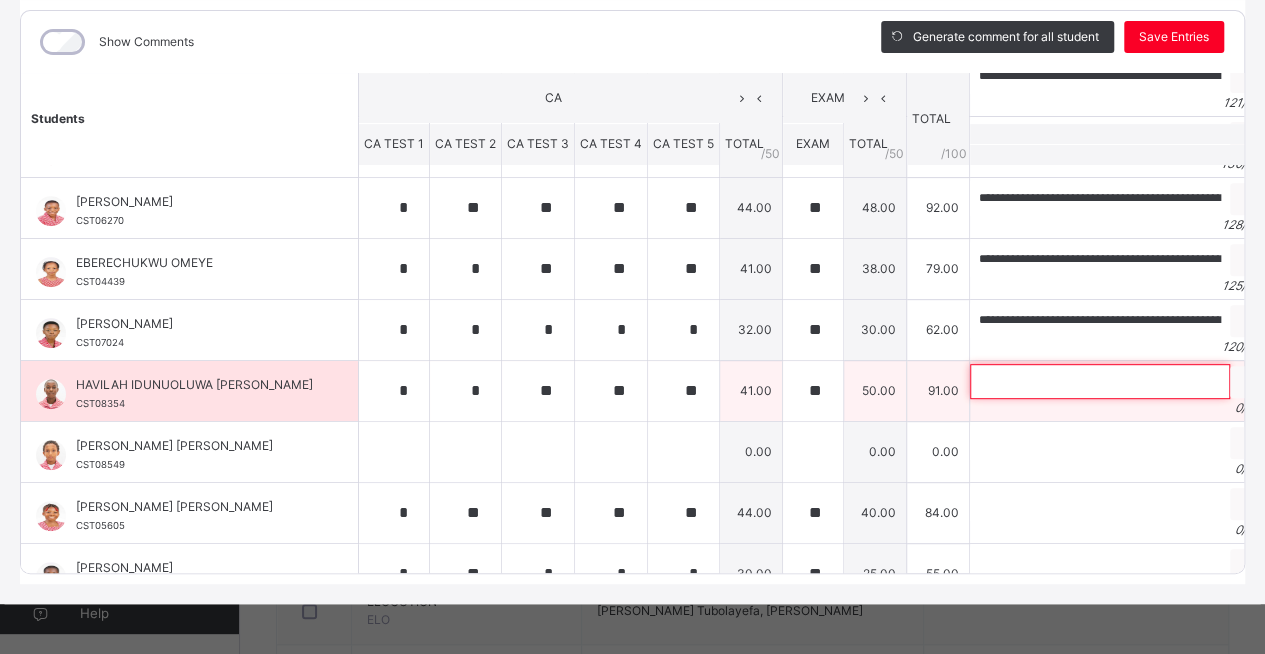 click at bounding box center [1100, 381] 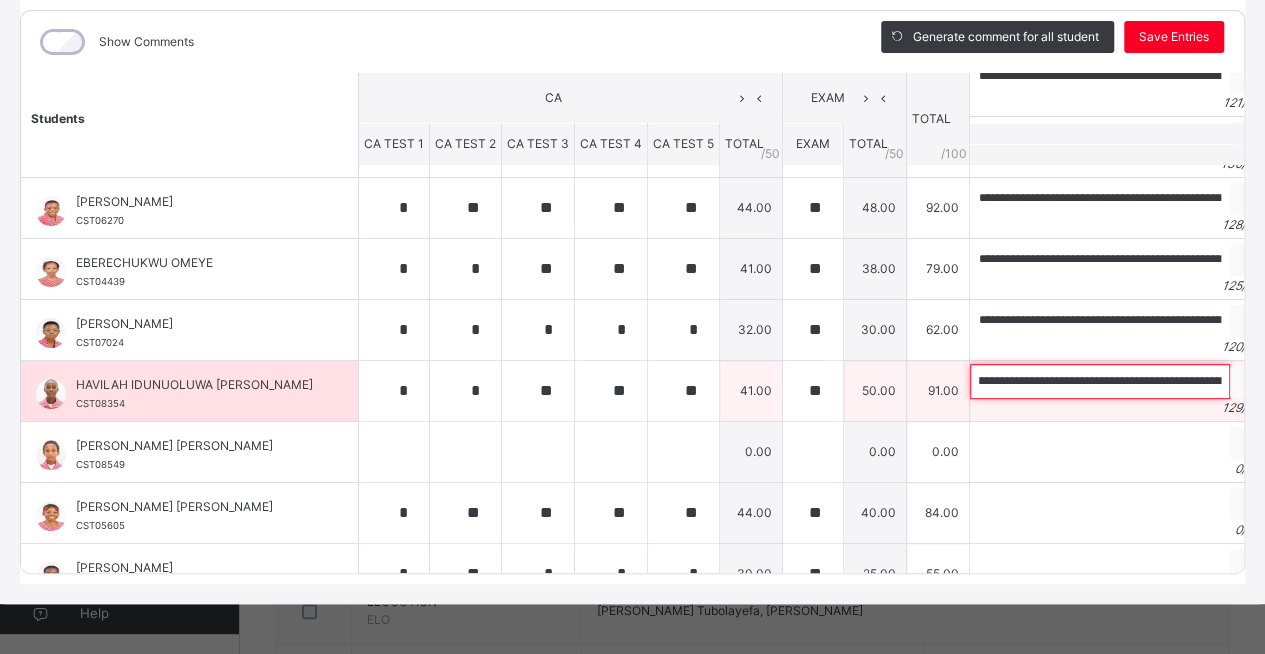 scroll, scrollTop: 0, scrollLeft: 0, axis: both 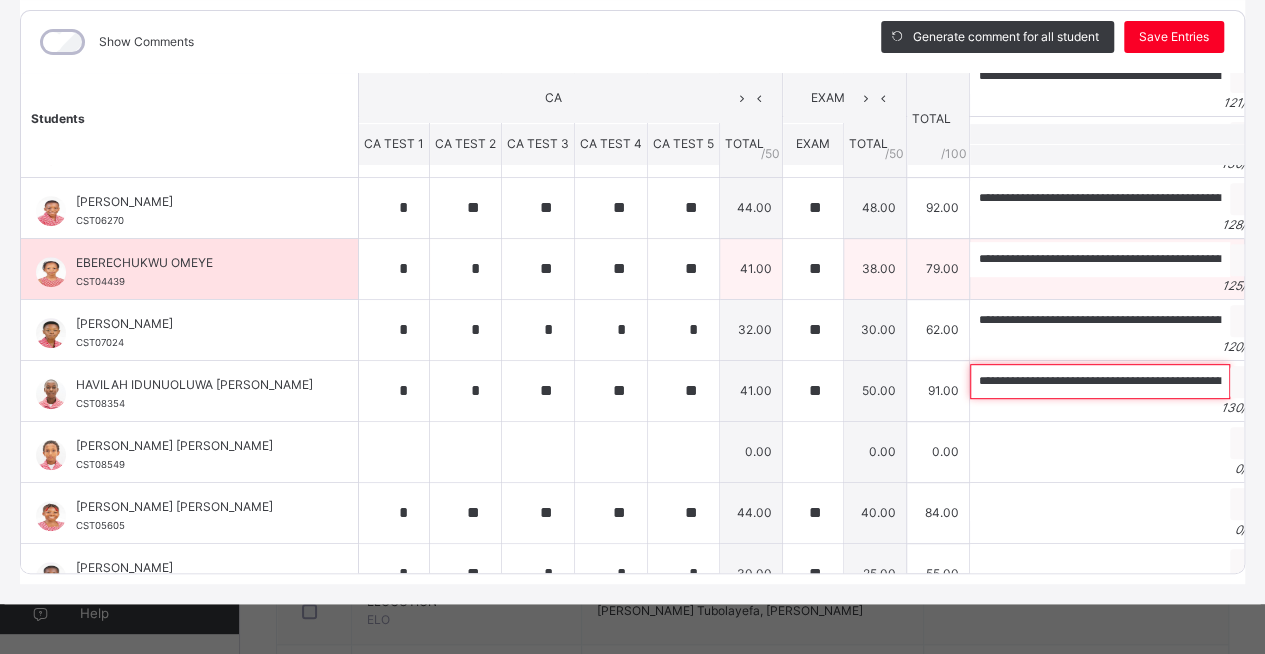 type on "**********" 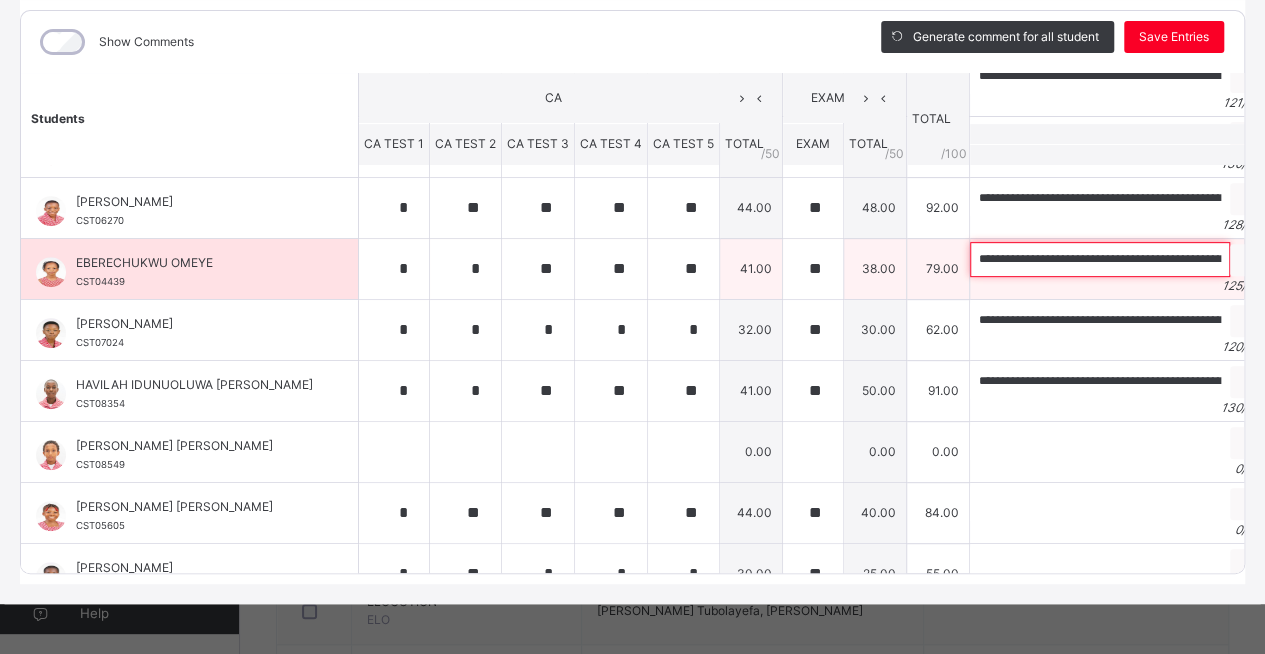 click on "**********" at bounding box center [1100, 259] 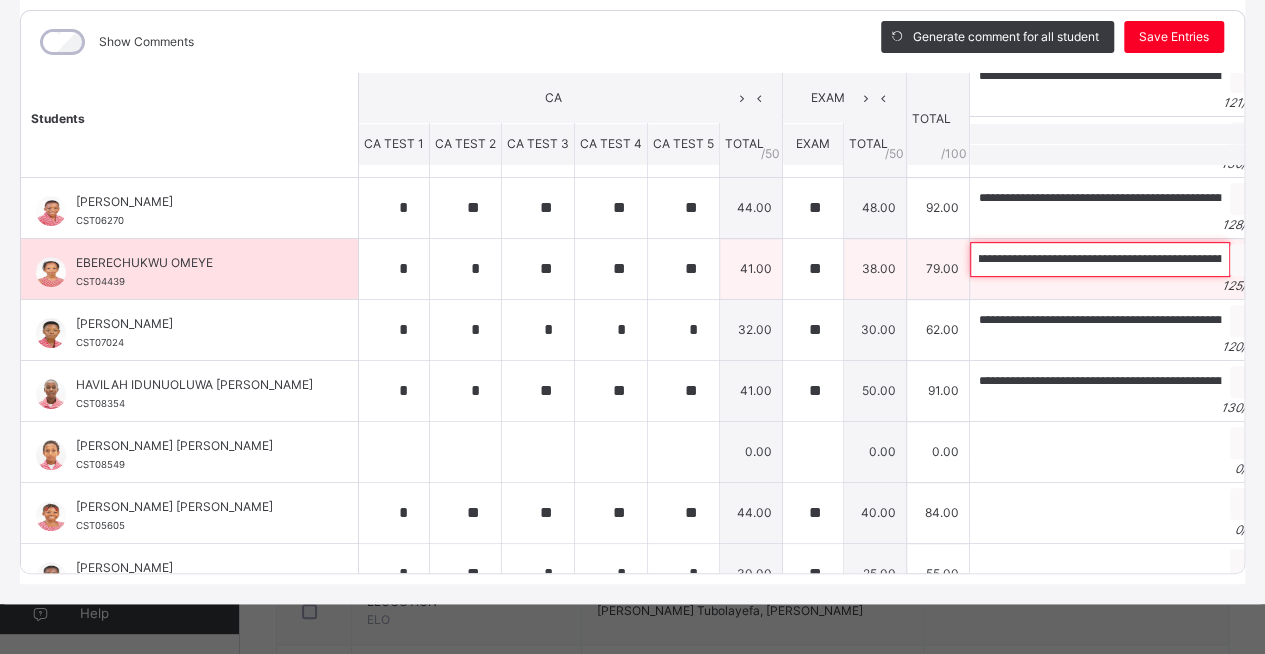 scroll, scrollTop: 0, scrollLeft: 155, axis: horizontal 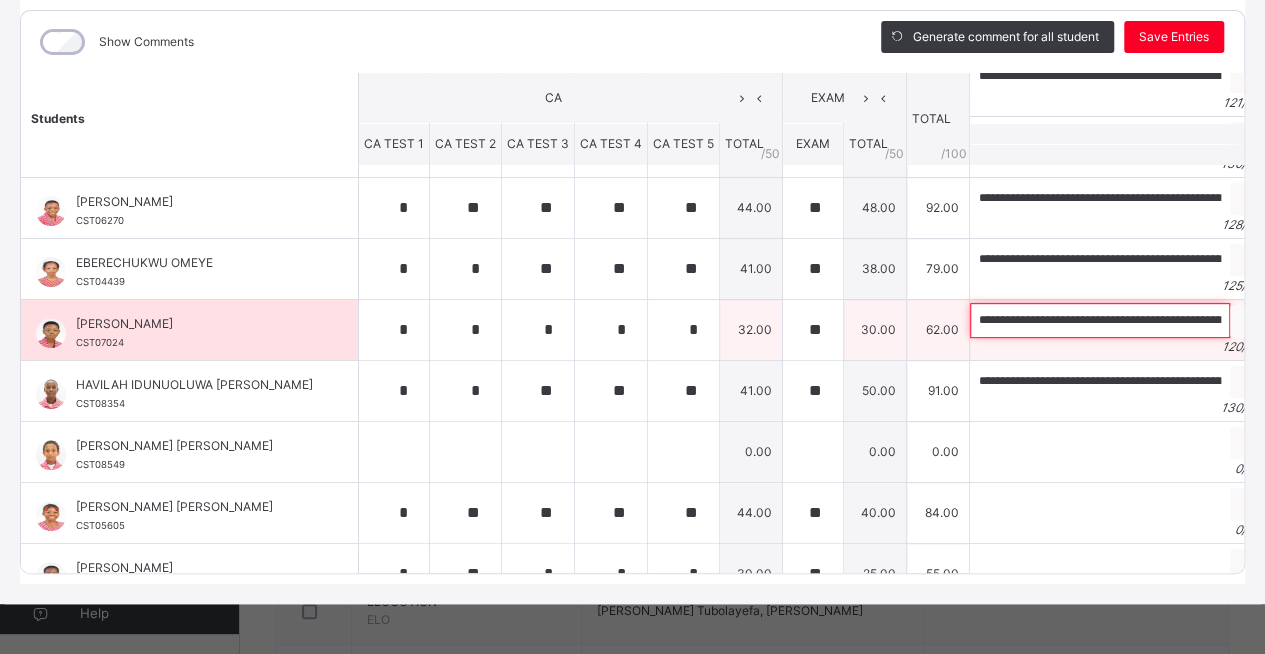 click on "**********" at bounding box center [1100, 320] 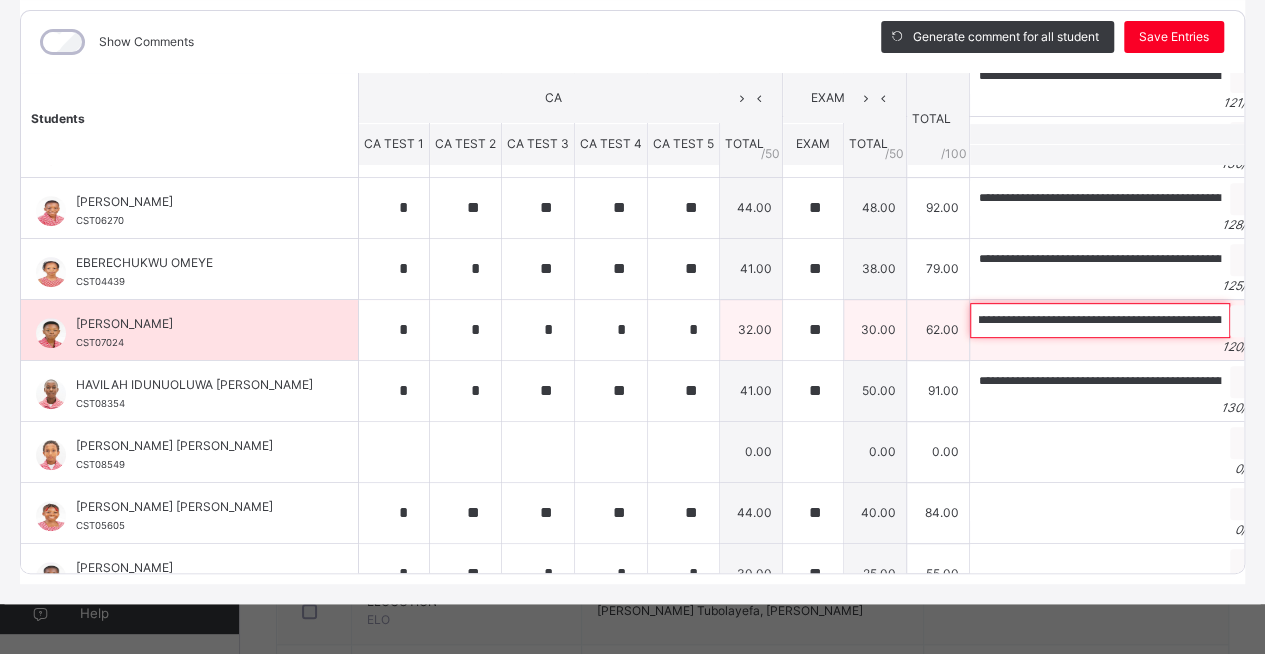 scroll, scrollTop: 0, scrollLeft: 230, axis: horizontal 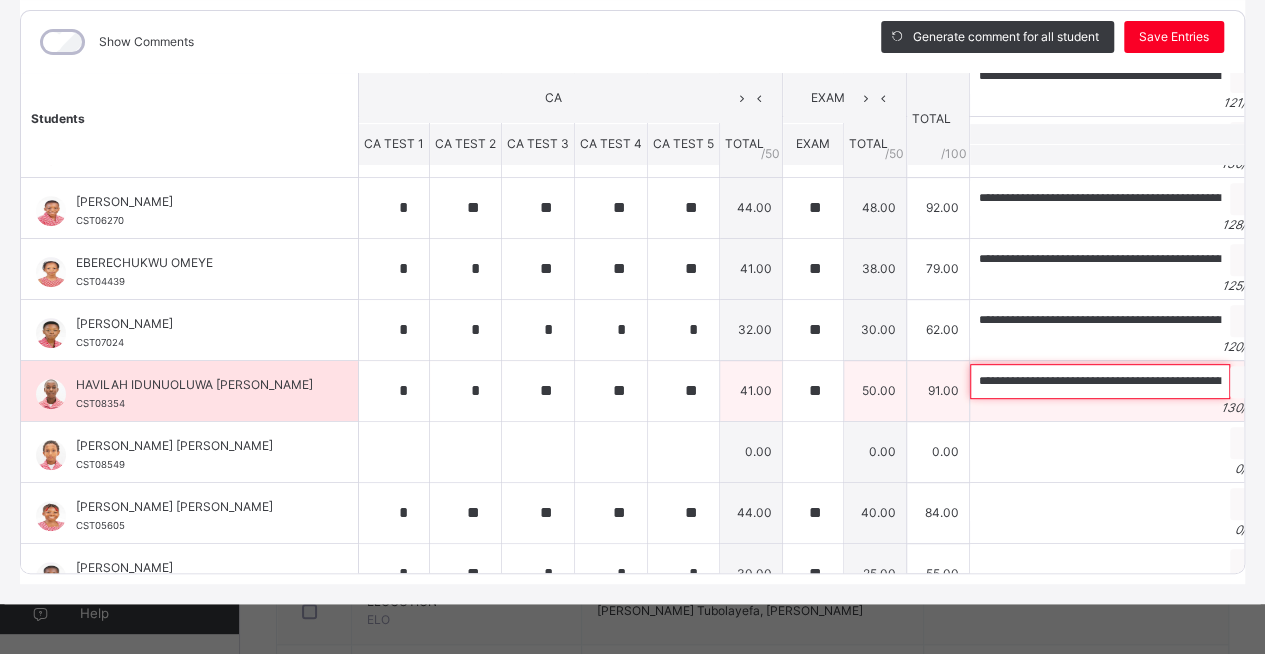 click on "**********" at bounding box center [1100, 381] 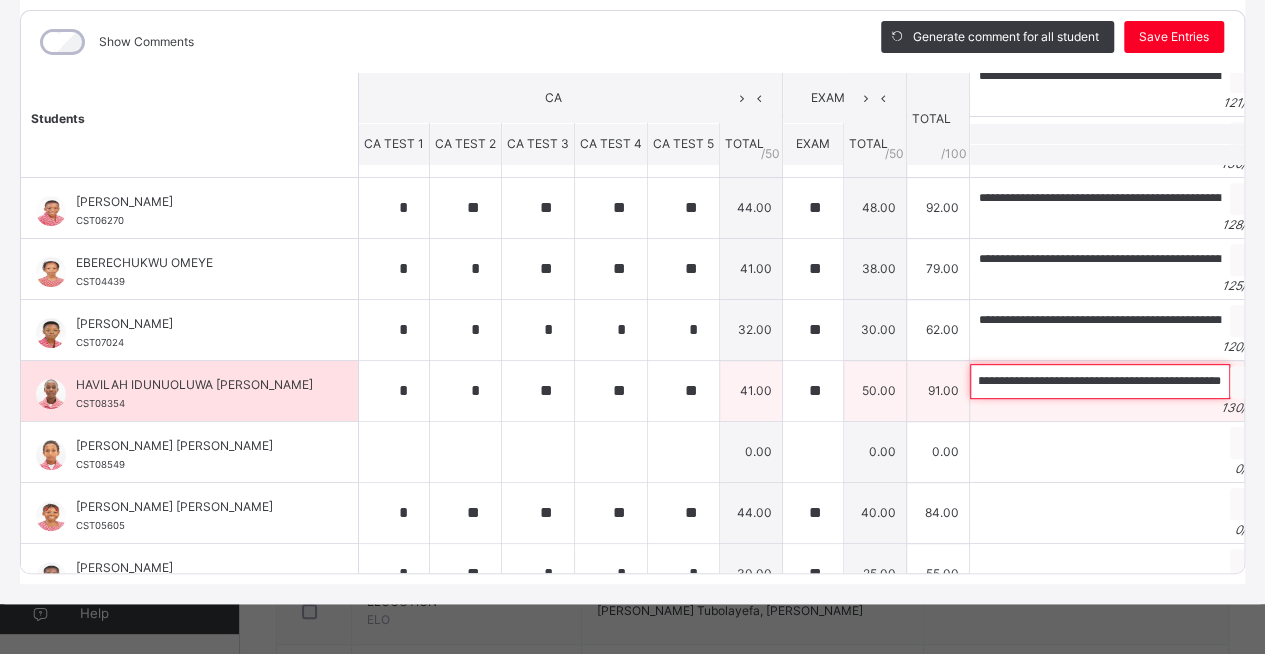scroll, scrollTop: 0, scrollLeft: 498, axis: horizontal 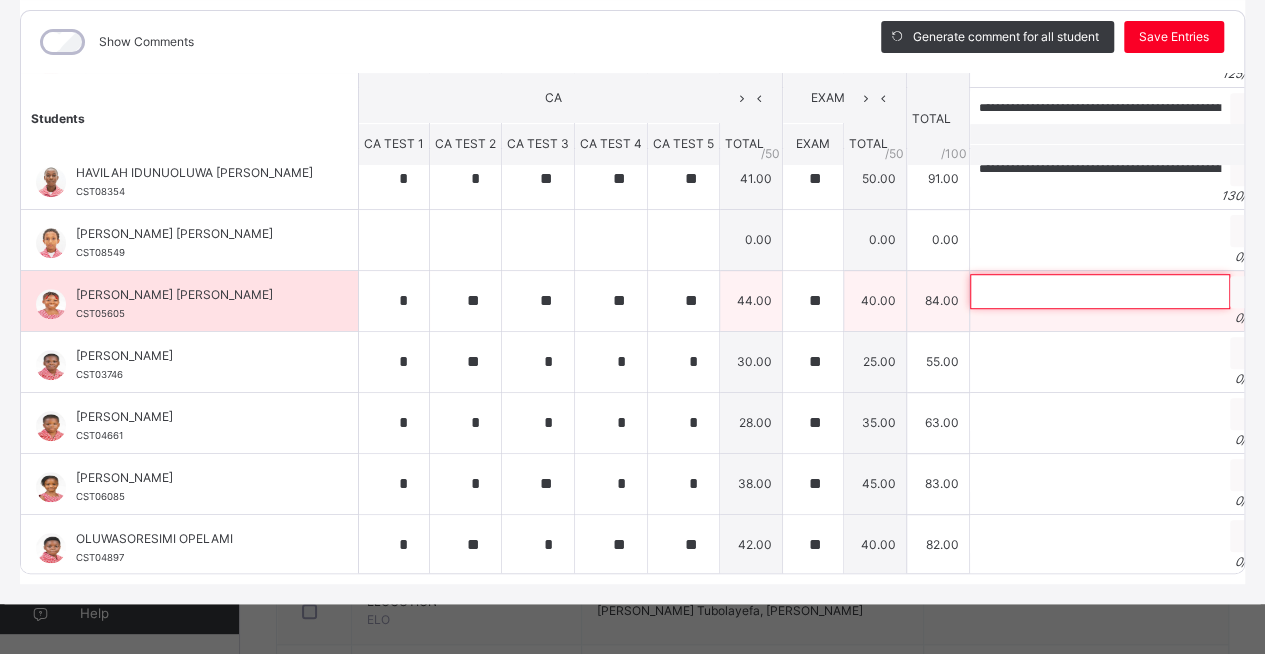 click at bounding box center [1100, 291] 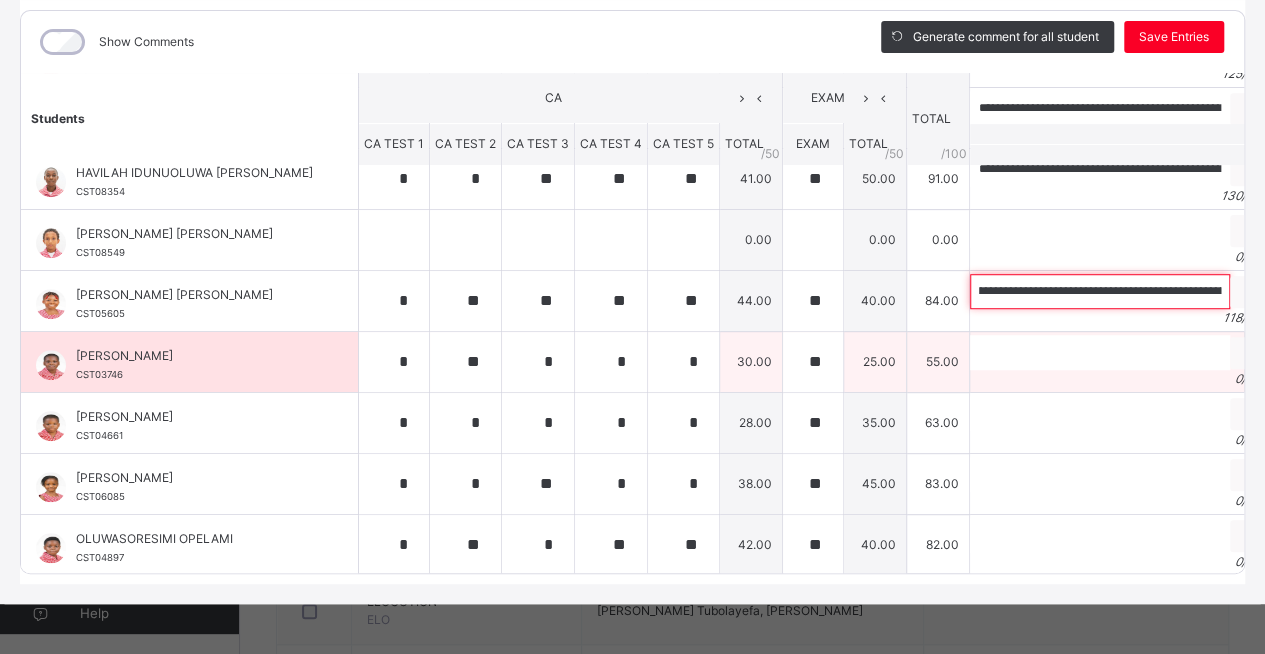 scroll, scrollTop: 0, scrollLeft: 212, axis: horizontal 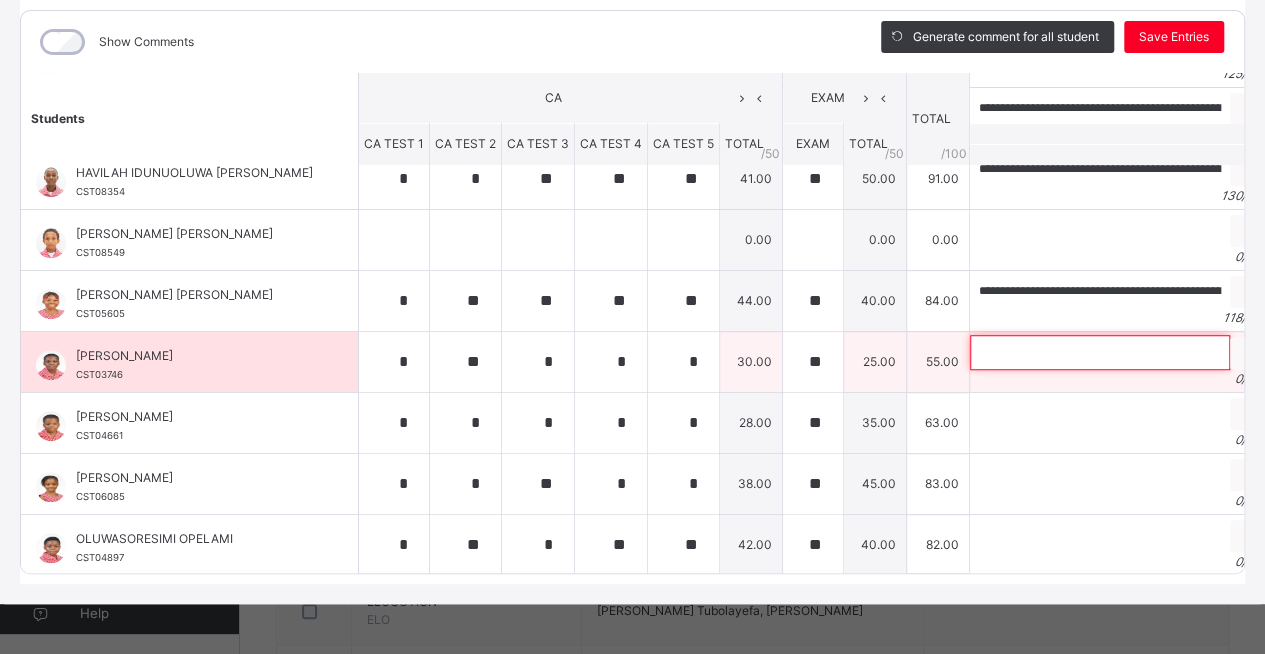 click at bounding box center (1100, 352) 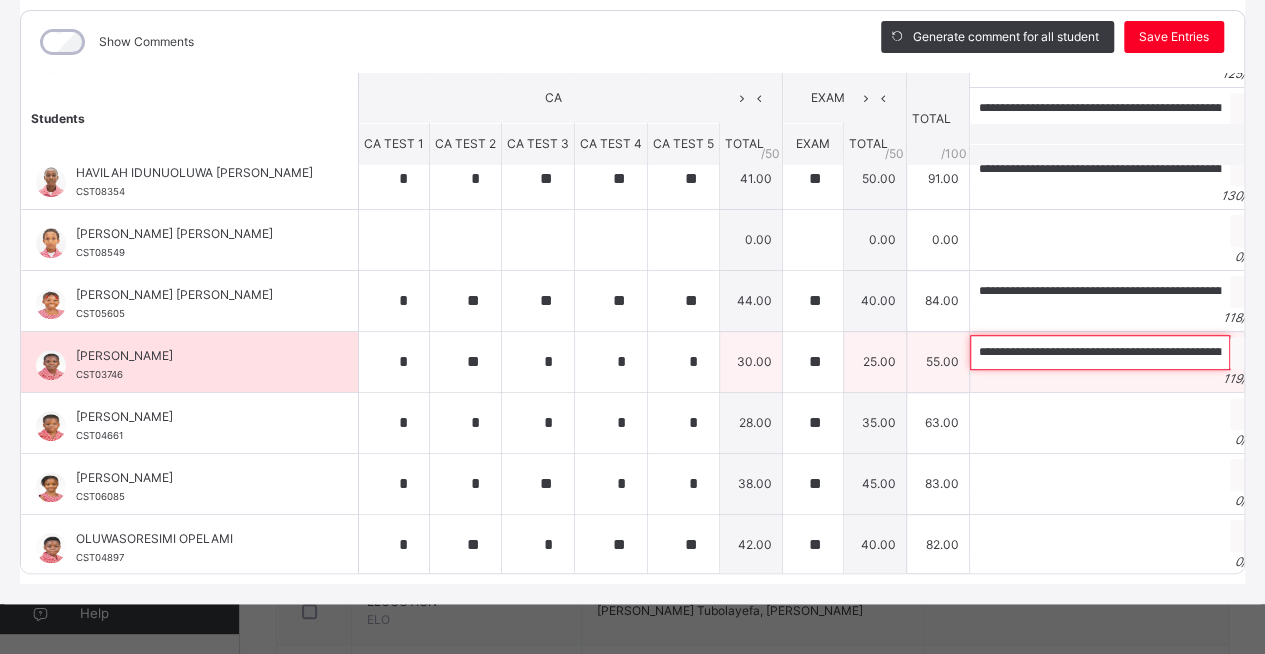 scroll, scrollTop: 0, scrollLeft: 438, axis: horizontal 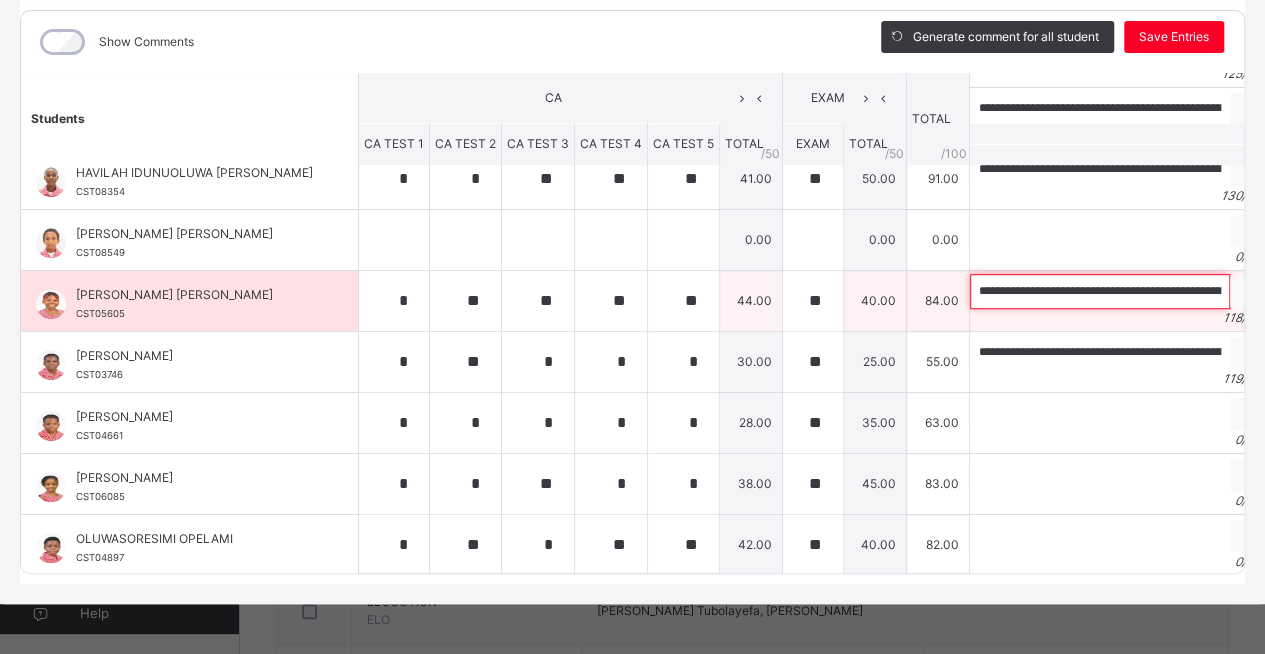 click on "**********" at bounding box center (1100, 291) 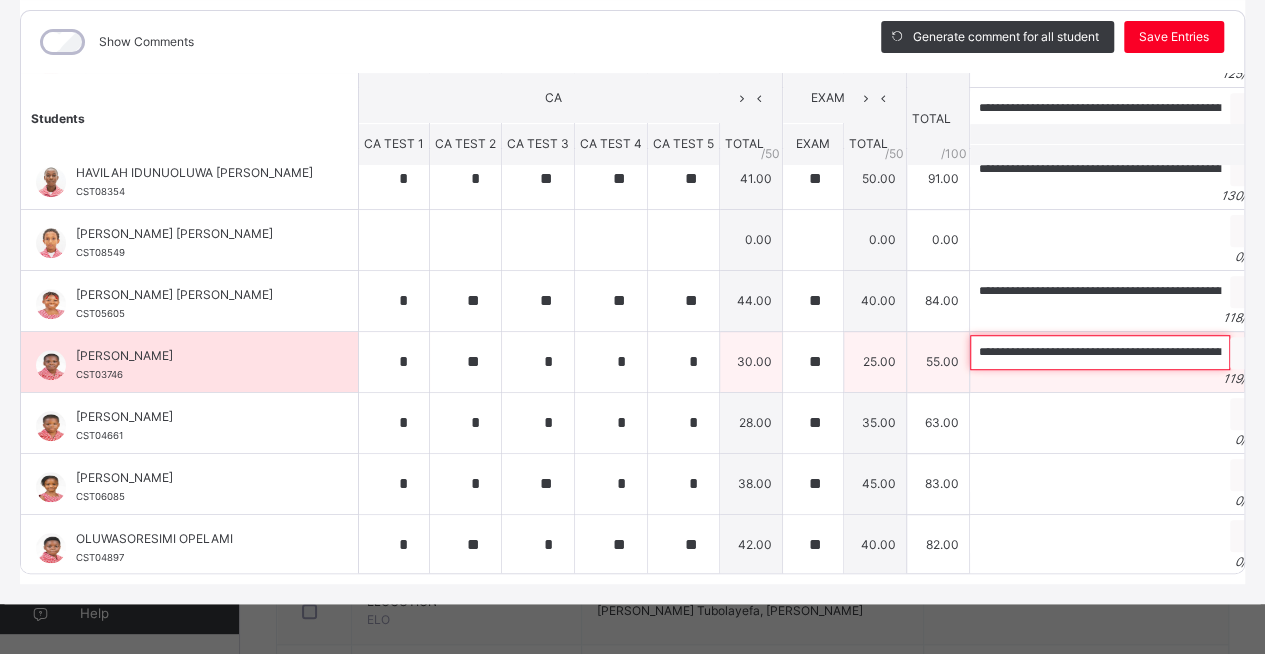 click on "**********" at bounding box center [1100, 352] 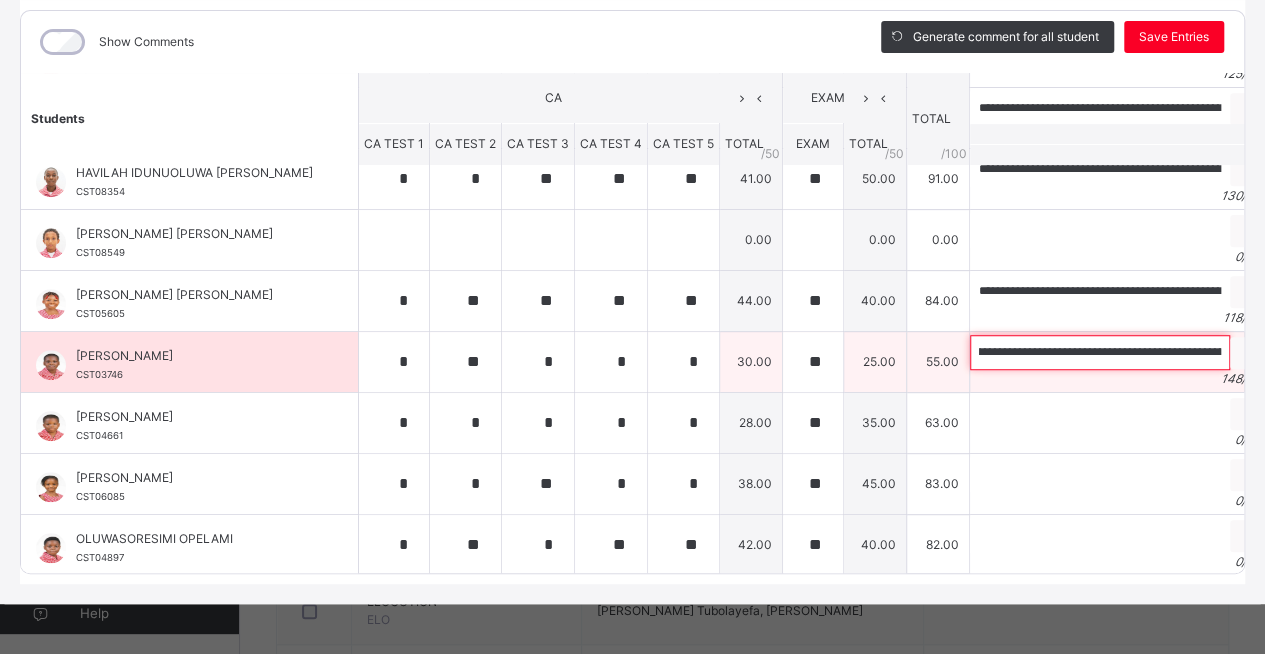 scroll, scrollTop: 0, scrollLeft: 0, axis: both 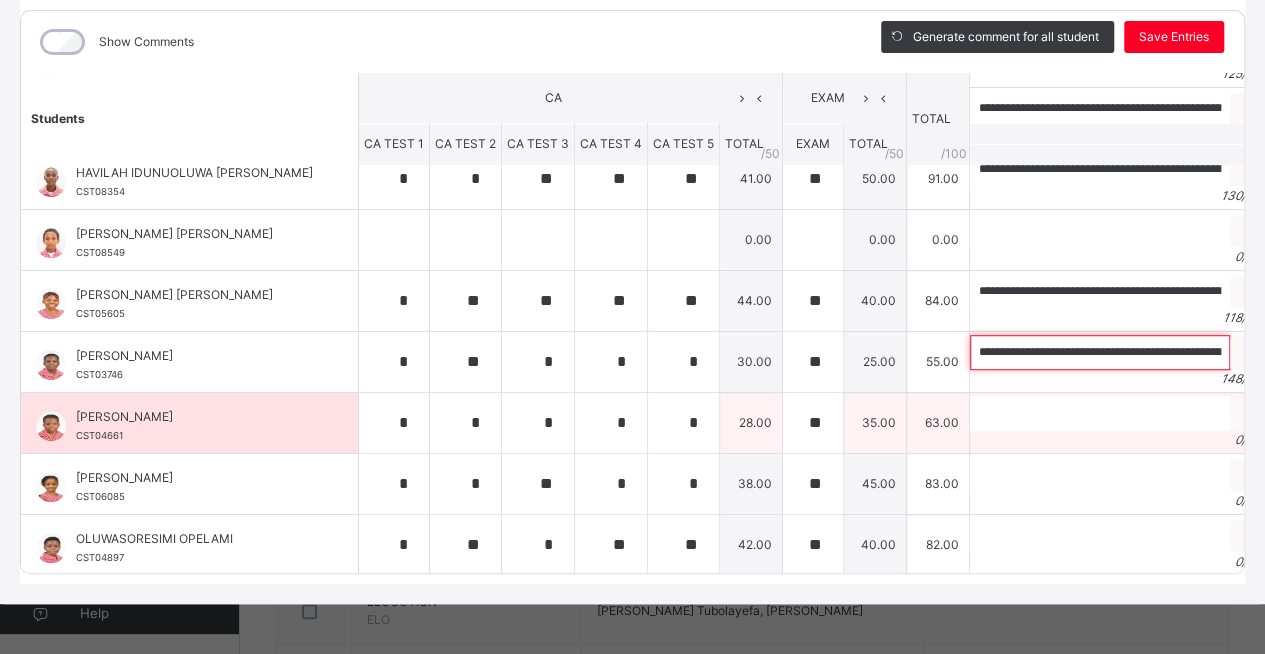 type on "**********" 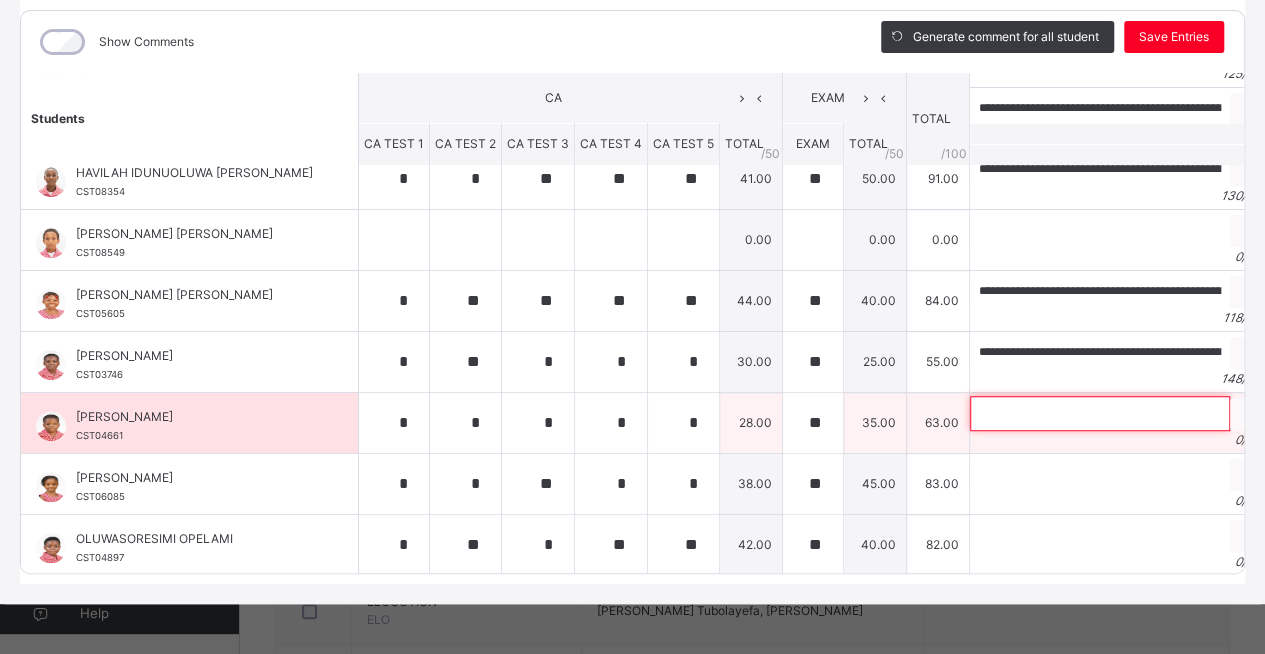 click at bounding box center (1100, 413) 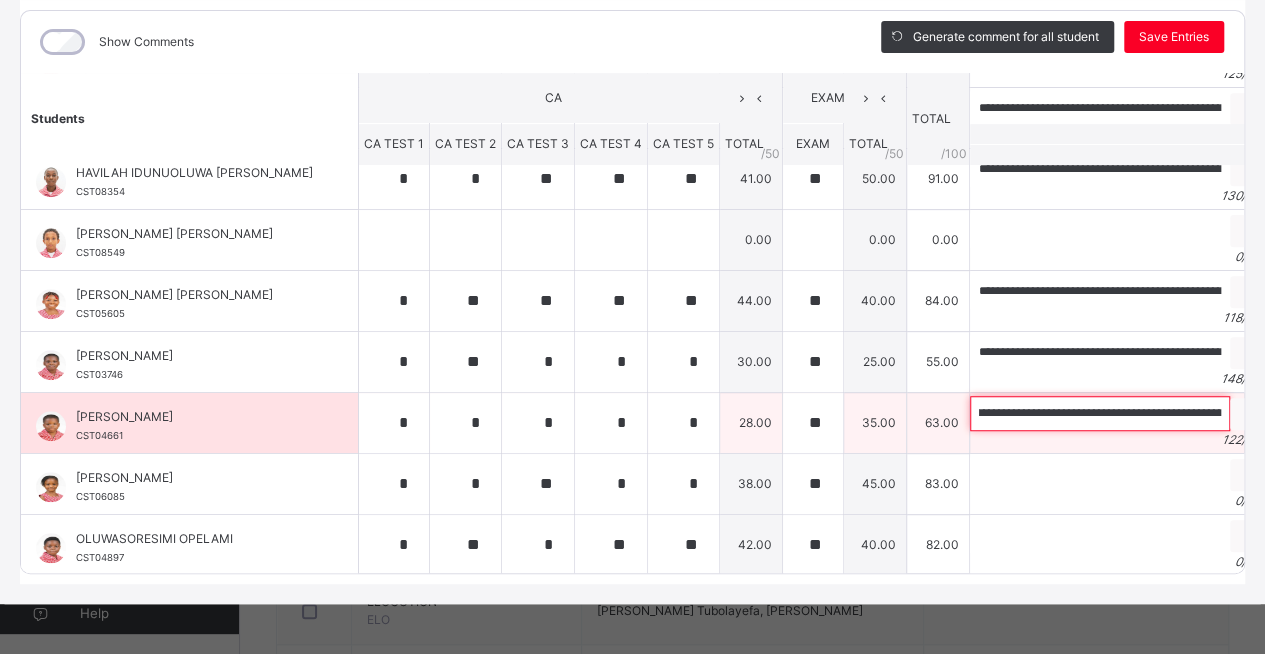 scroll, scrollTop: 0, scrollLeft: 140, axis: horizontal 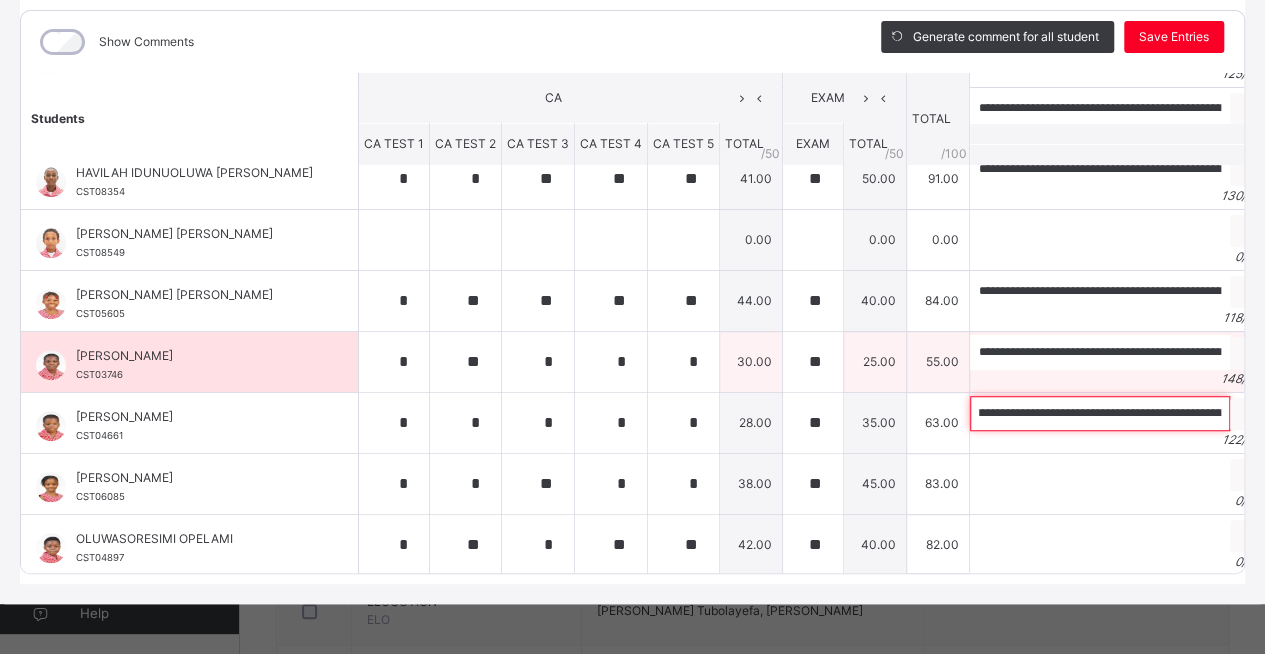 type on "**********" 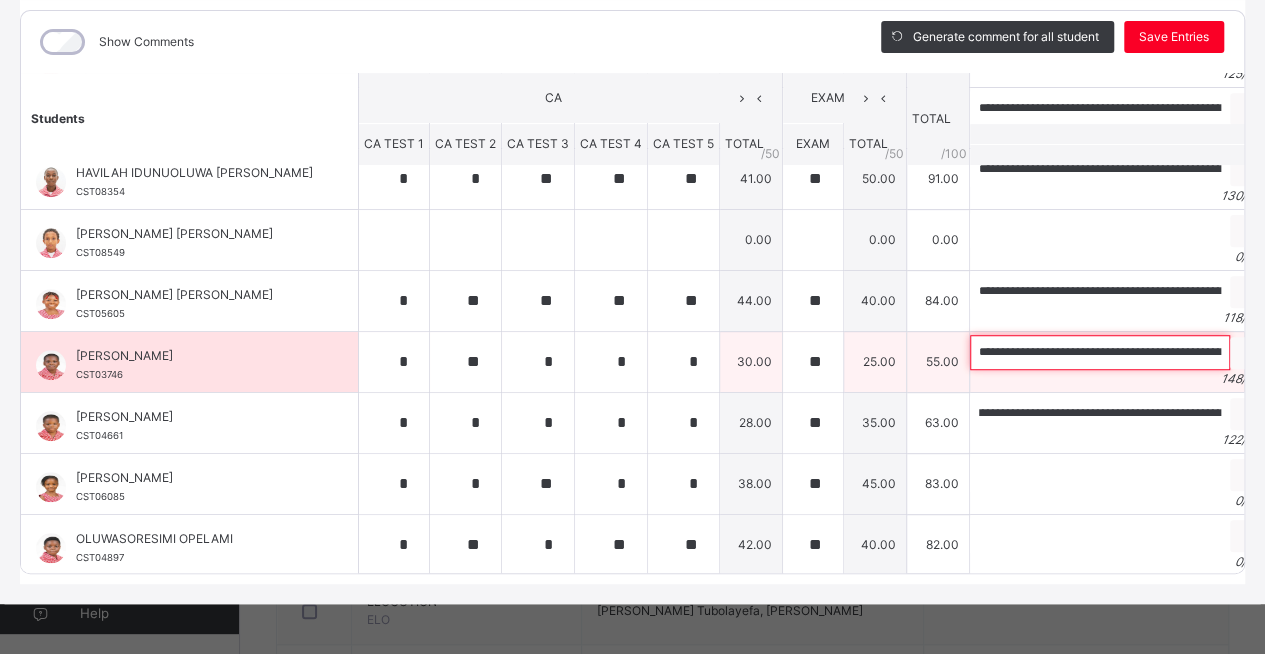 scroll, scrollTop: 0, scrollLeft: 0, axis: both 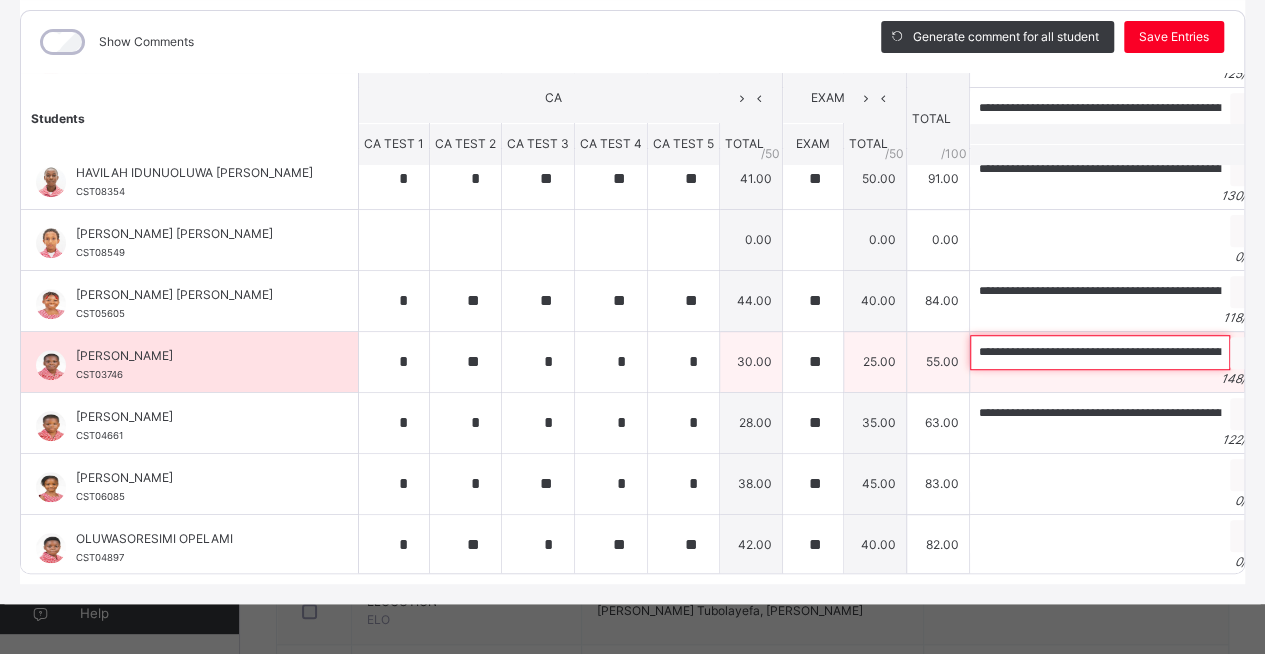click on "**********" at bounding box center [1100, 352] 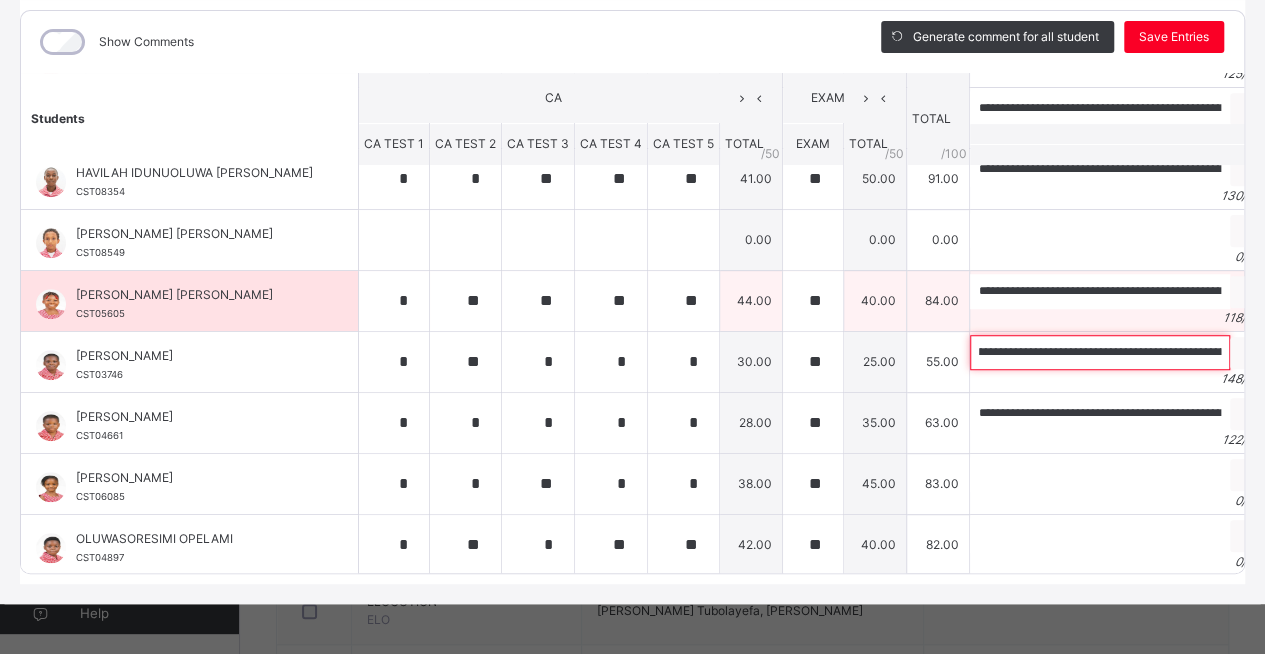 scroll, scrollTop: 0, scrollLeft: 182, axis: horizontal 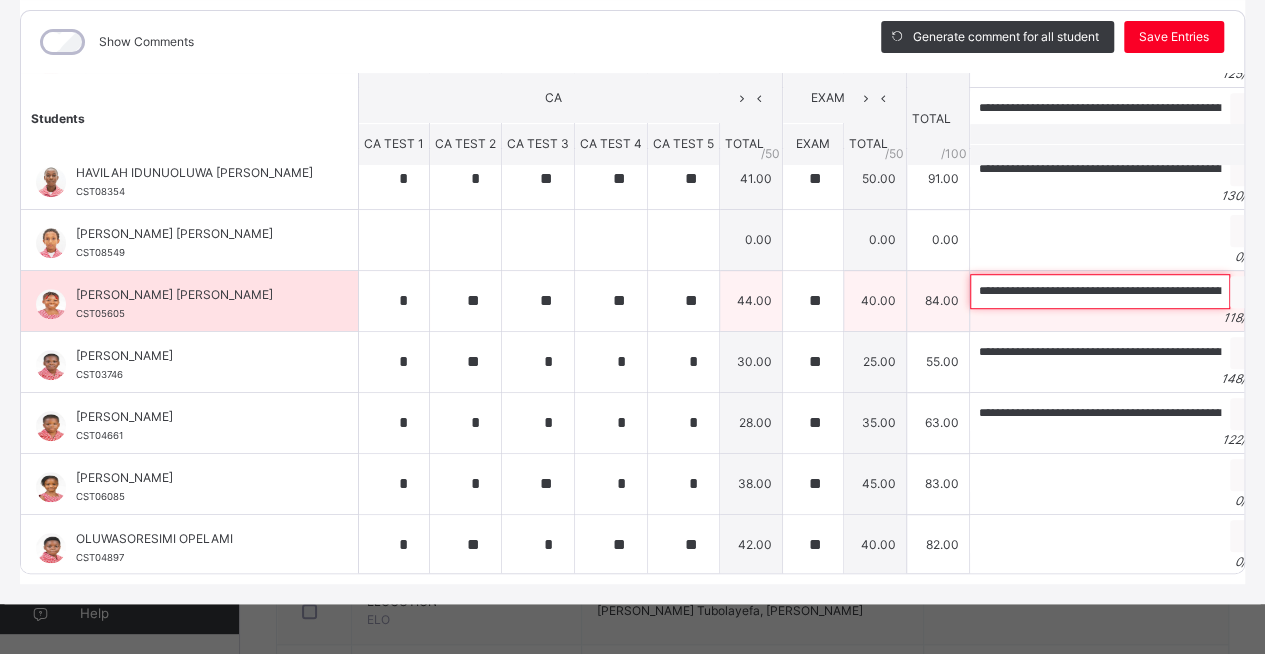 click on "**********" at bounding box center [1100, 291] 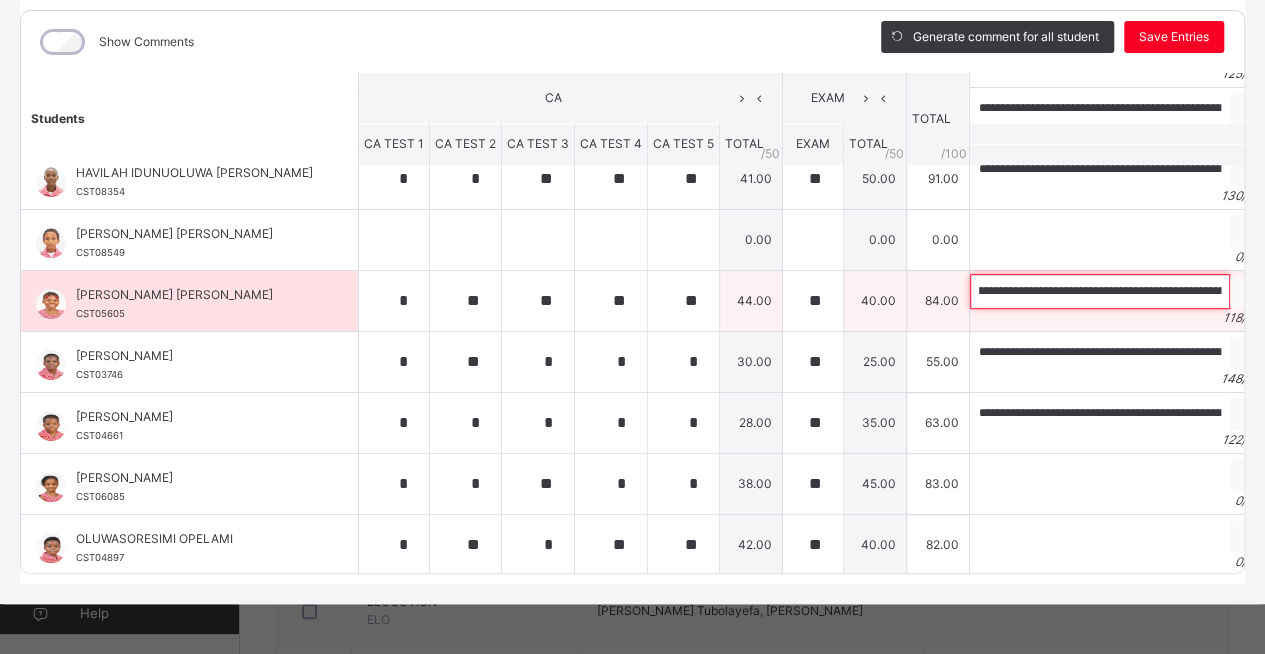 scroll, scrollTop: 0, scrollLeft: 228, axis: horizontal 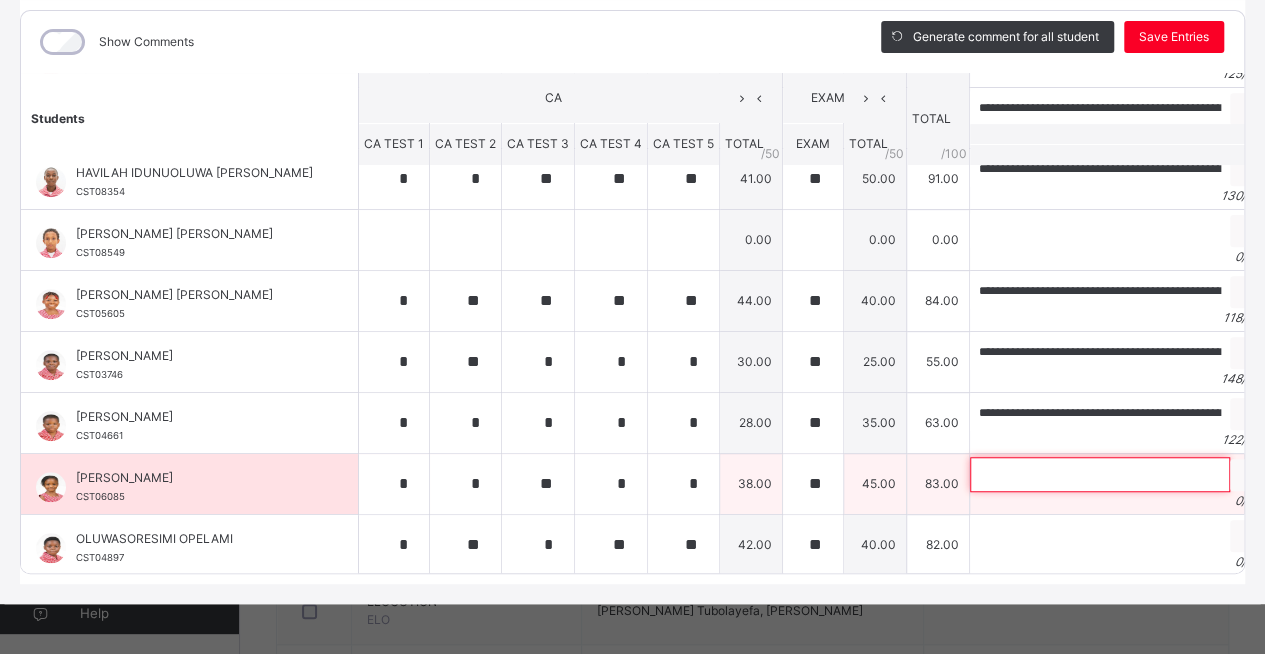 click at bounding box center [1100, 474] 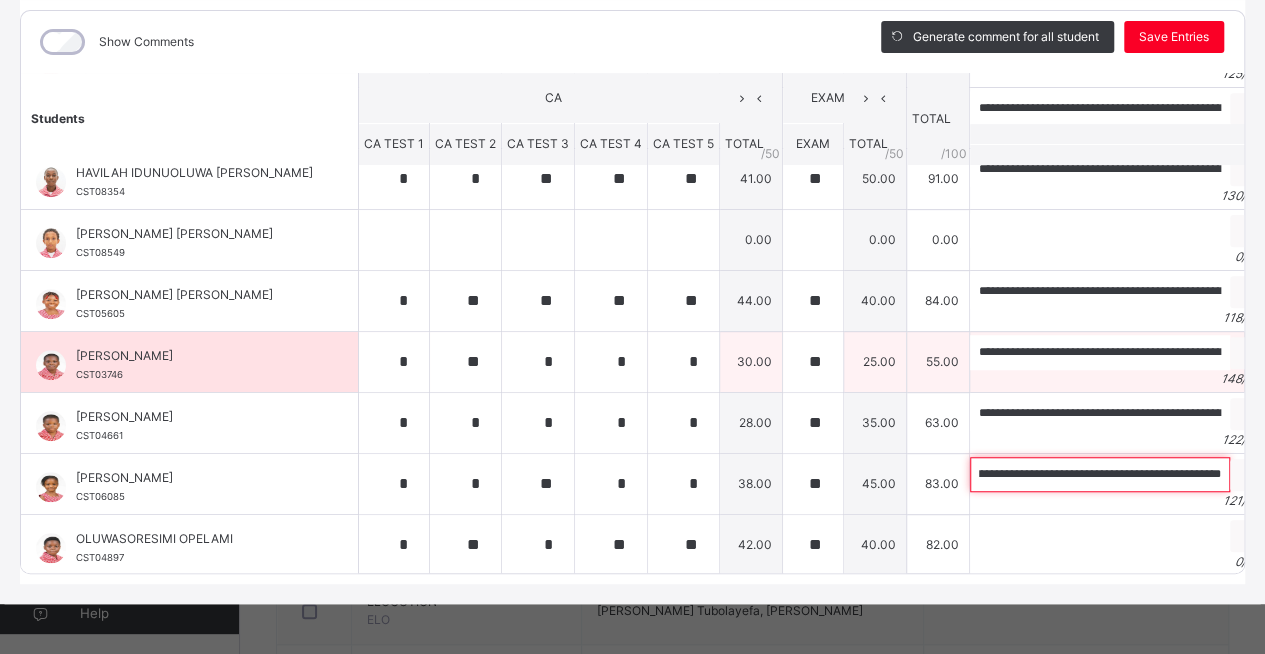 scroll, scrollTop: 0, scrollLeft: 439, axis: horizontal 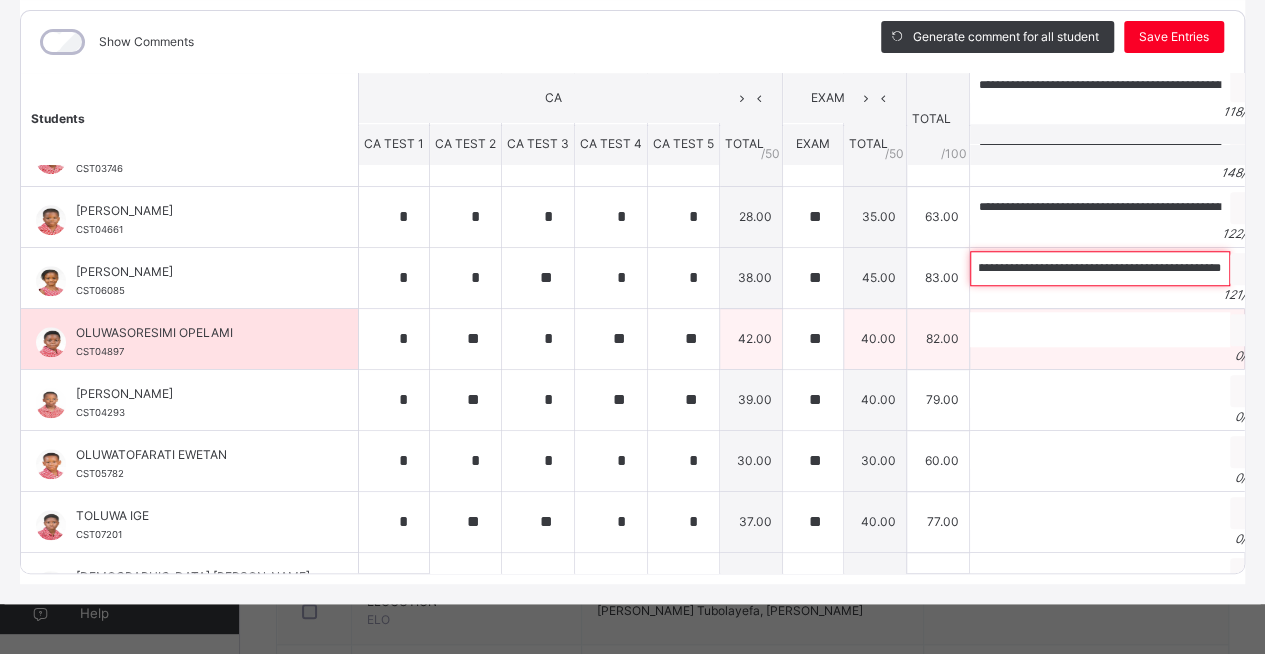 type on "**********" 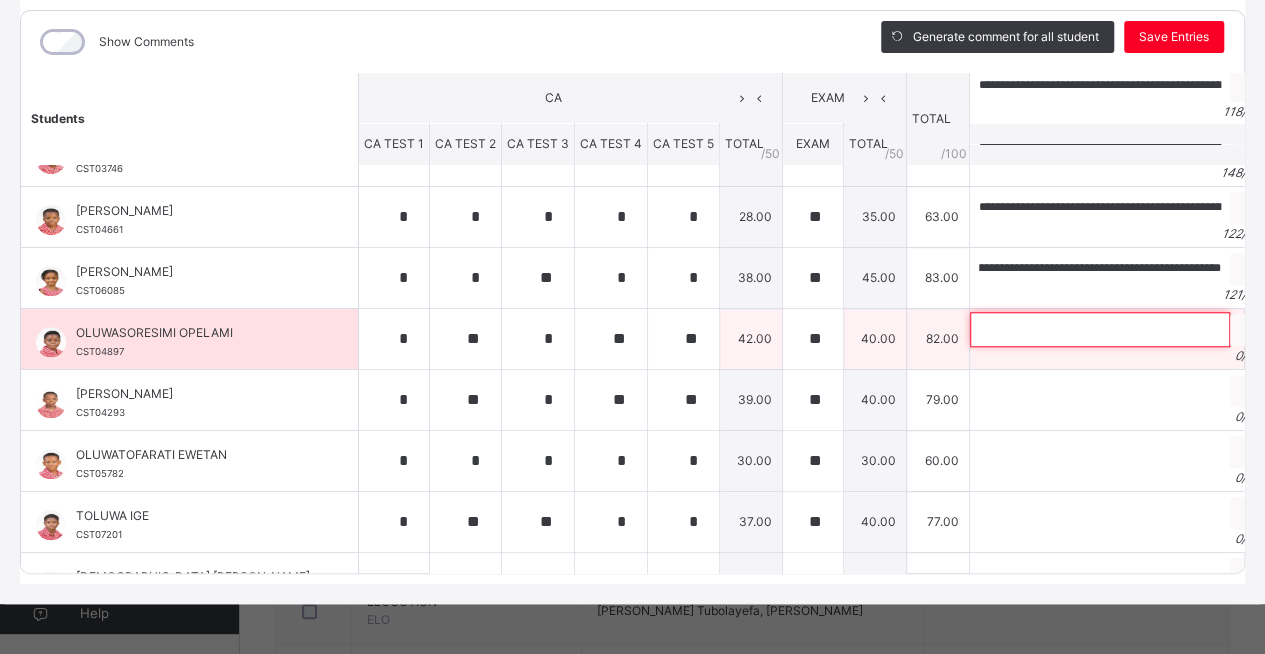 scroll, scrollTop: 0, scrollLeft: 0, axis: both 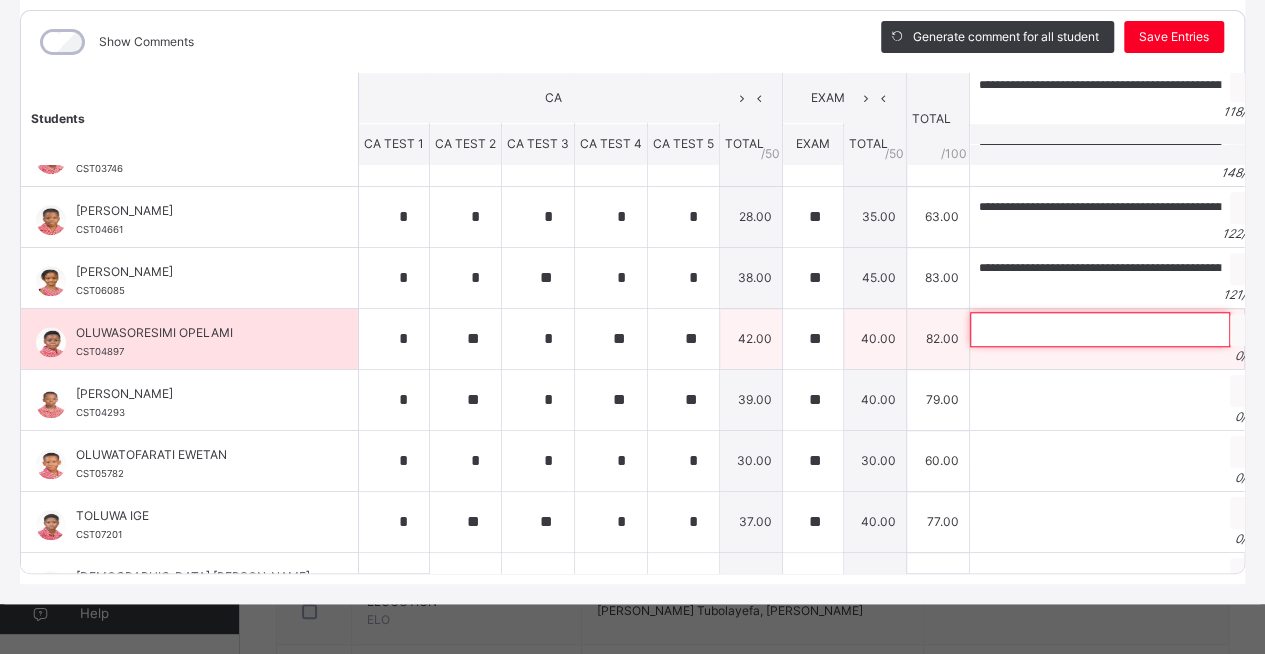 click at bounding box center [1100, 329] 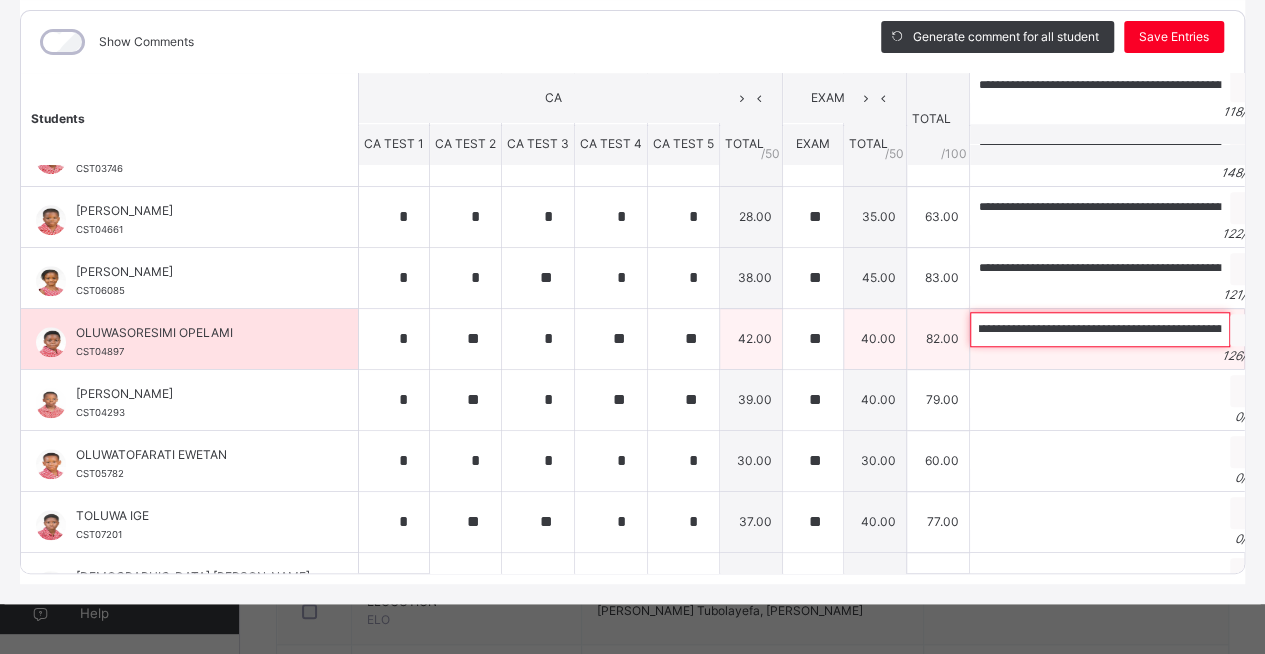 scroll, scrollTop: 0, scrollLeft: 232, axis: horizontal 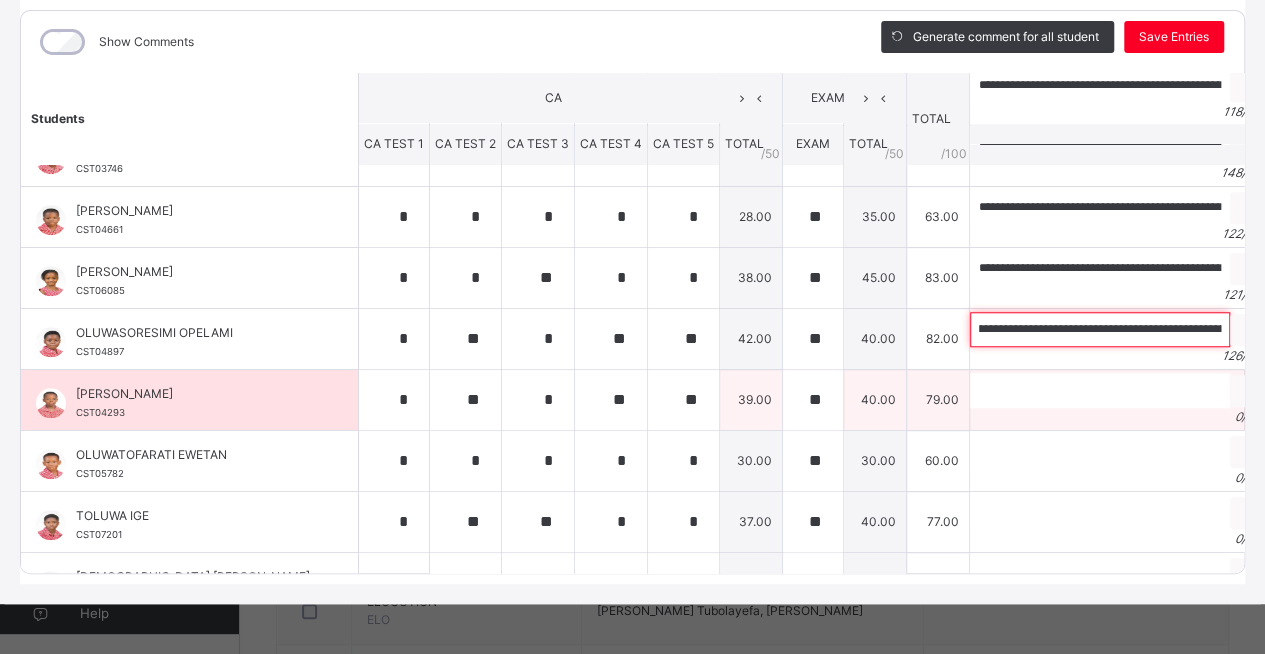type on "**********" 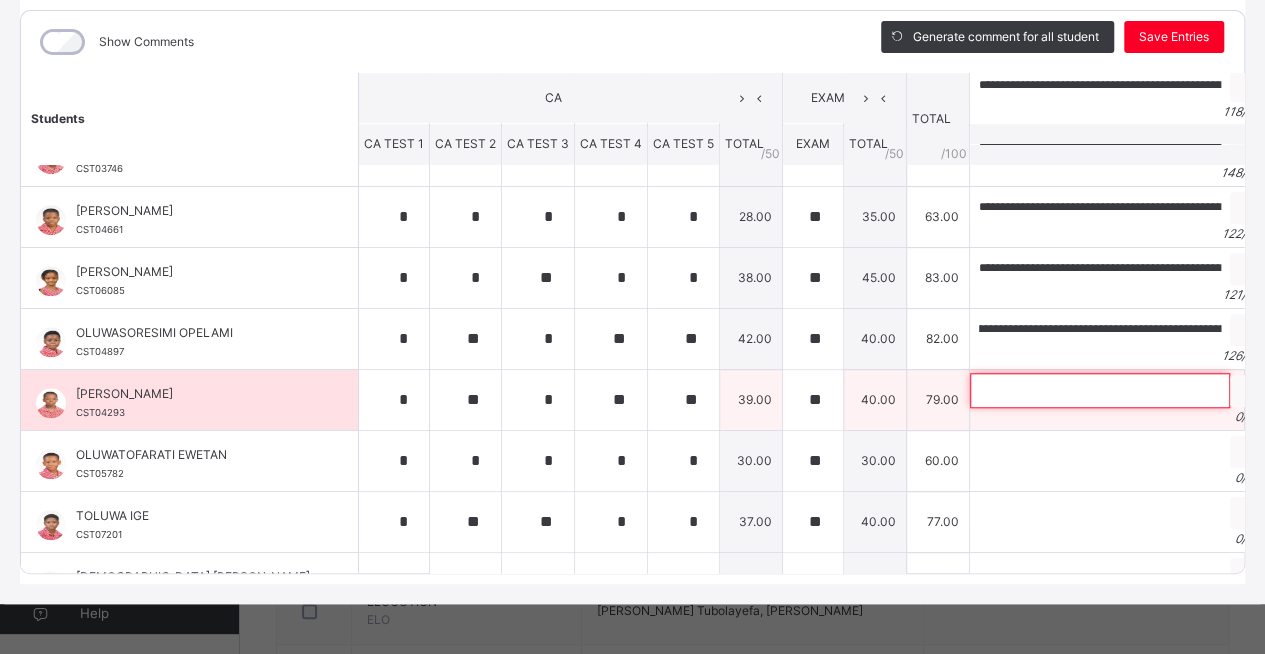 scroll, scrollTop: 0, scrollLeft: 0, axis: both 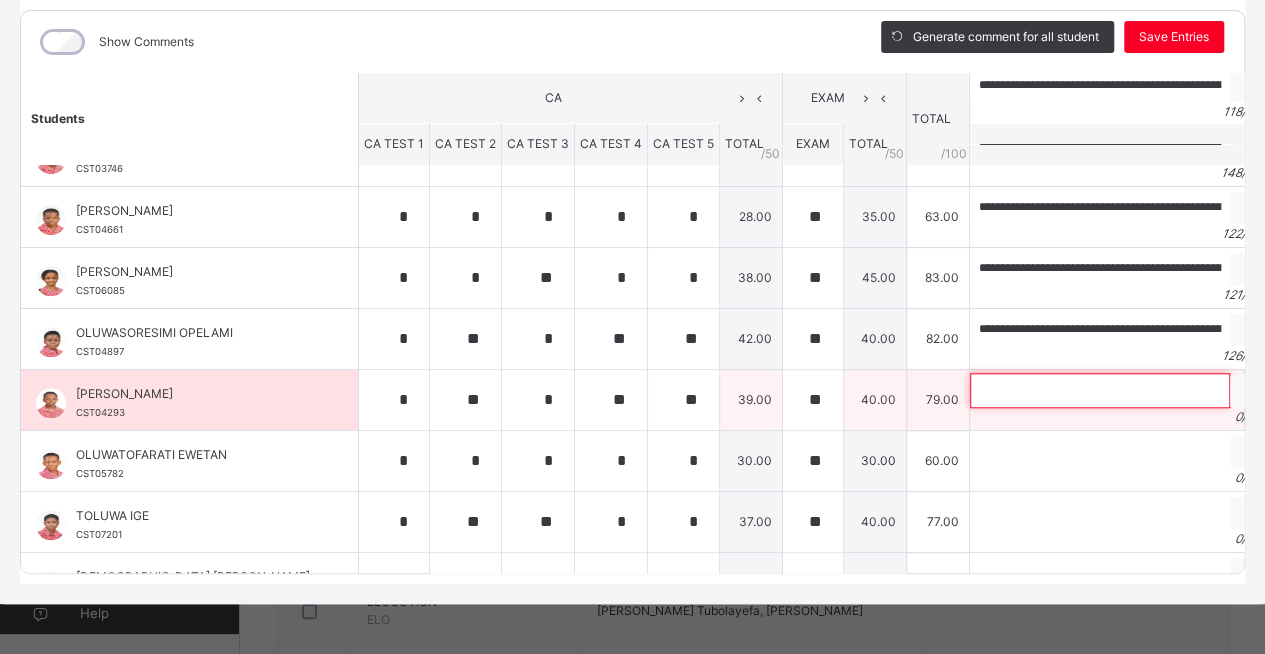 click at bounding box center [1100, 390] 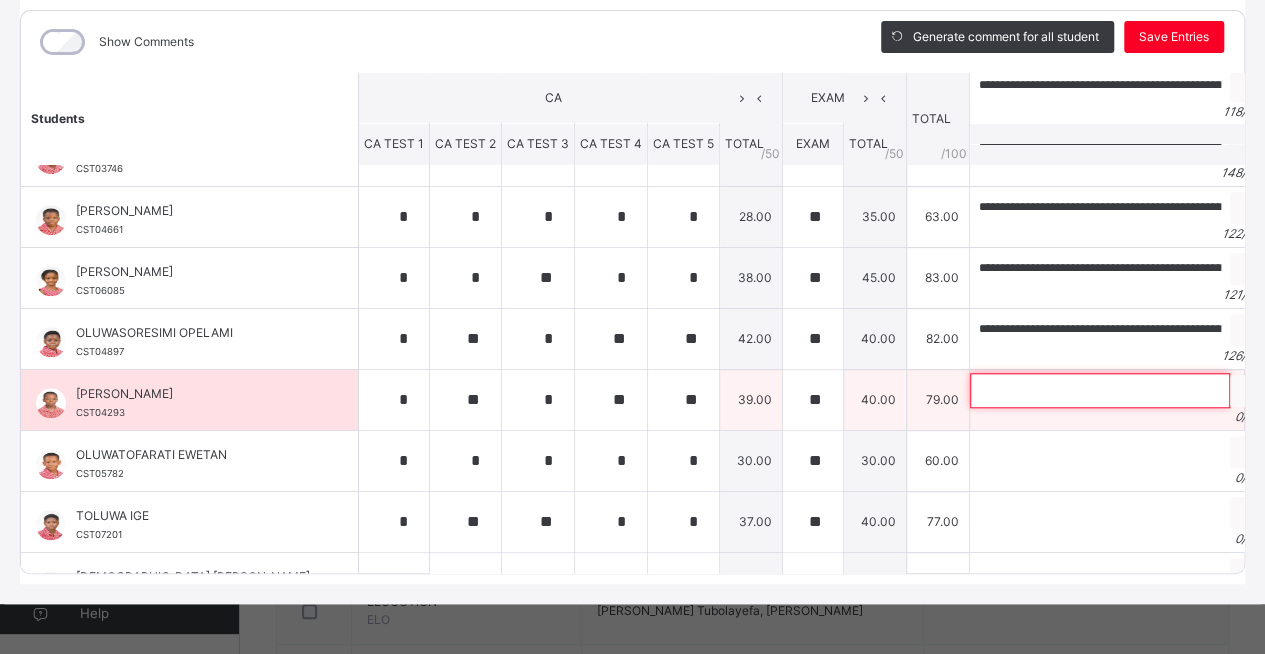 paste on "**********" 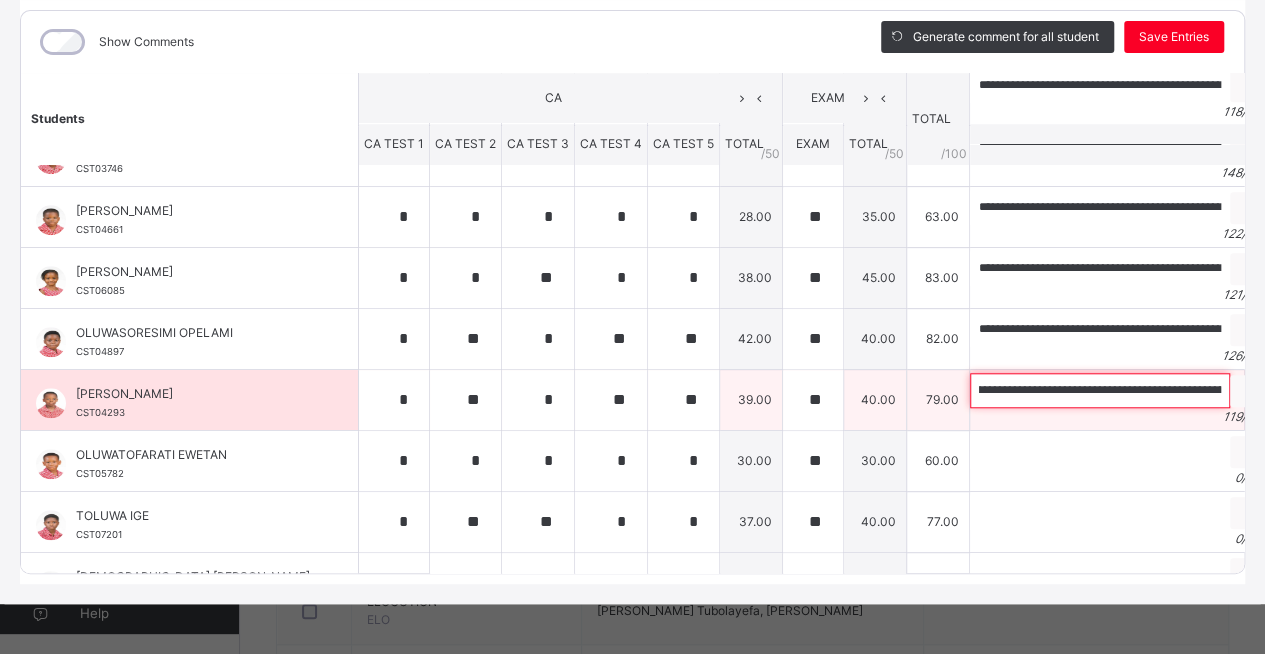 scroll, scrollTop: 0, scrollLeft: 0, axis: both 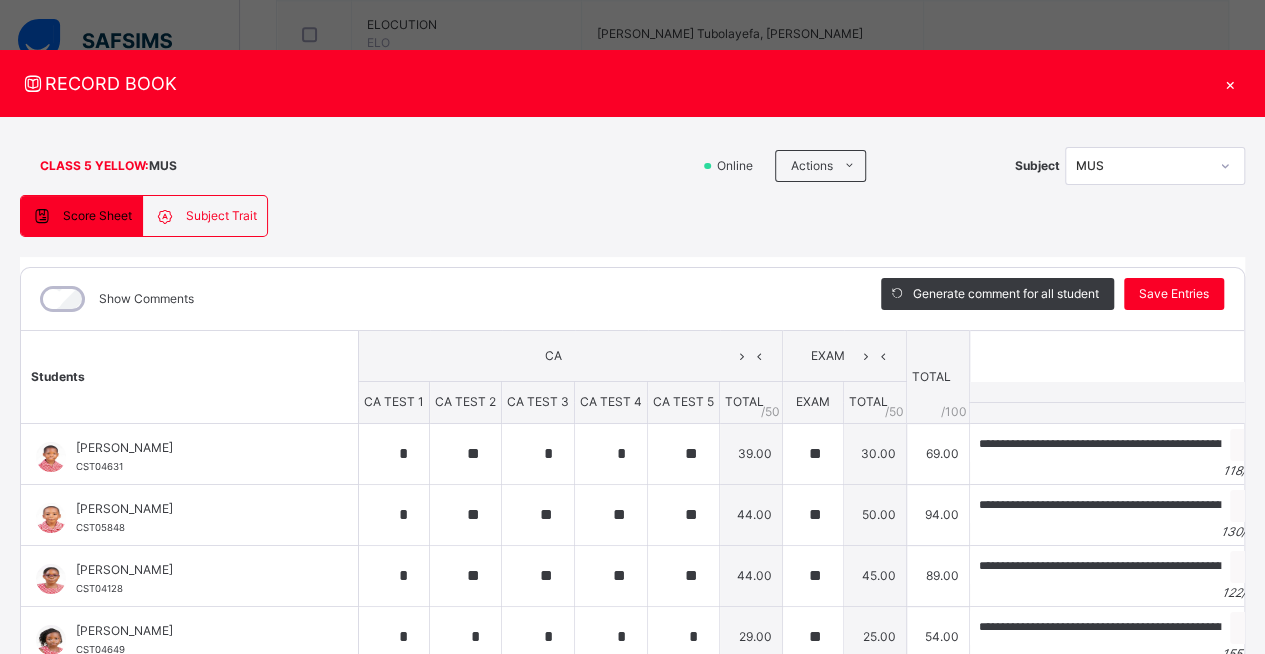 click on "**********" at bounding box center [632, 518] 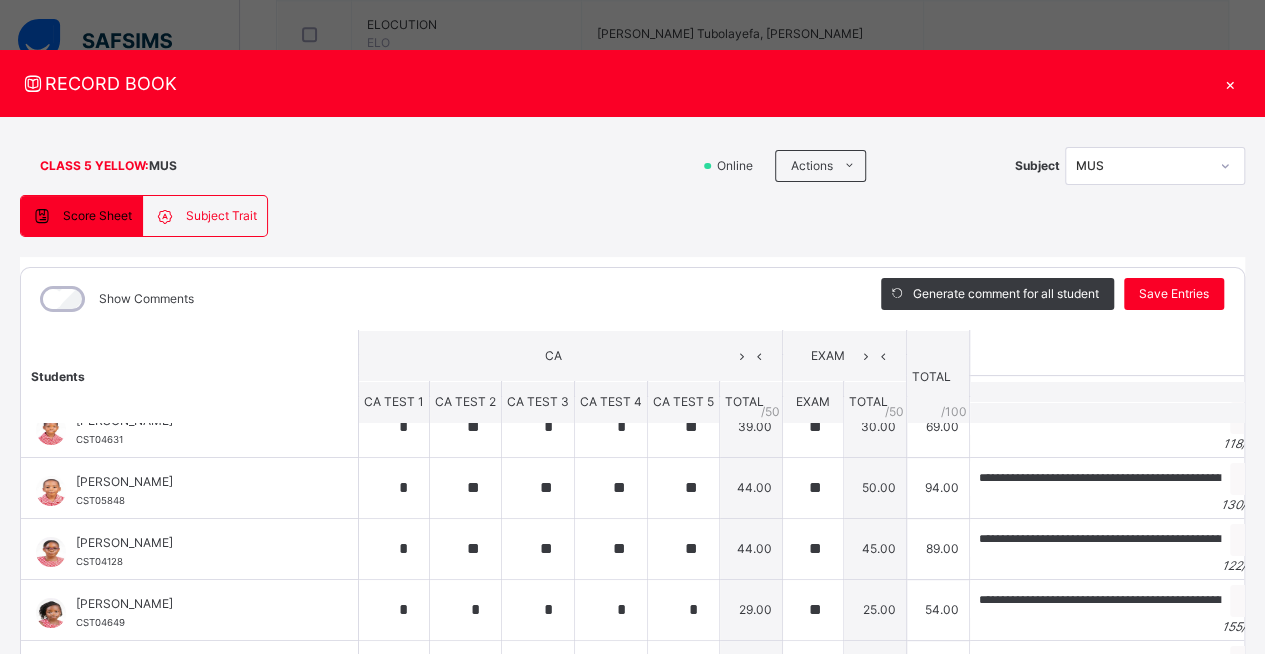 scroll, scrollTop: 0, scrollLeft: 0, axis: both 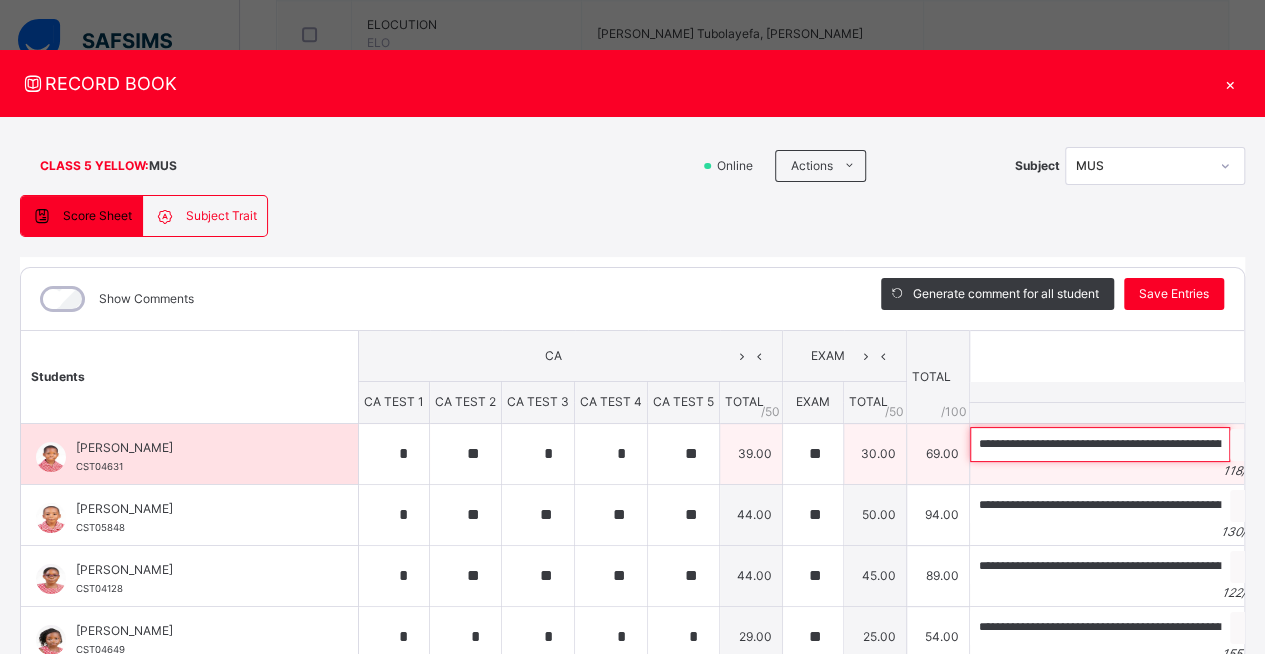 click on "**********" at bounding box center (1100, 444) 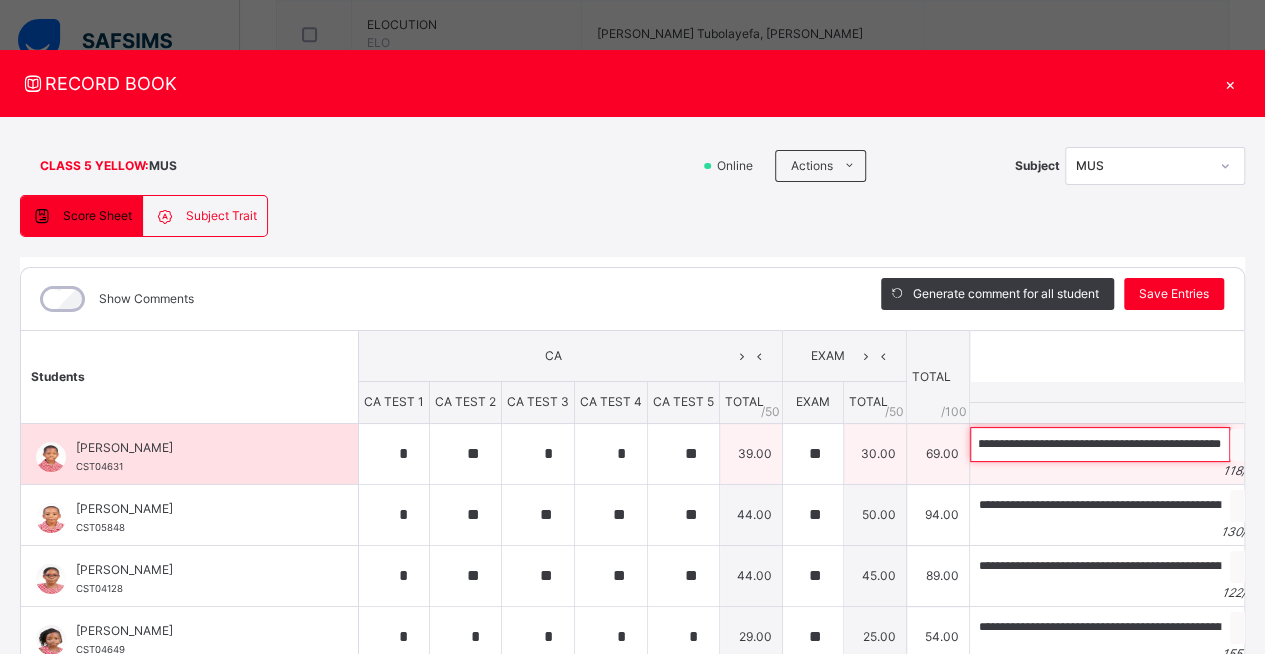 scroll, scrollTop: 0, scrollLeft: 426, axis: horizontal 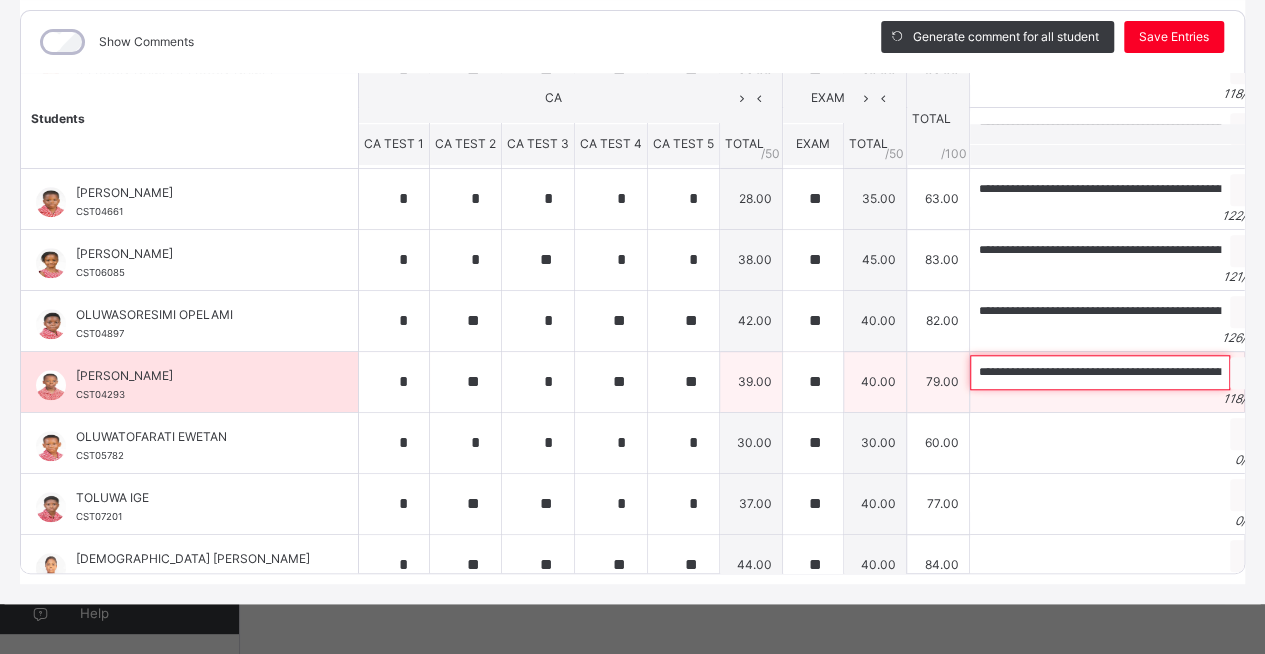 click on "**********" at bounding box center [1100, 372] 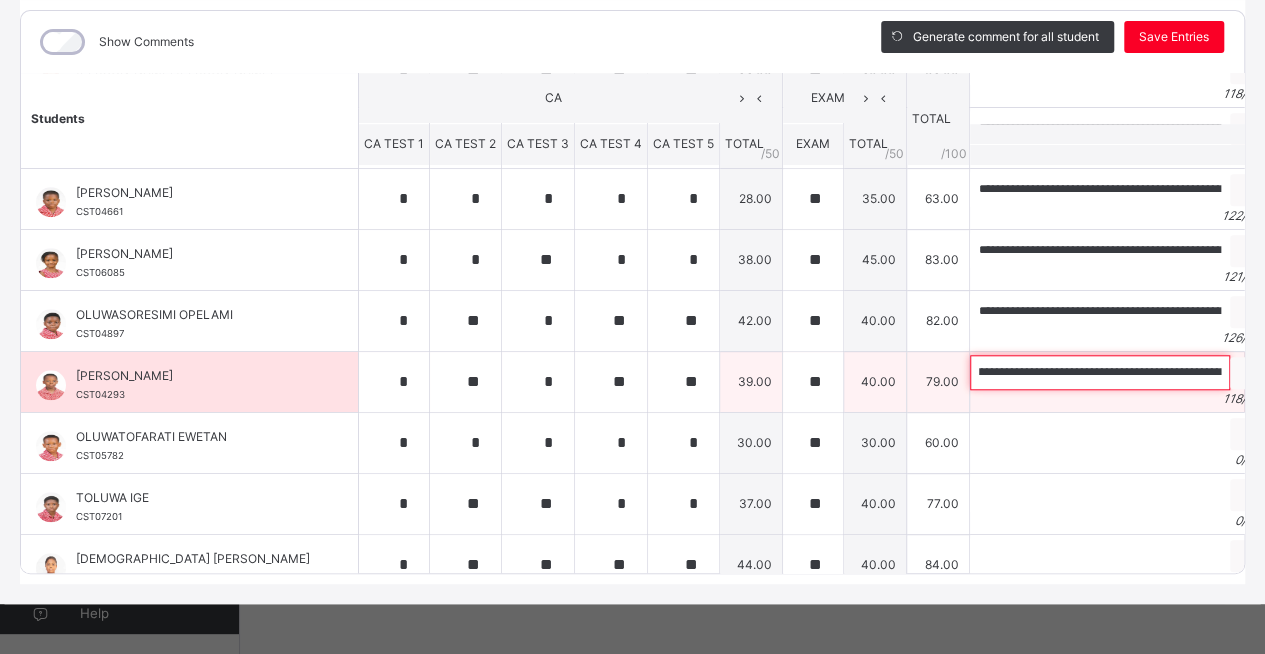 scroll, scrollTop: 0, scrollLeft: 0, axis: both 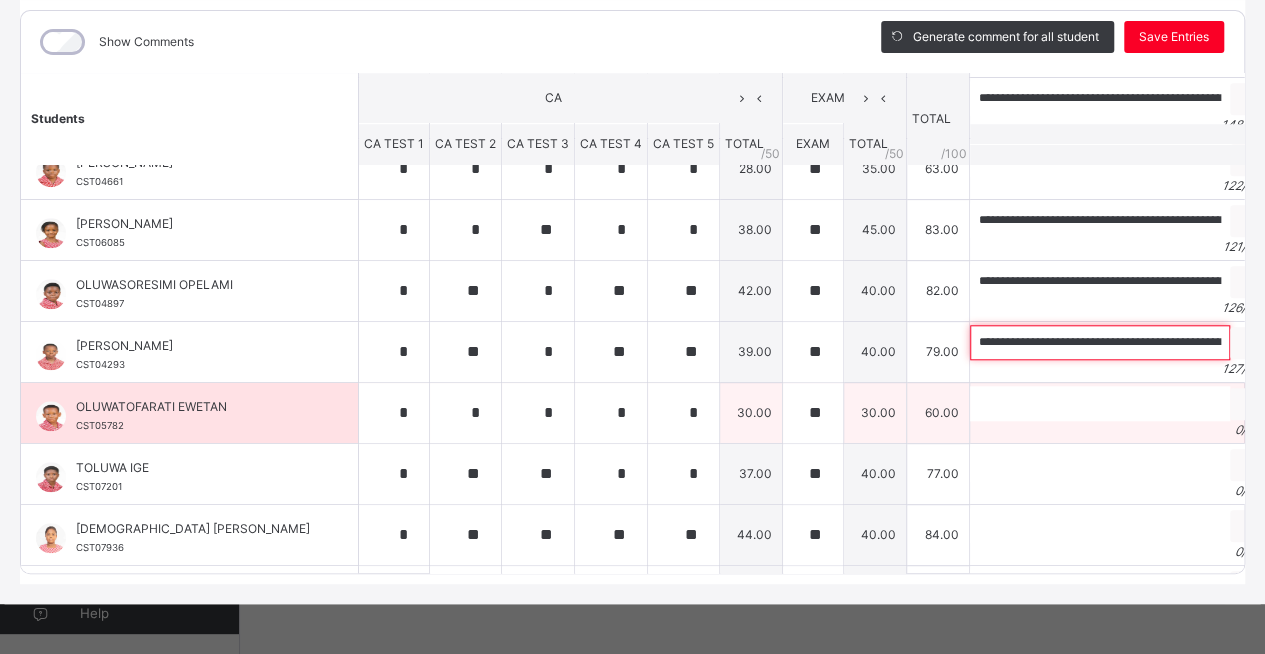 type on "**********" 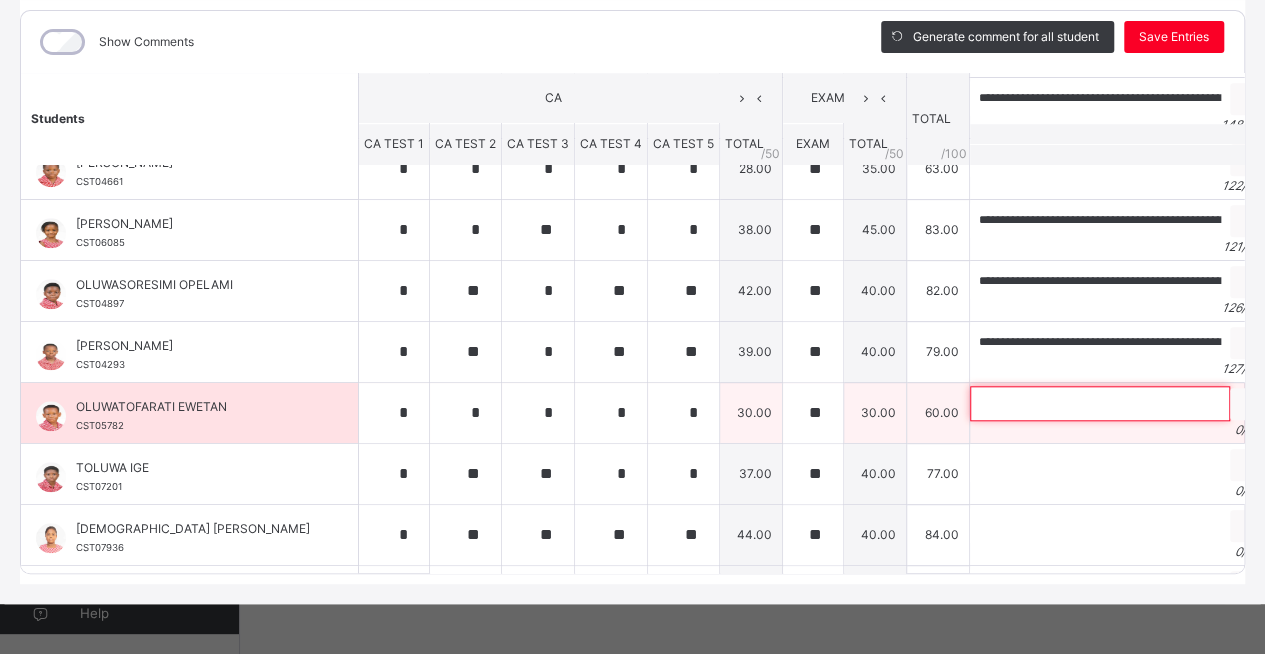 click at bounding box center [1100, 403] 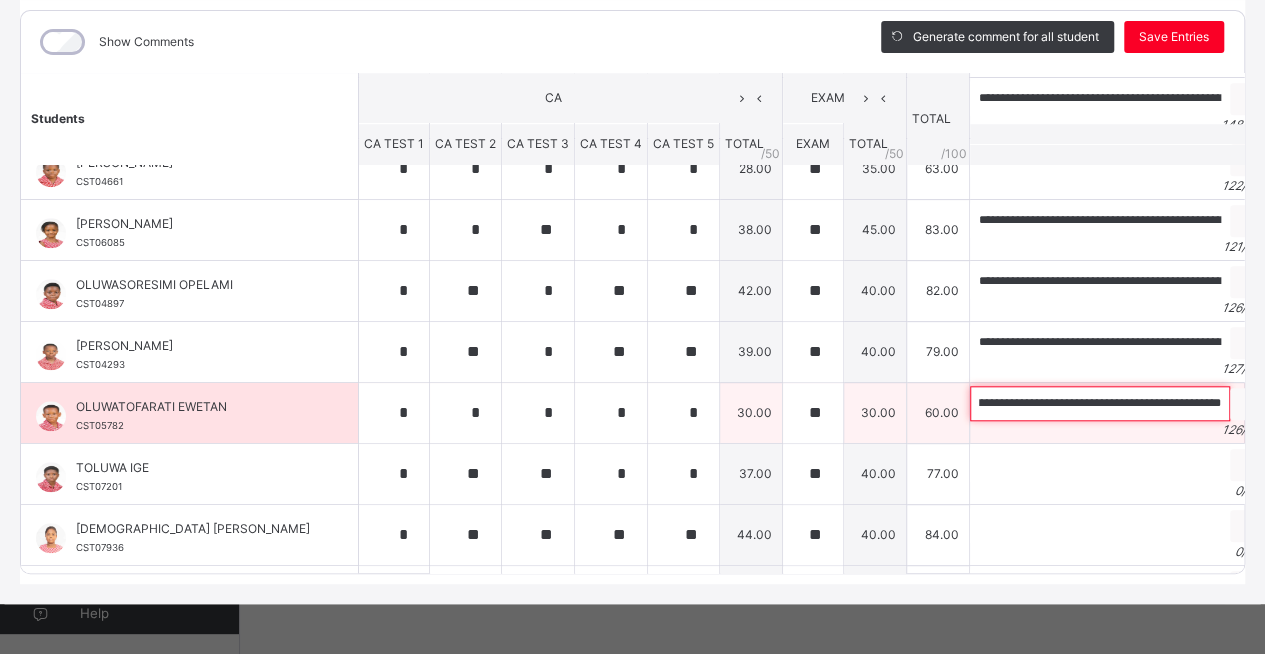 scroll, scrollTop: 0, scrollLeft: 474, axis: horizontal 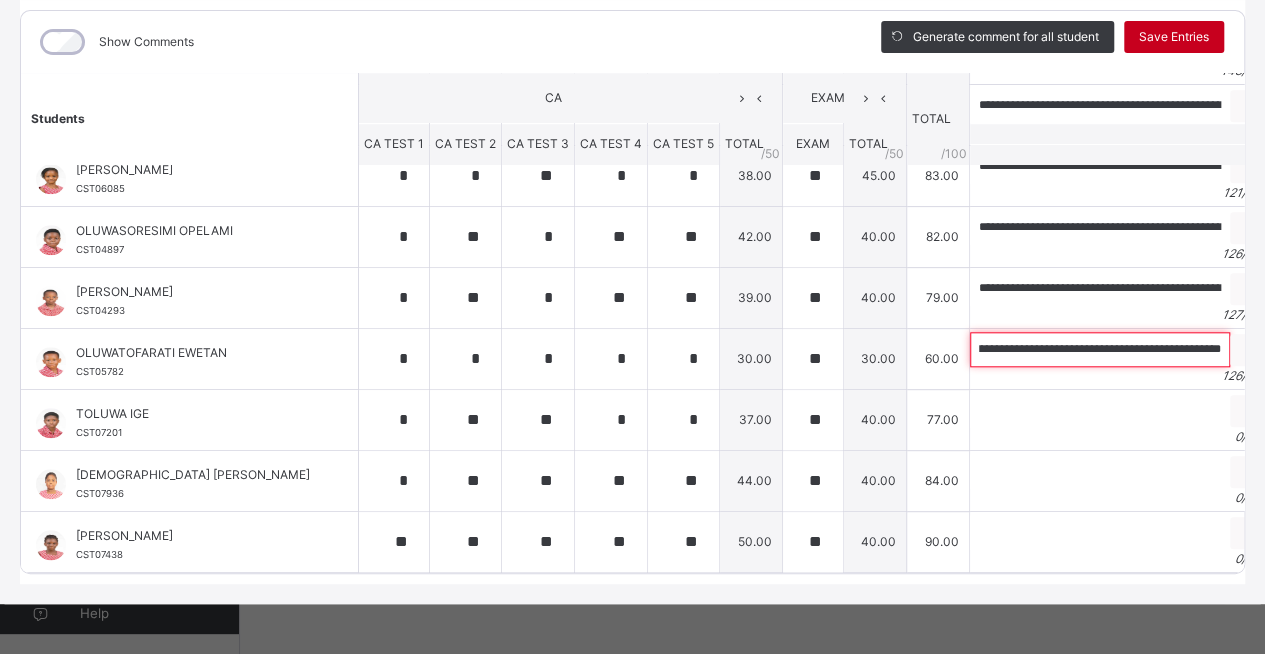 type on "**********" 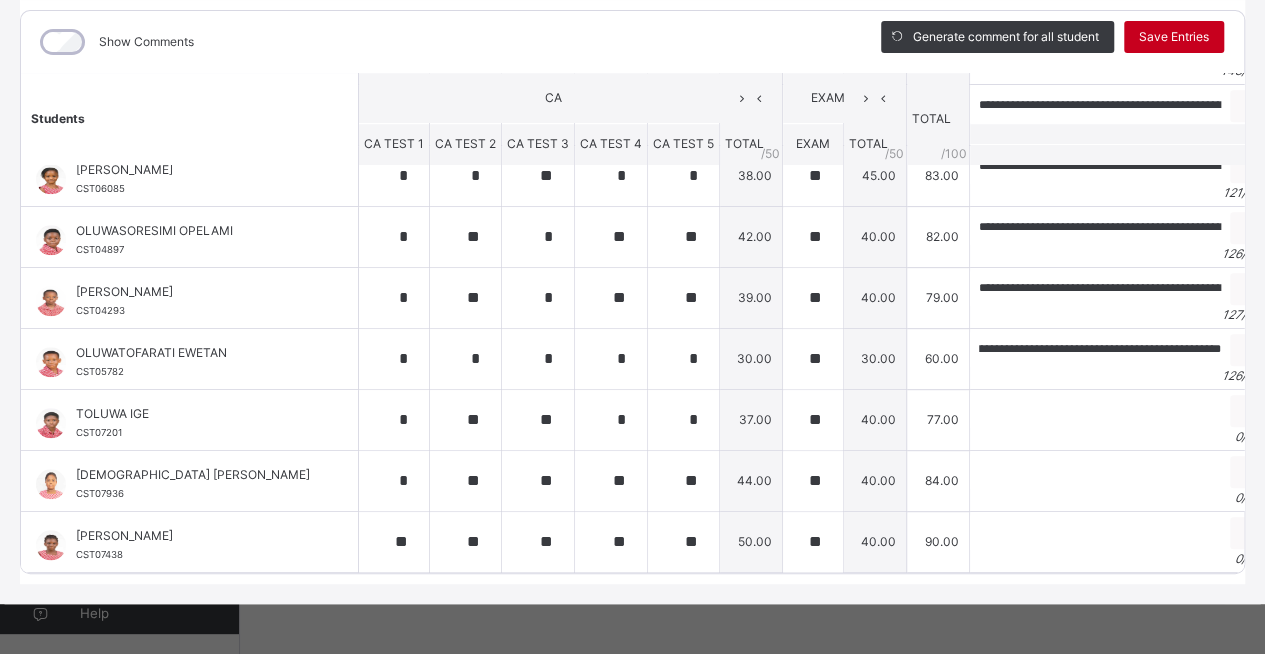 scroll, scrollTop: 0, scrollLeft: 0, axis: both 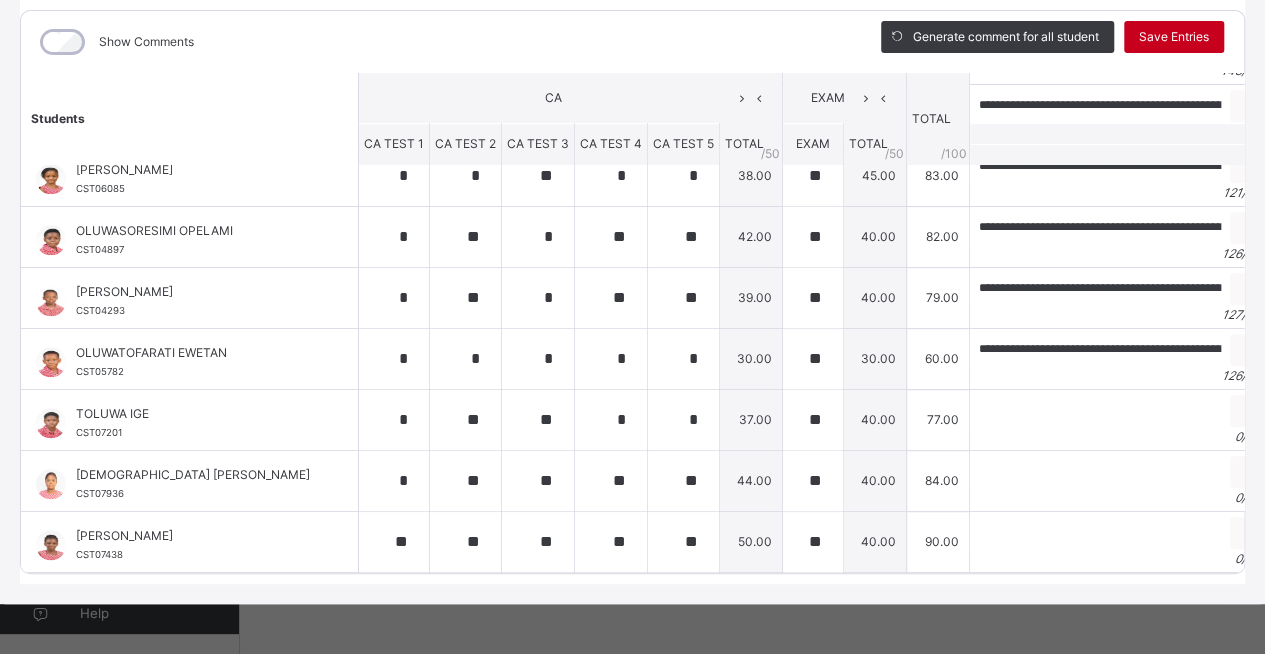 click on "Save Entries" at bounding box center [1174, 37] 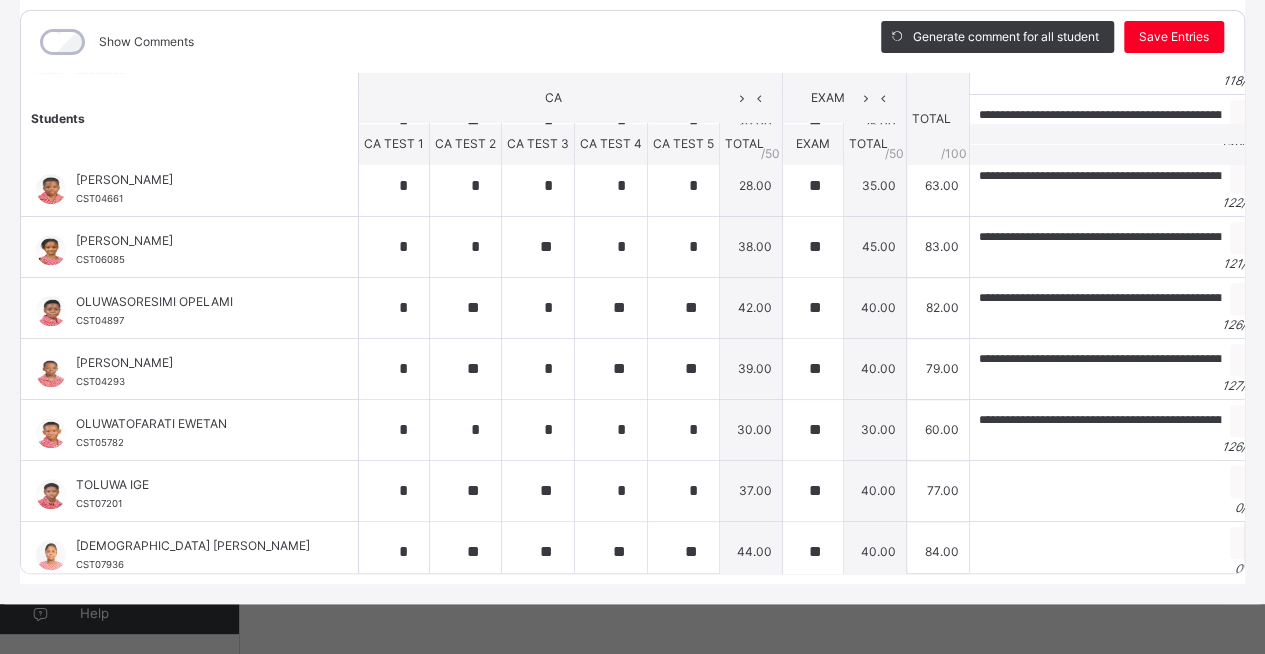 scroll, scrollTop: 942, scrollLeft: 0, axis: vertical 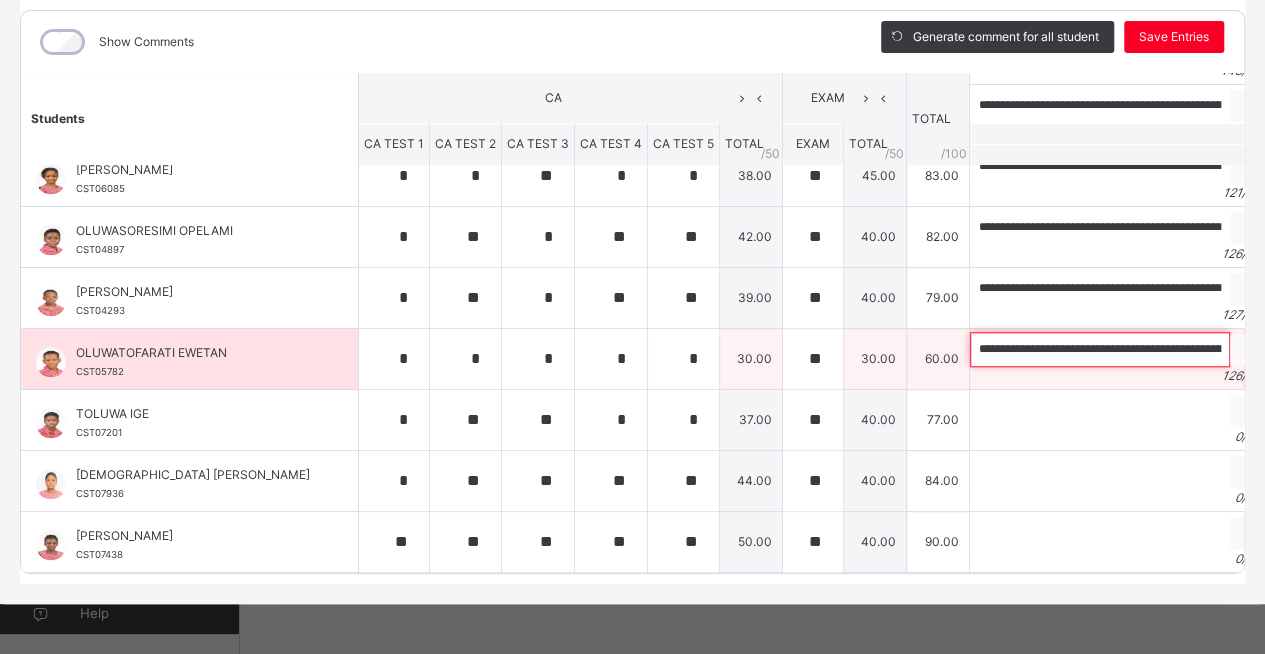 click on "**********" at bounding box center [1100, 349] 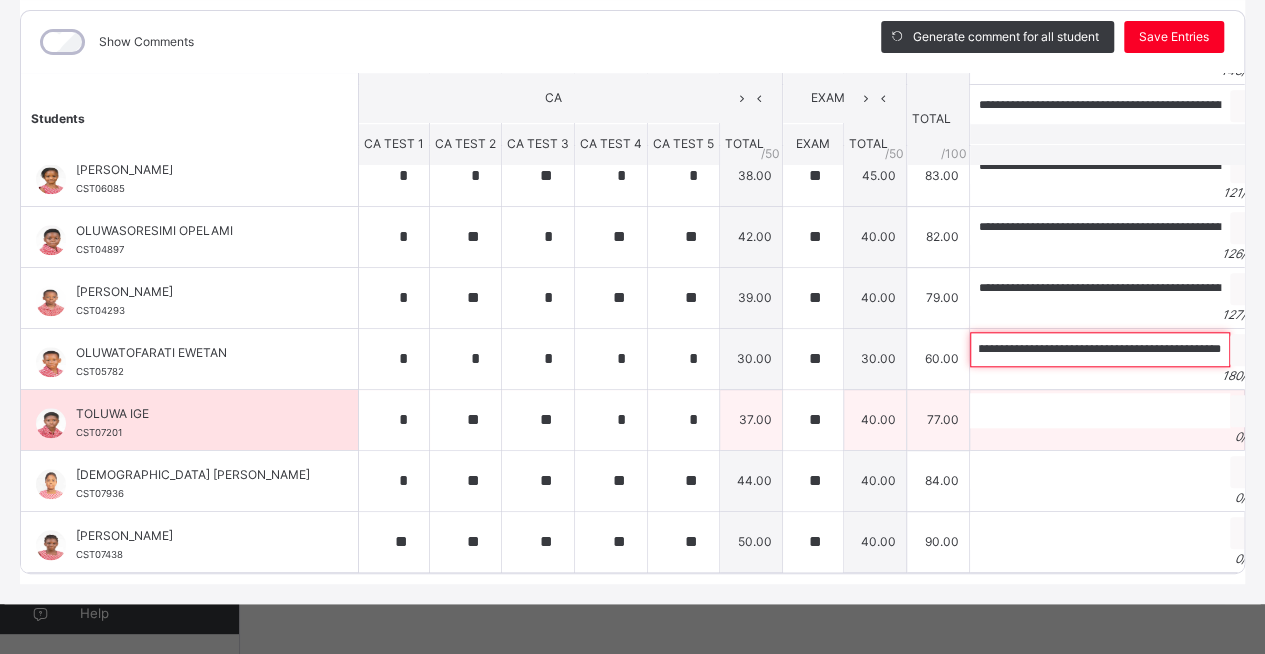 scroll, scrollTop: 0, scrollLeft: 792, axis: horizontal 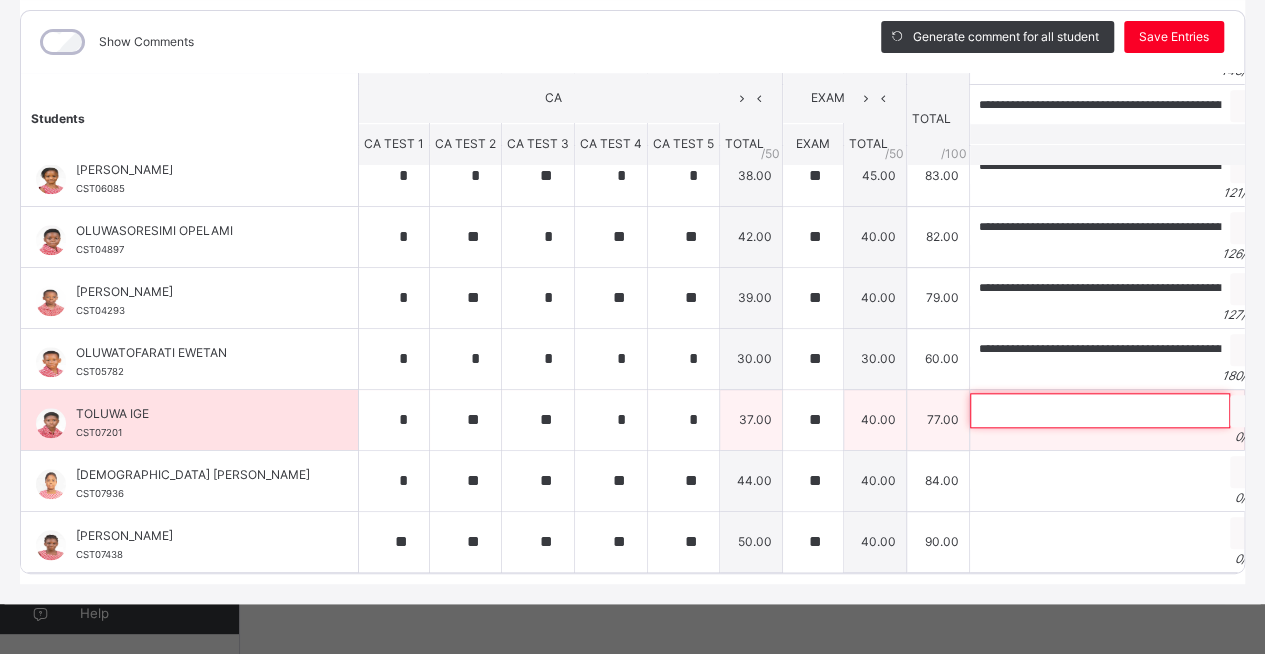 click at bounding box center [1100, 410] 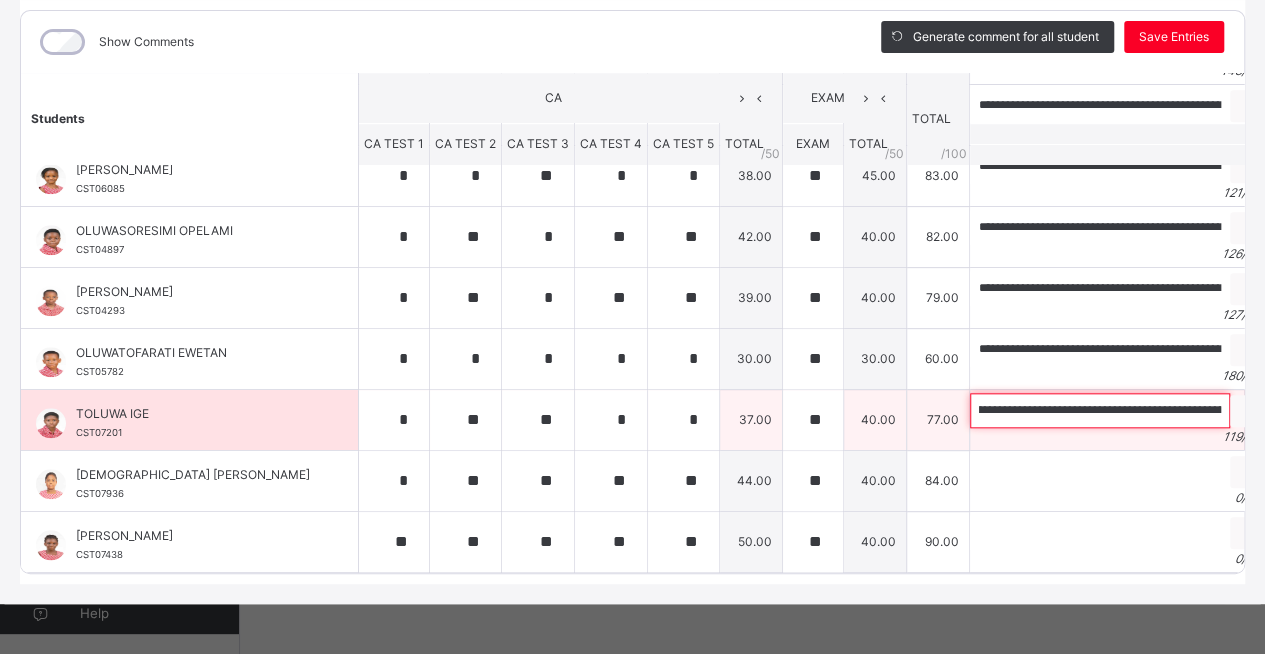 scroll, scrollTop: 0, scrollLeft: 0, axis: both 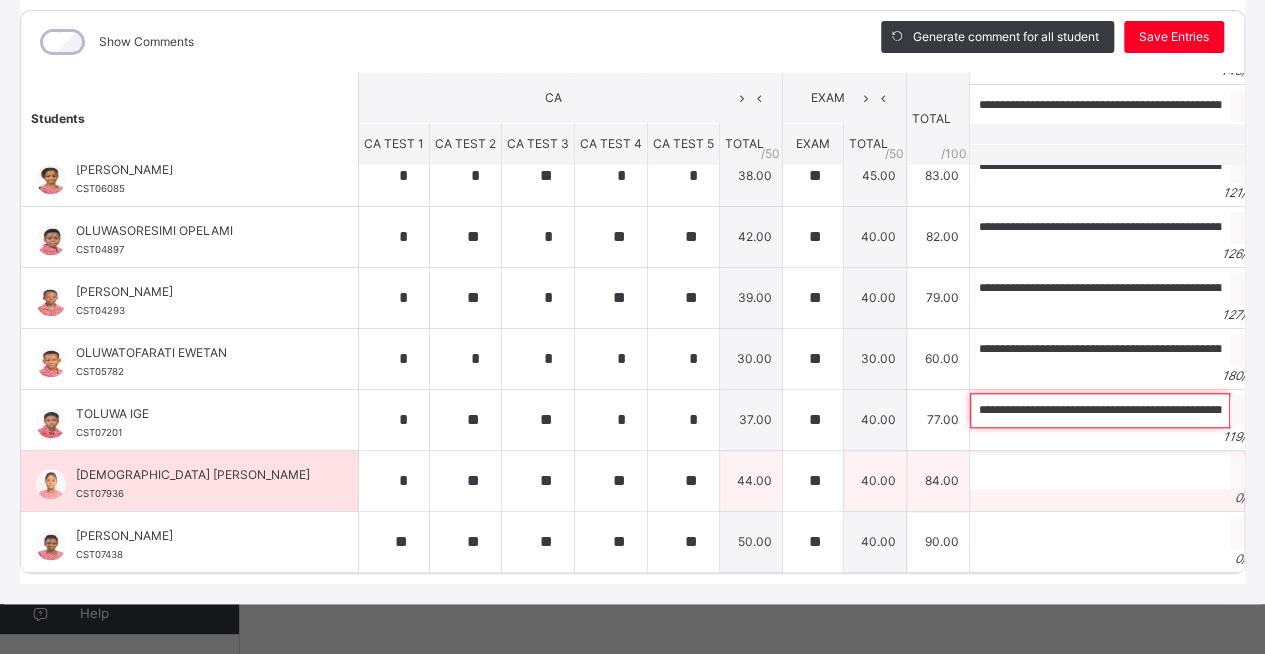 type on "**********" 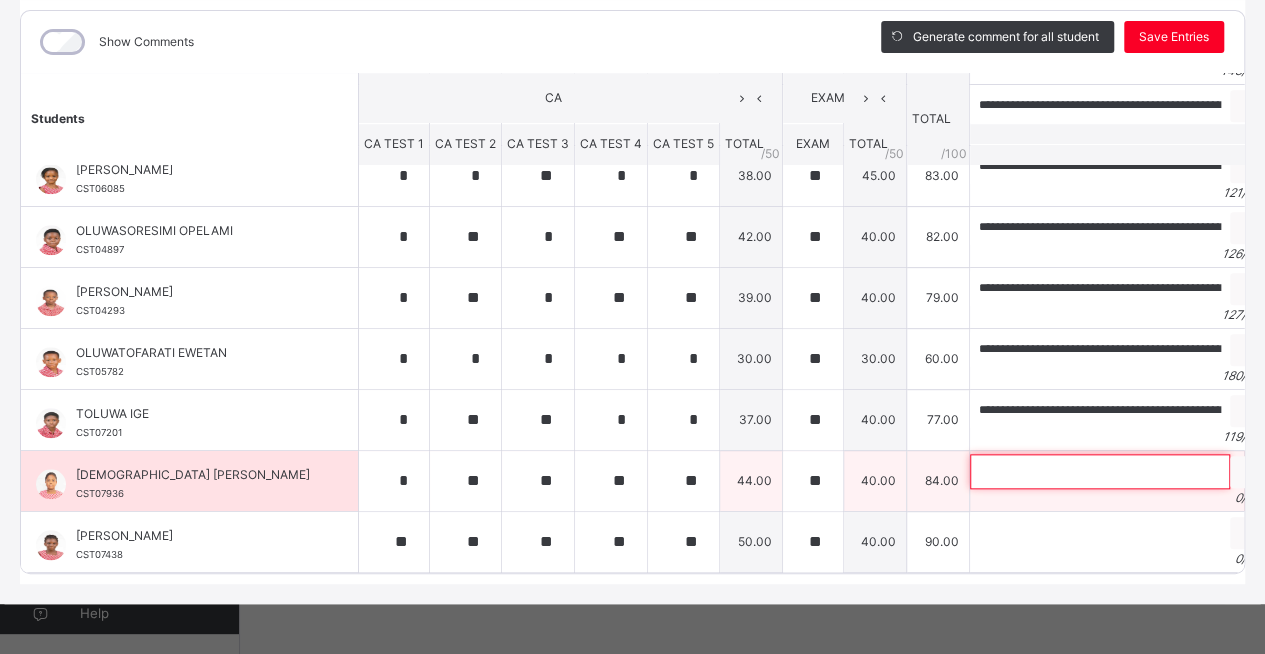 click at bounding box center [1100, 471] 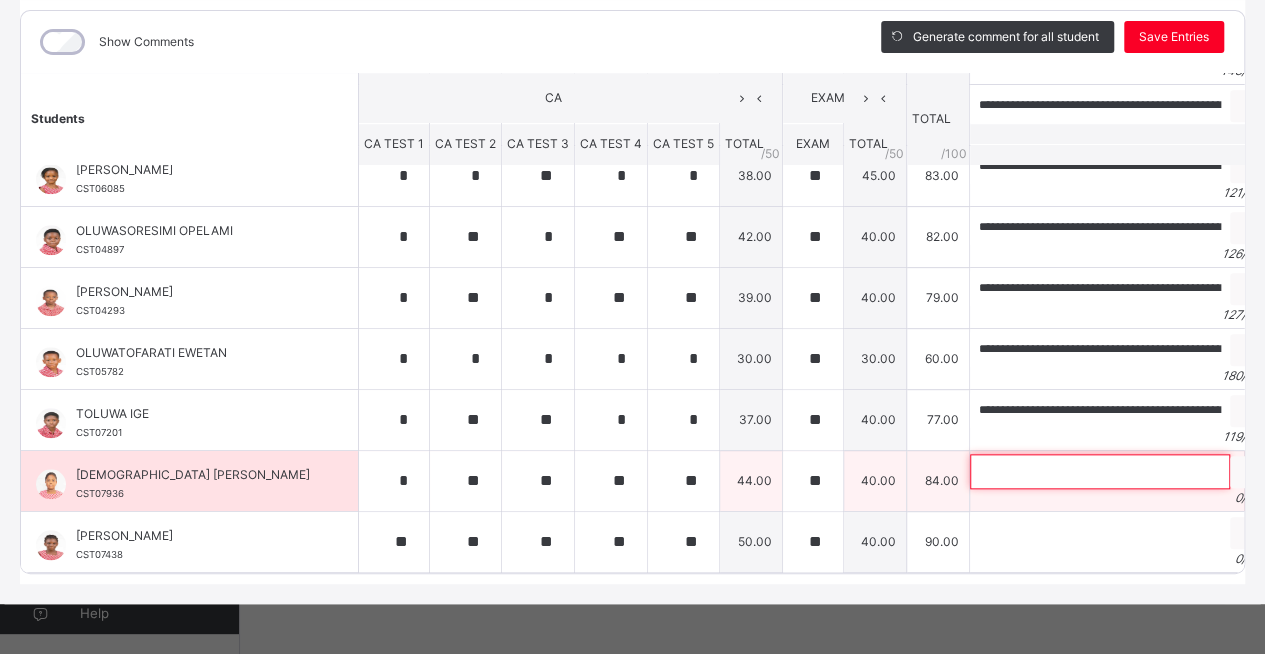 paste on "**********" 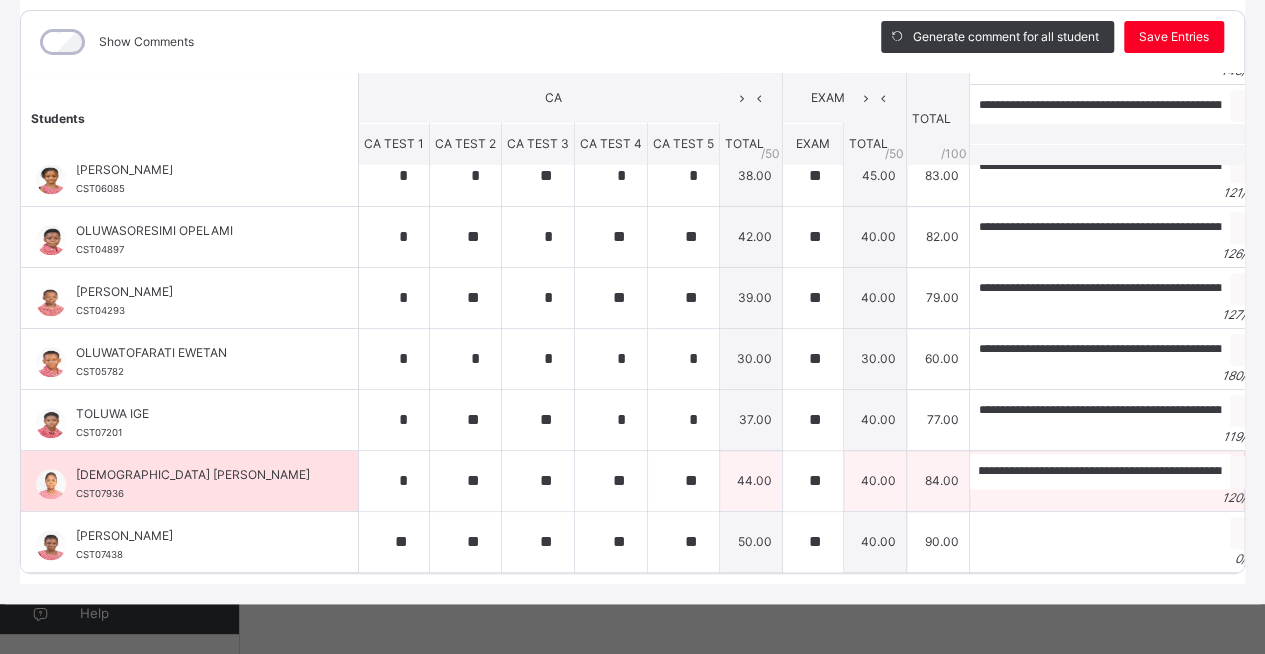 scroll, scrollTop: 0, scrollLeft: 0, axis: both 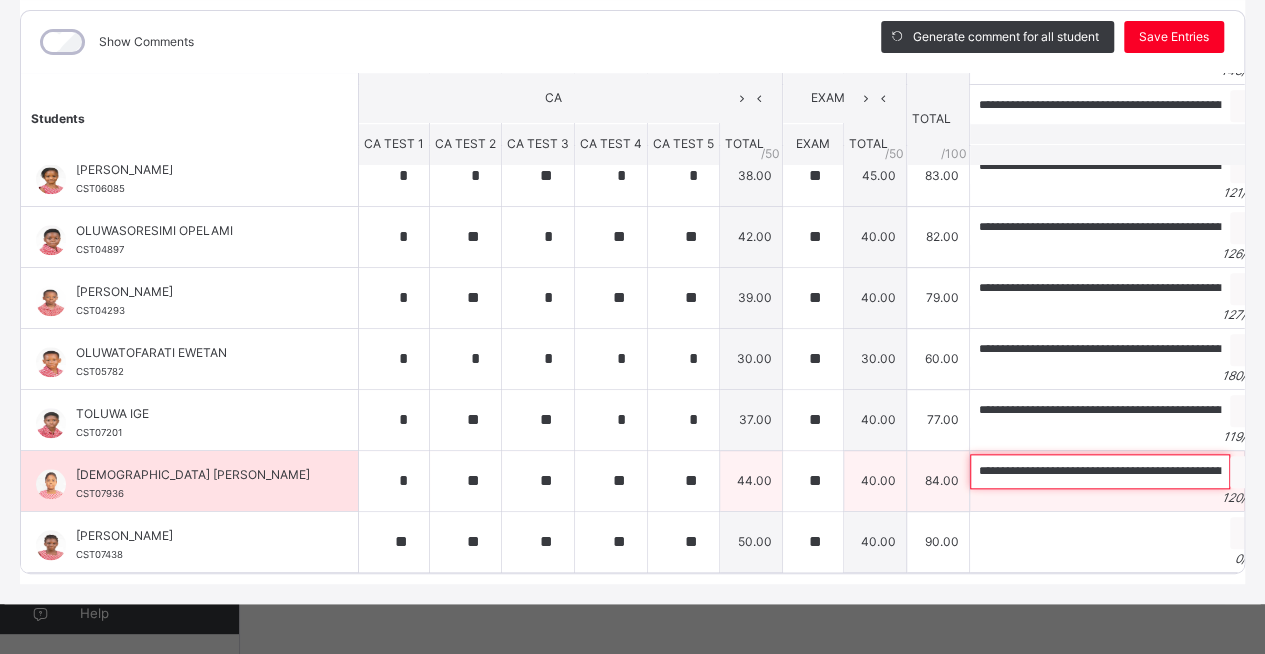 click on "**********" at bounding box center [1100, 471] 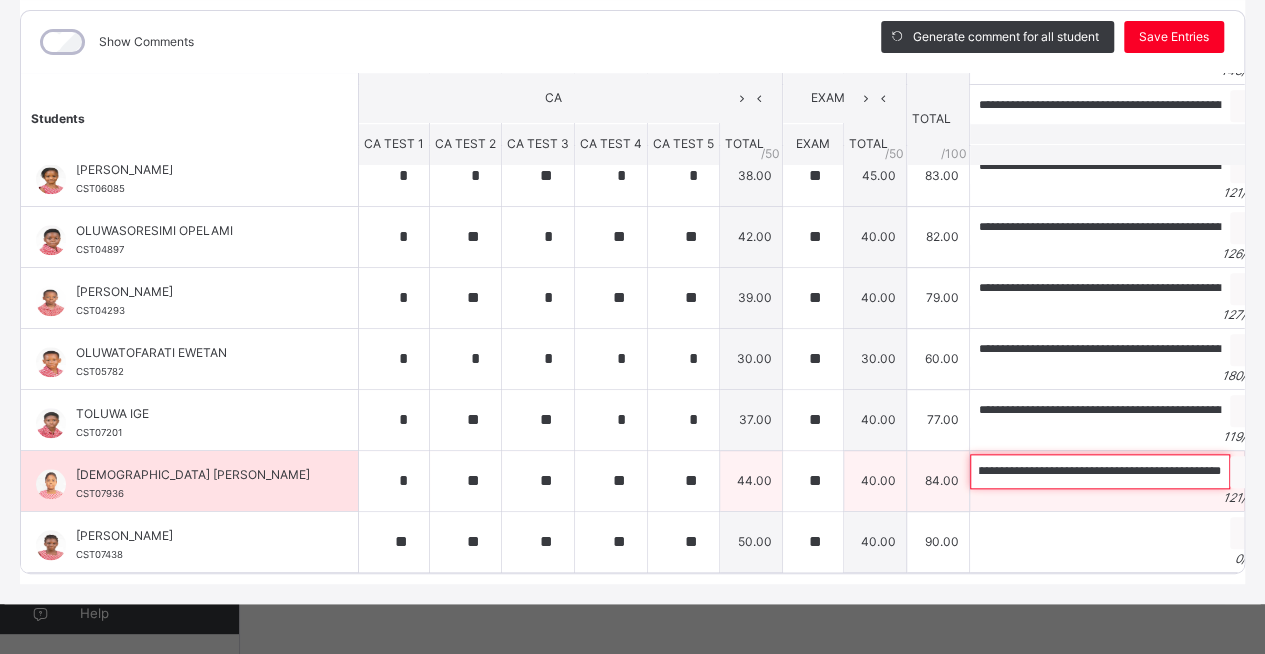 scroll, scrollTop: 0, scrollLeft: 449, axis: horizontal 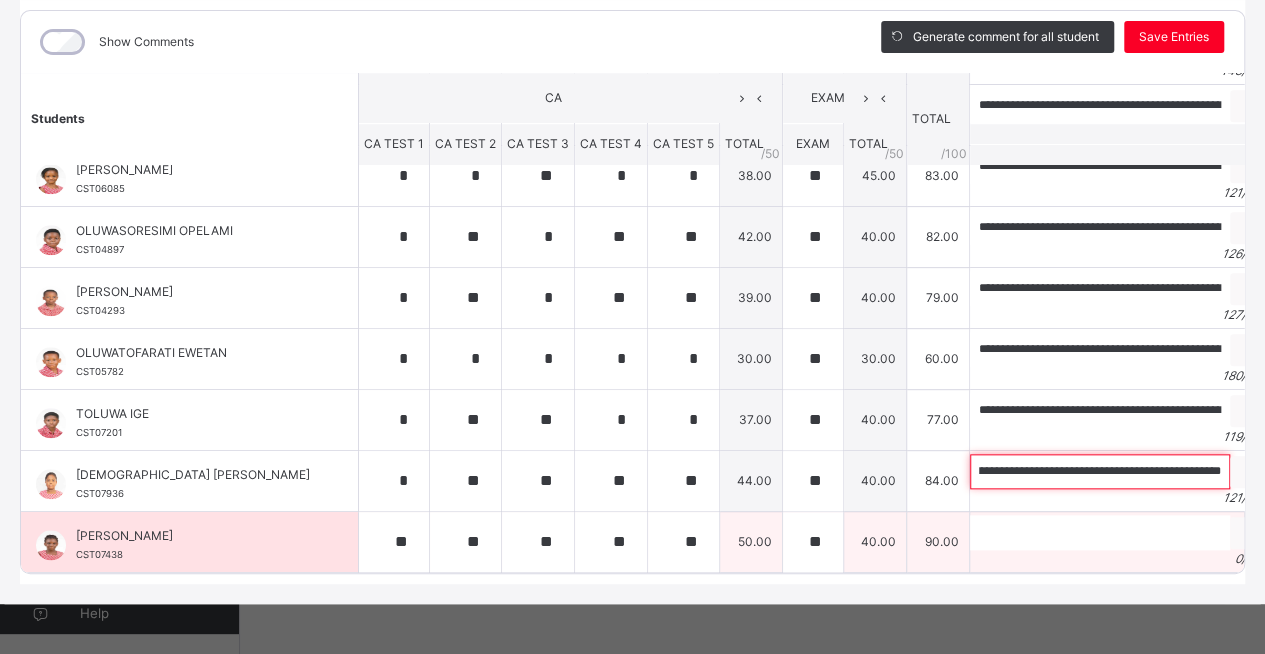 type on "**********" 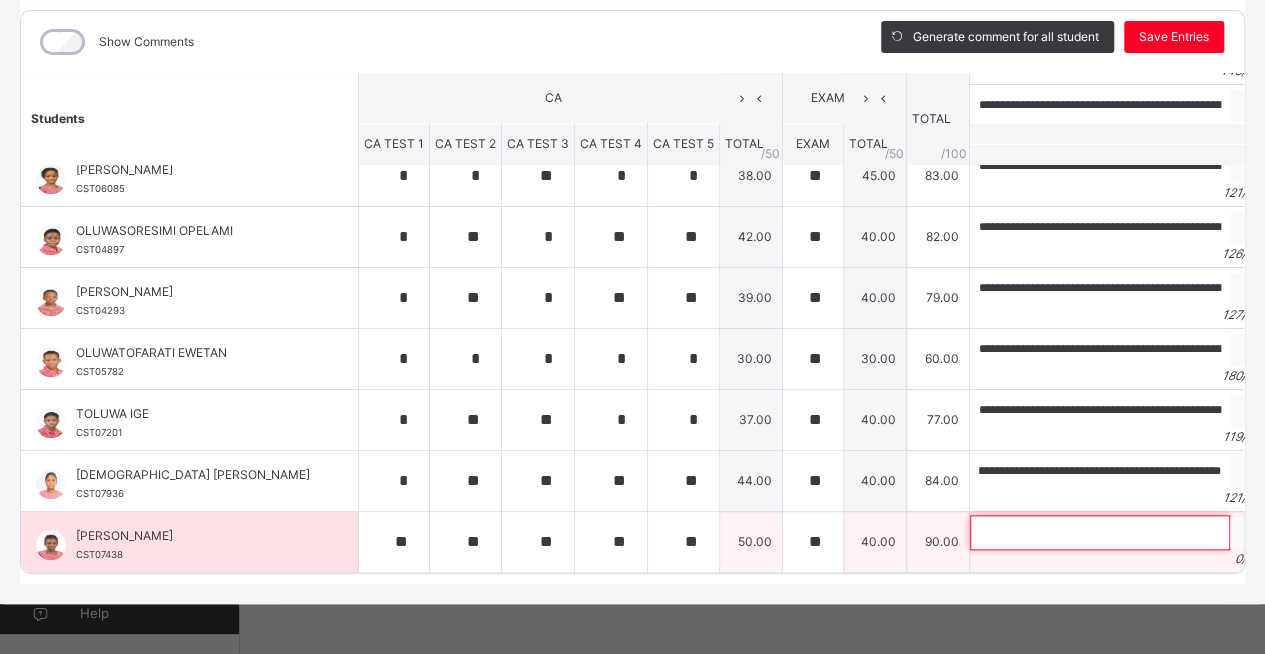 scroll, scrollTop: 0, scrollLeft: 0, axis: both 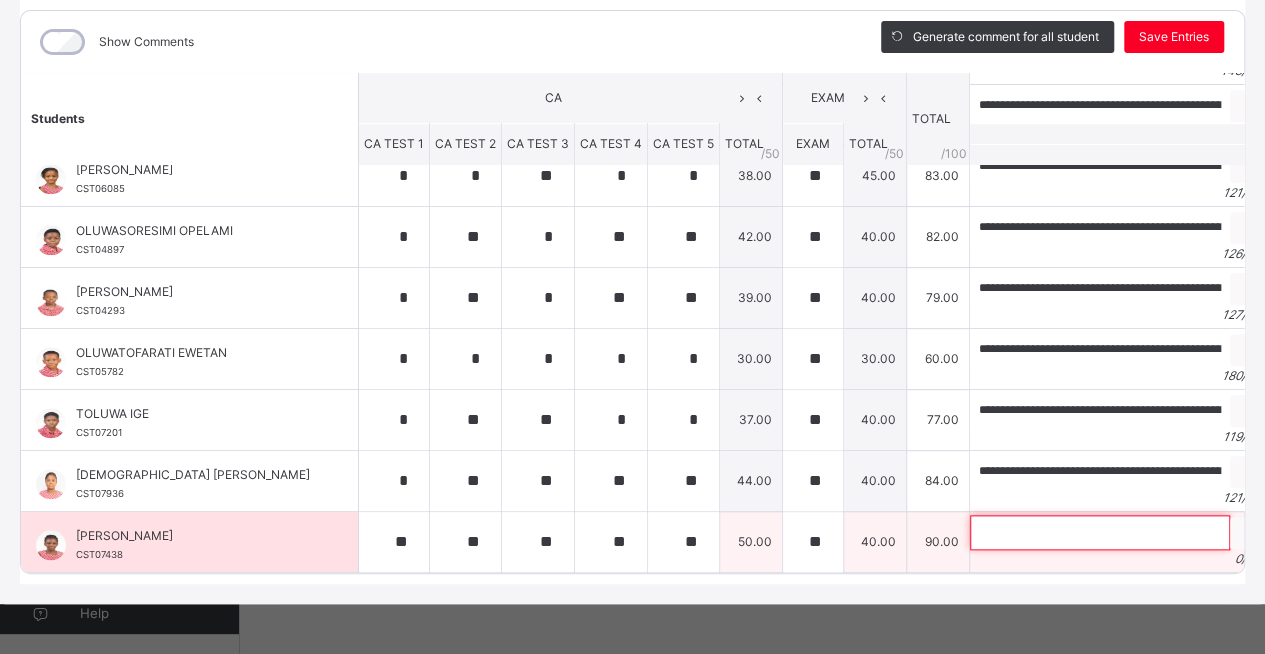 click at bounding box center (1100, 532) 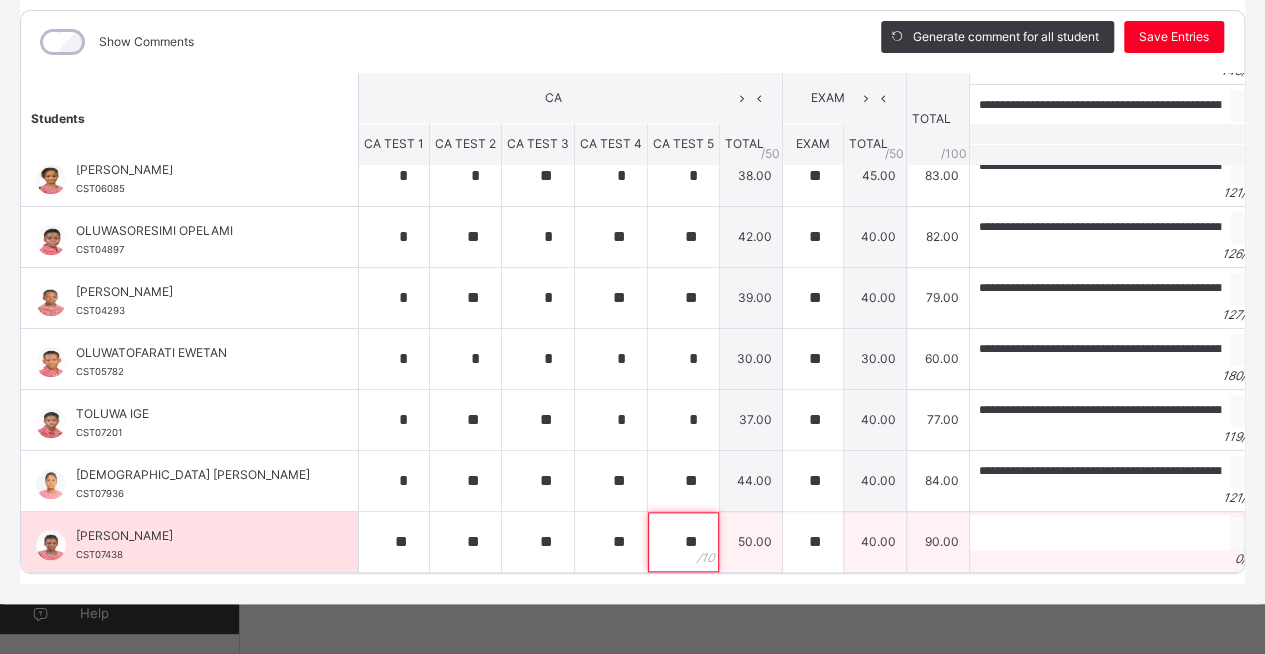 click on "**" at bounding box center [683, 542] 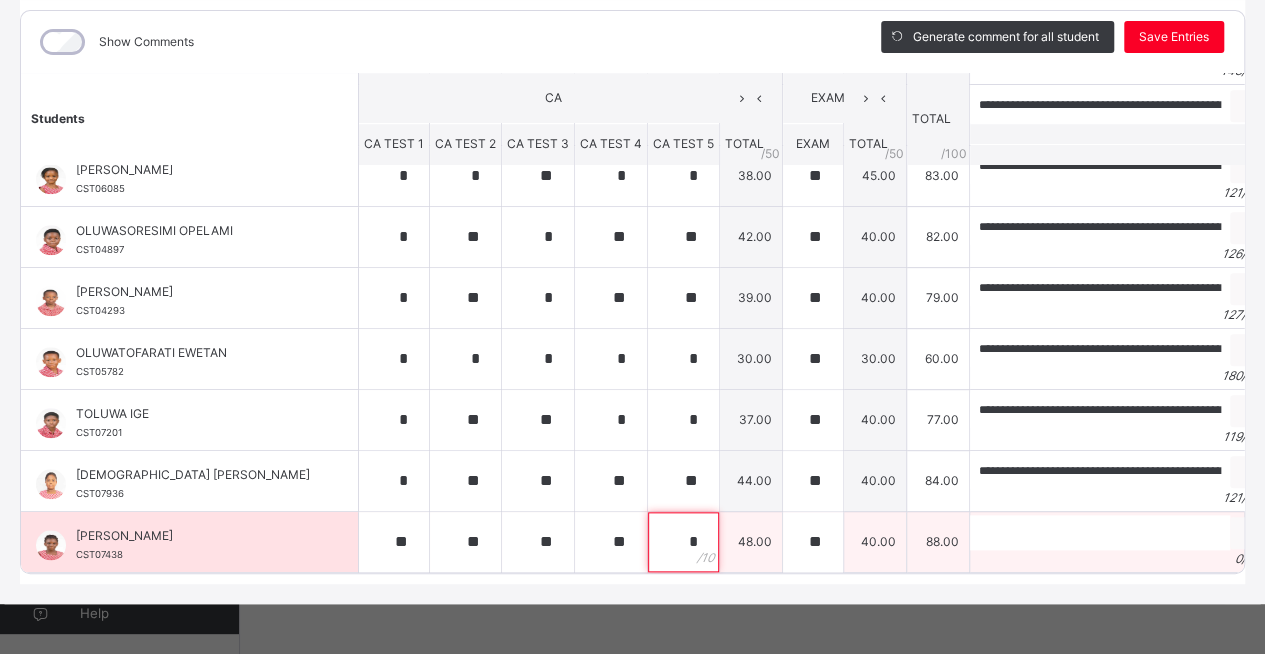 type on "*" 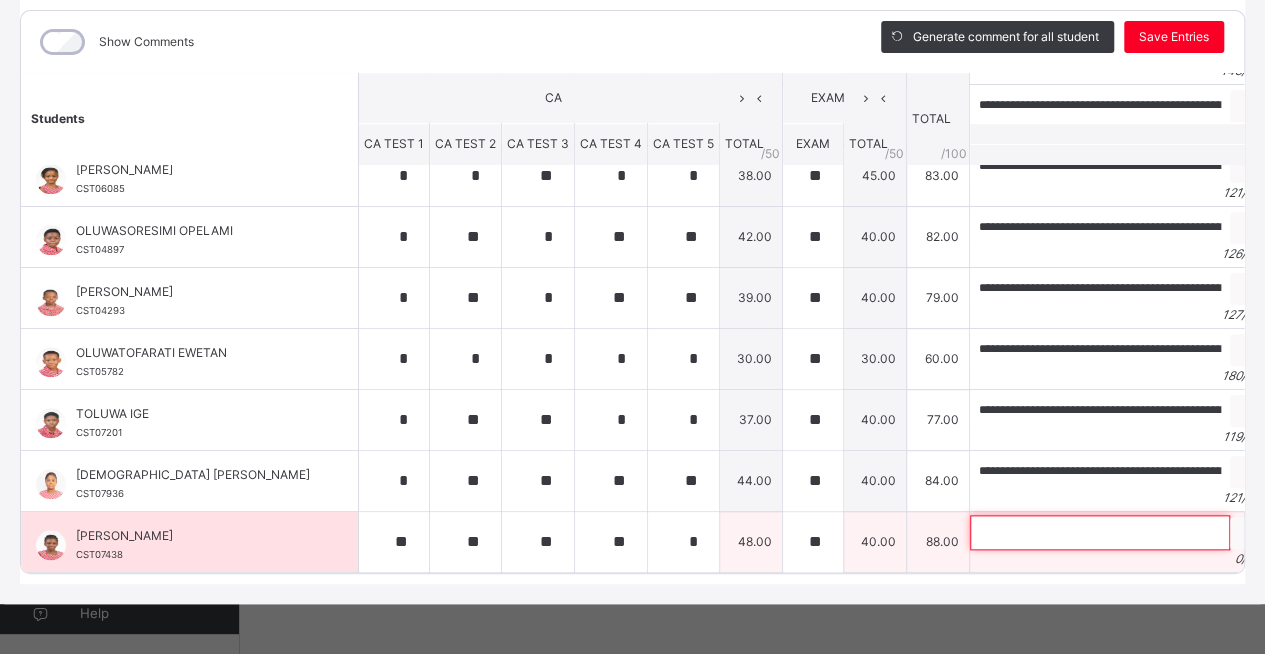 click at bounding box center [1100, 532] 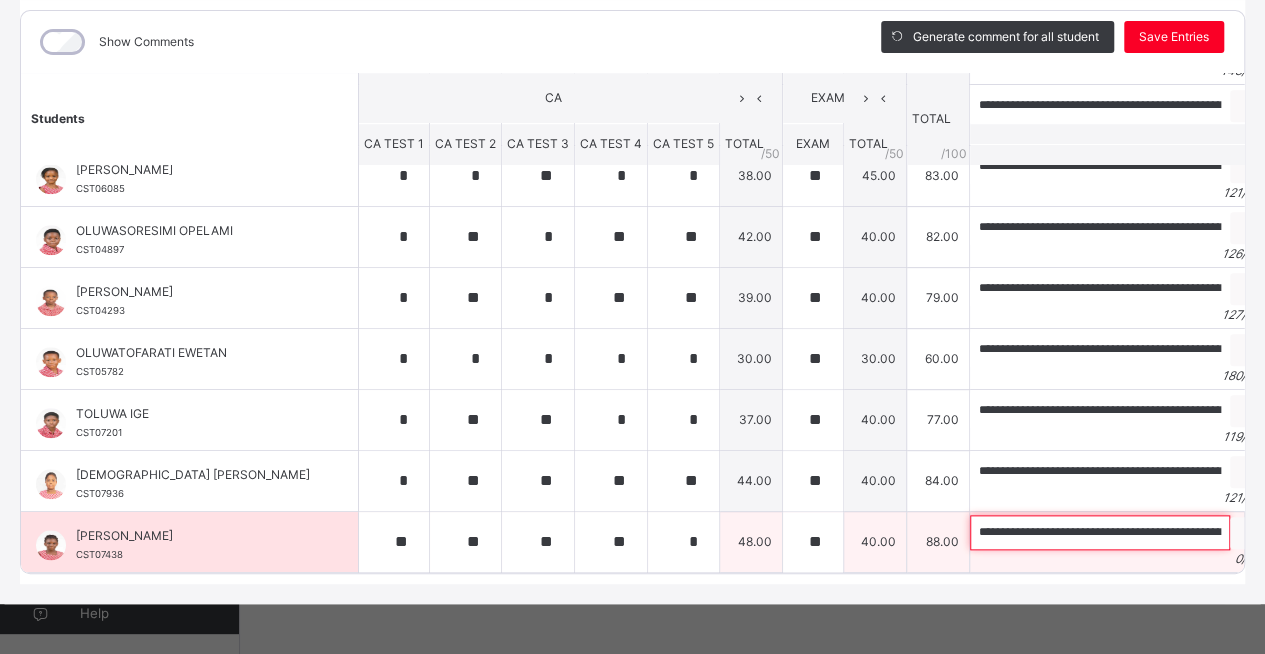 scroll, scrollTop: 0, scrollLeft: 438, axis: horizontal 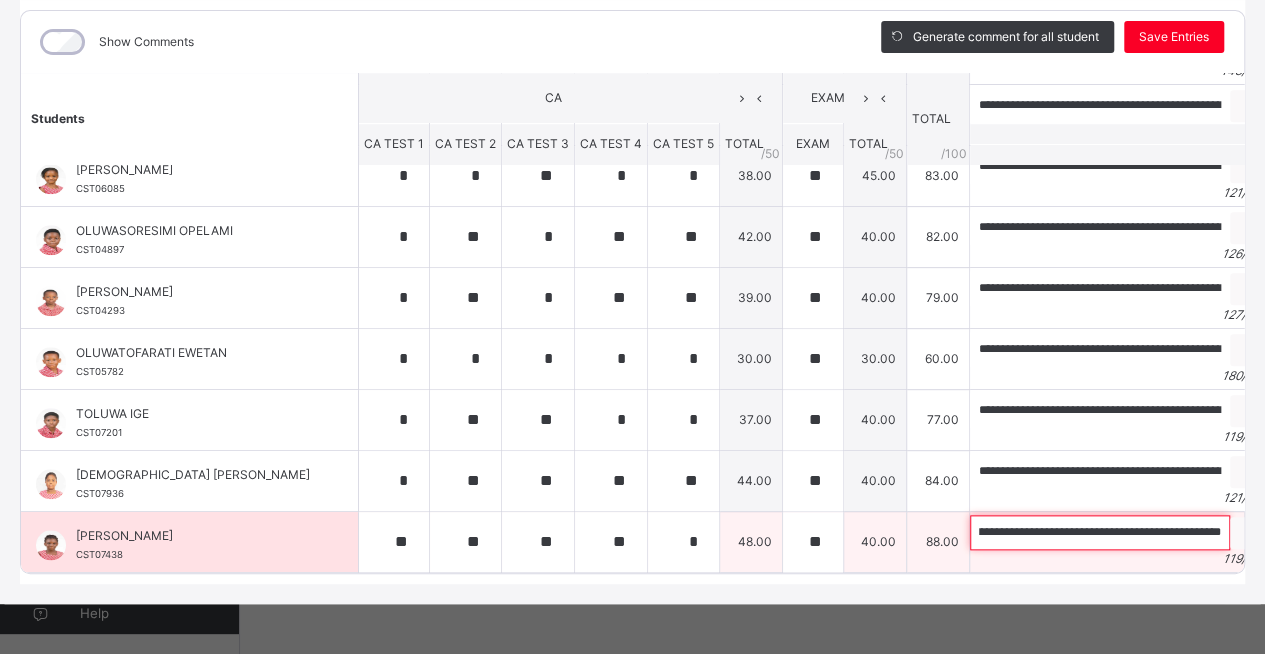 click on "**********" at bounding box center [1100, 532] 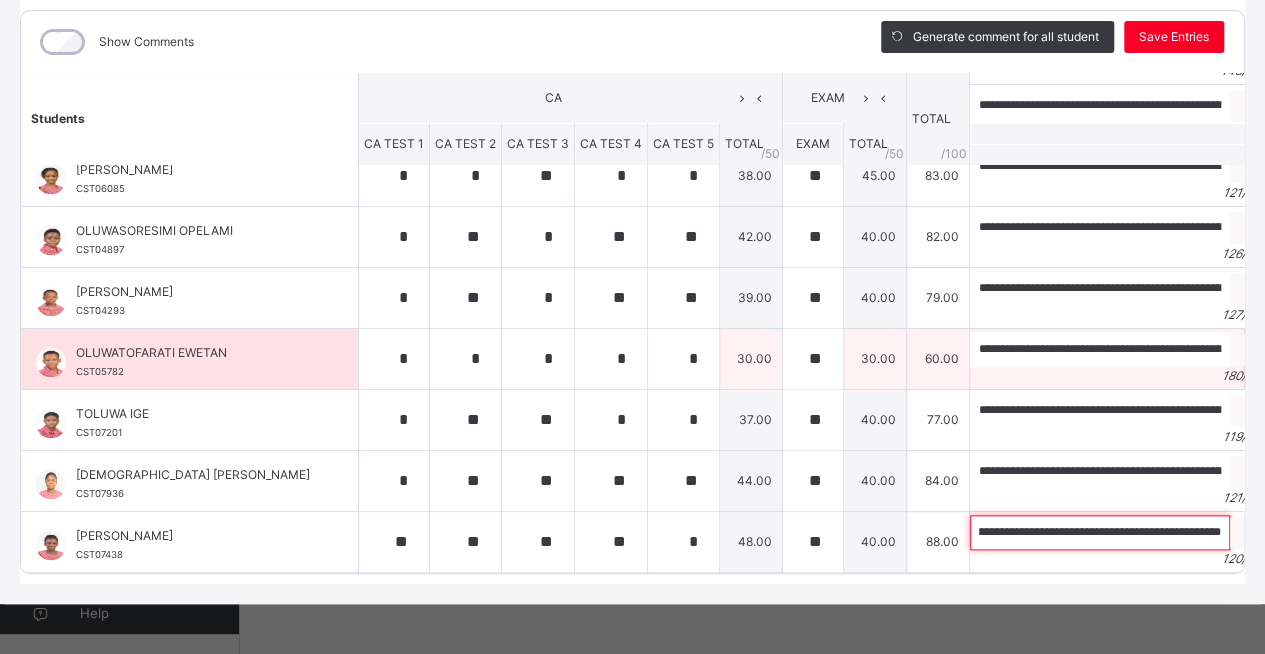 scroll, scrollTop: 0, scrollLeft: 440, axis: horizontal 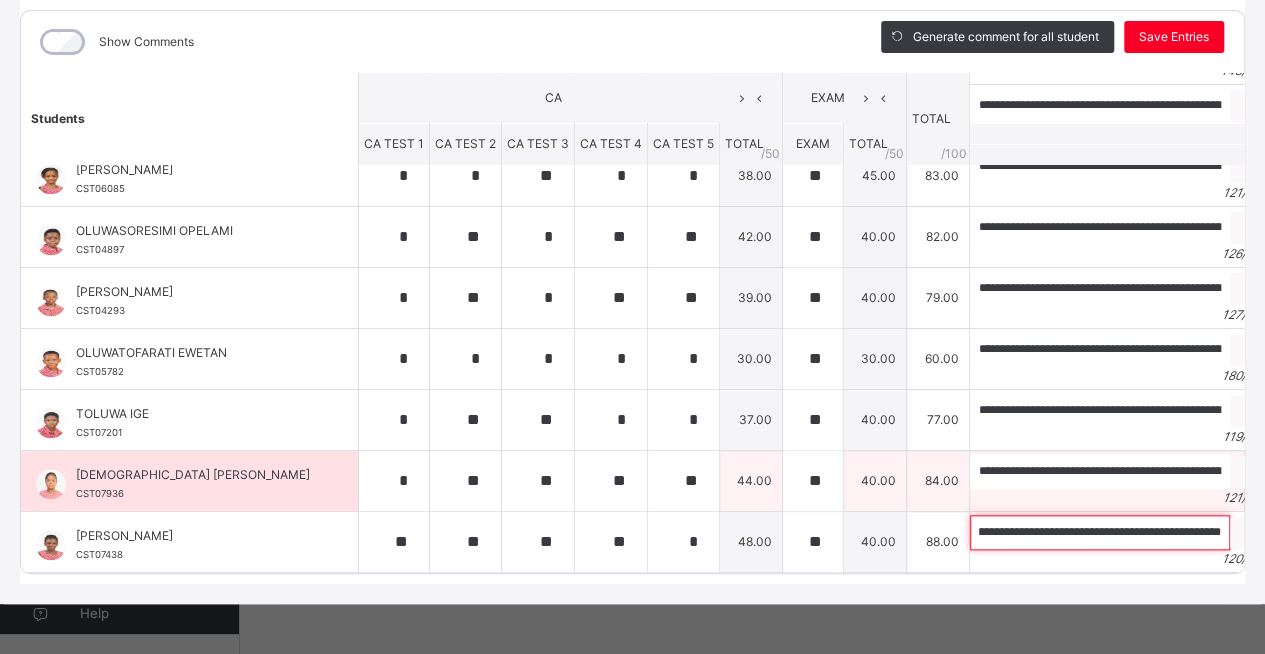 type on "**********" 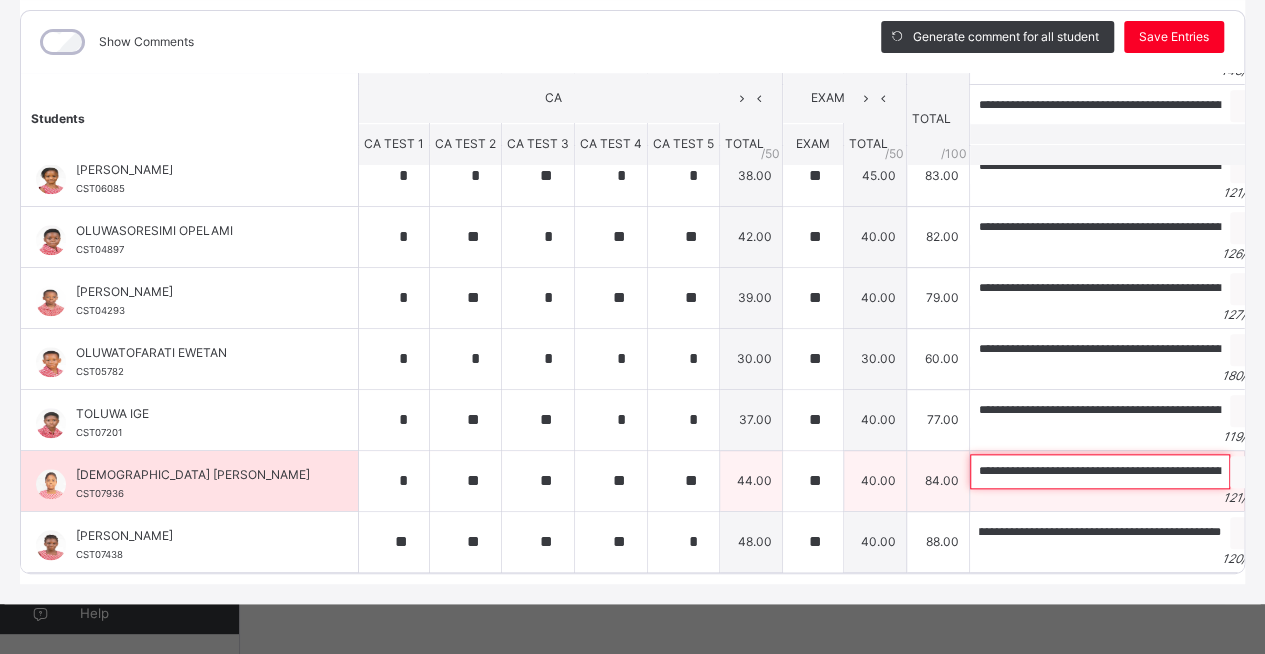 scroll, scrollTop: 0, scrollLeft: 0, axis: both 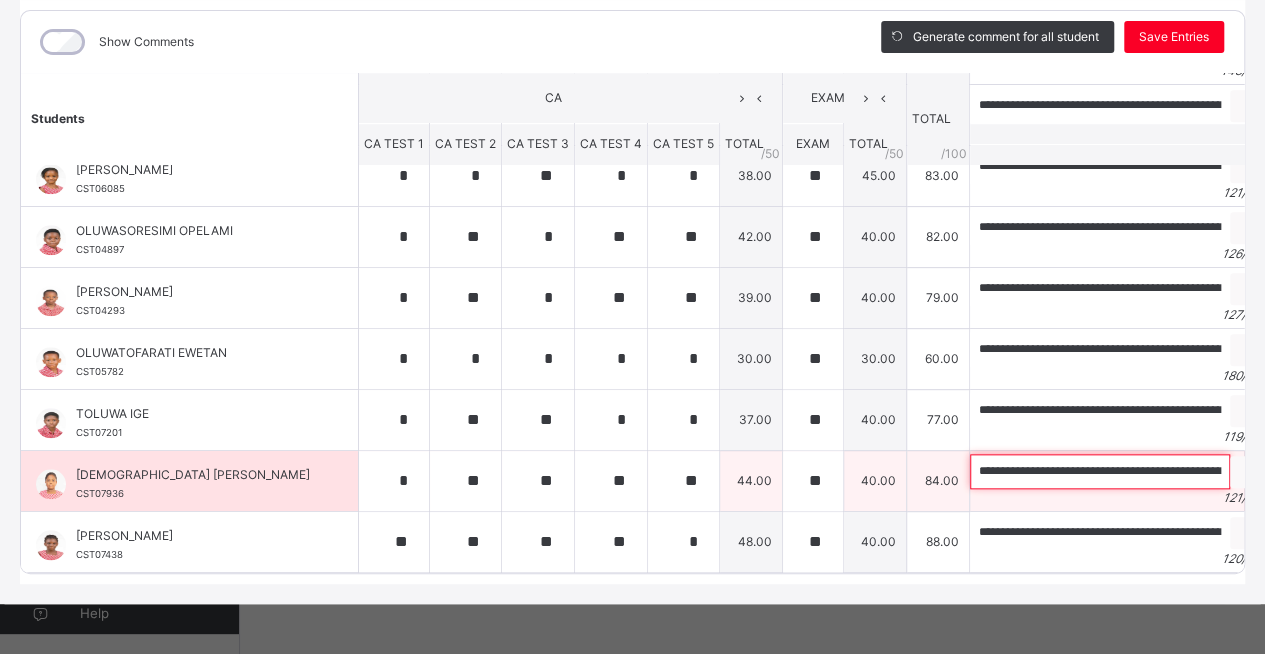 click on "**********" at bounding box center (1100, 471) 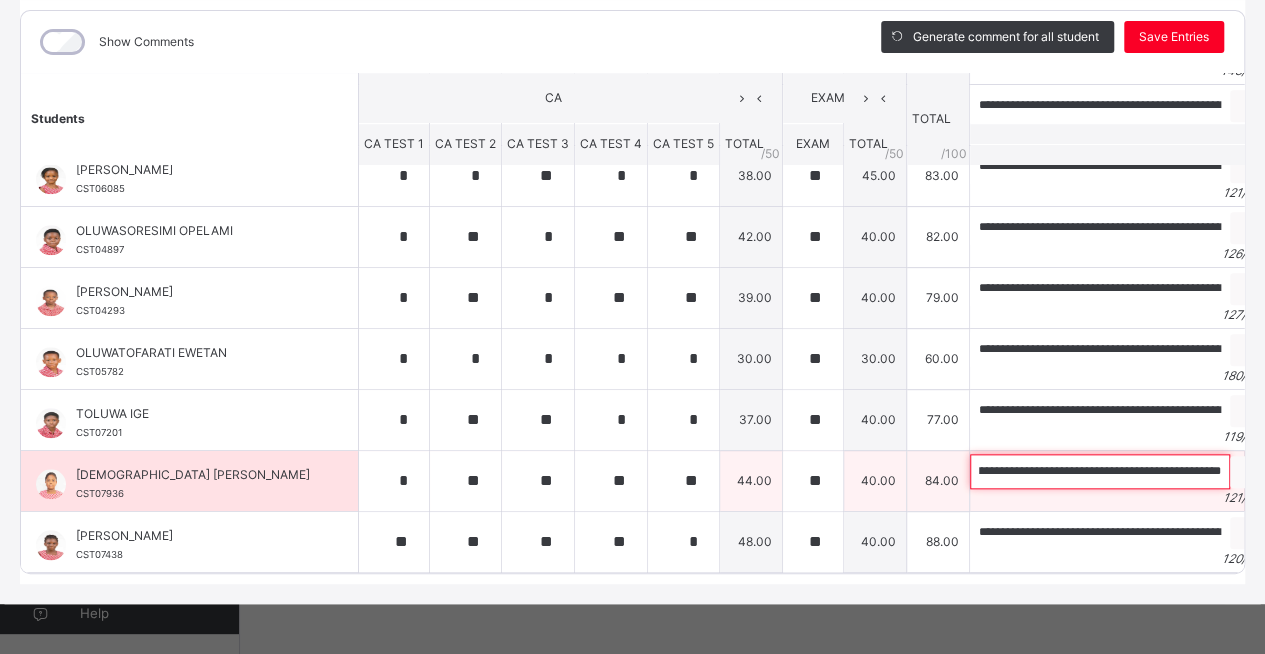 scroll, scrollTop: 0, scrollLeft: 449, axis: horizontal 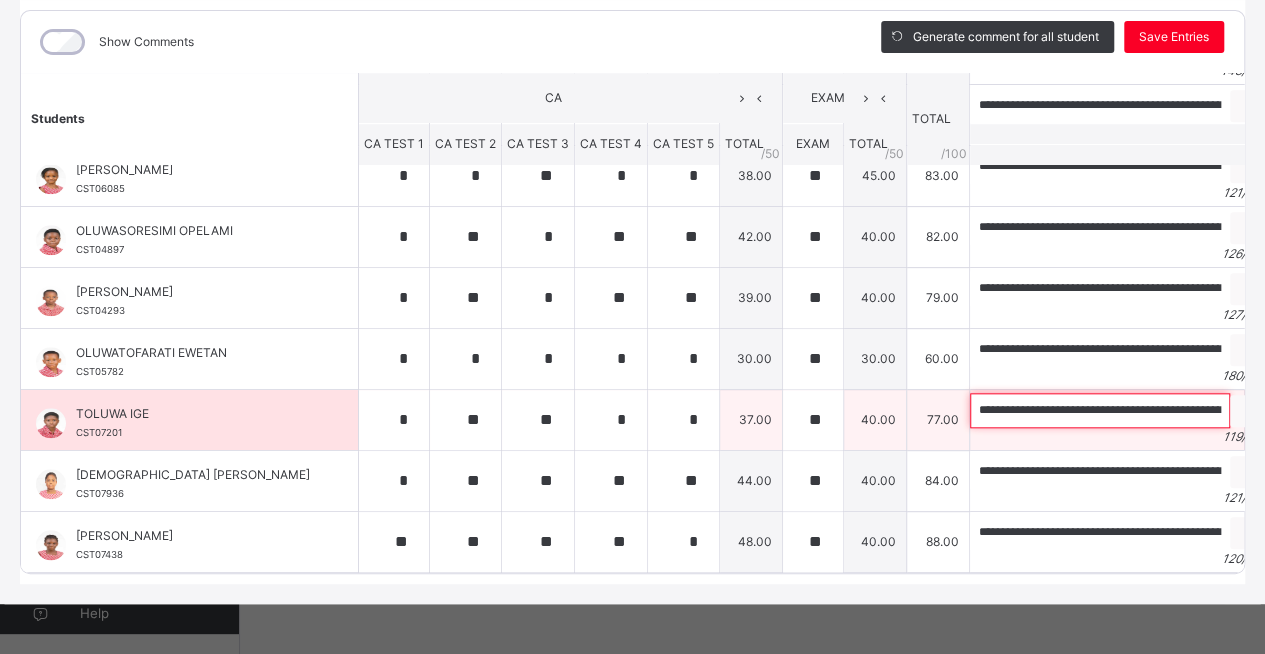 click on "**********" at bounding box center [1100, 410] 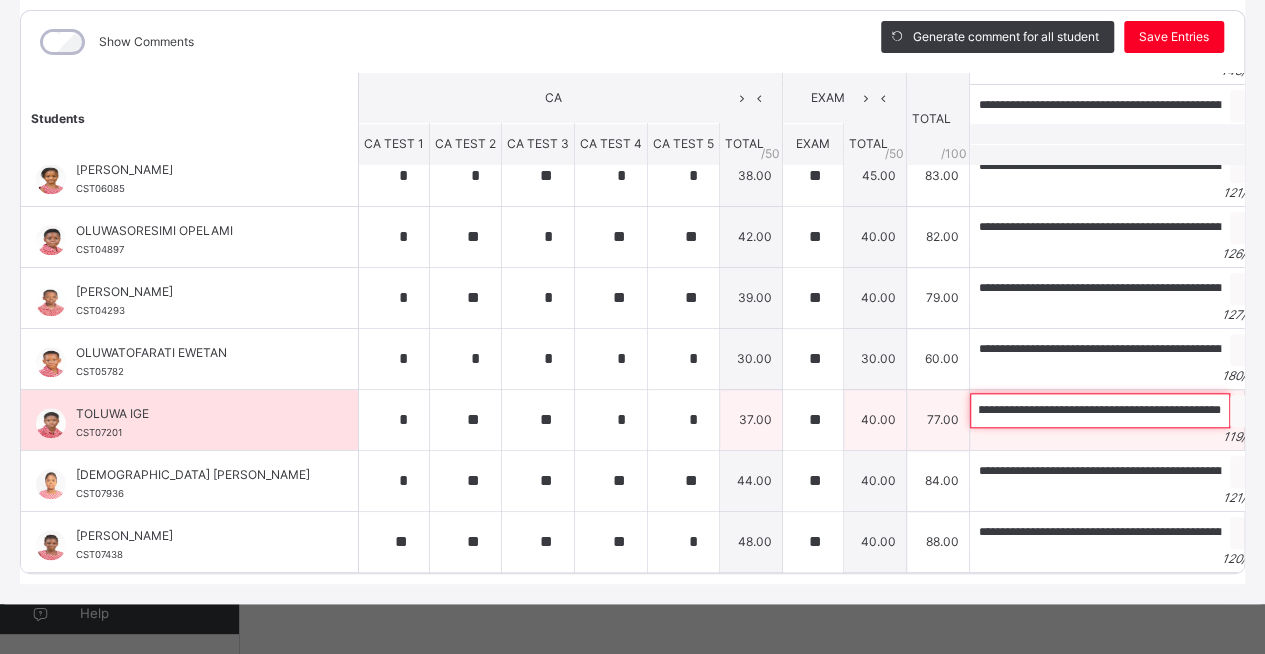 scroll, scrollTop: 0, scrollLeft: 438, axis: horizontal 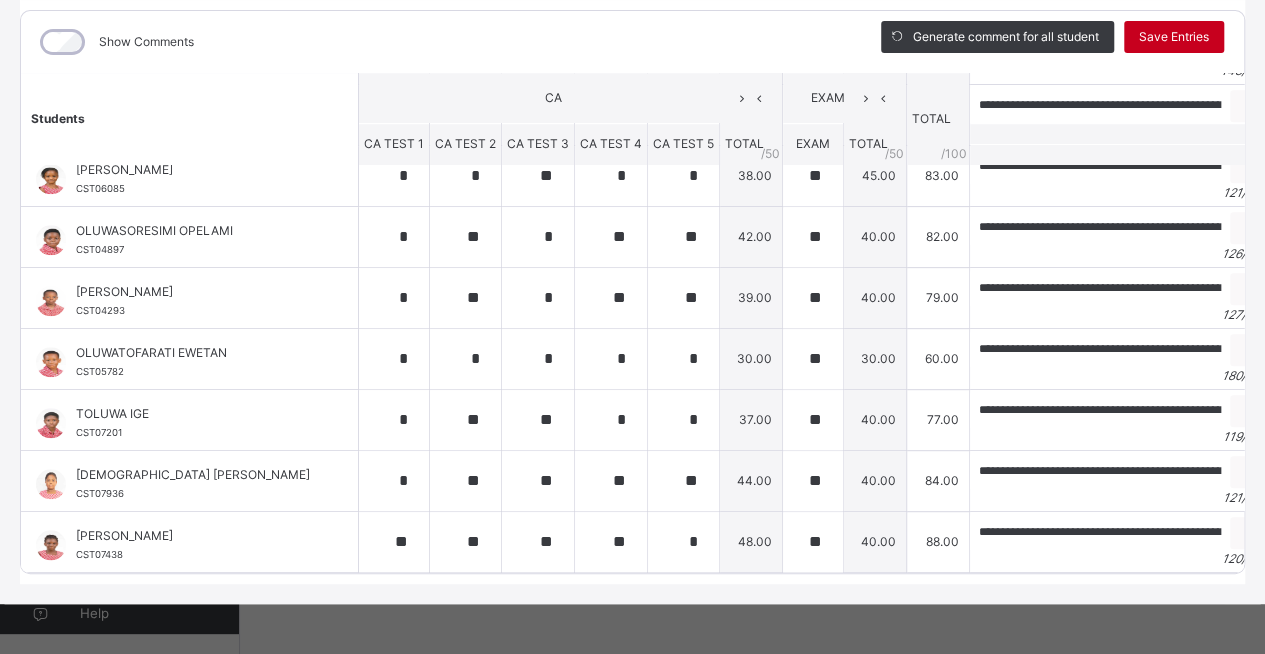 click on "Save Entries" at bounding box center (1174, 37) 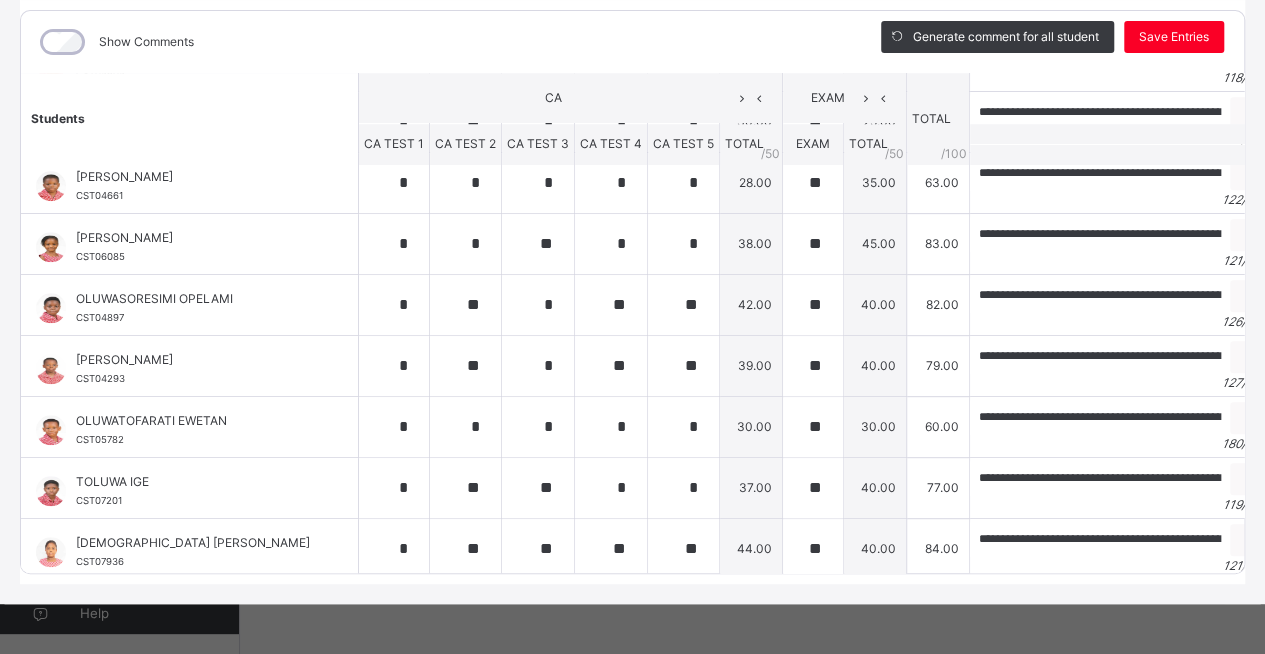 scroll, scrollTop: 942, scrollLeft: 0, axis: vertical 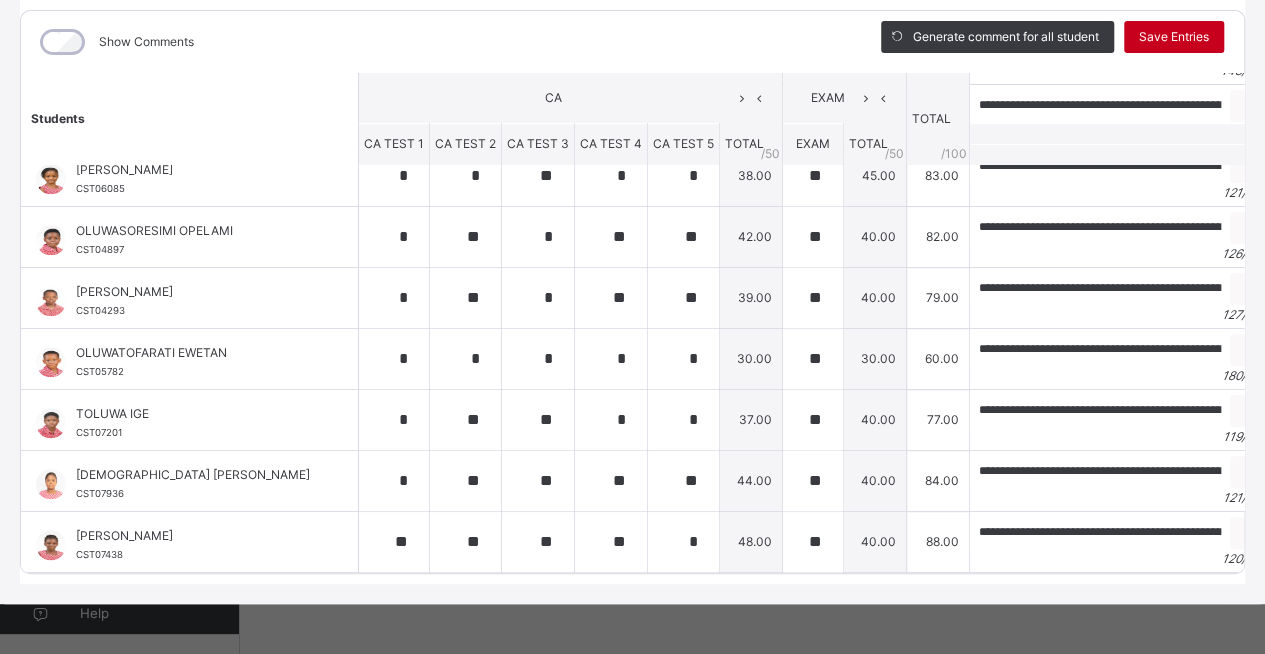 click on "Save Entries" at bounding box center (1174, 37) 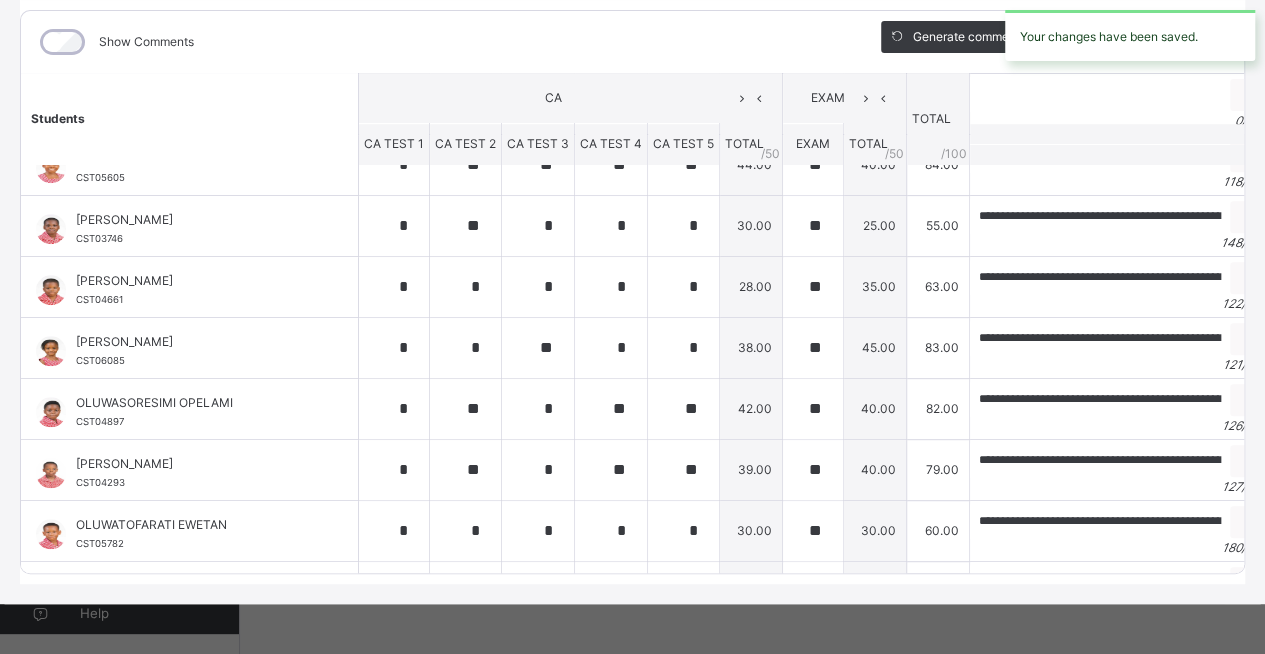 scroll, scrollTop: 942, scrollLeft: 0, axis: vertical 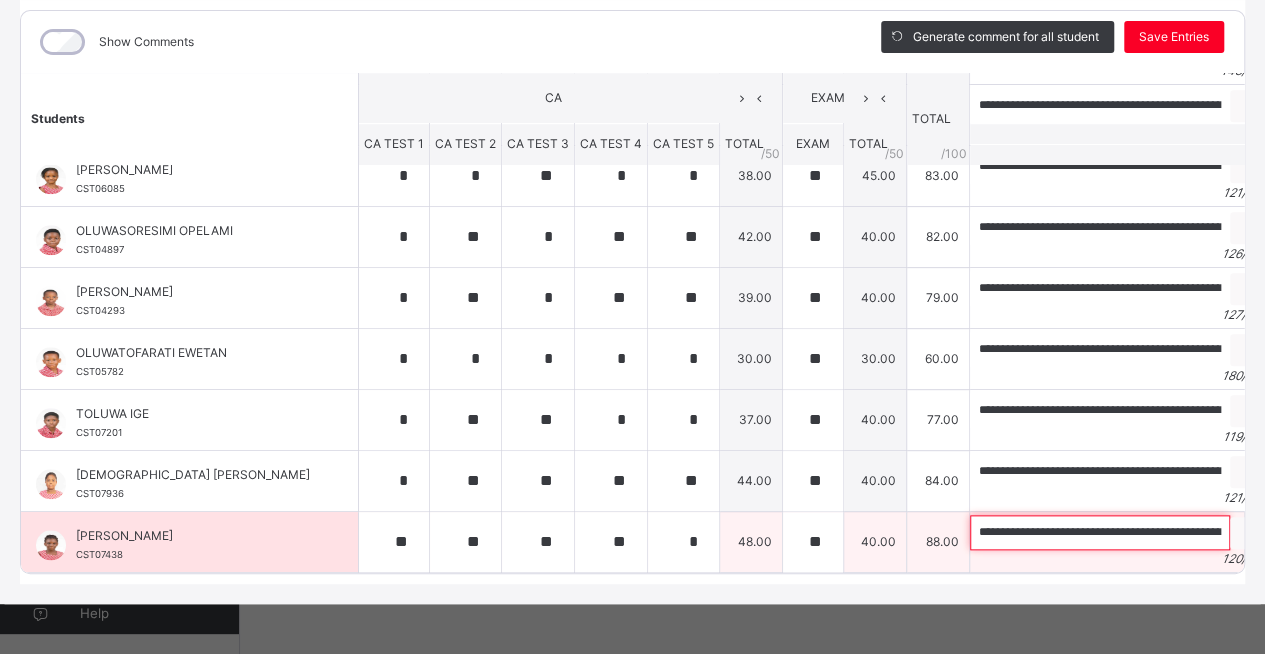 click on "**********" at bounding box center [1100, 532] 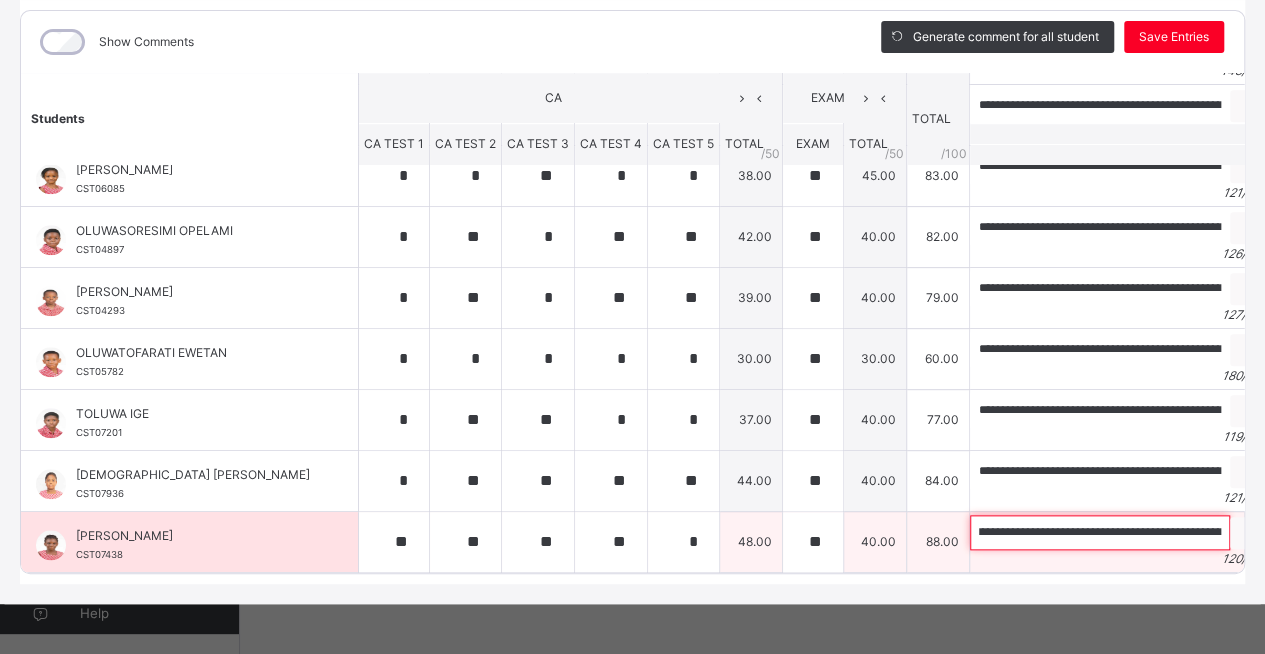 scroll, scrollTop: 0, scrollLeft: 0, axis: both 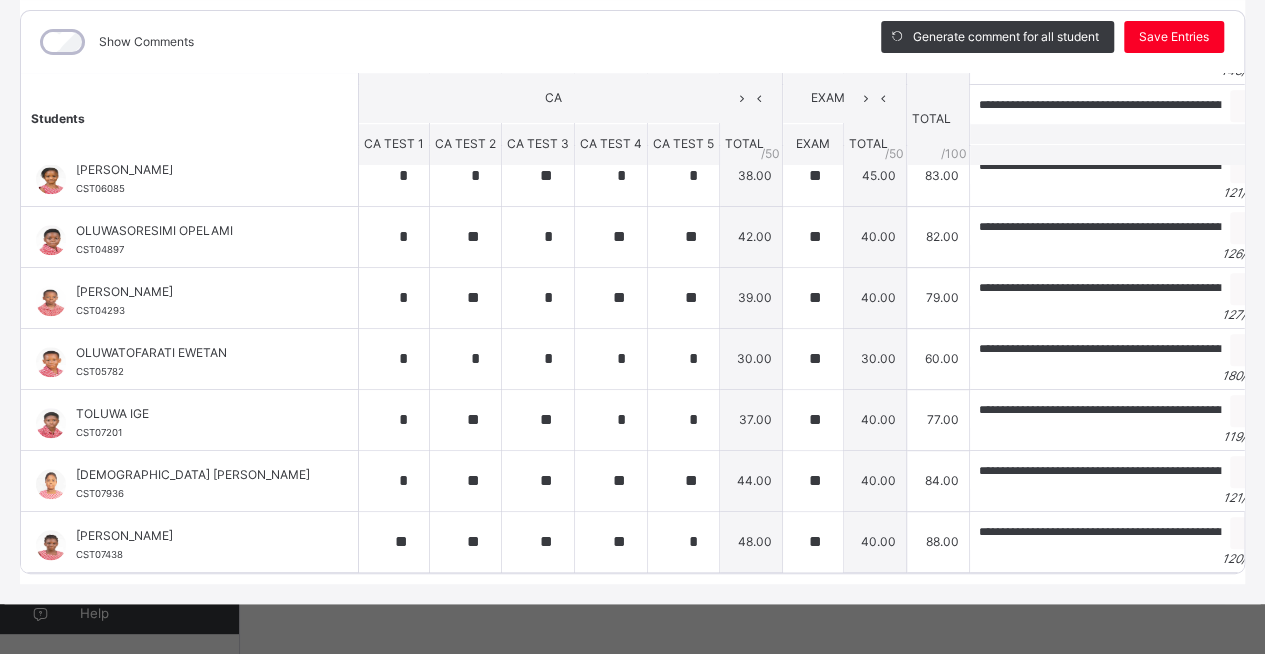 click on "**********" at bounding box center (632, 232) 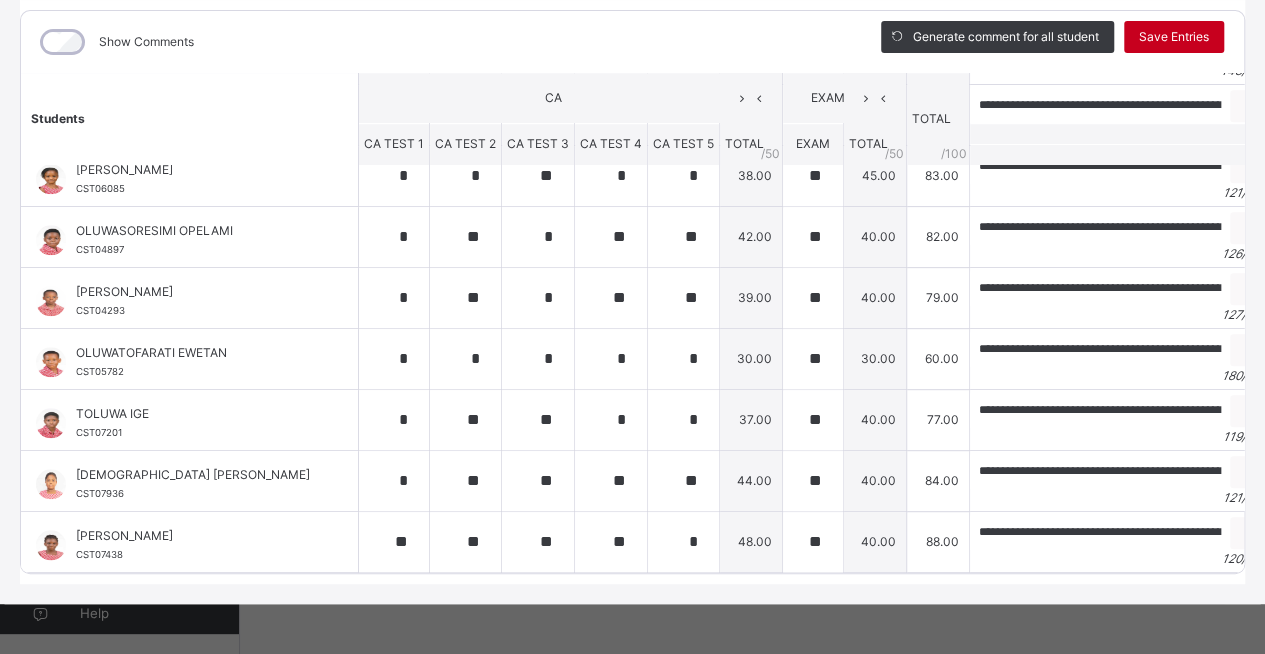 click on "Save Entries" at bounding box center [1174, 37] 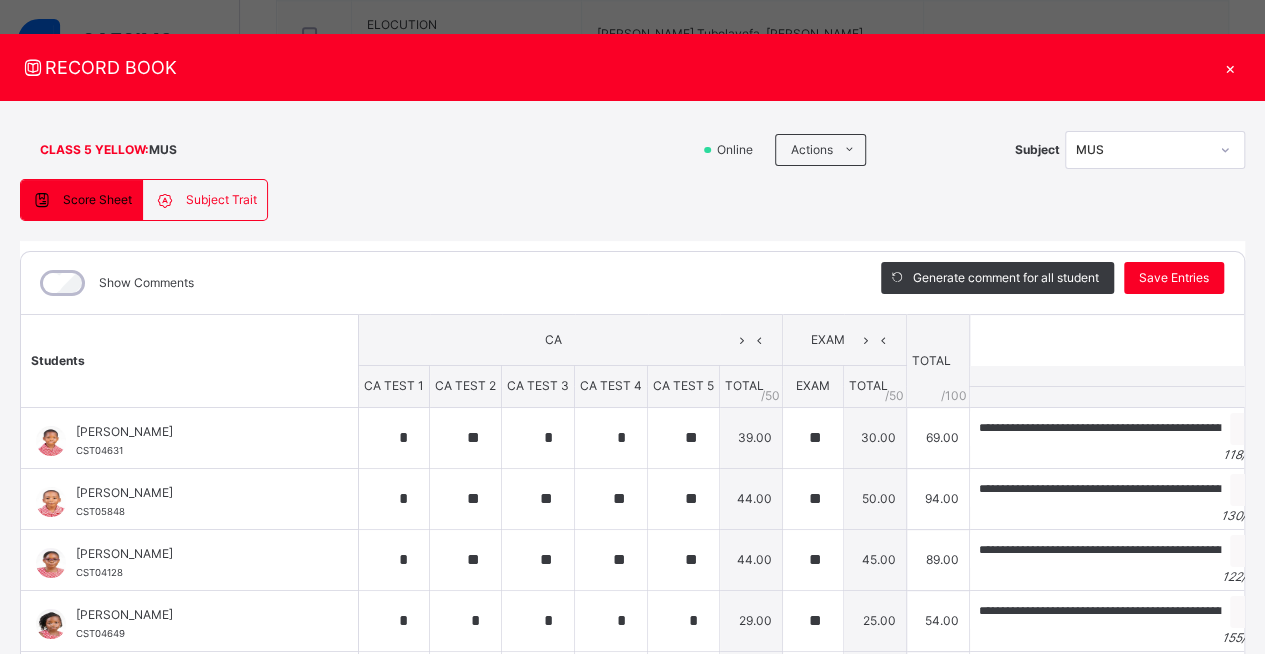 scroll, scrollTop: 0, scrollLeft: 0, axis: both 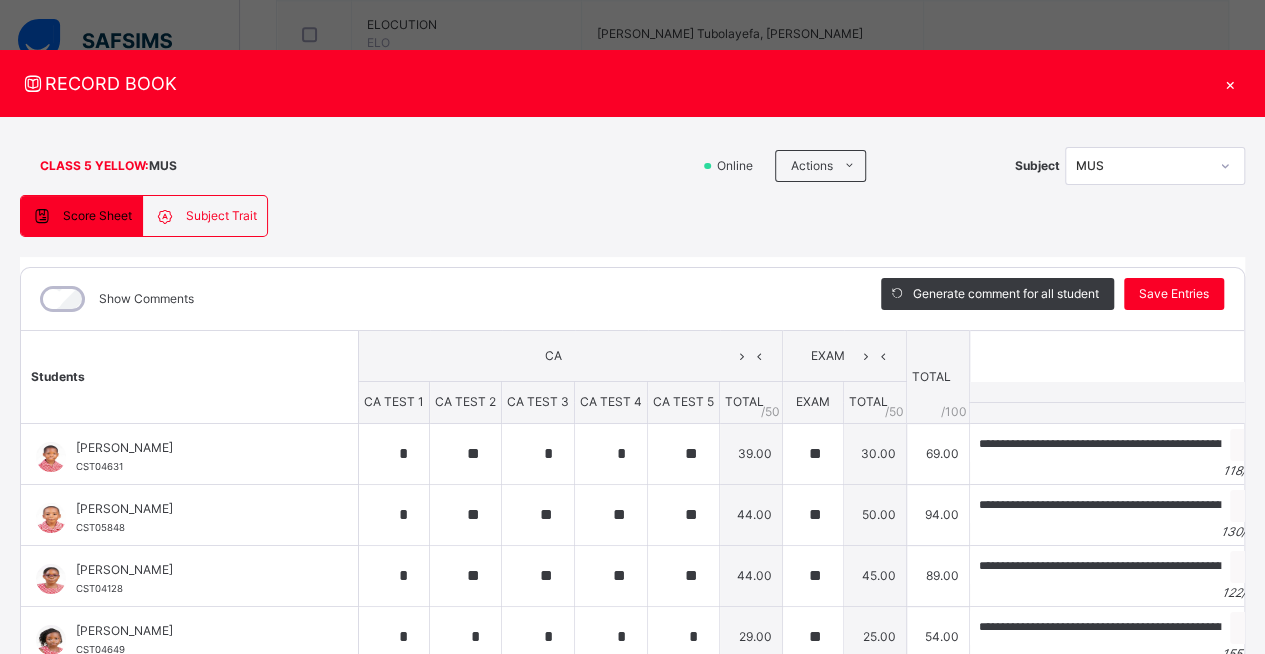 click on "×" at bounding box center [1230, 83] 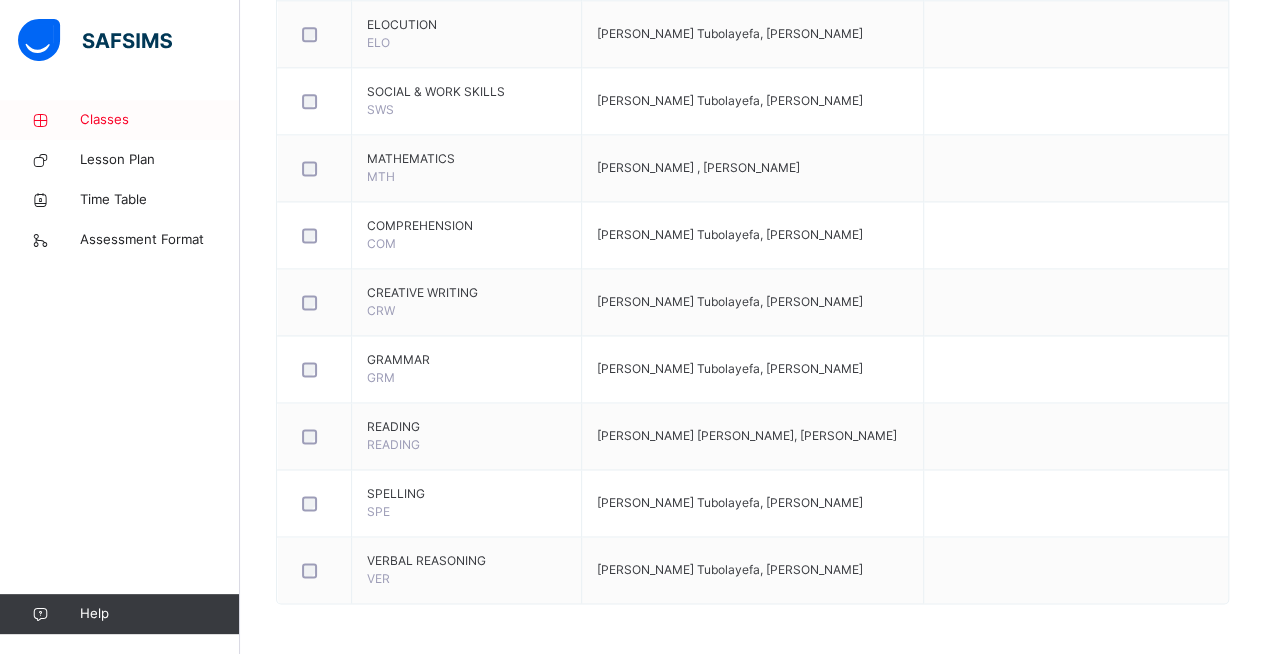 click on "Classes" at bounding box center (160, 120) 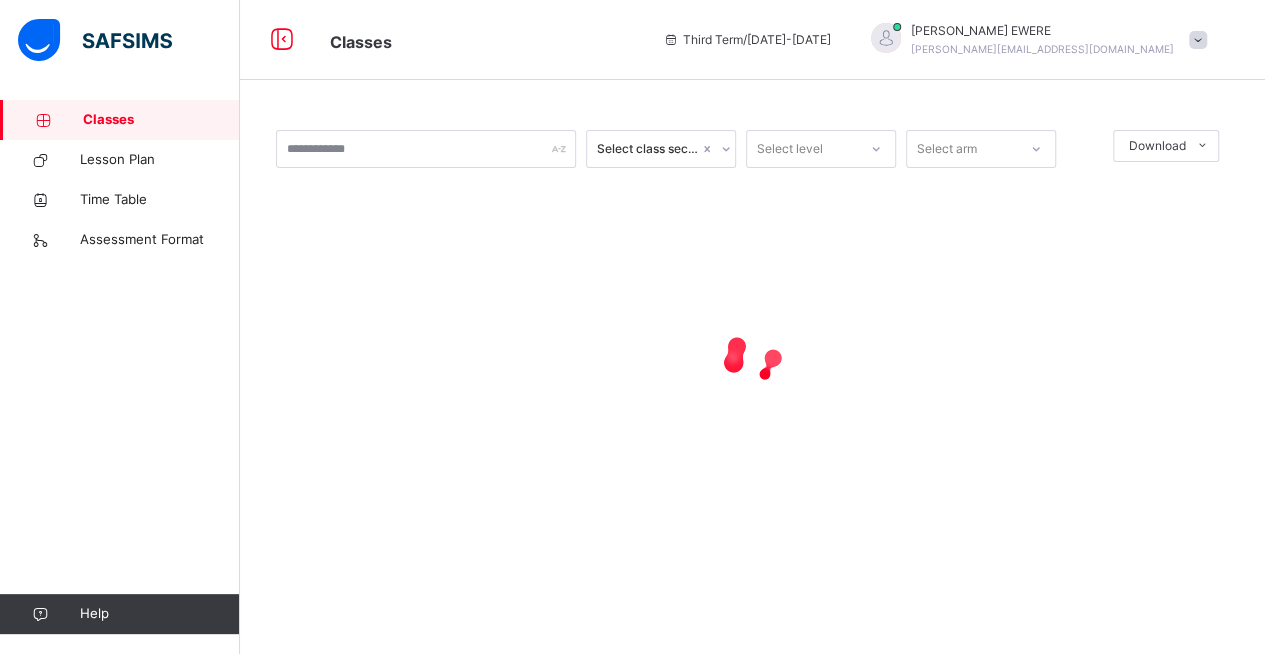 scroll, scrollTop: 0, scrollLeft: 0, axis: both 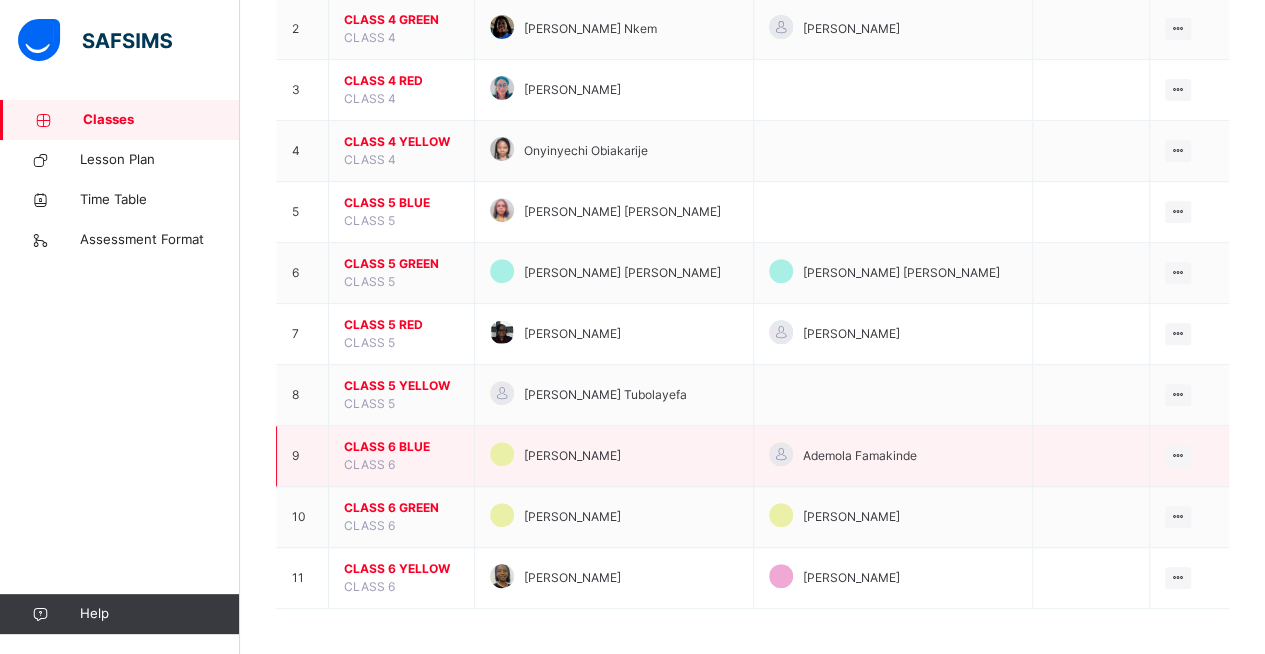 click on "CLASS 6   BLUE" at bounding box center [401, 447] 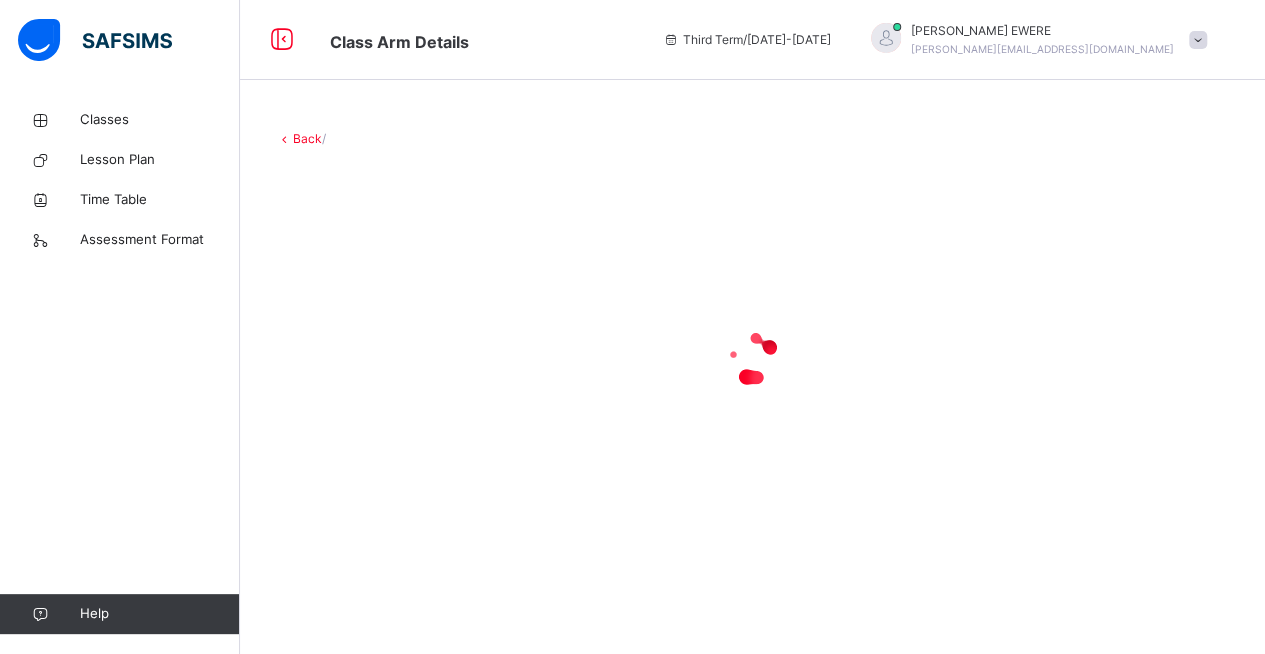 scroll, scrollTop: 0, scrollLeft: 0, axis: both 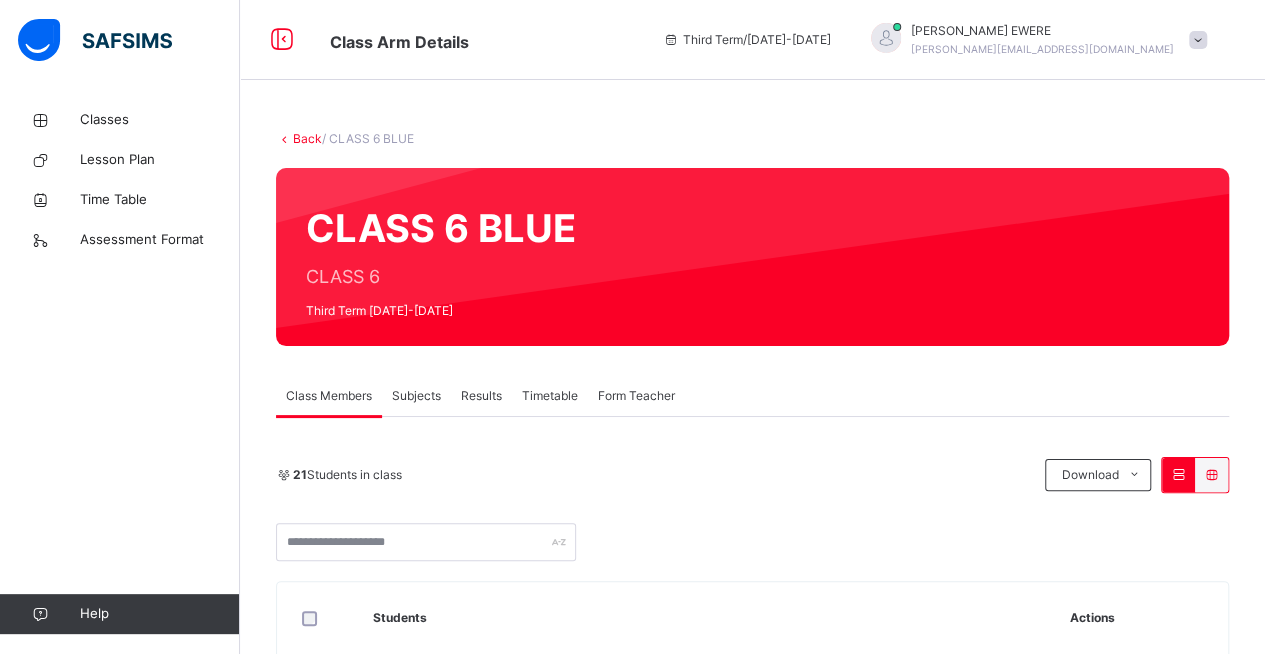 click on "Subjects" at bounding box center [416, 396] 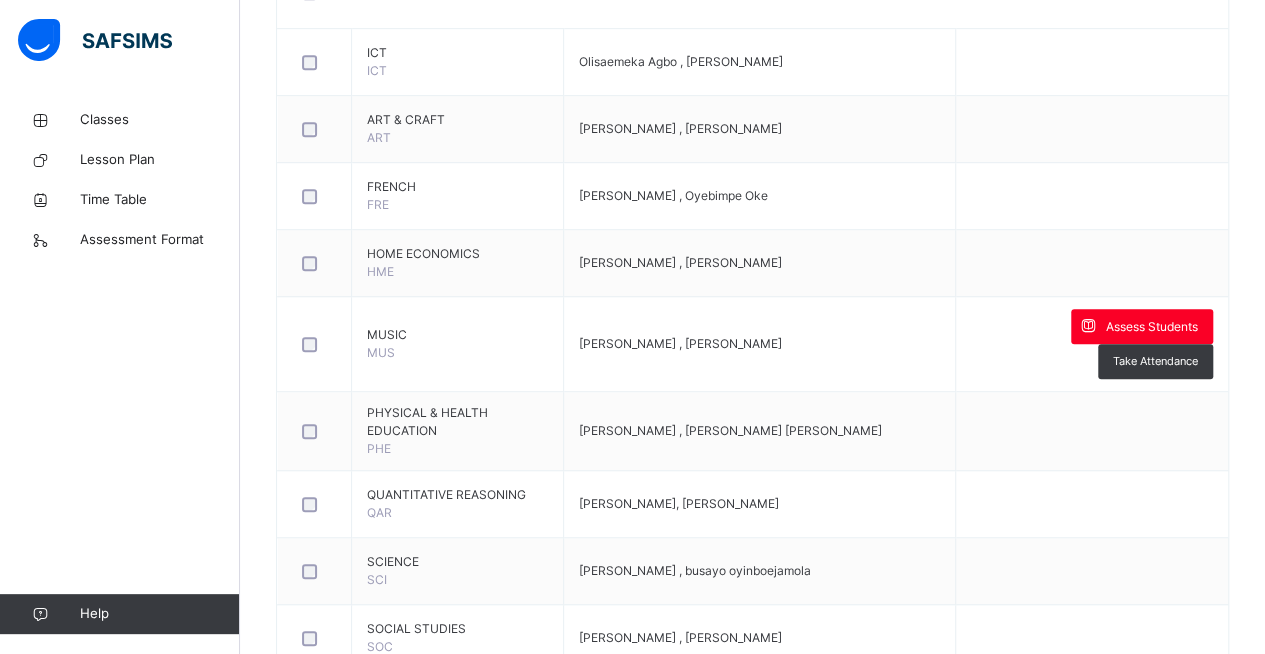 scroll, scrollTop: 590, scrollLeft: 0, axis: vertical 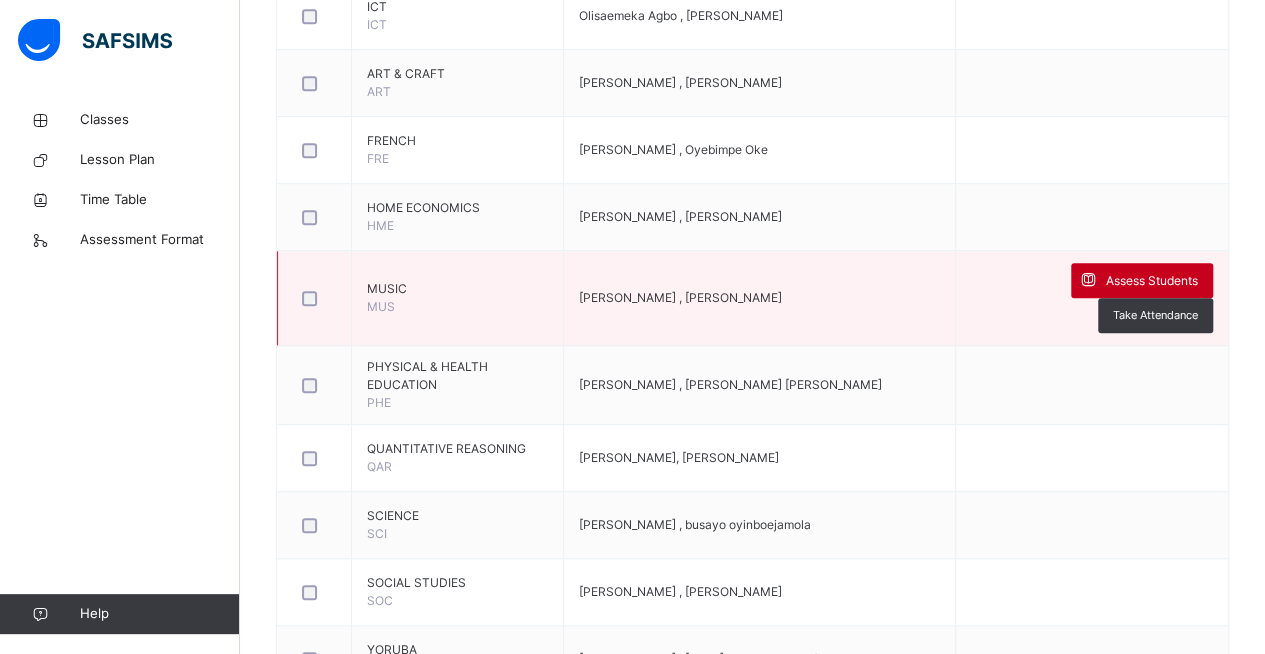 click on "Assess Students" at bounding box center [1152, 281] 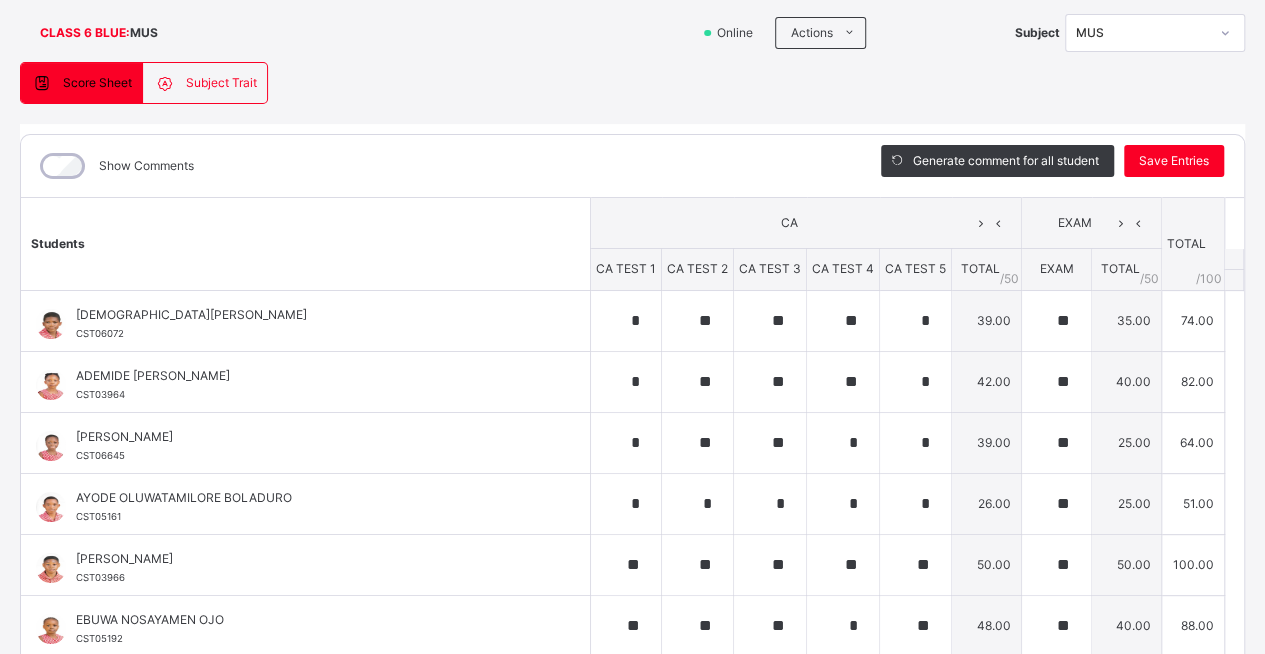 scroll, scrollTop: 112, scrollLeft: 0, axis: vertical 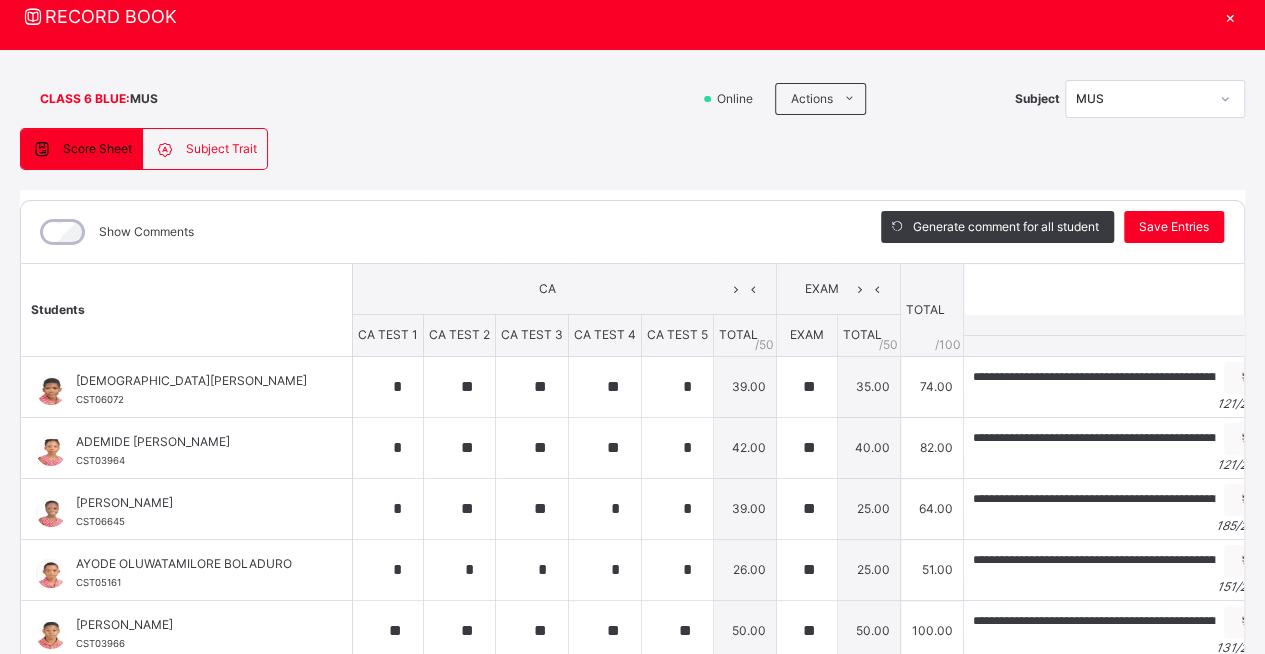 click on "×" at bounding box center [1230, 16] 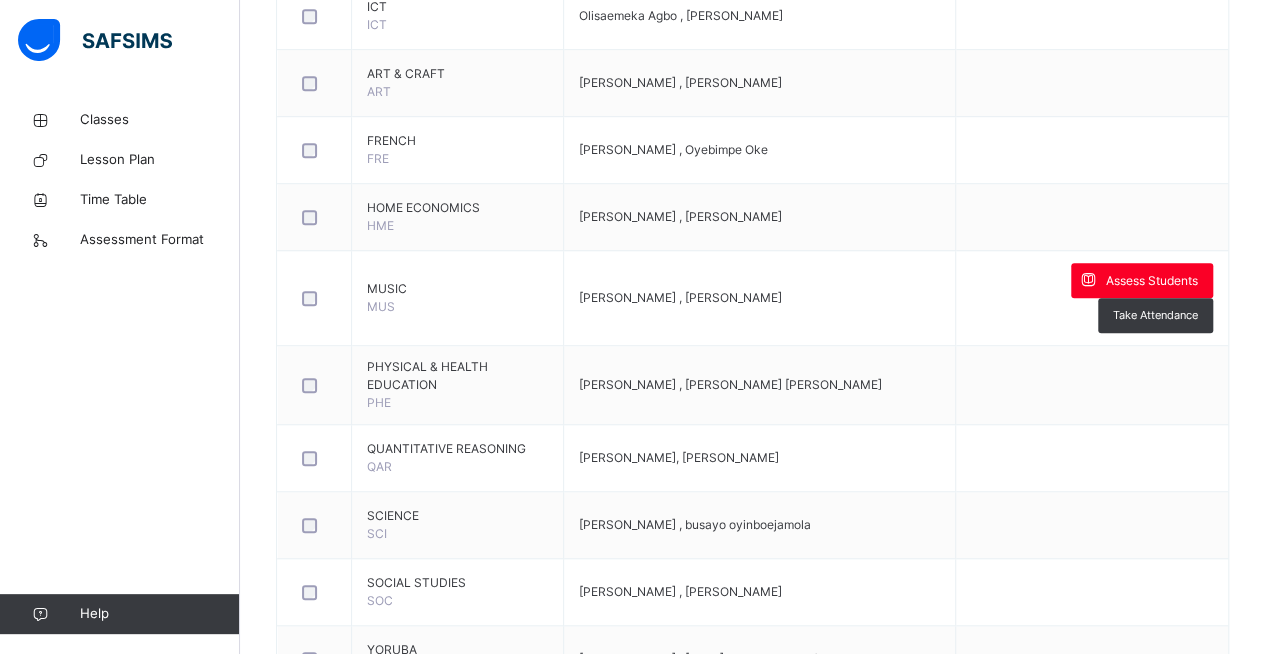 scroll, scrollTop: 0, scrollLeft: 0, axis: both 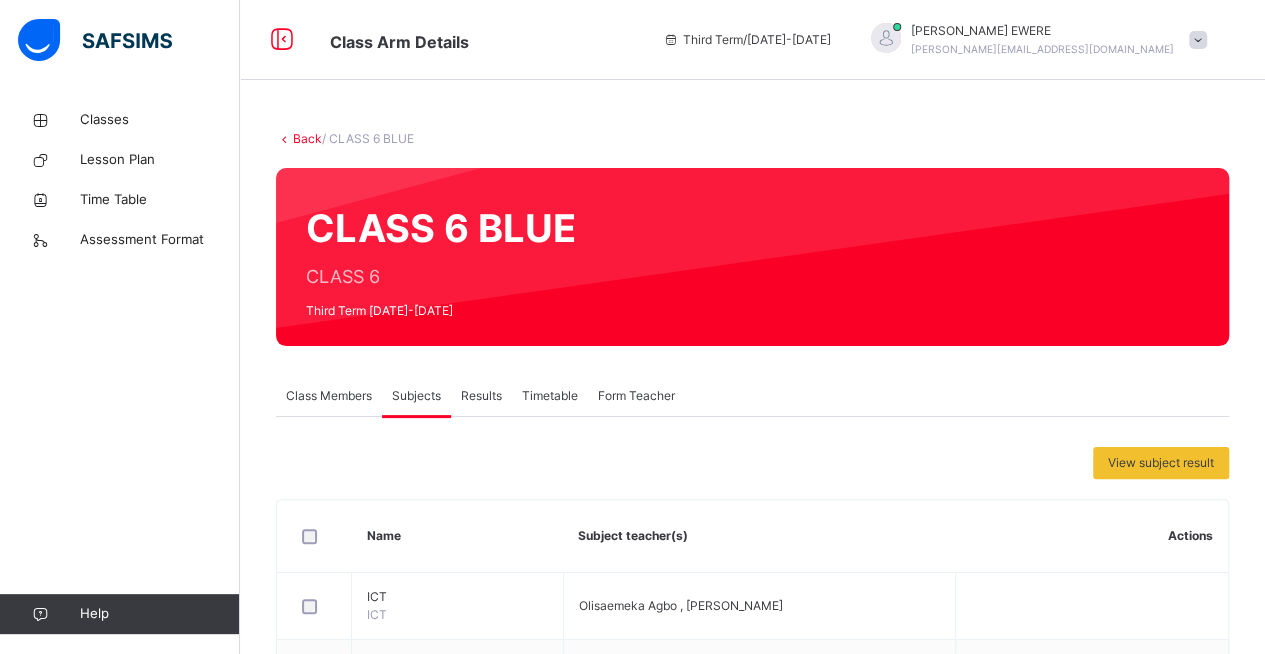 click at bounding box center [284, 138] 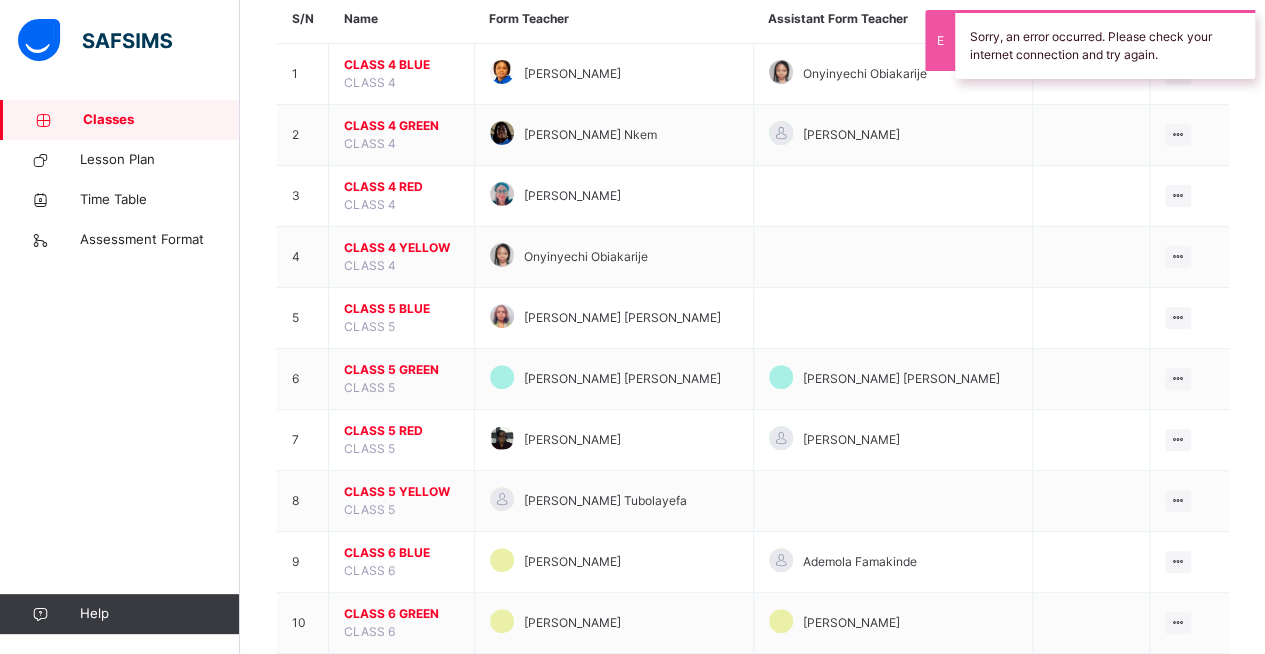 scroll, scrollTop: 300, scrollLeft: 0, axis: vertical 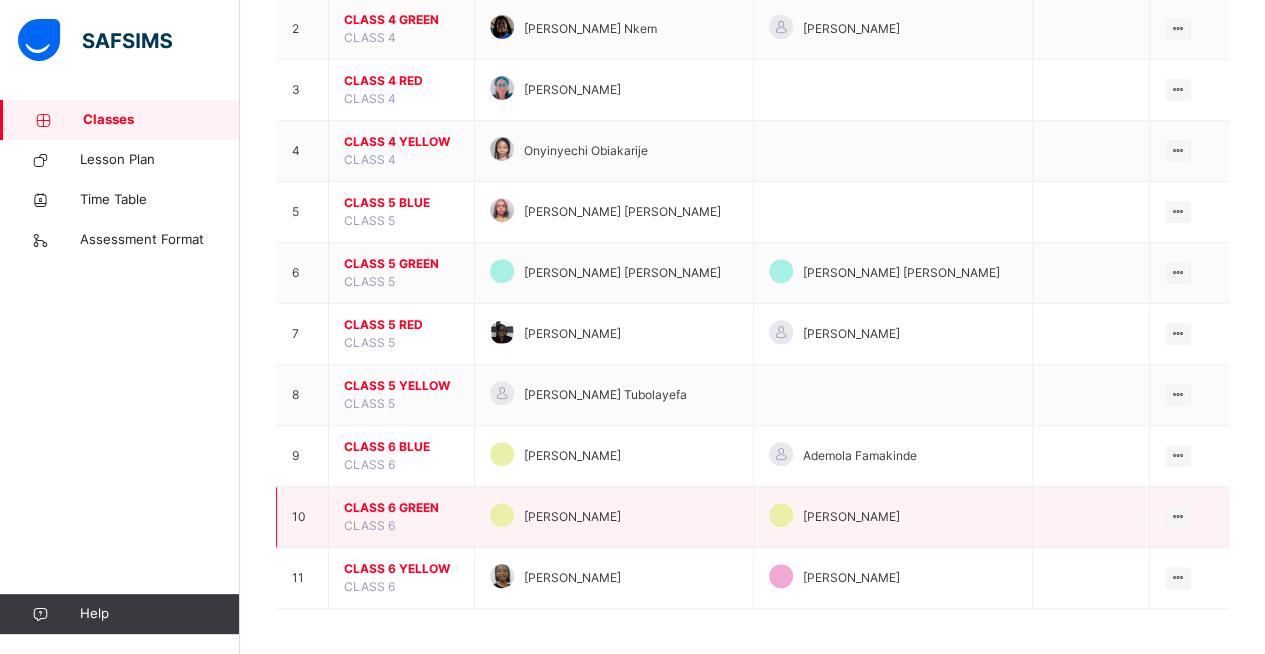 click on "CLASS 6   GREEN" at bounding box center (401, 508) 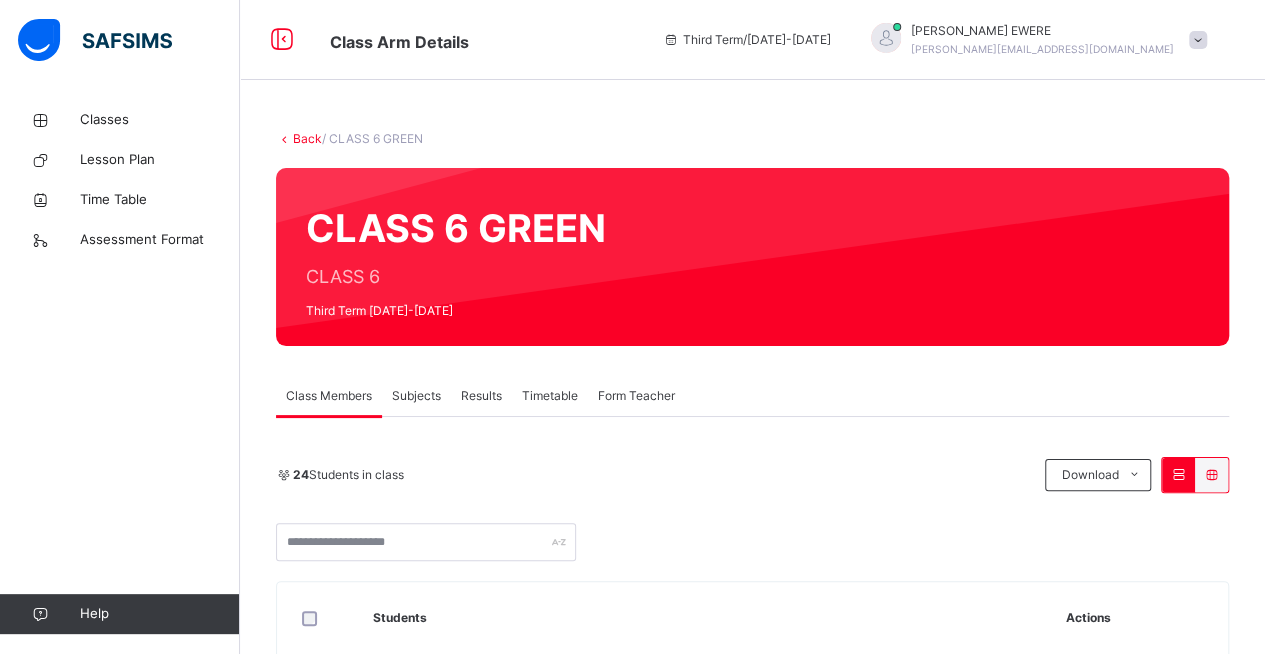 click on "Subjects" at bounding box center [416, 396] 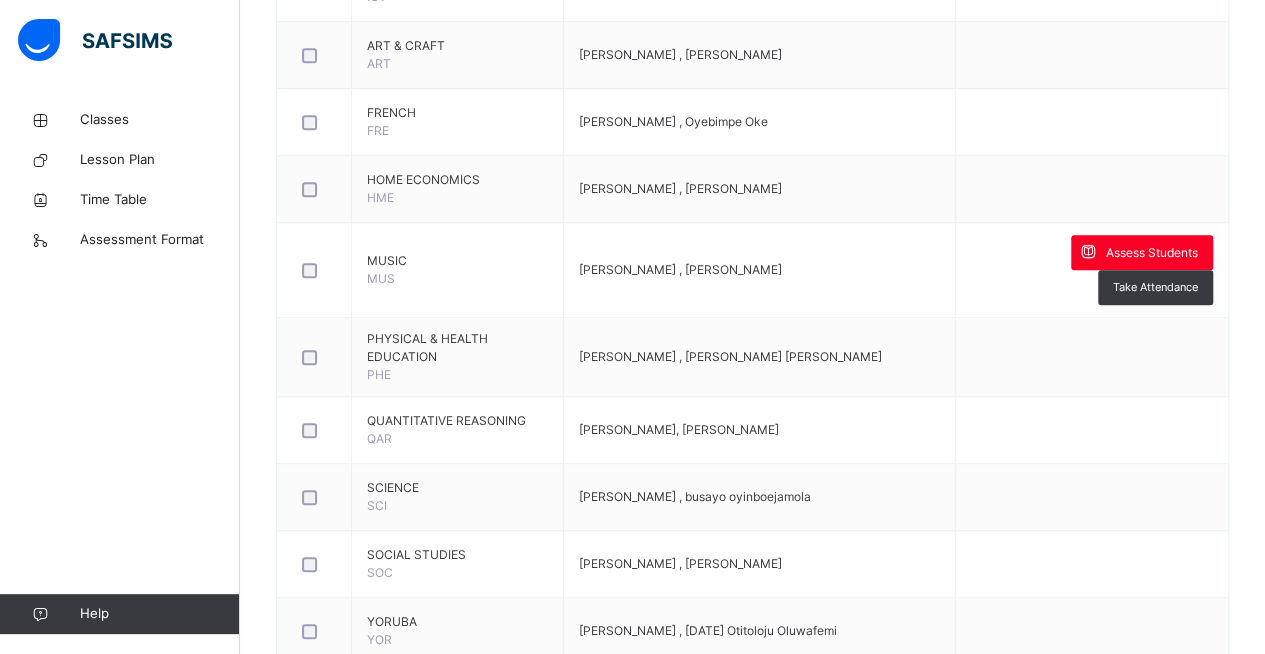 scroll, scrollTop: 620, scrollLeft: 0, axis: vertical 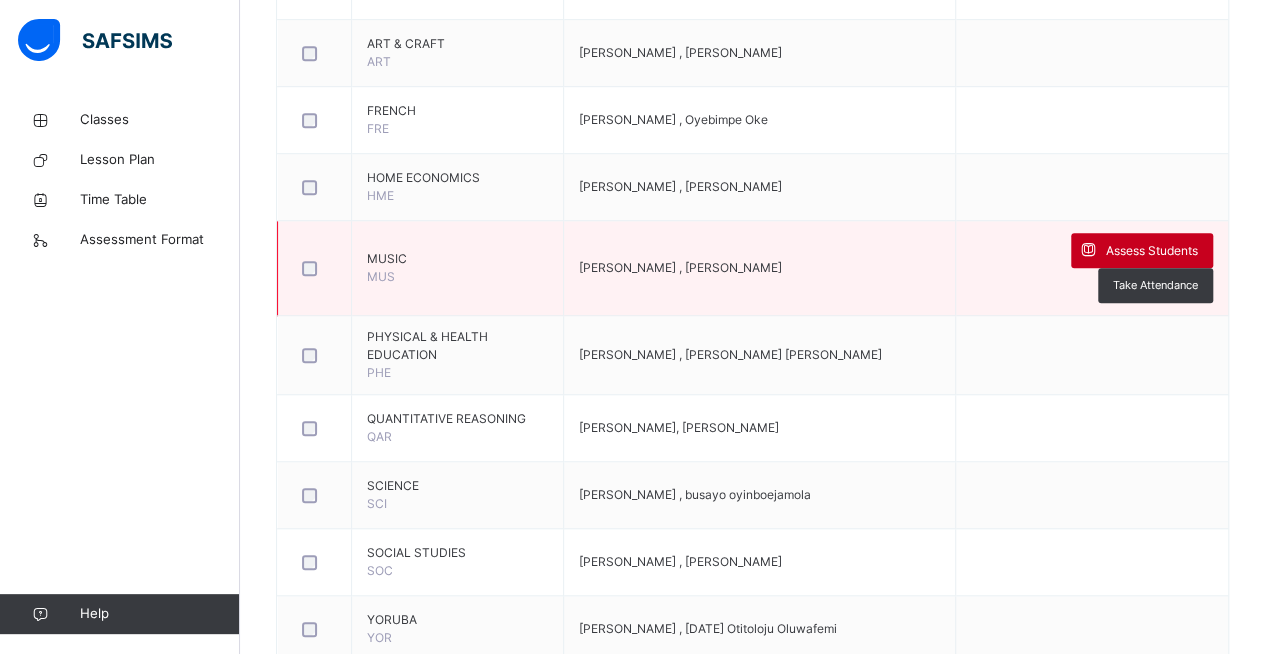 click on "Assess Students" at bounding box center [1142, 250] 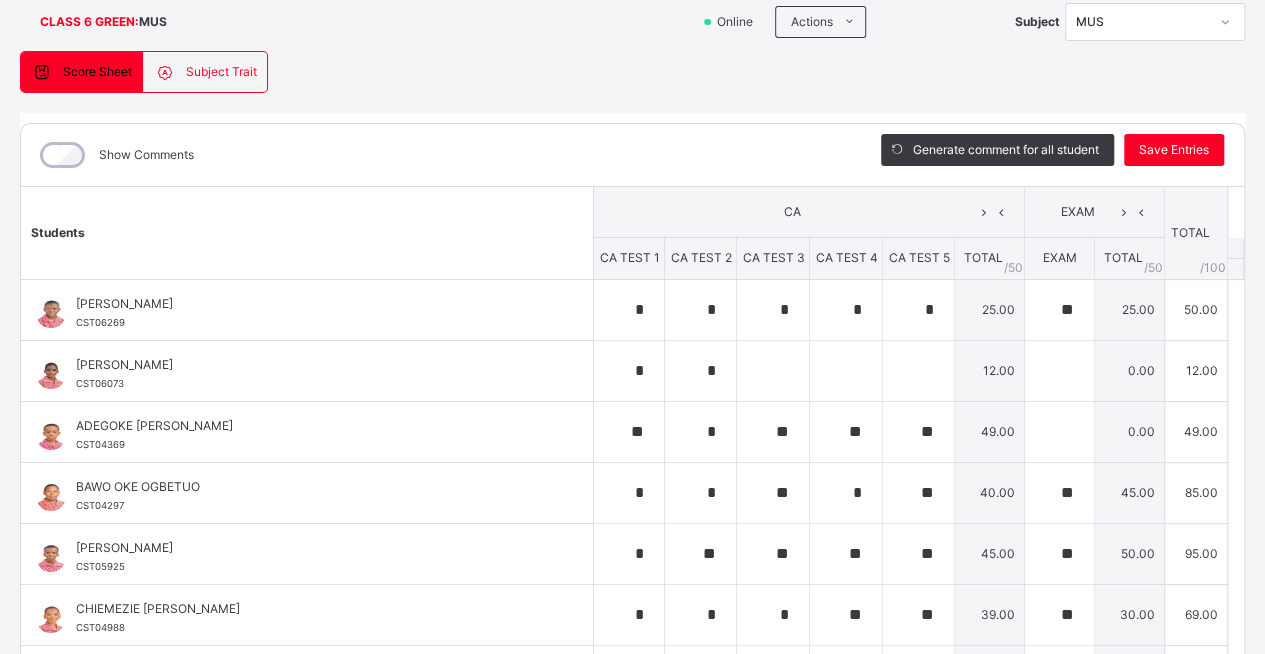 scroll, scrollTop: 184, scrollLeft: 0, axis: vertical 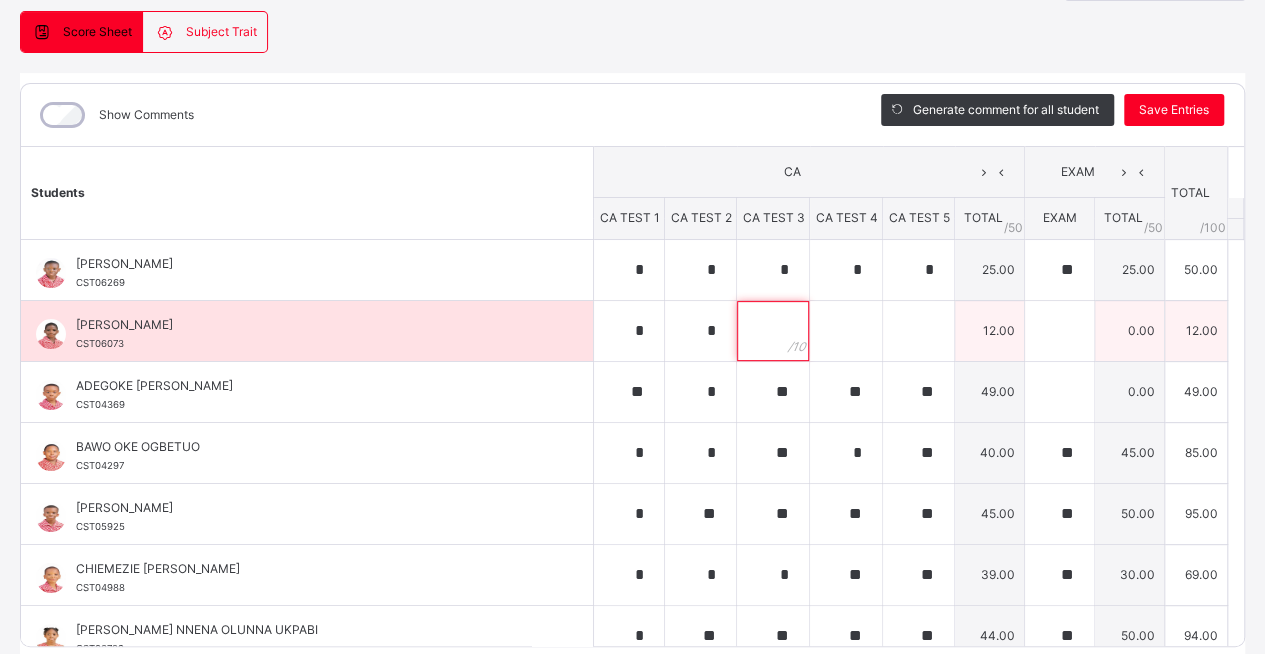 click at bounding box center [773, 331] 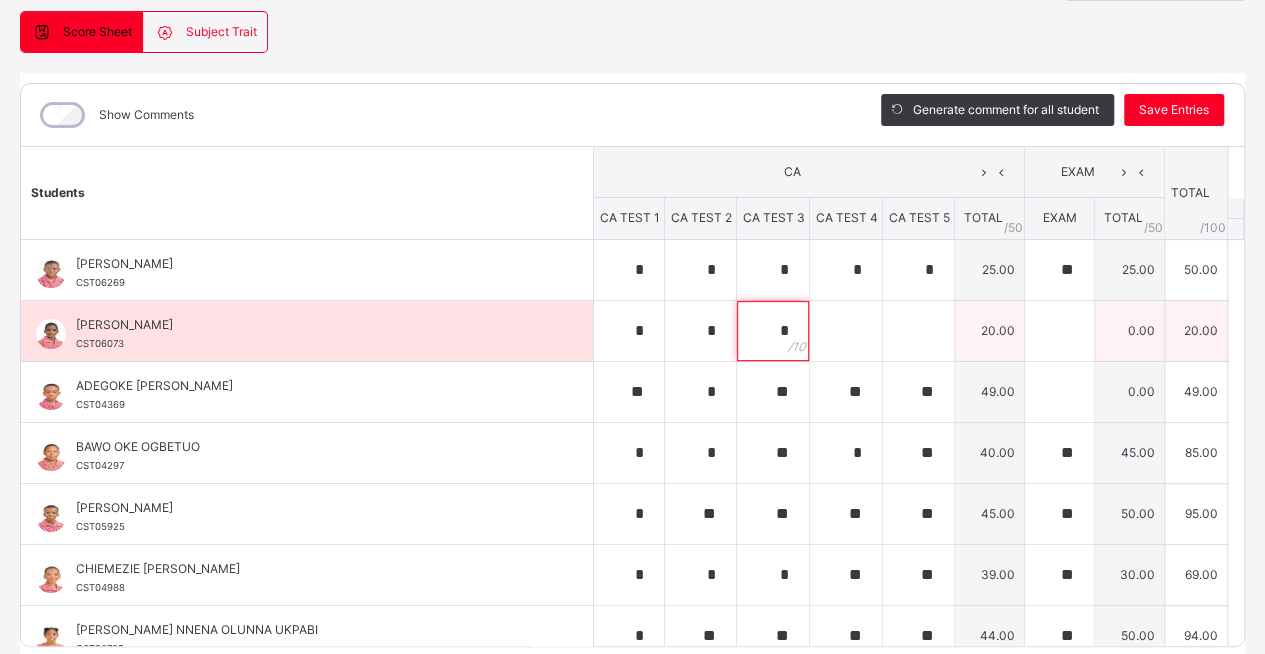 type on "*" 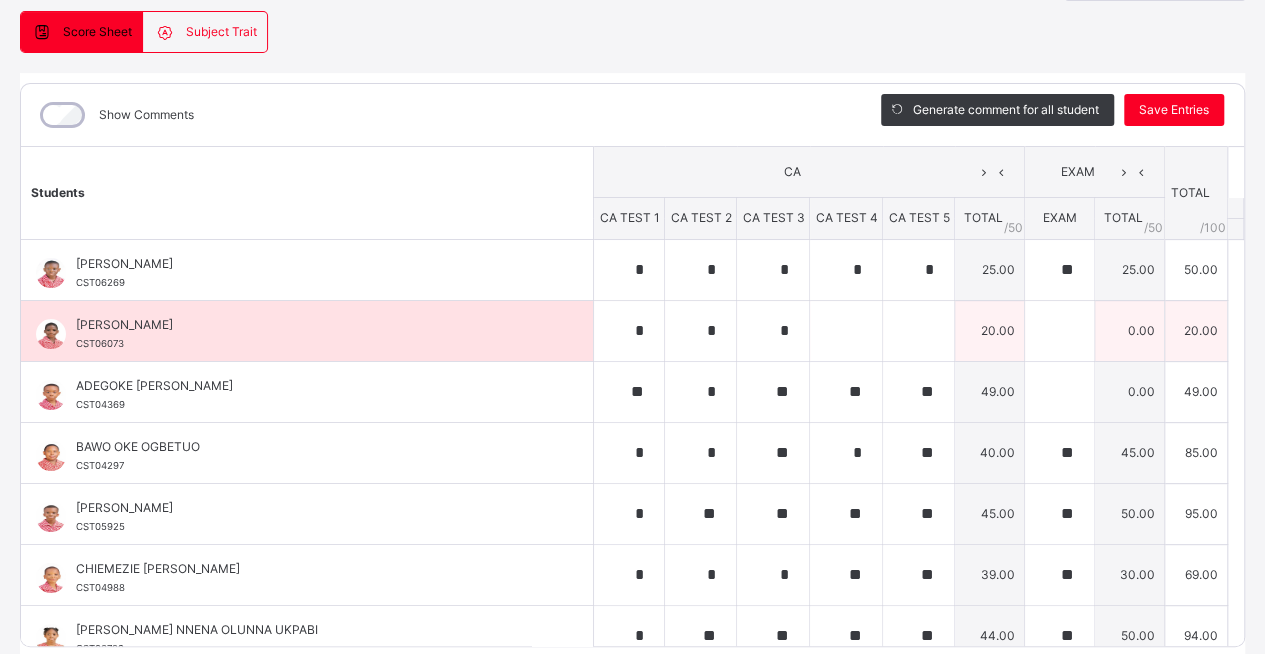 click at bounding box center [919, 330] 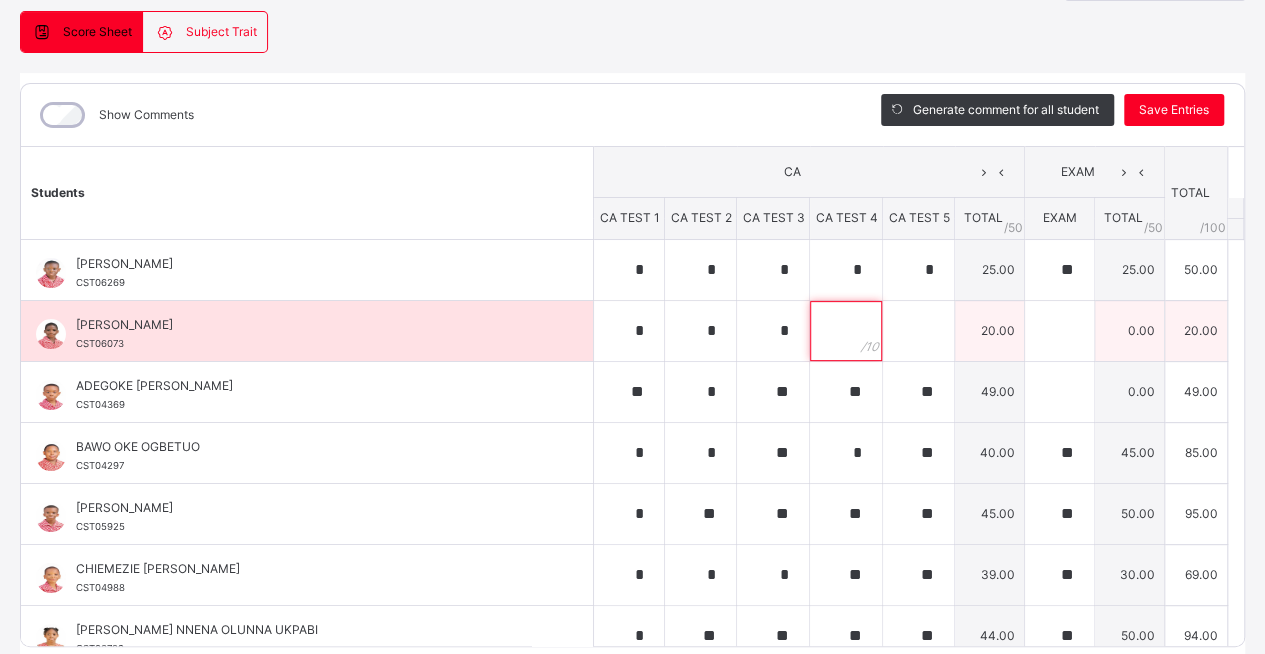 click at bounding box center (846, 331) 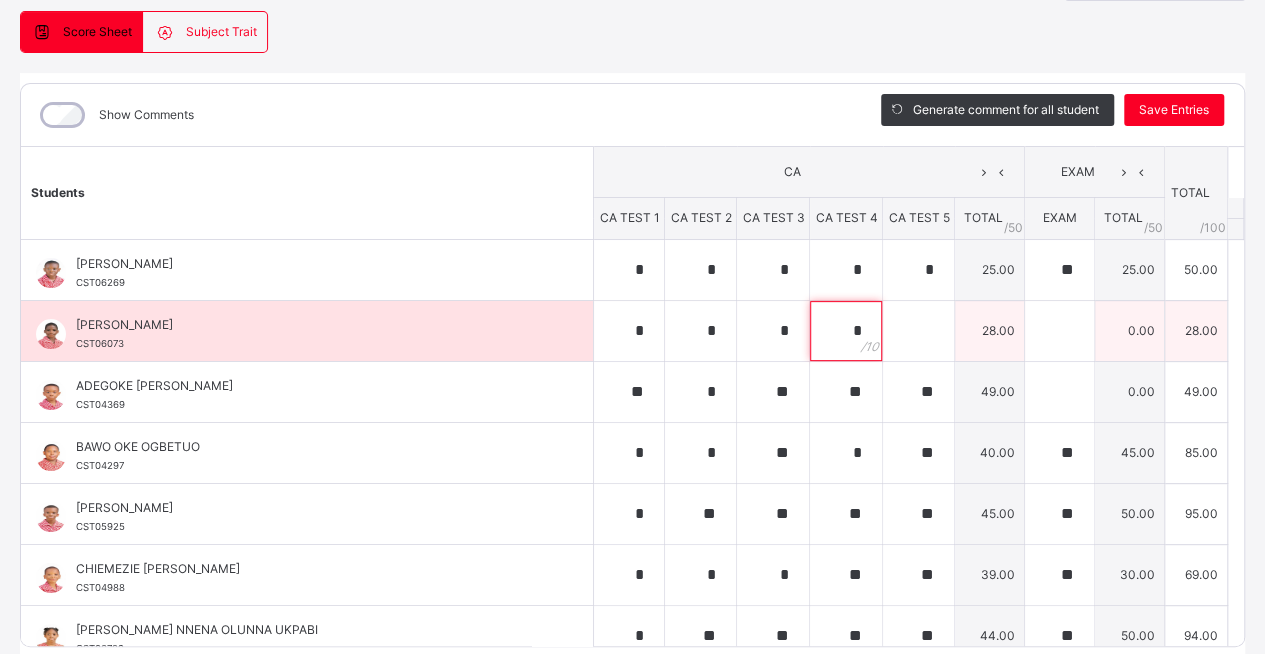 type on "*" 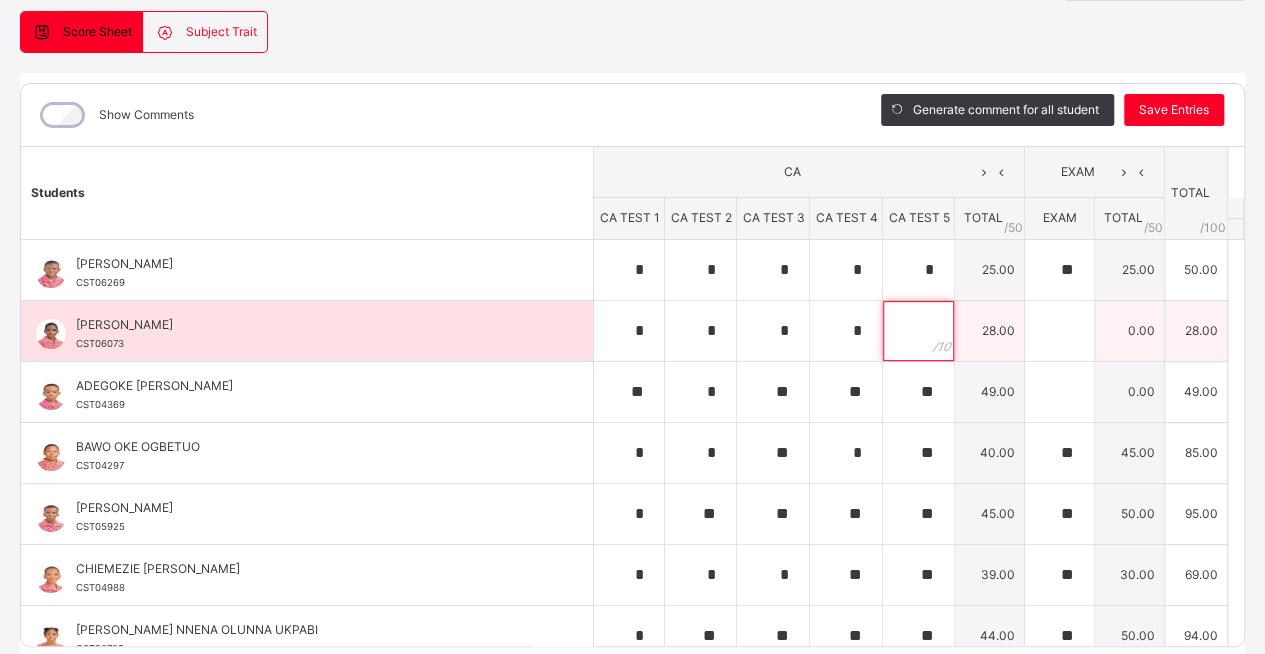 click at bounding box center (918, 331) 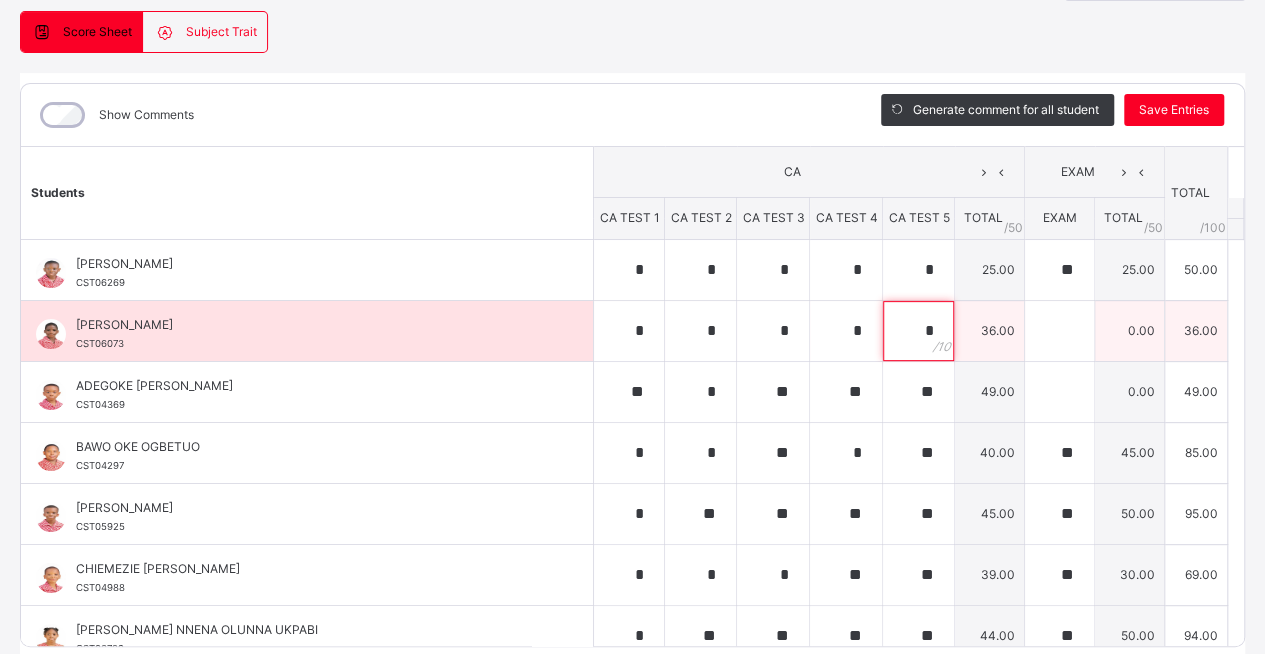 type on "*" 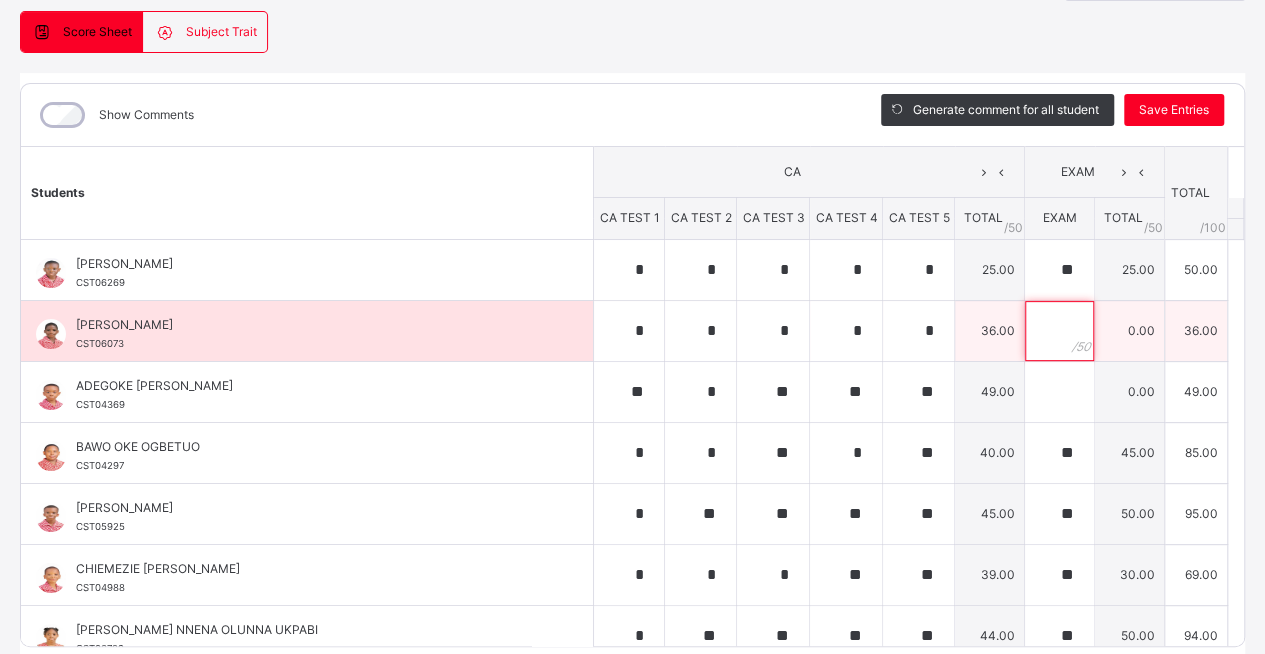 click at bounding box center (1059, 331) 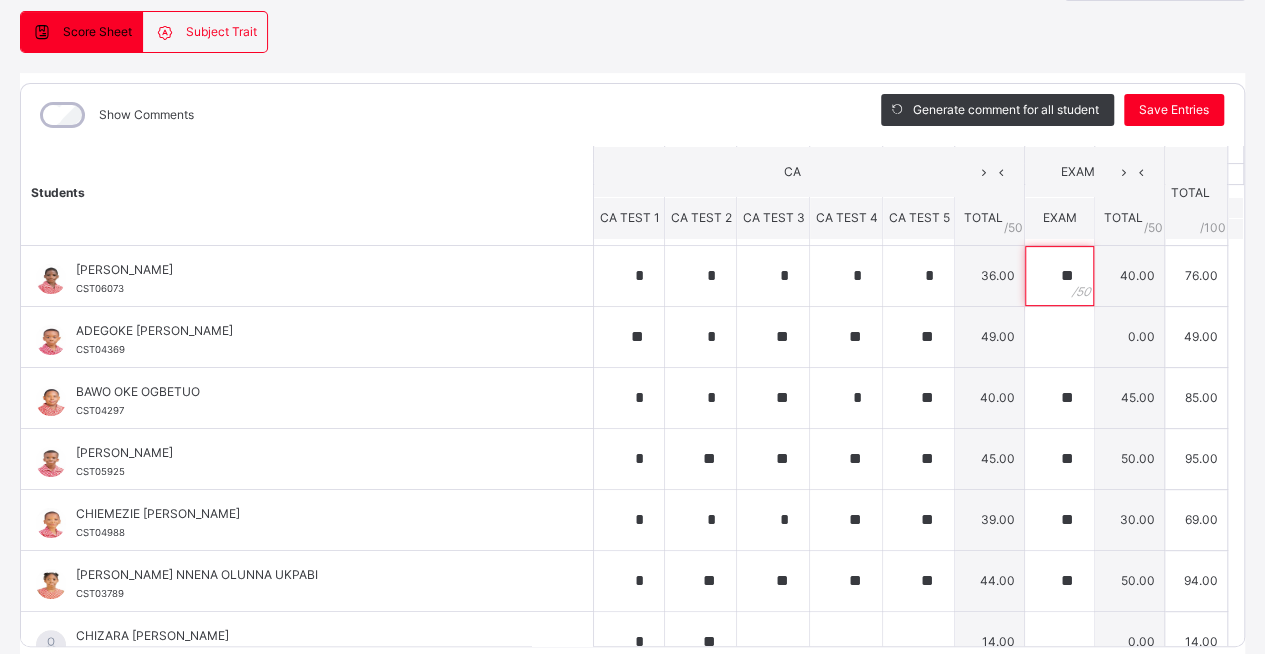 scroll, scrollTop: 68, scrollLeft: 0, axis: vertical 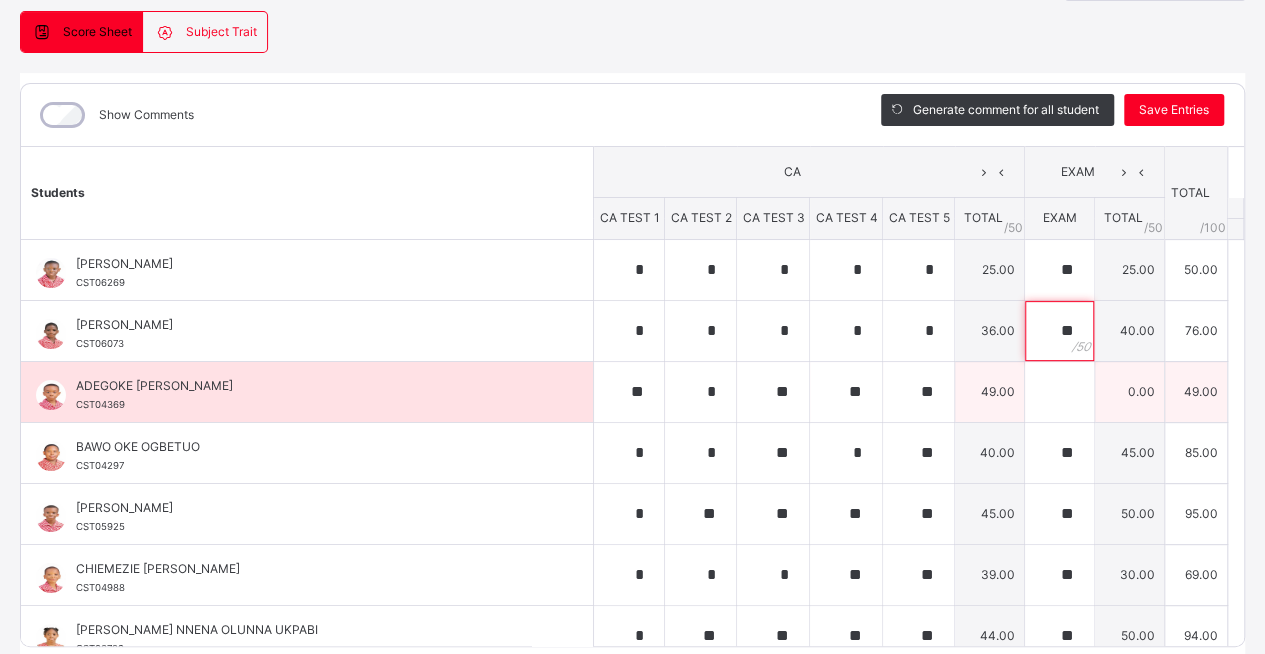 type on "**" 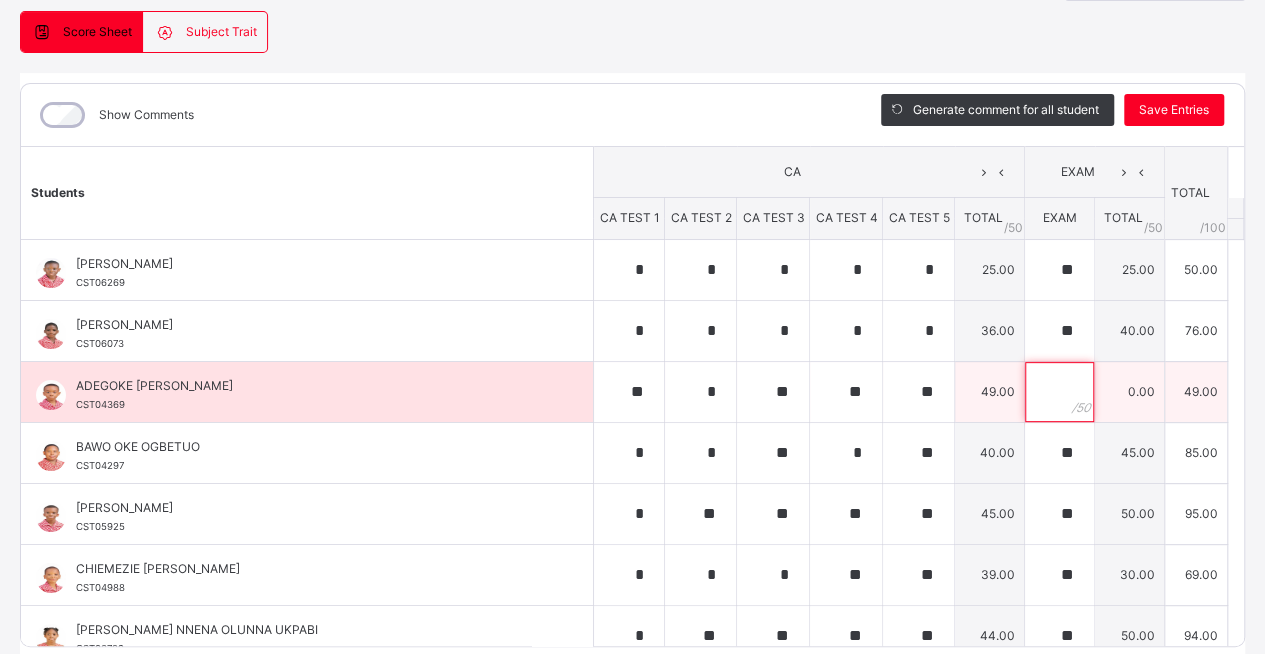 click at bounding box center (1059, 392) 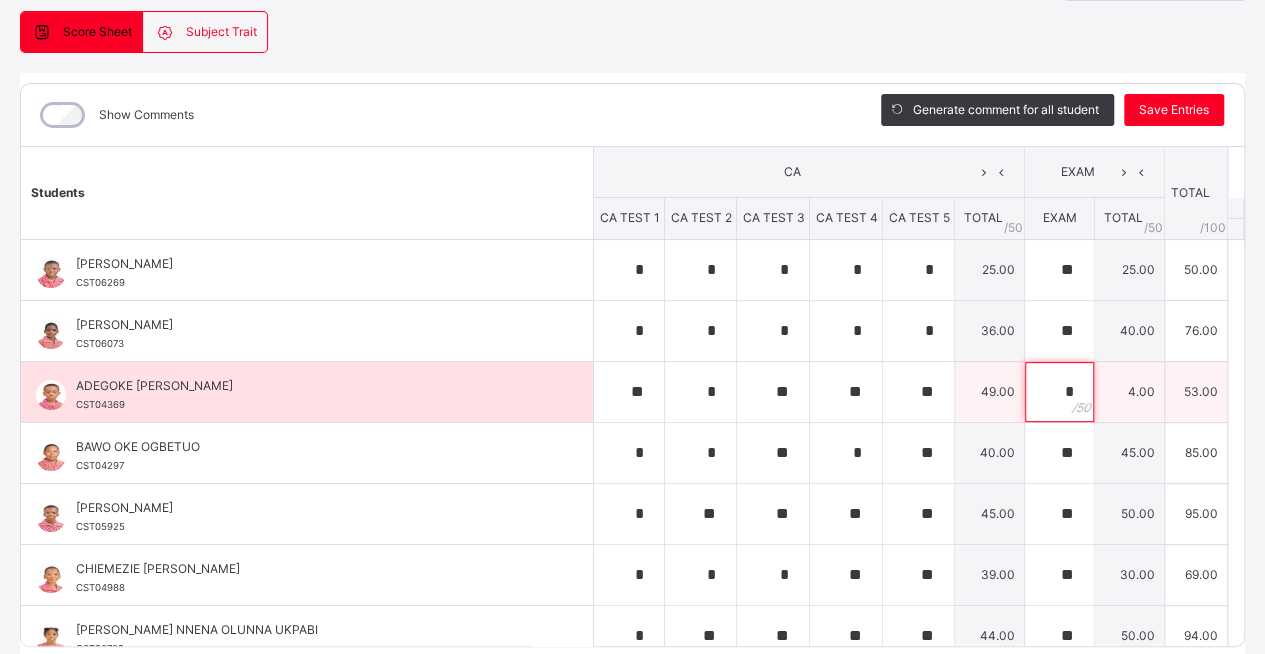 type on "**" 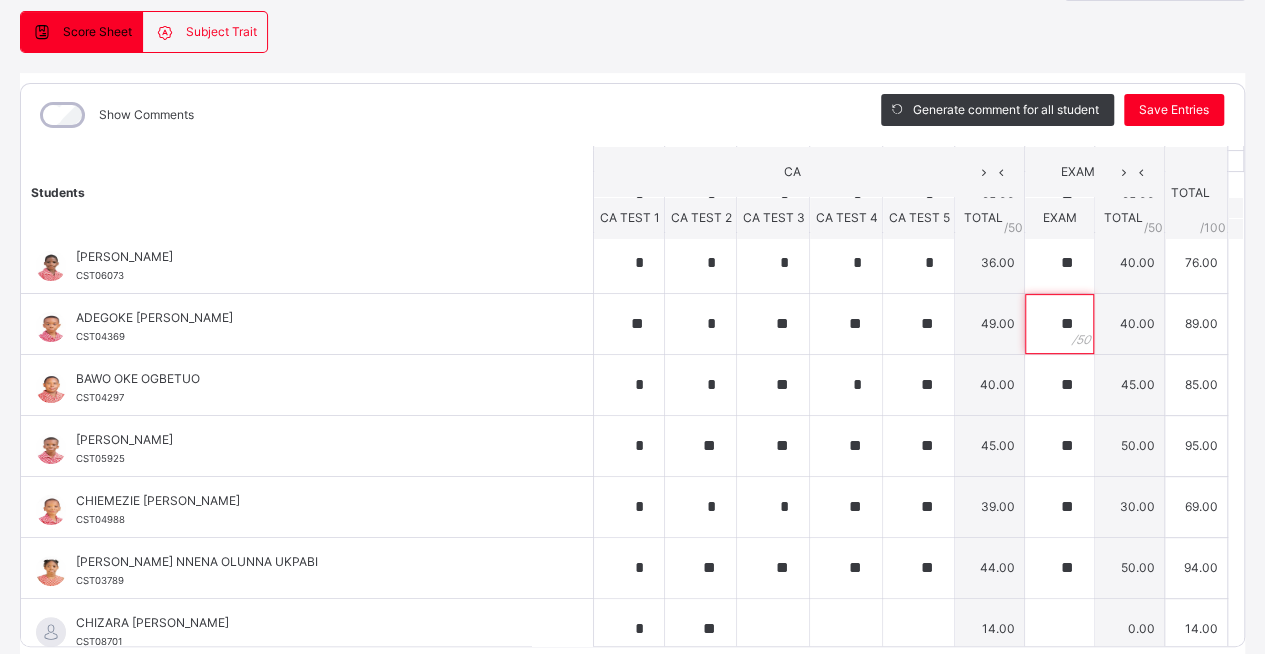 scroll, scrollTop: 0, scrollLeft: 0, axis: both 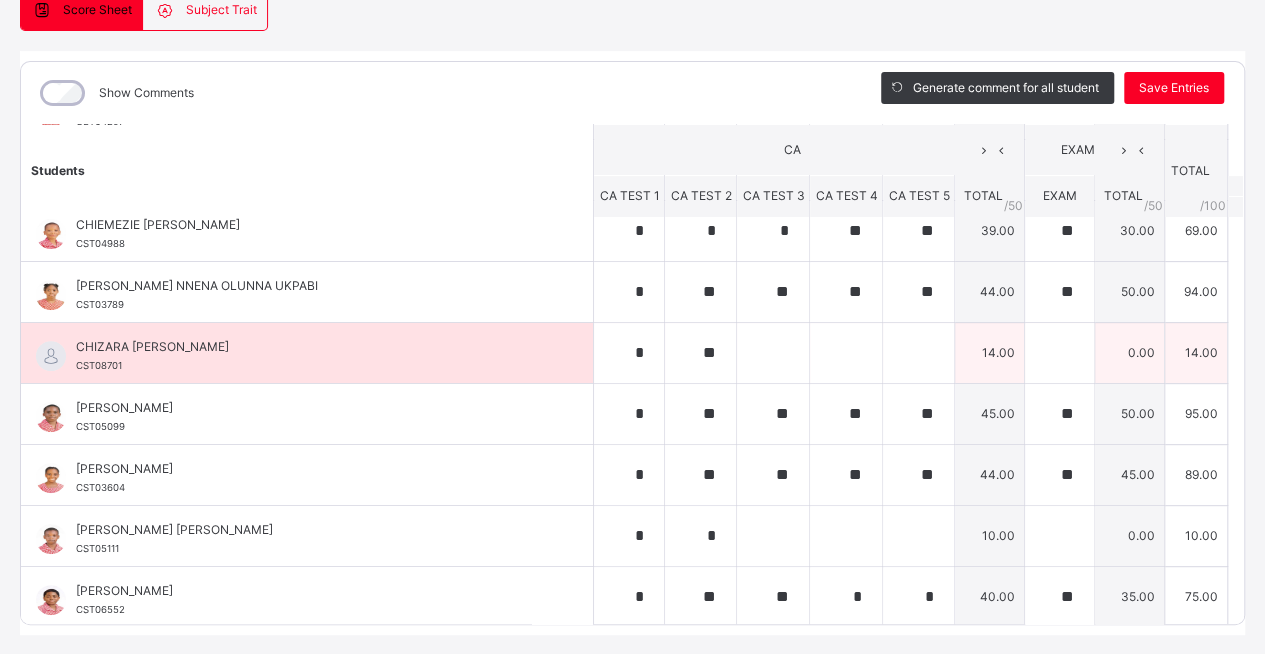 type on "**" 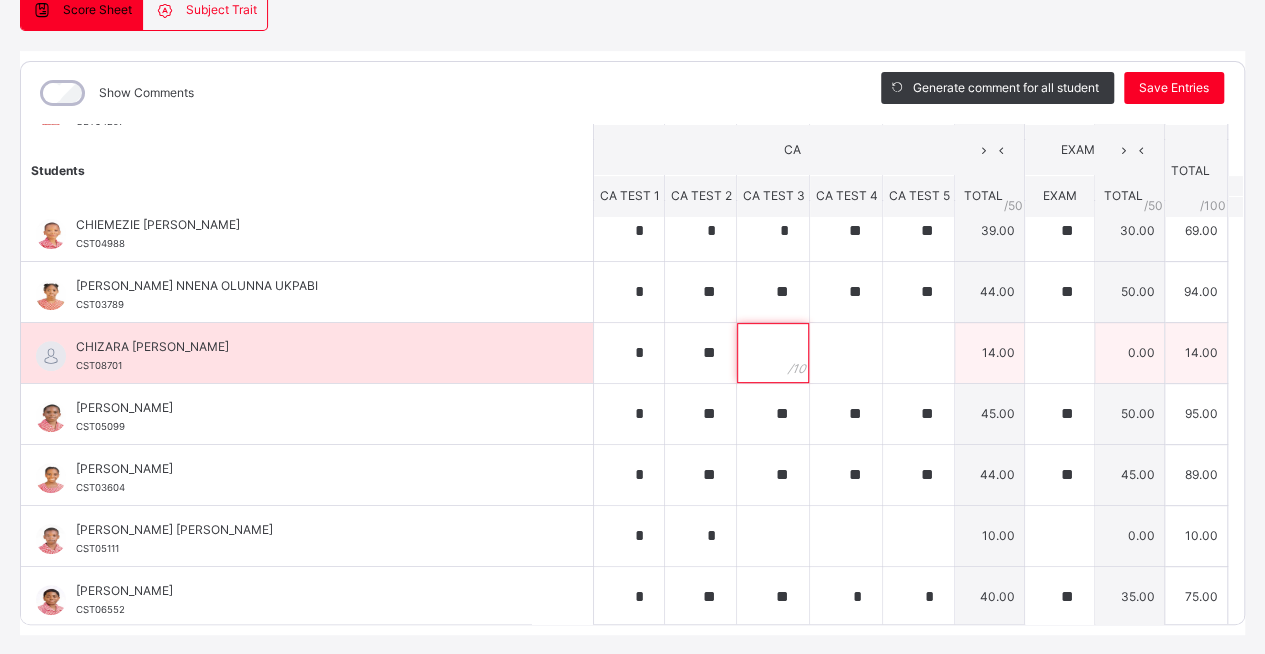 click at bounding box center (773, 353) 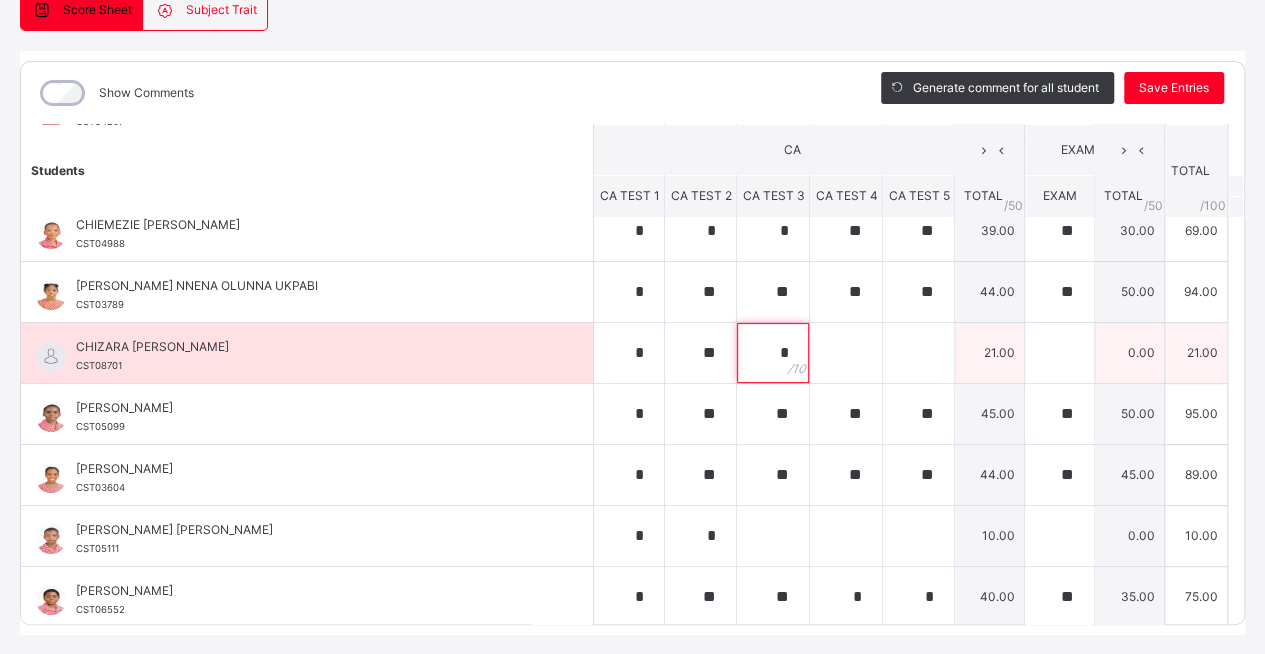 type on "*" 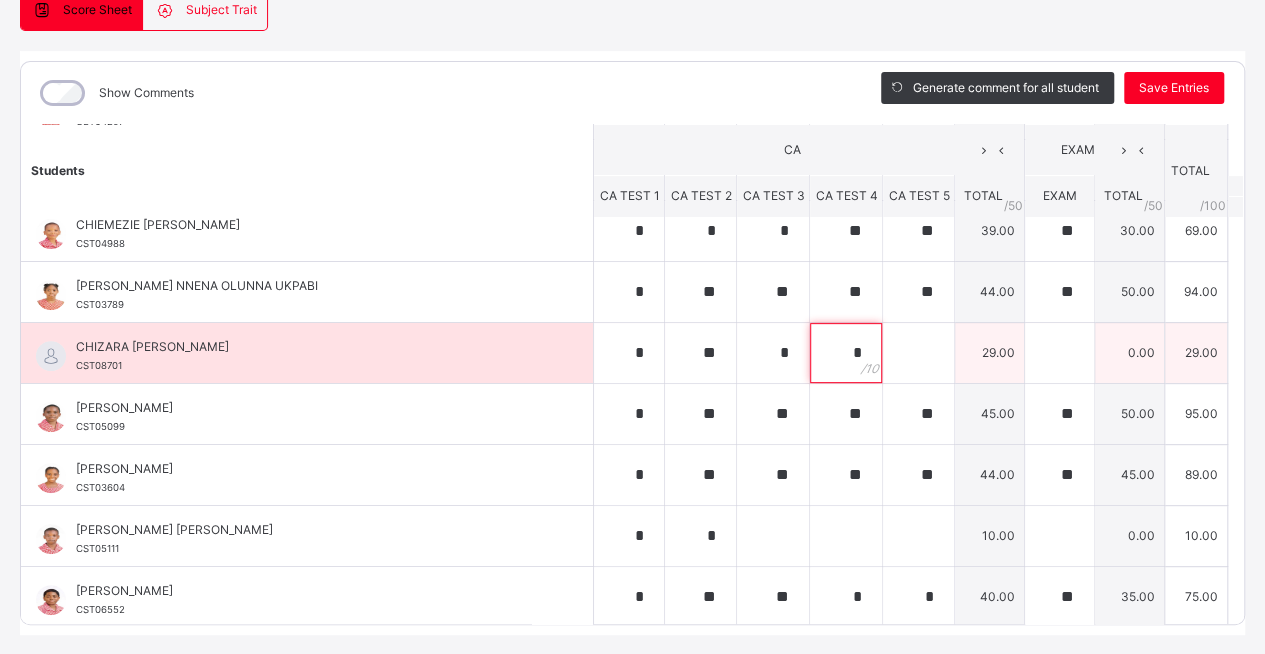 type on "*" 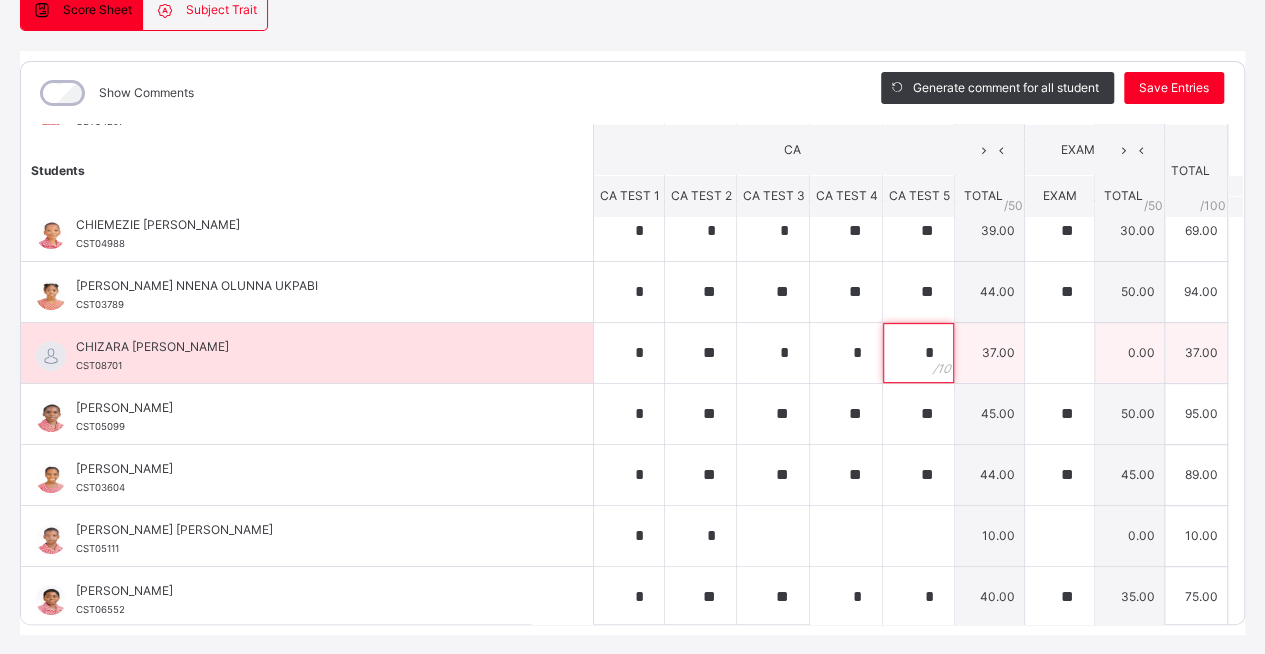 type on "*" 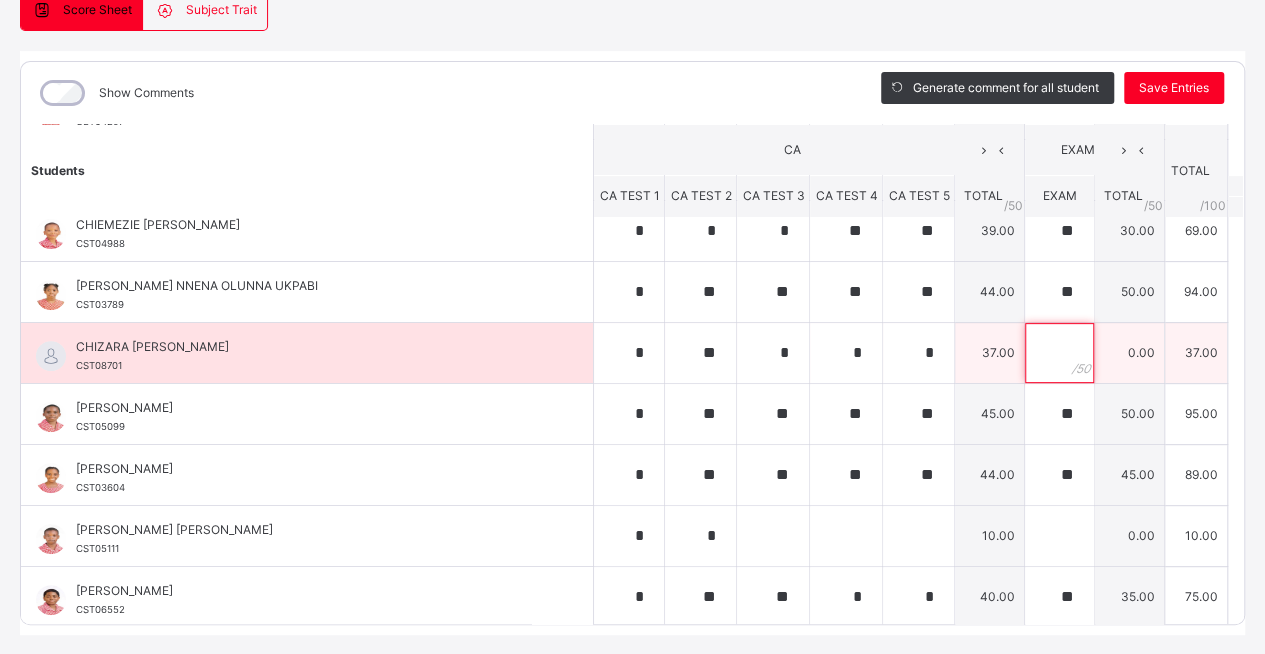 click at bounding box center (1059, 353) 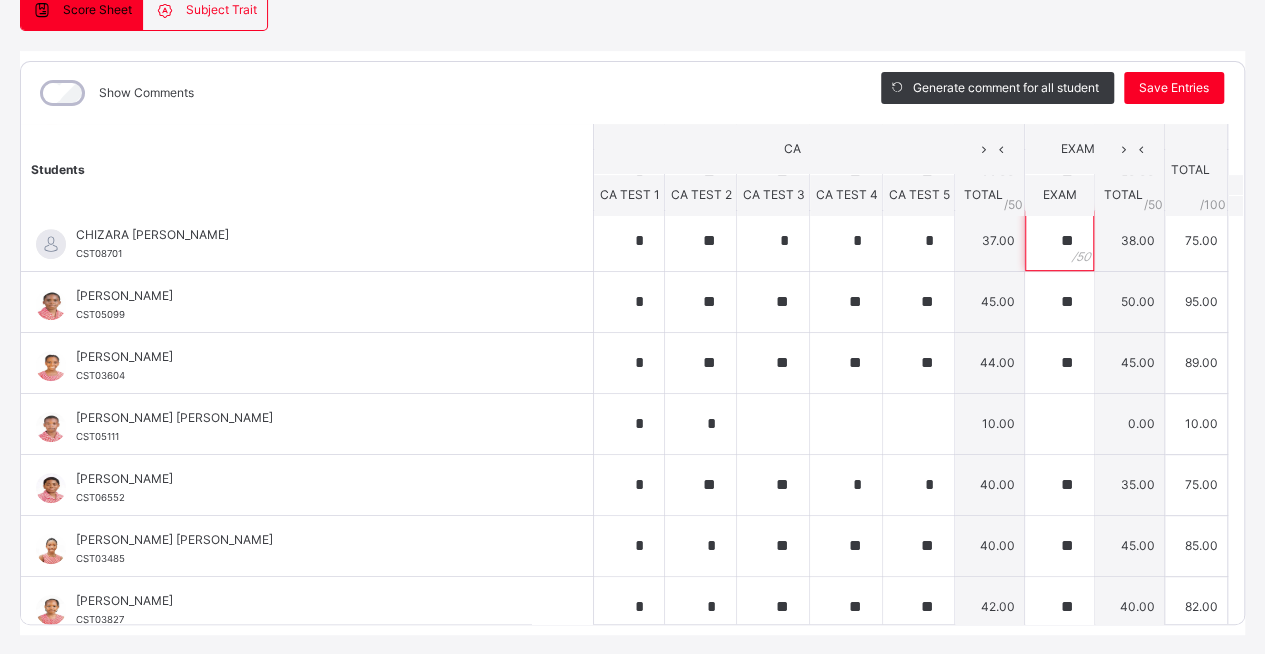 scroll, scrollTop: 498, scrollLeft: 0, axis: vertical 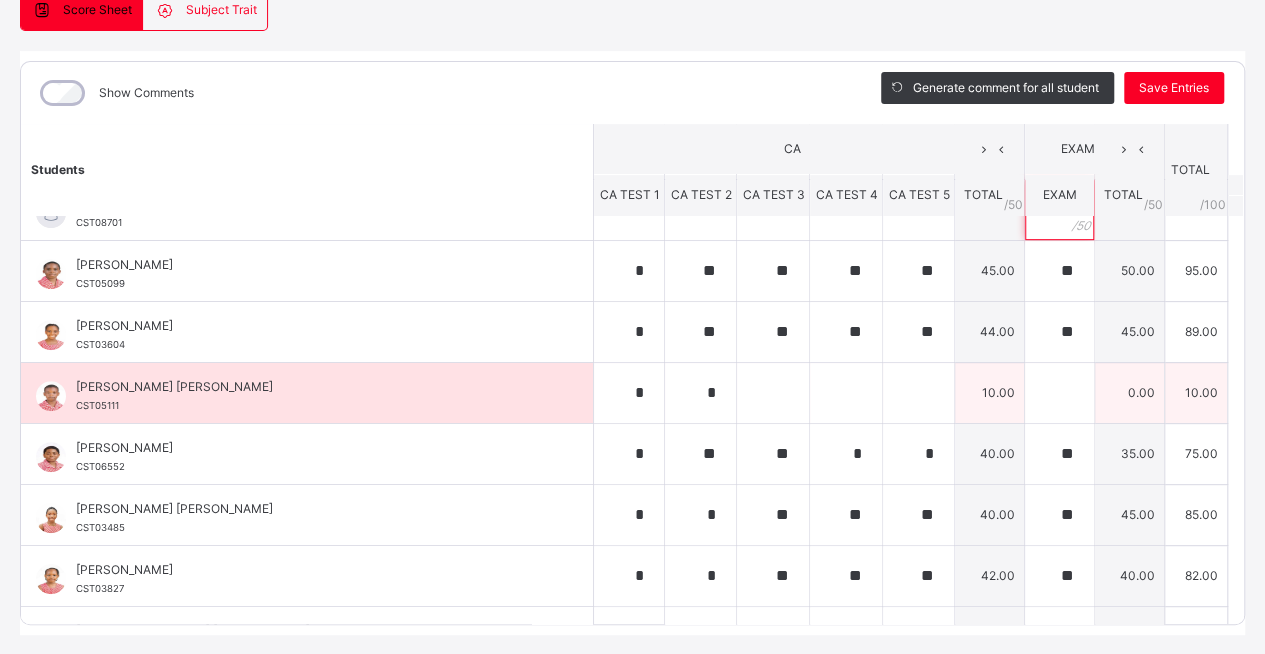 type on "**" 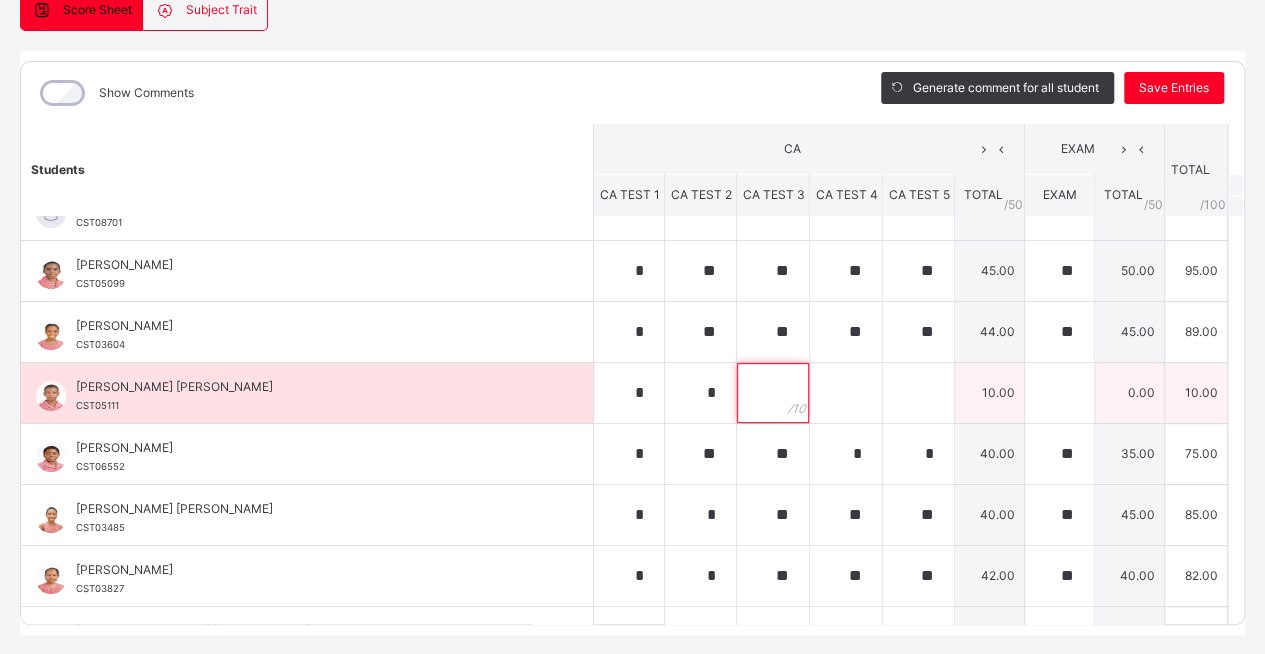 click at bounding box center (773, 393) 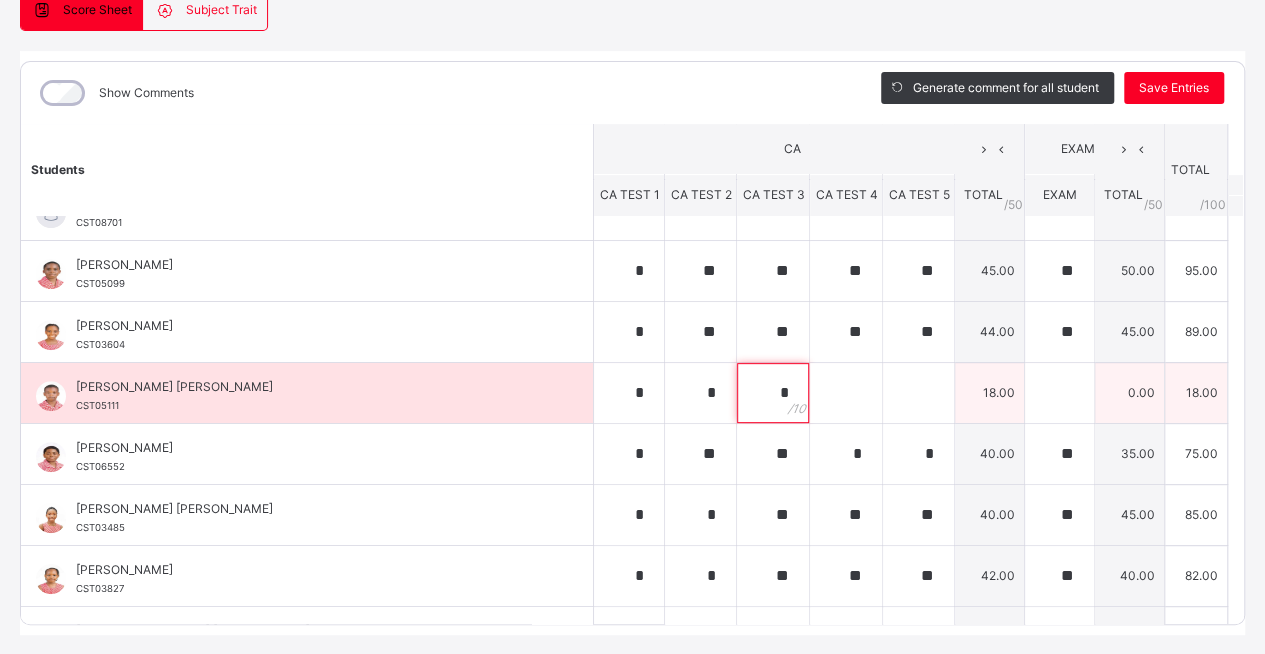 type on "*" 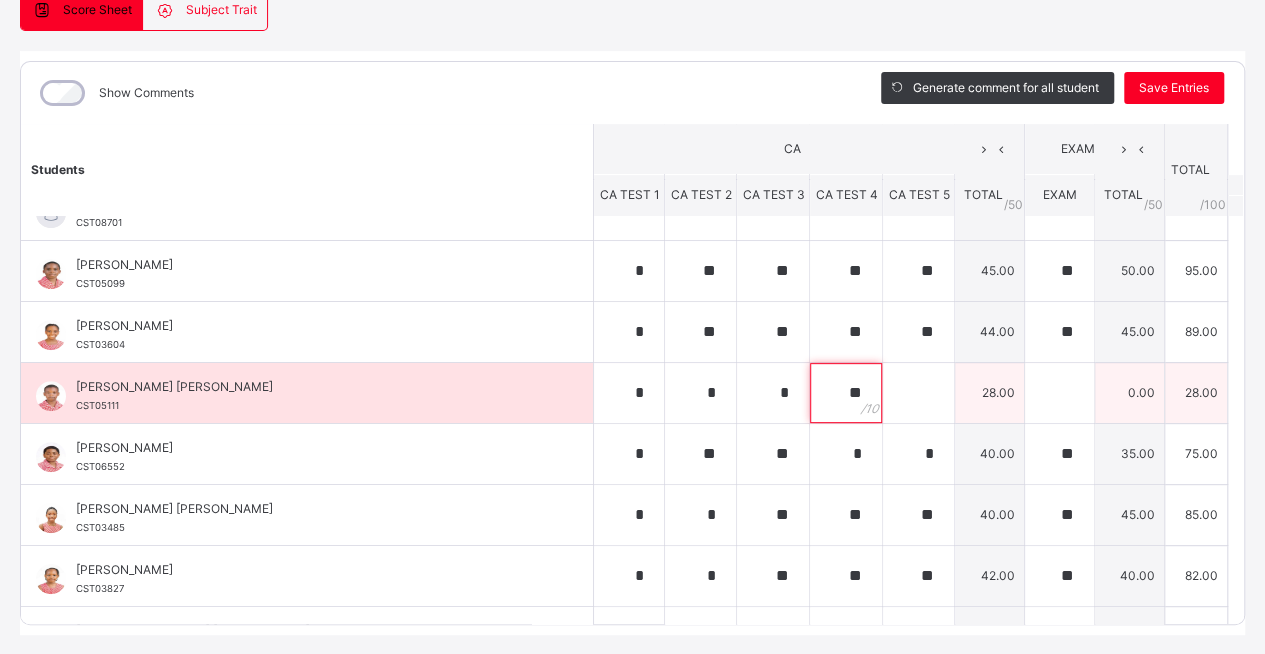 type on "**" 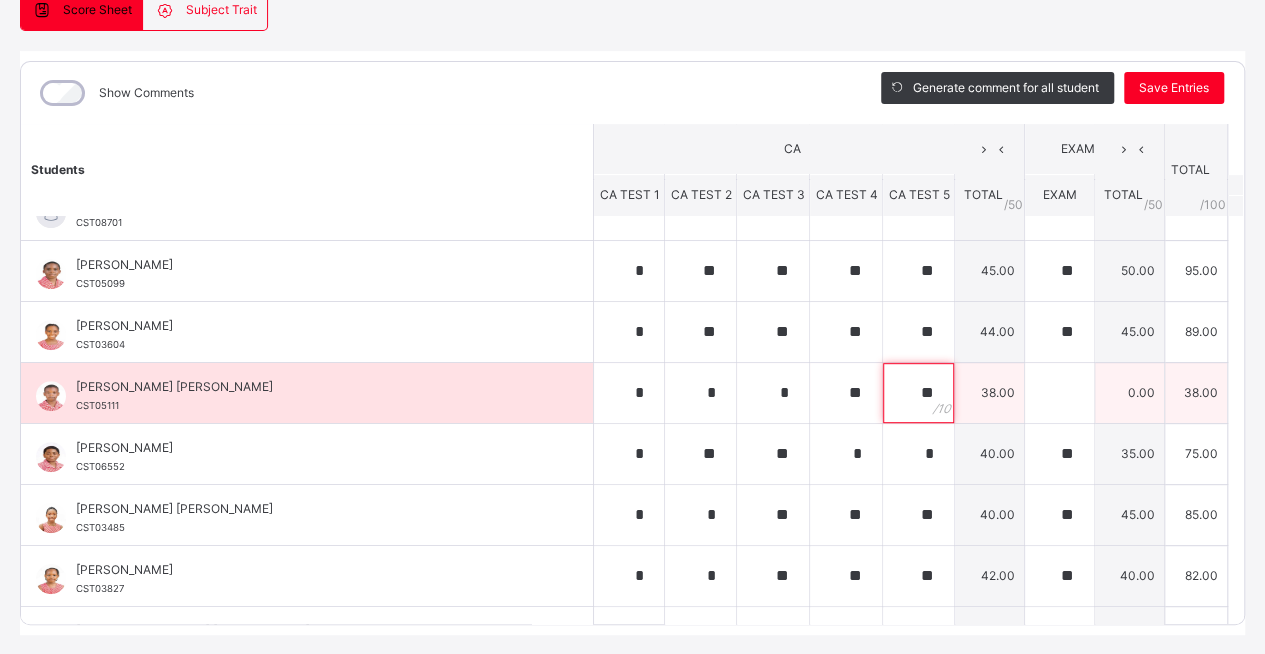 type on "**" 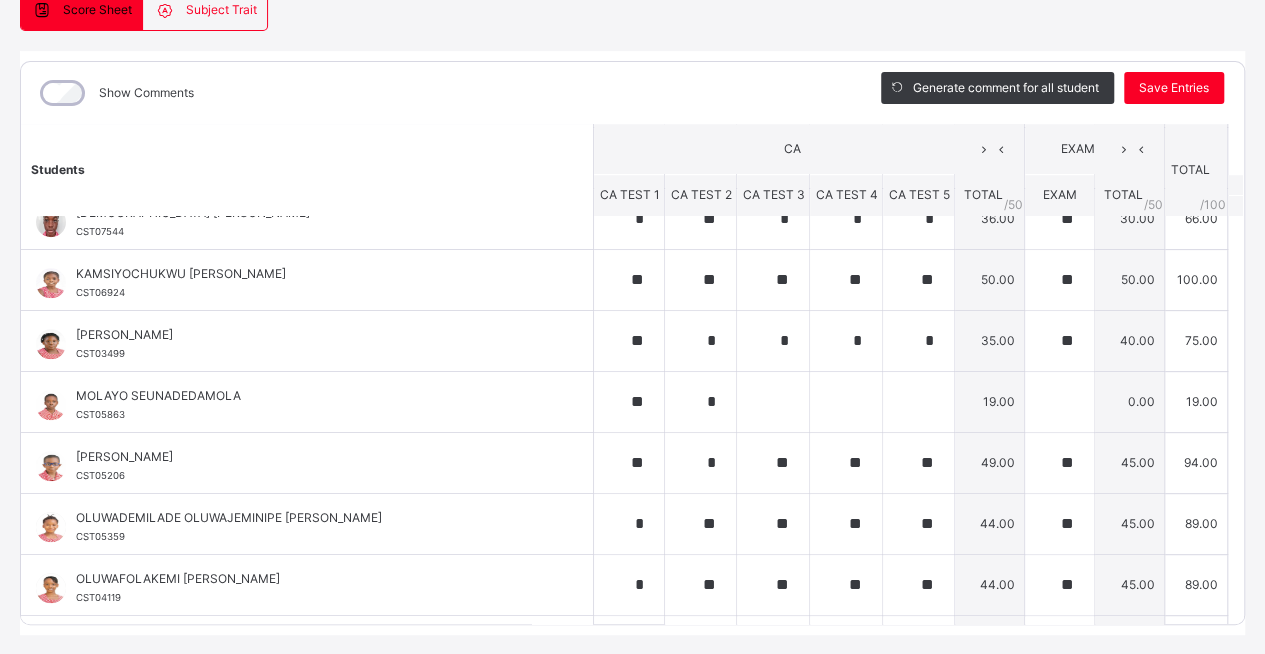 scroll, scrollTop: 810, scrollLeft: 0, axis: vertical 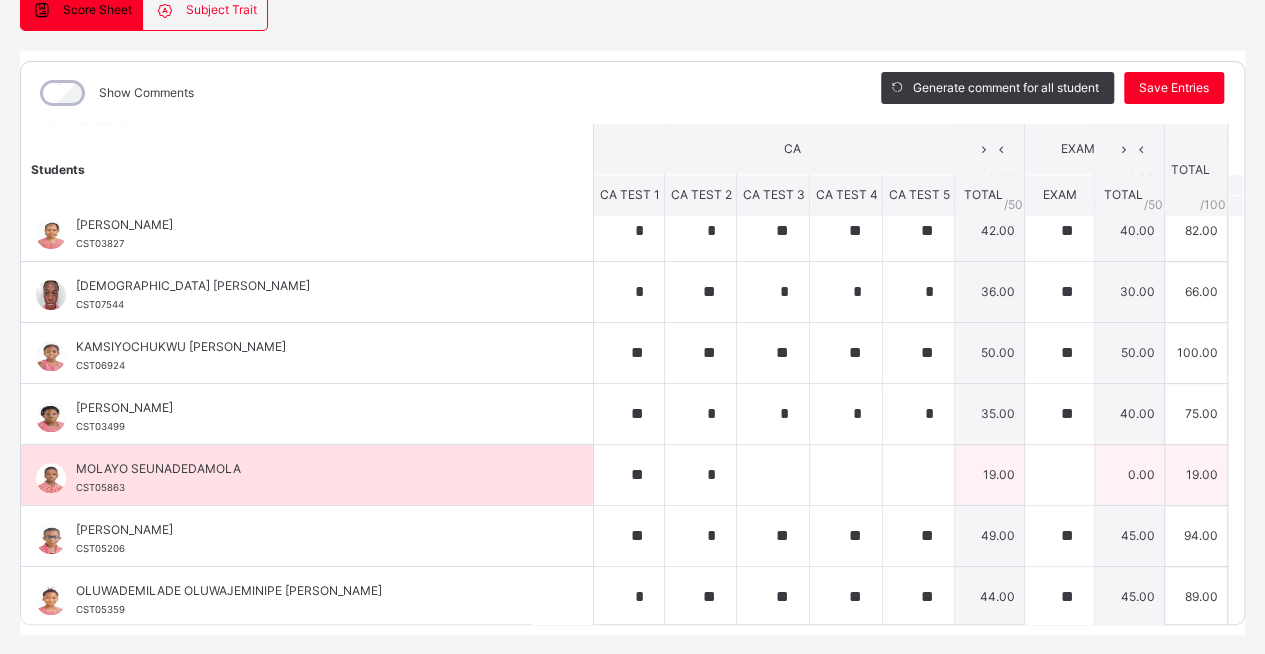 type on "**" 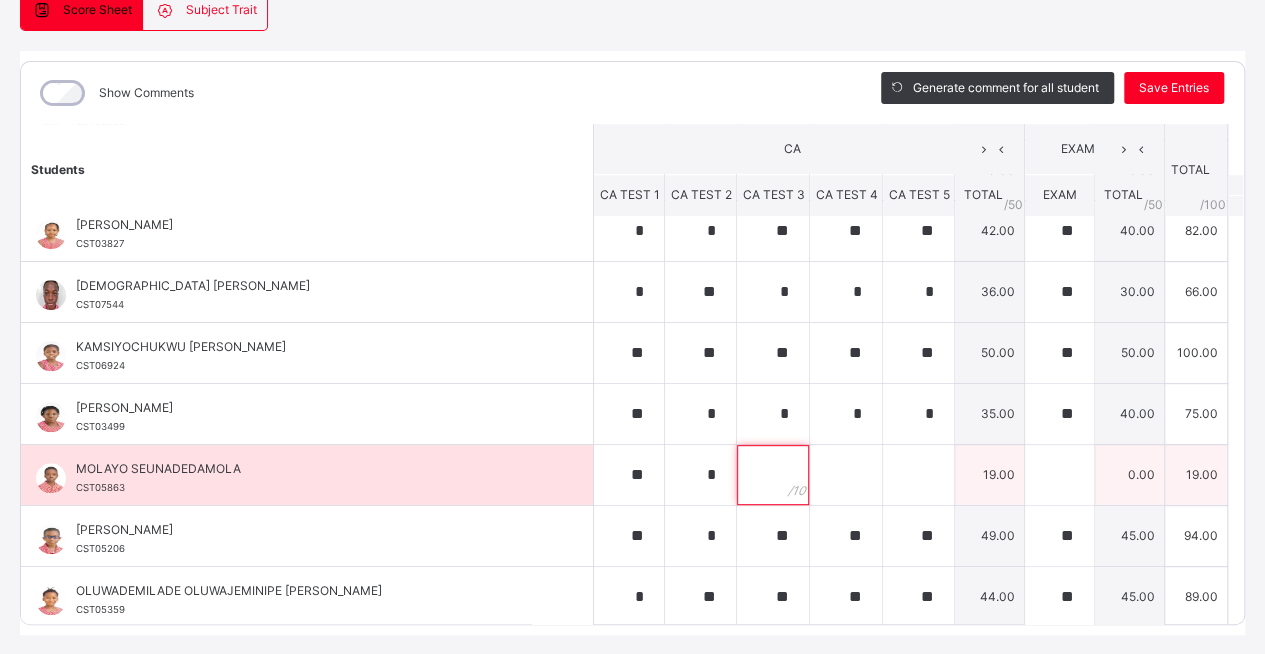 click at bounding box center (773, 475) 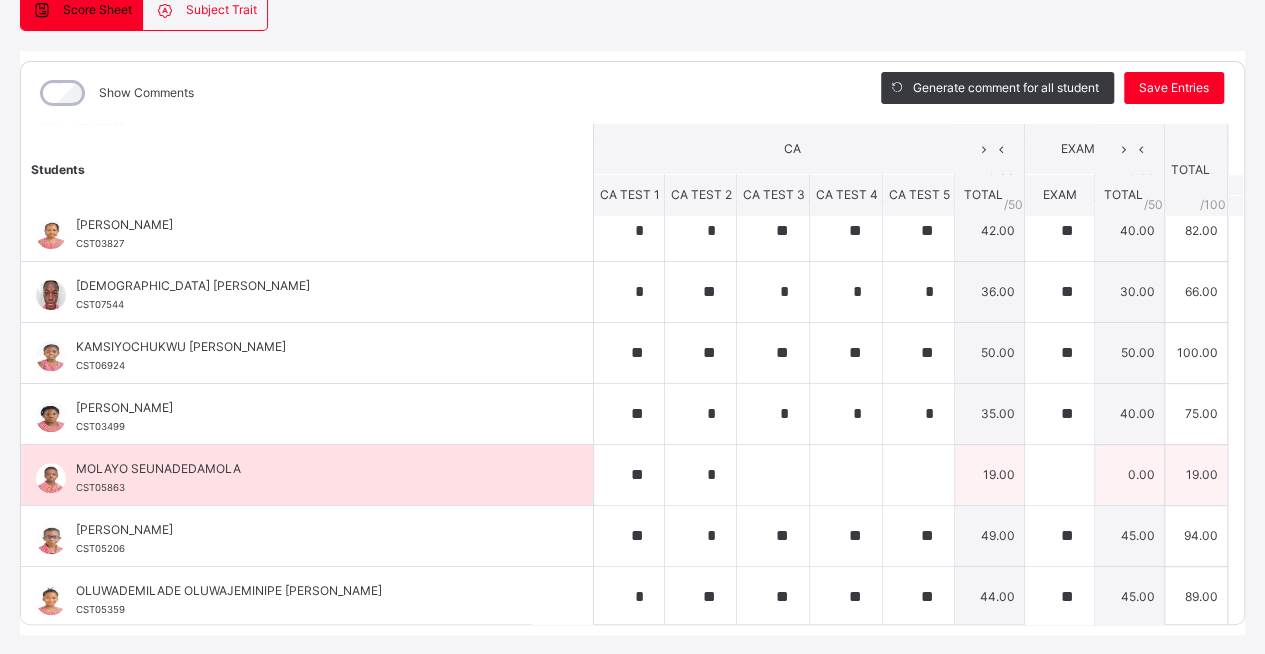 click at bounding box center [773, 475] 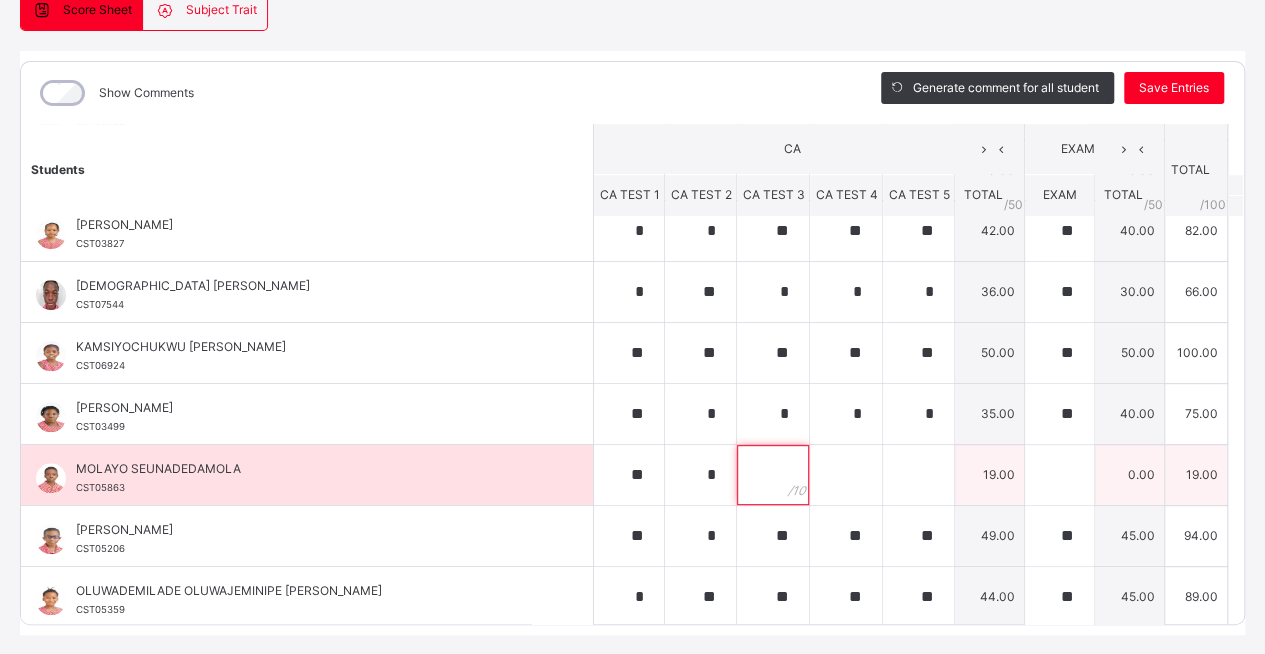 click at bounding box center [773, 475] 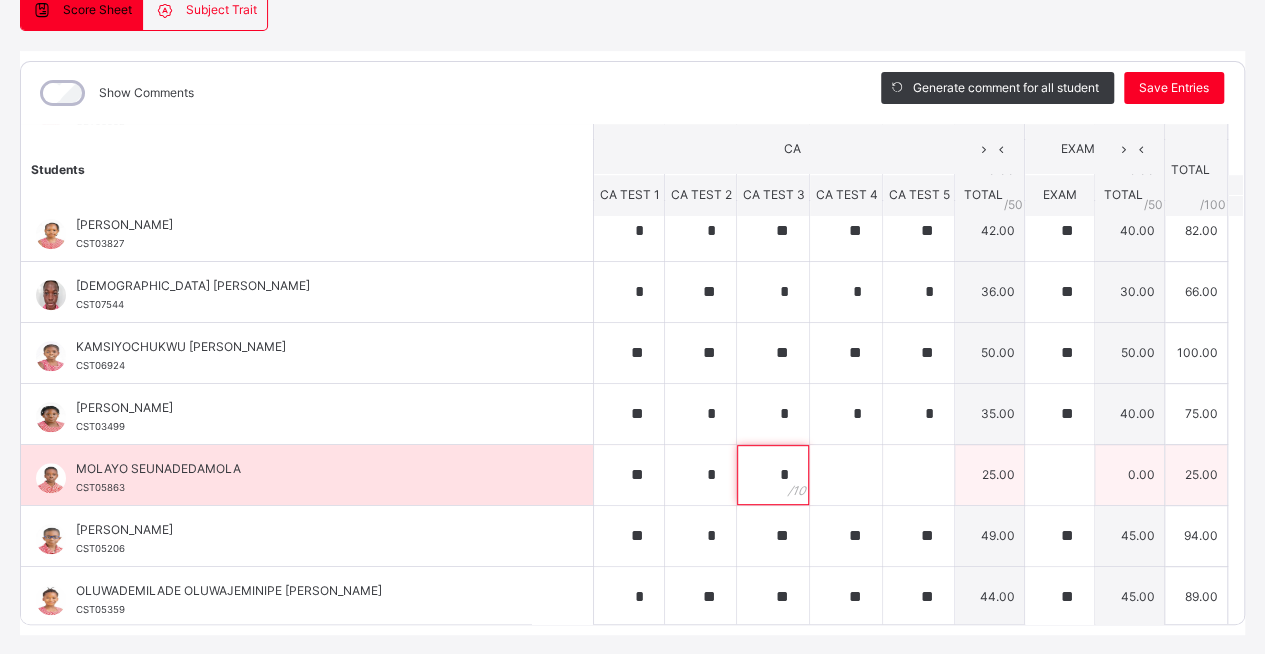 type on "*" 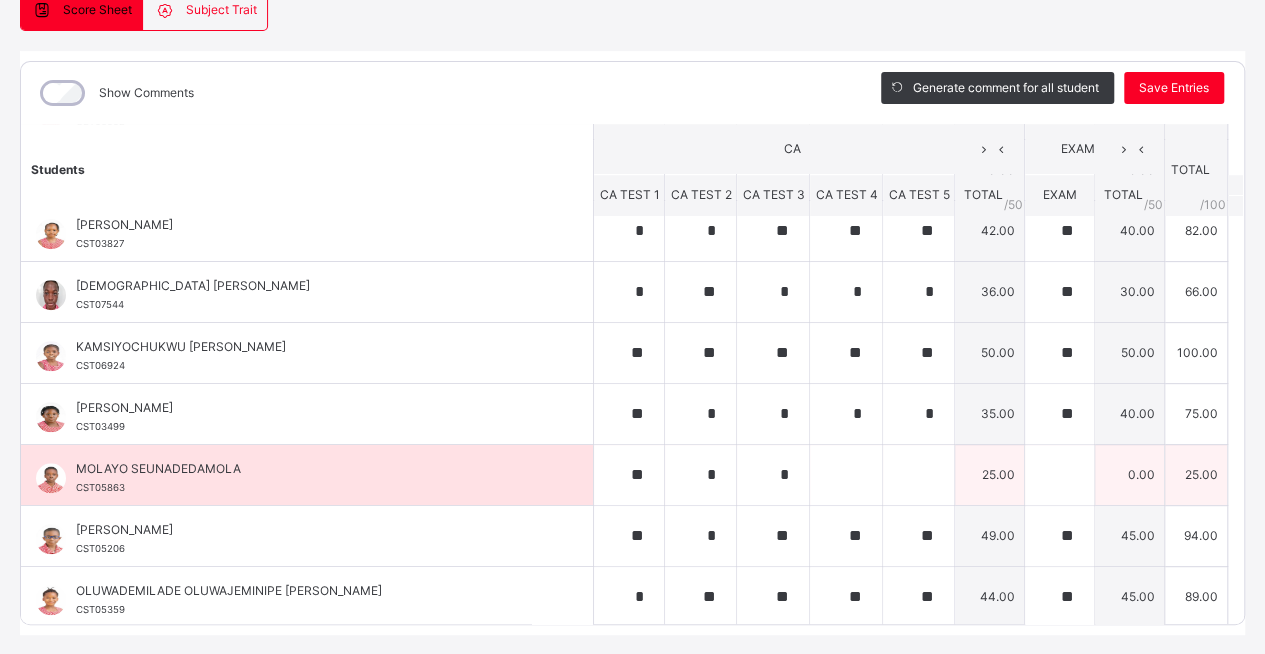 click on "*" at bounding box center [773, 475] 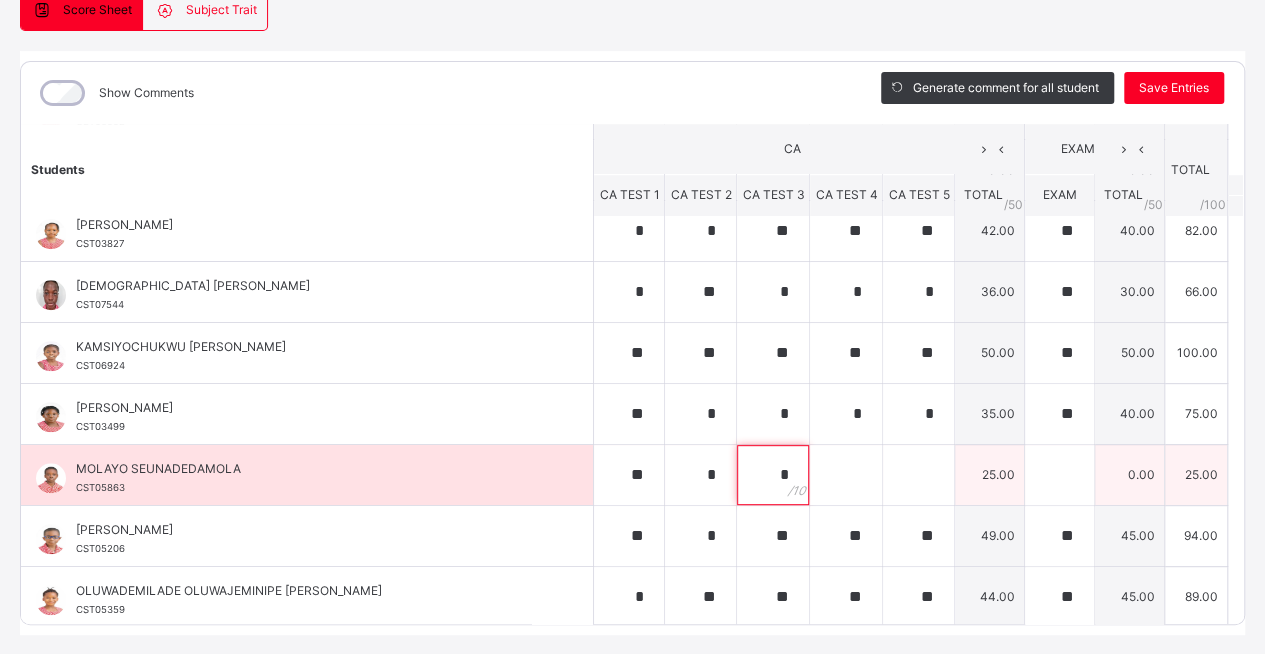 click on "*" at bounding box center (773, 475) 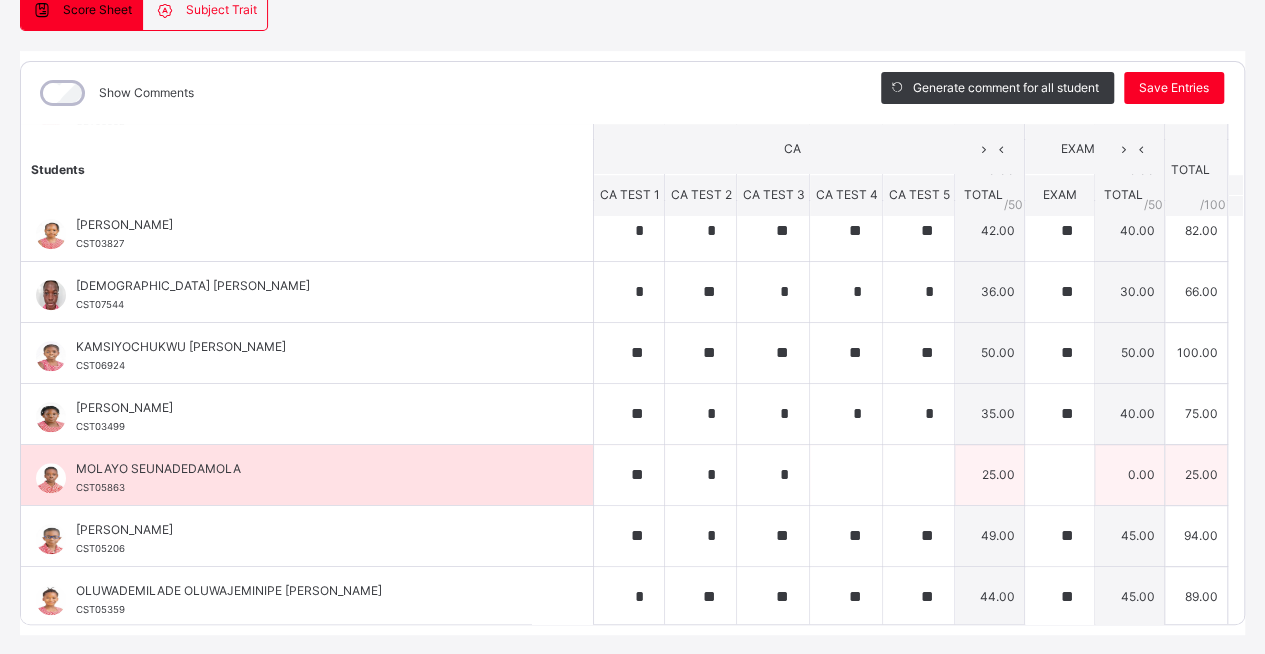 click on "*" at bounding box center [773, 475] 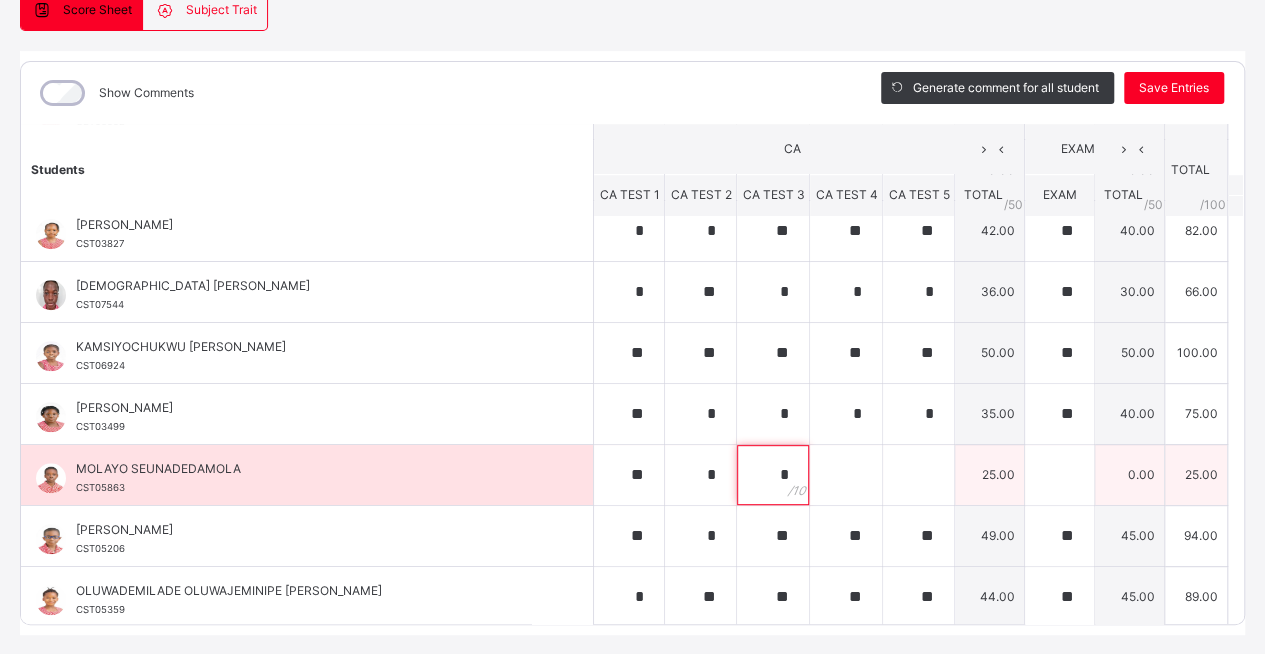 click on "*" at bounding box center [773, 475] 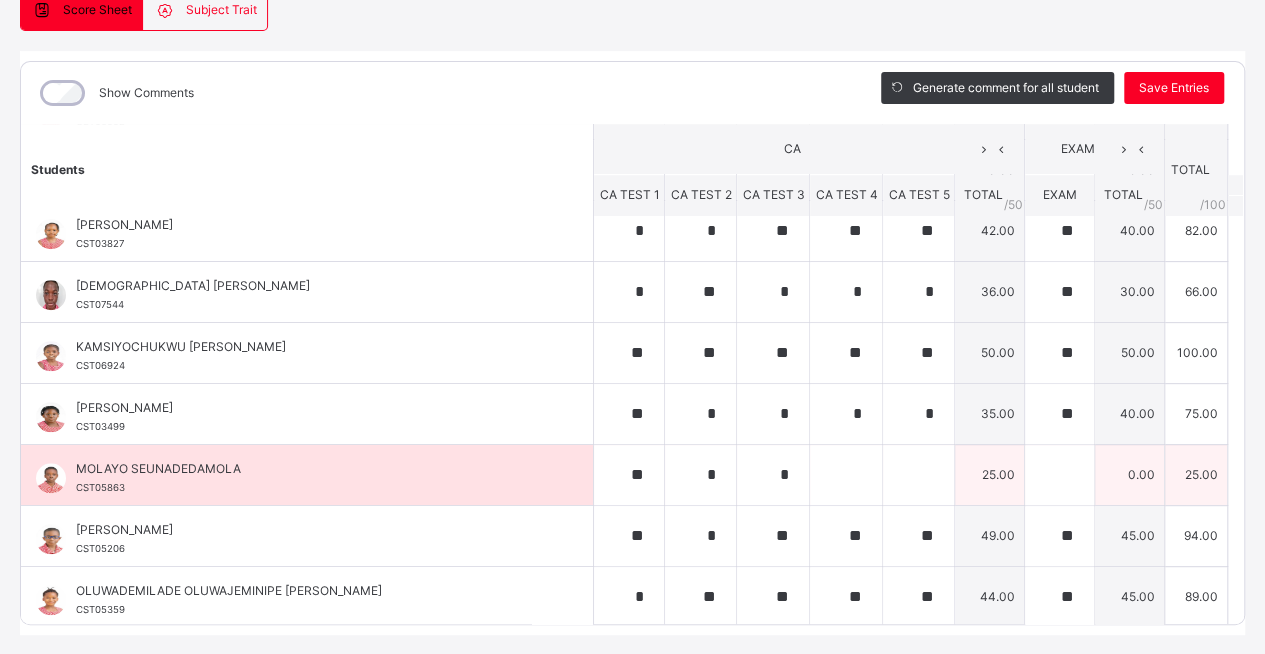 click on "*" at bounding box center (773, 475) 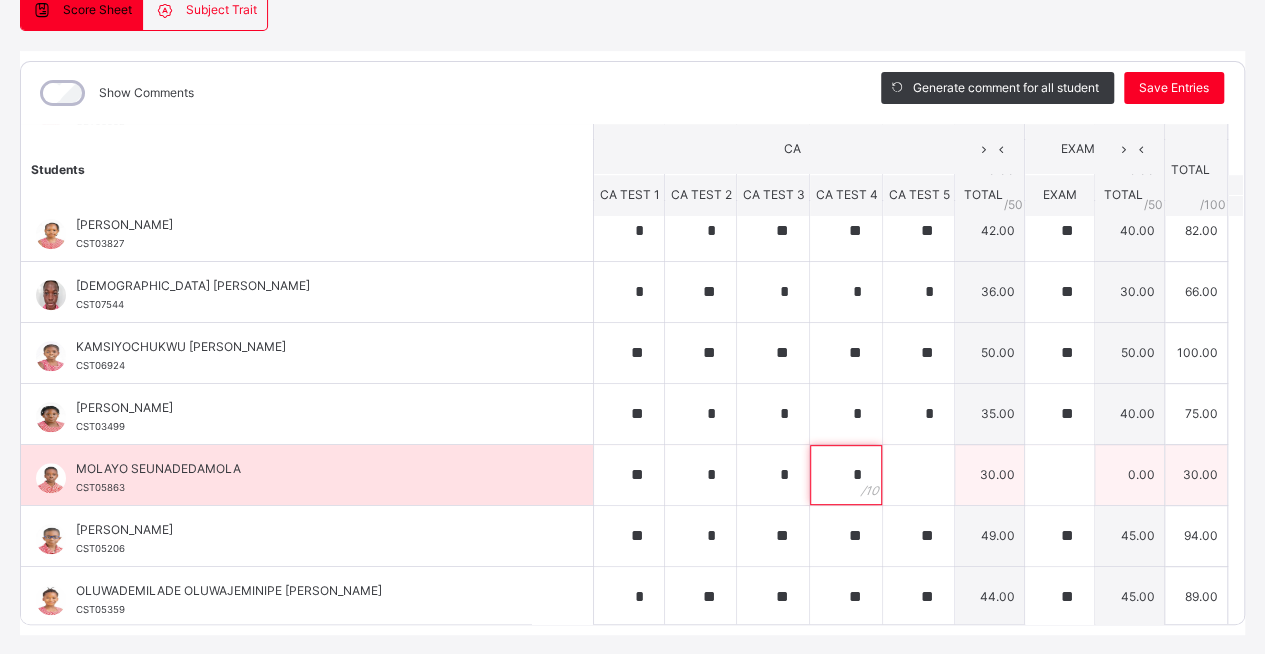 type on "*" 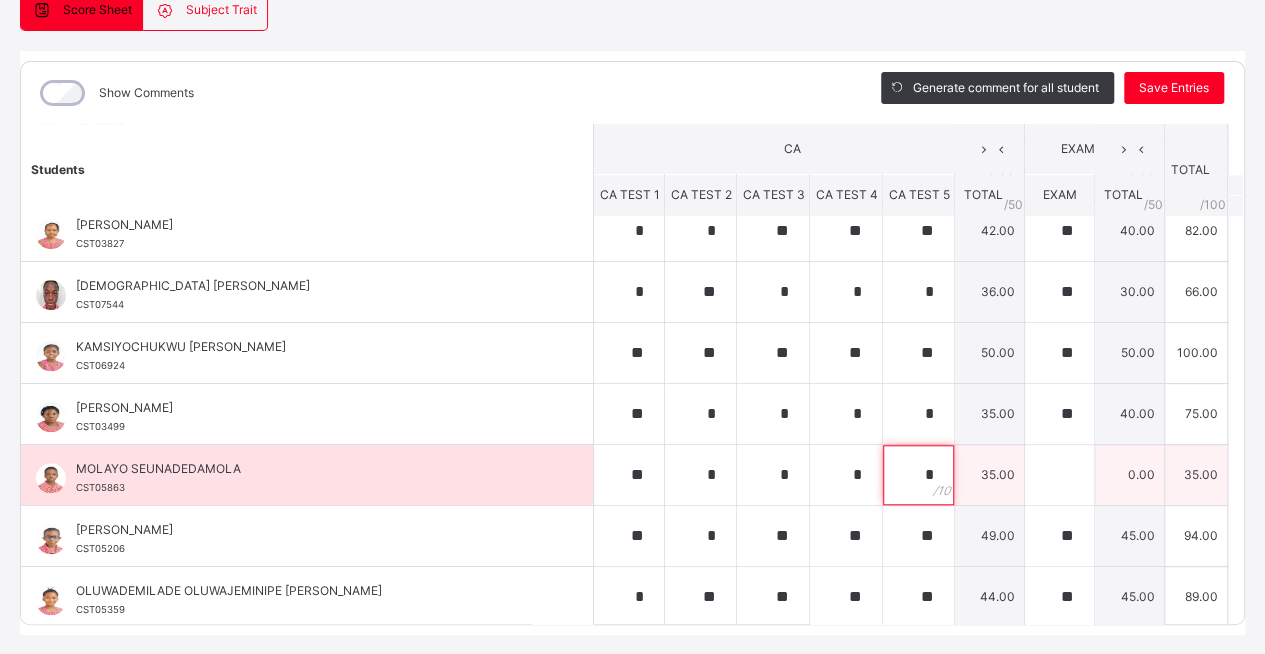 type on "*" 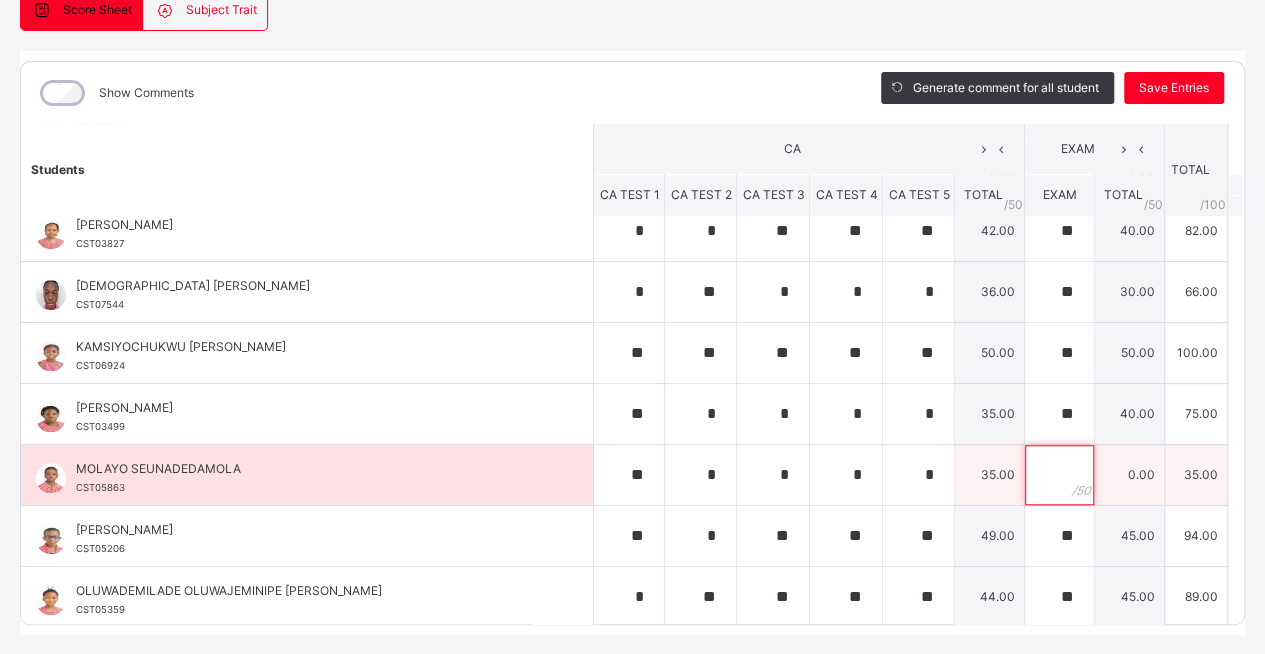 click at bounding box center [1059, 475] 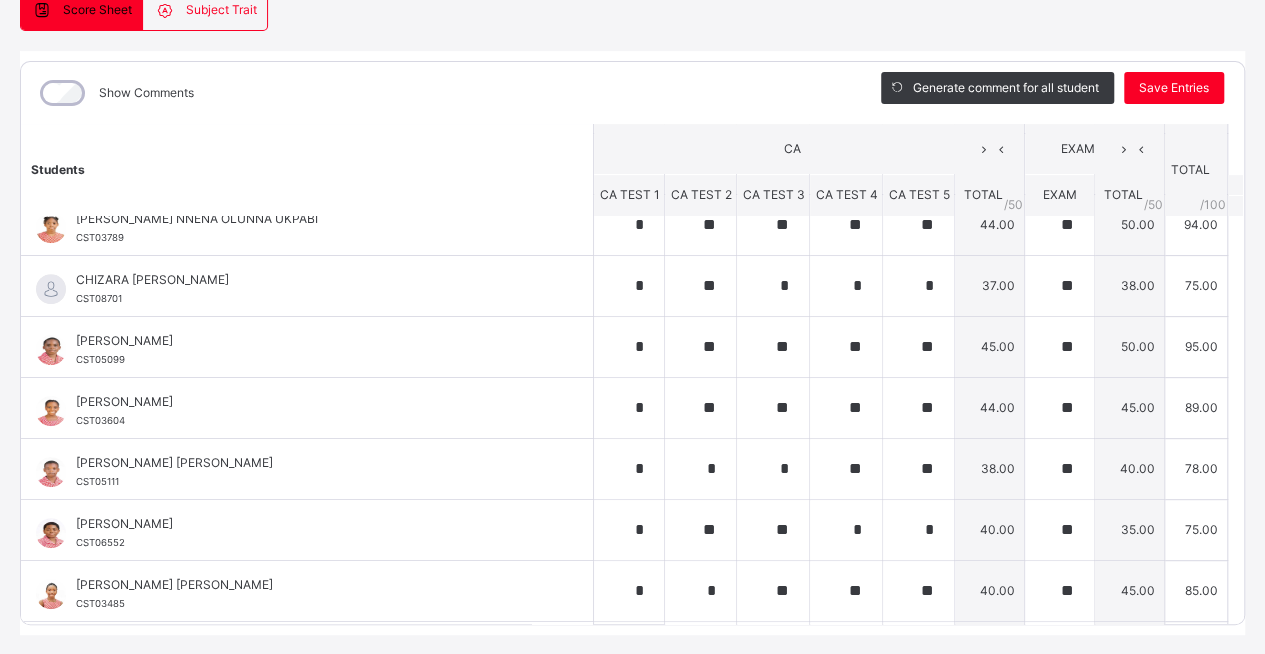 scroll, scrollTop: 342, scrollLeft: 0, axis: vertical 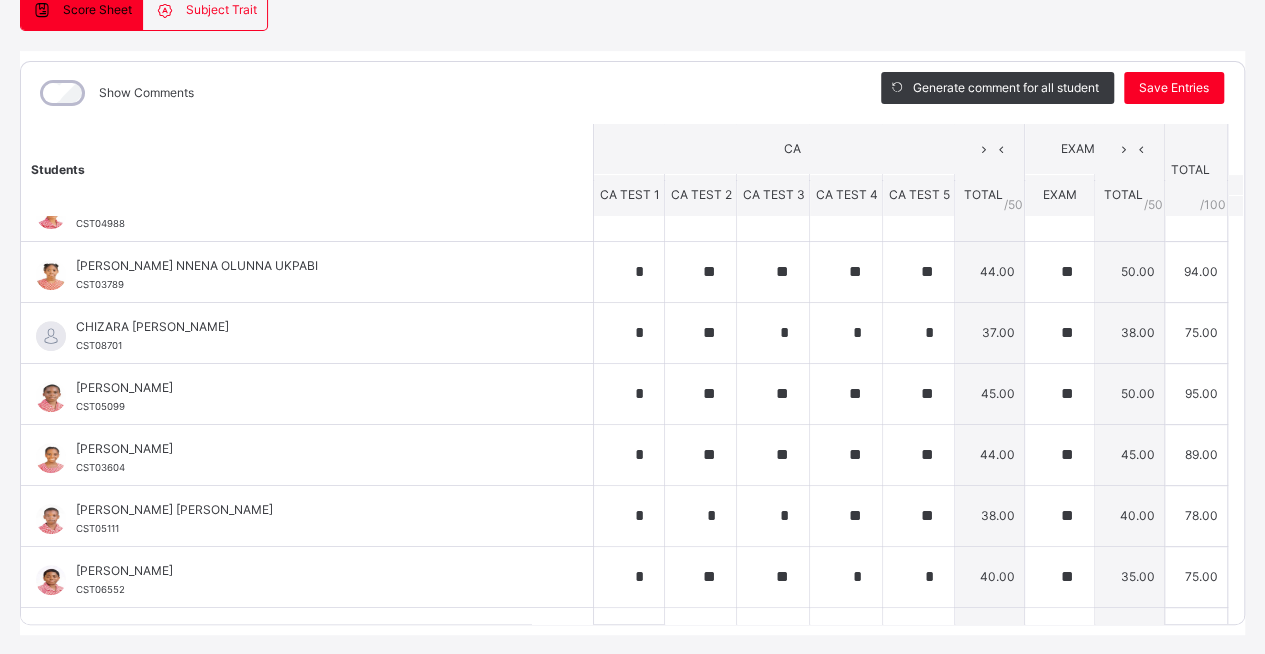 type on "**" 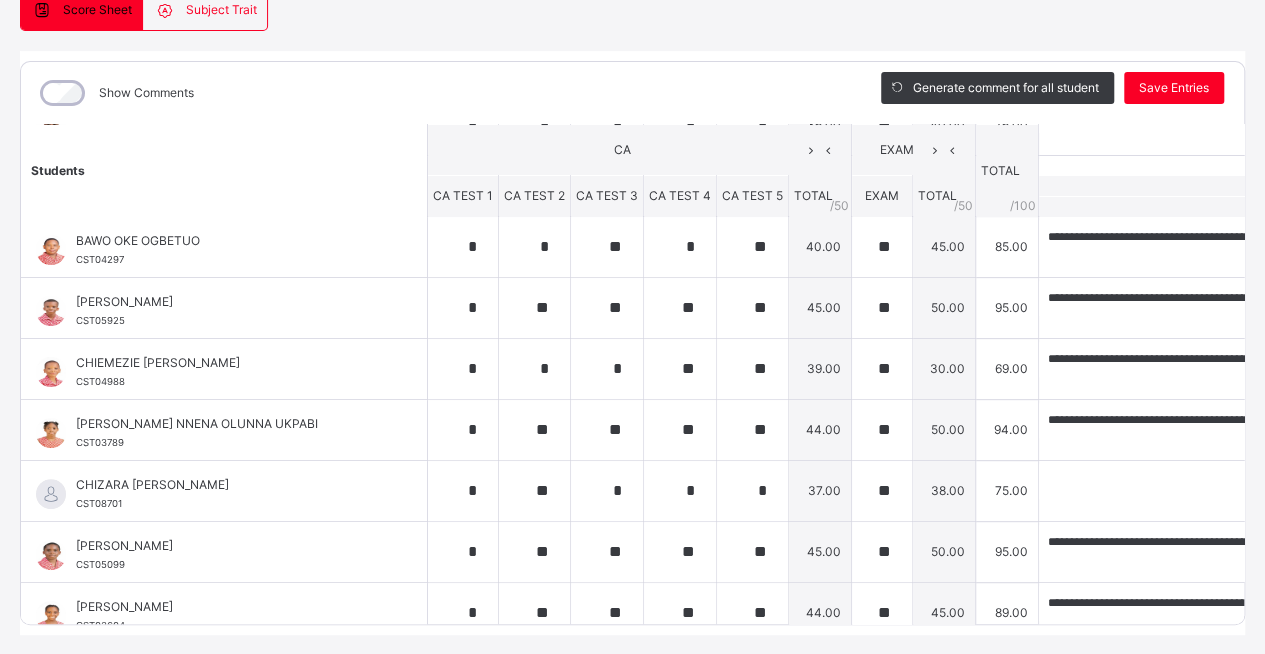 scroll, scrollTop: 174, scrollLeft: 0, axis: vertical 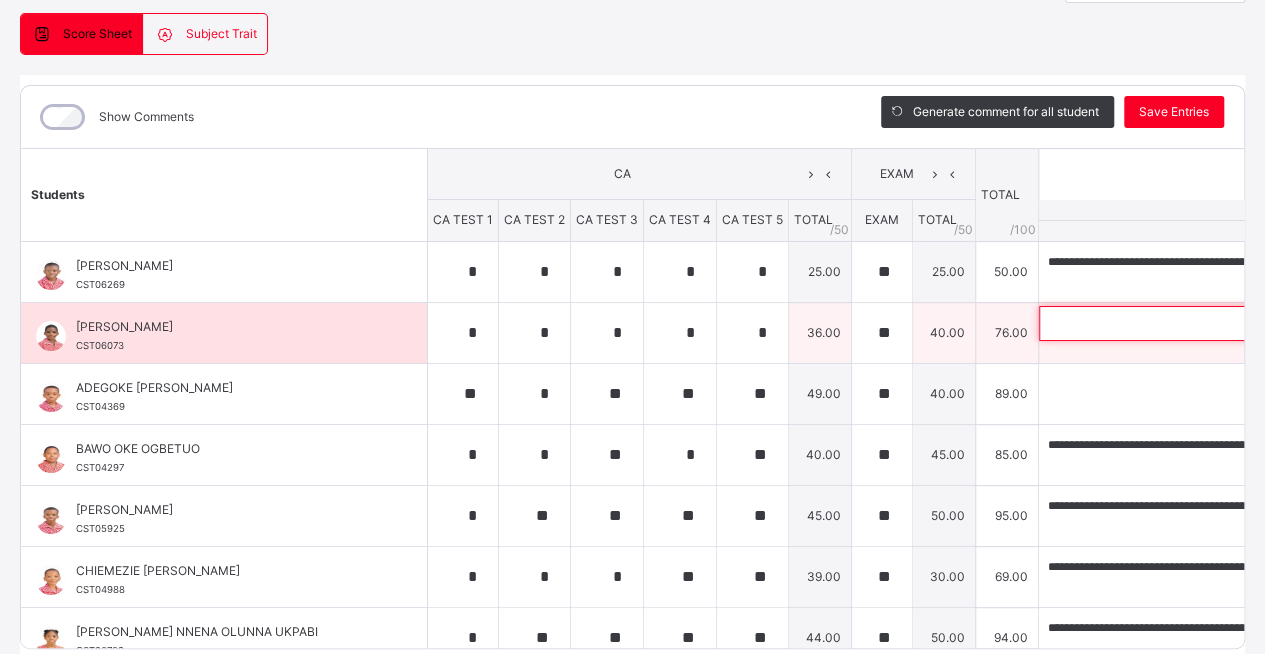 click at bounding box center (1169, 323) 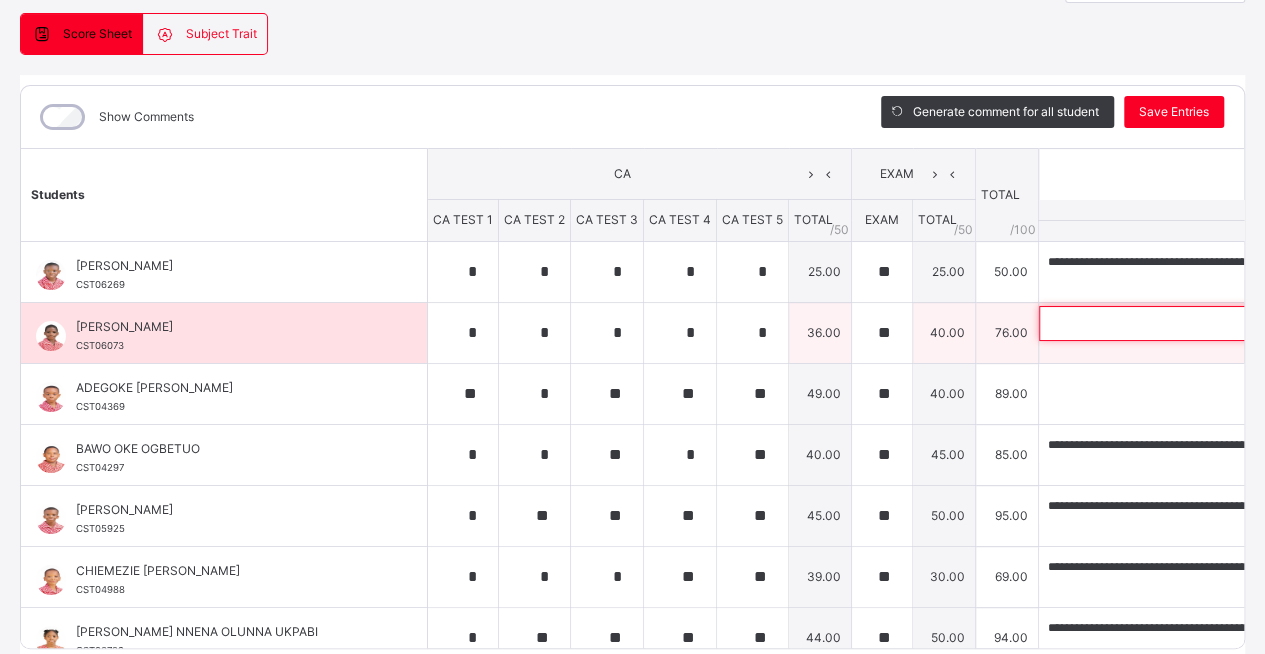 paste on "**********" 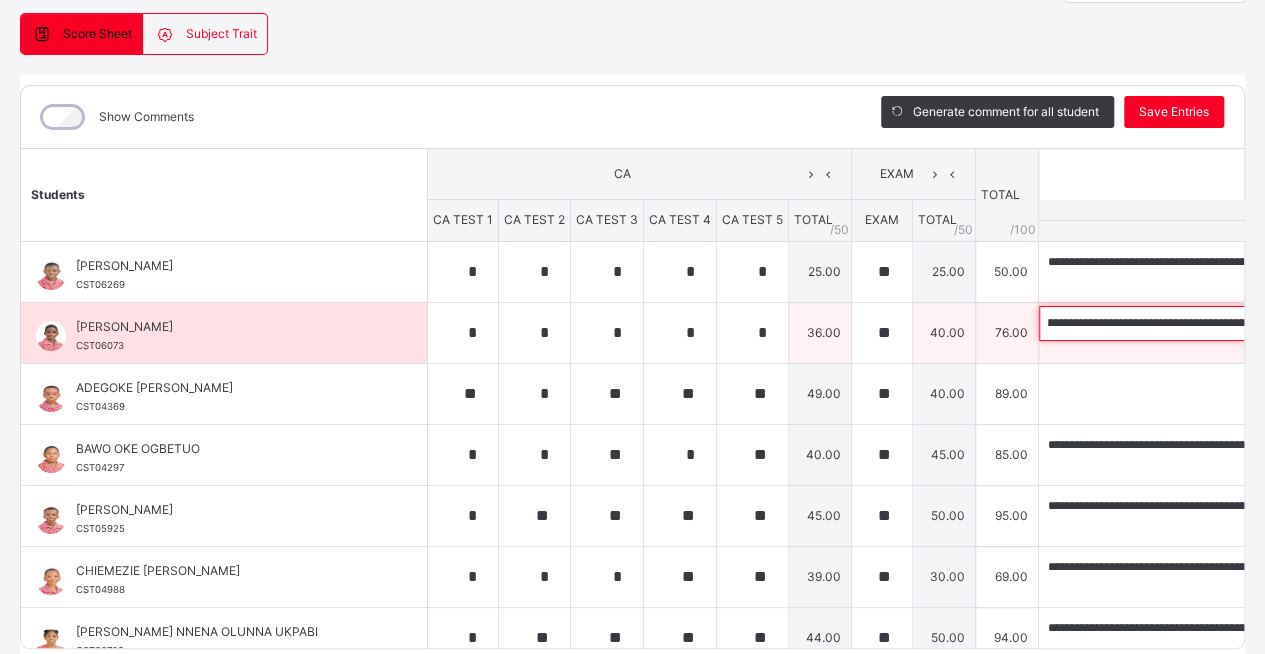scroll, scrollTop: 0, scrollLeft: 0, axis: both 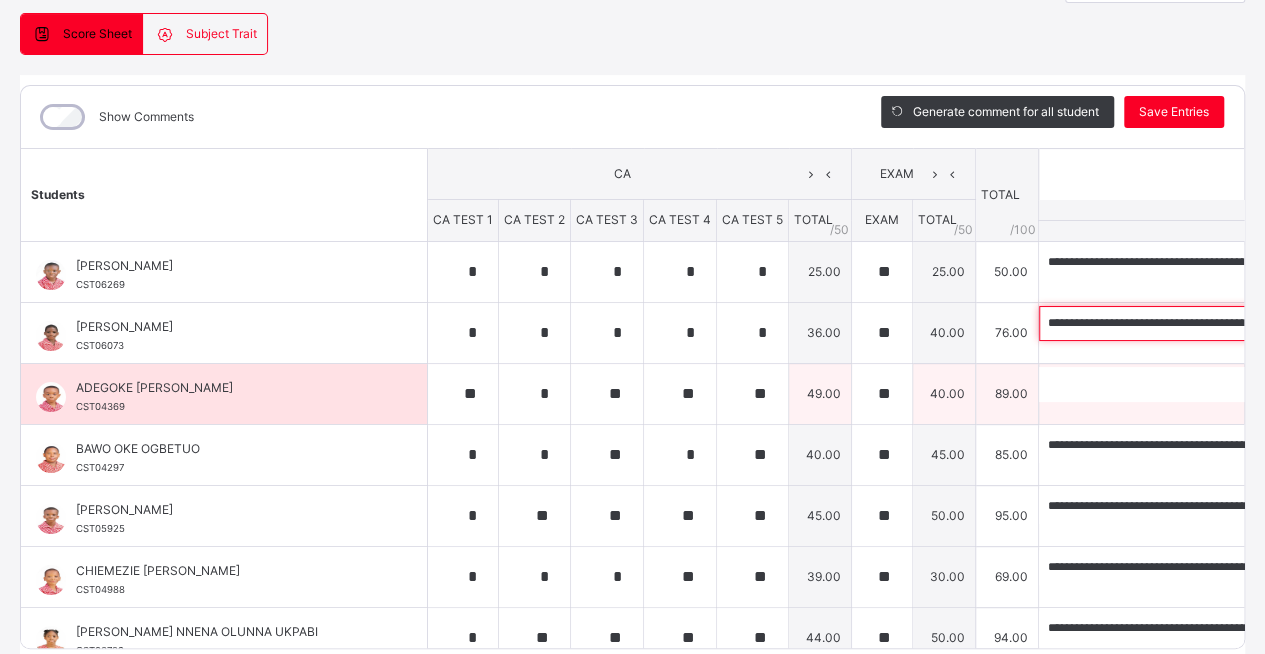 type on "**********" 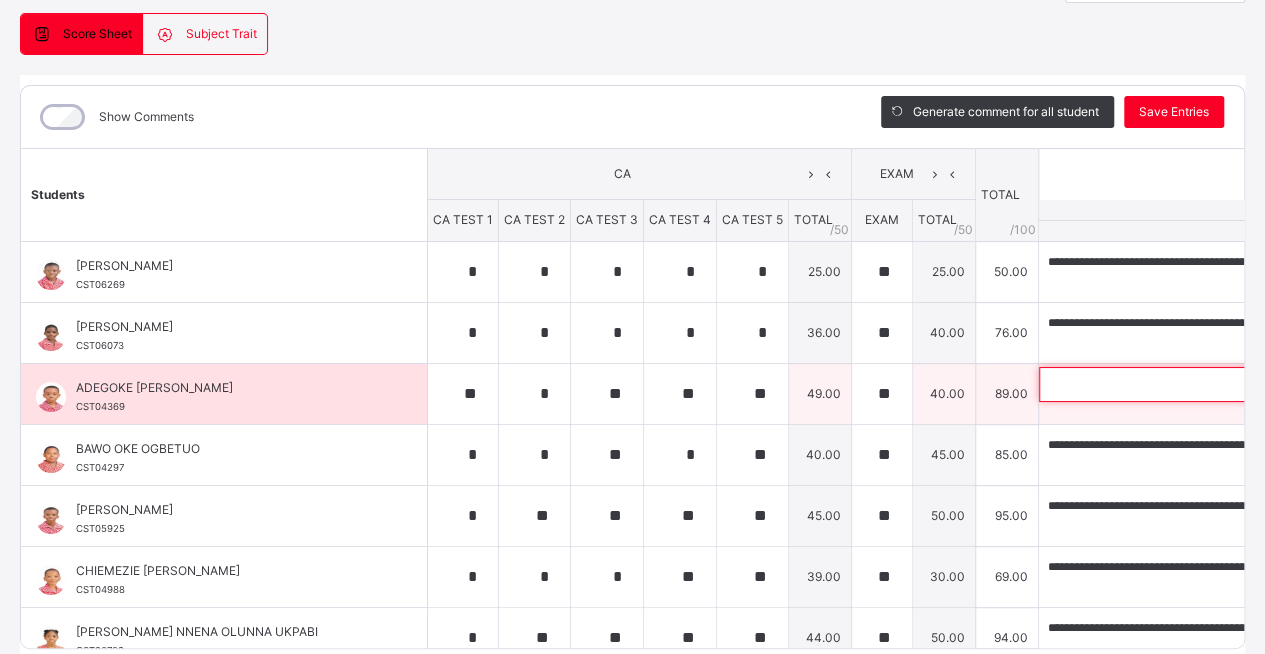 click at bounding box center (1169, 384) 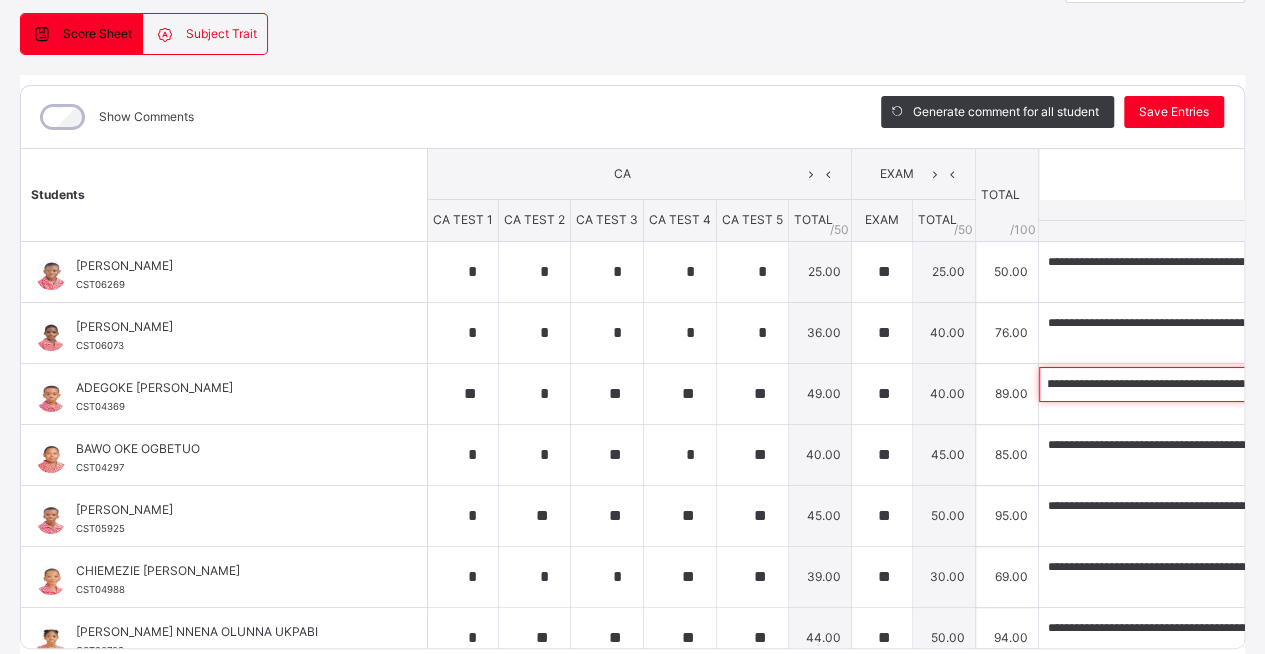 scroll, scrollTop: 0, scrollLeft: 0, axis: both 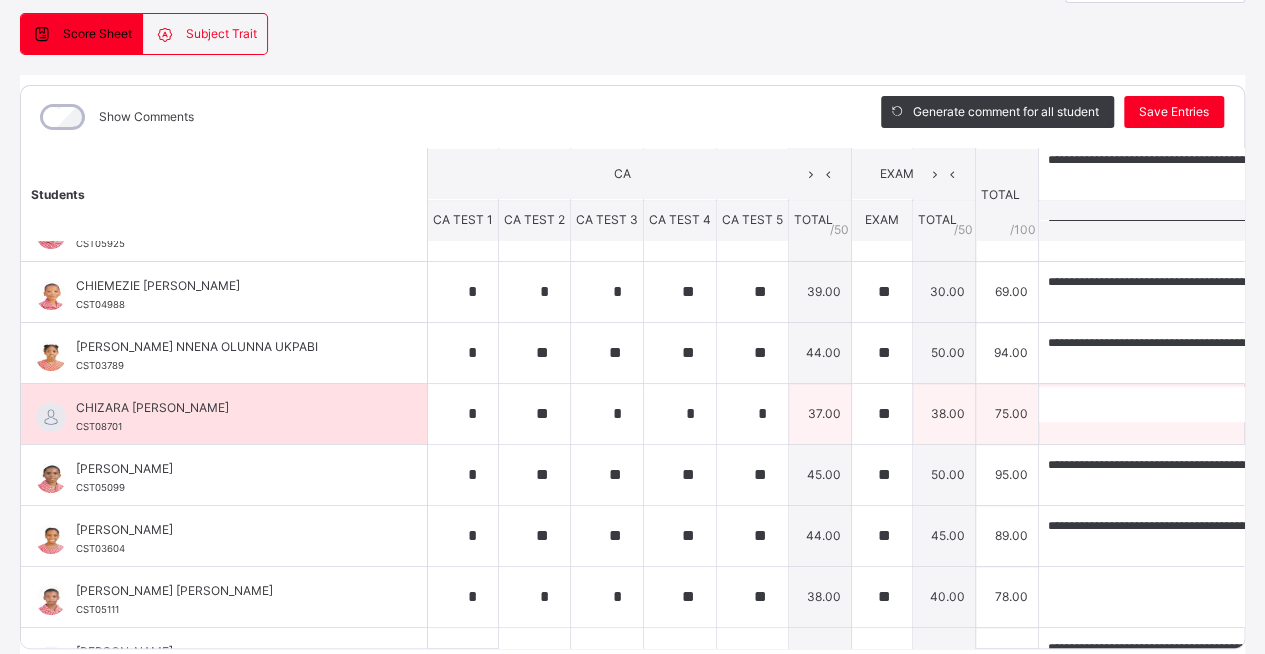 type on "**********" 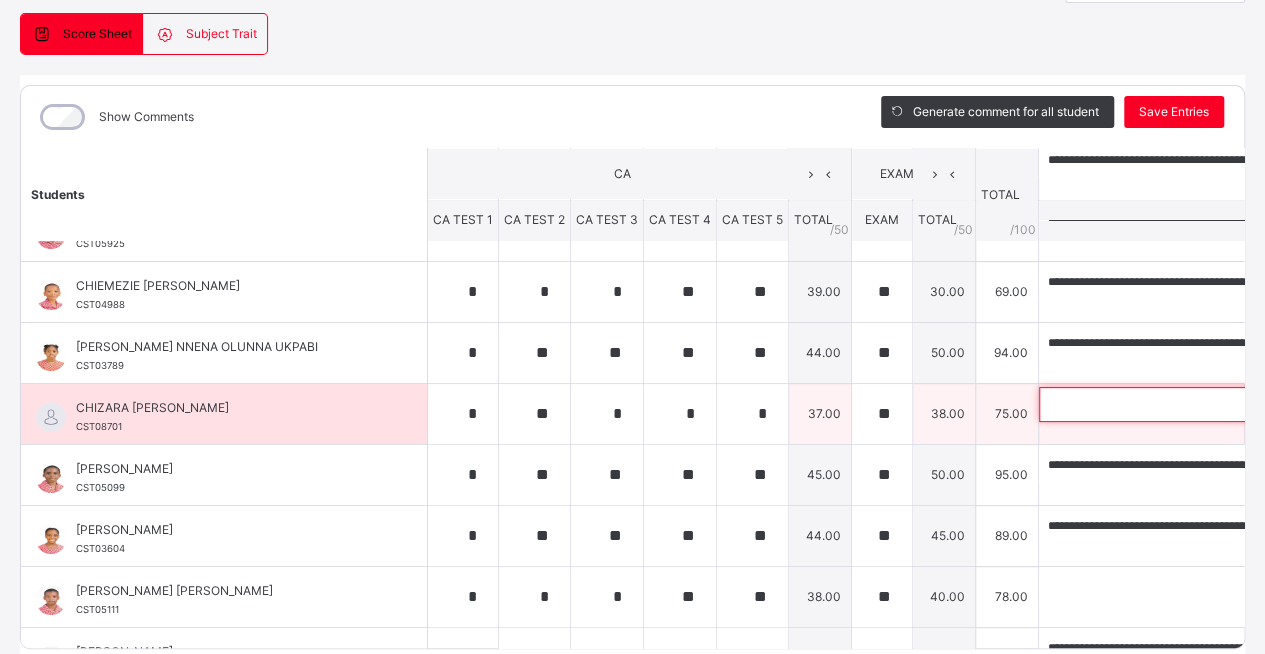 scroll, scrollTop: 0, scrollLeft: 0, axis: both 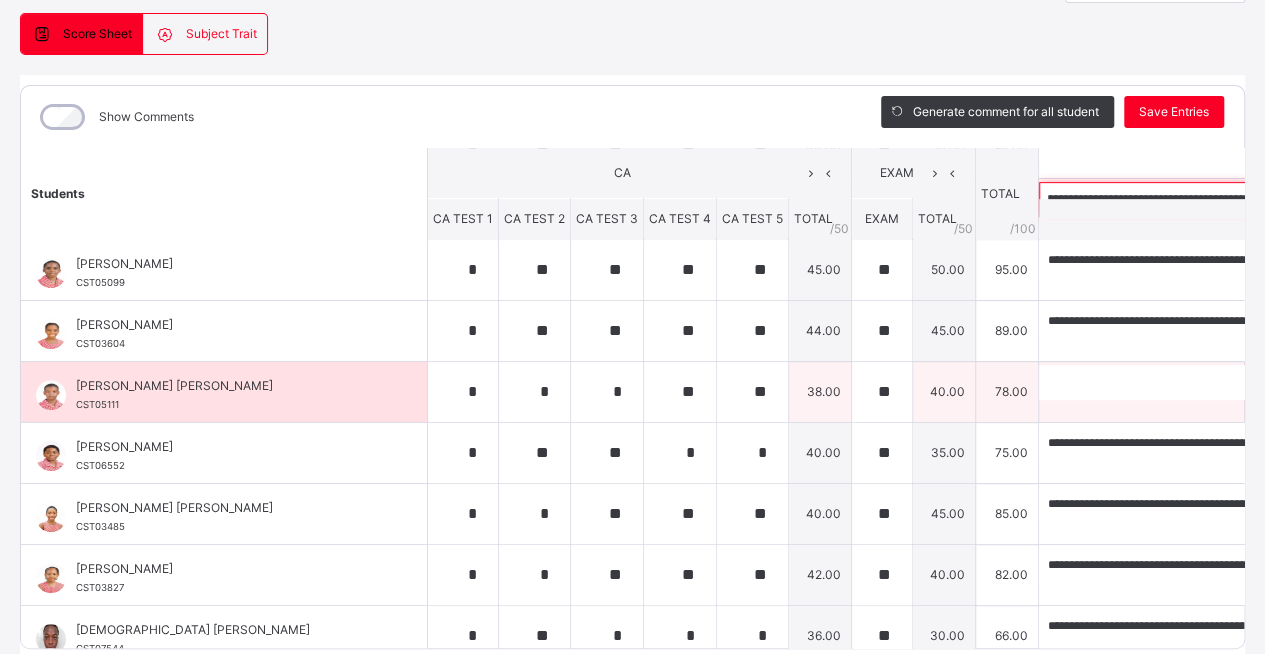type on "**********" 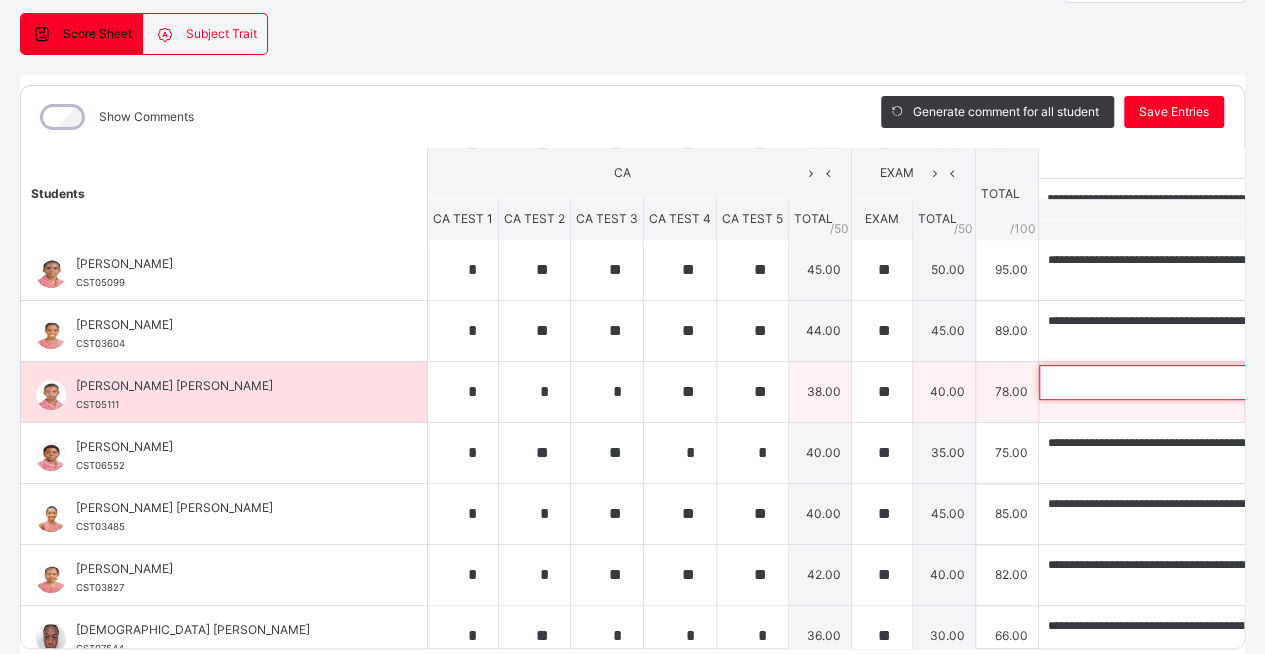 scroll, scrollTop: 0, scrollLeft: 0, axis: both 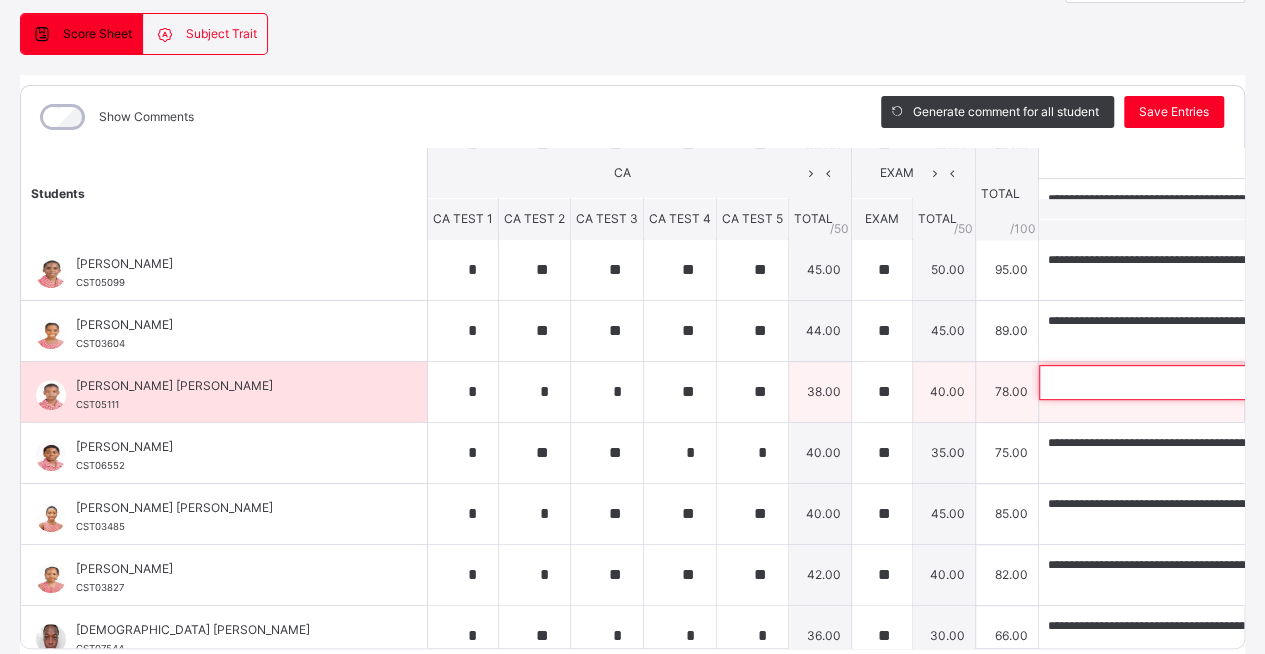 click at bounding box center (1169, 382) 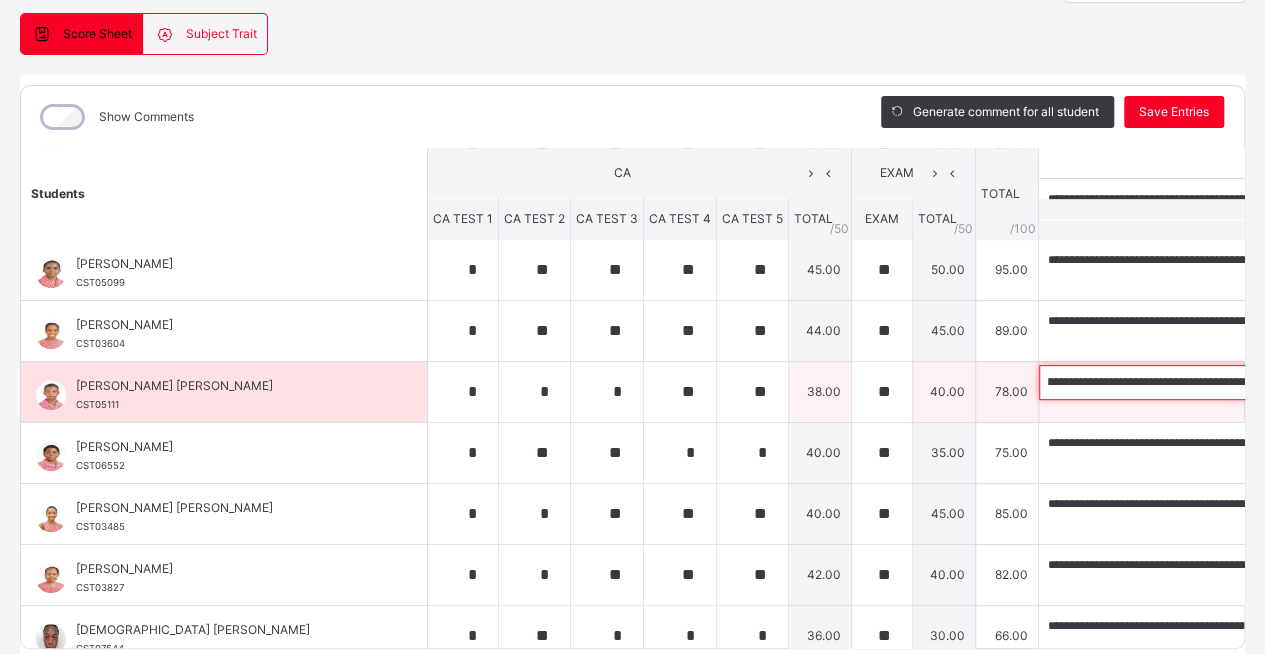 scroll, scrollTop: 0, scrollLeft: 438, axis: horizontal 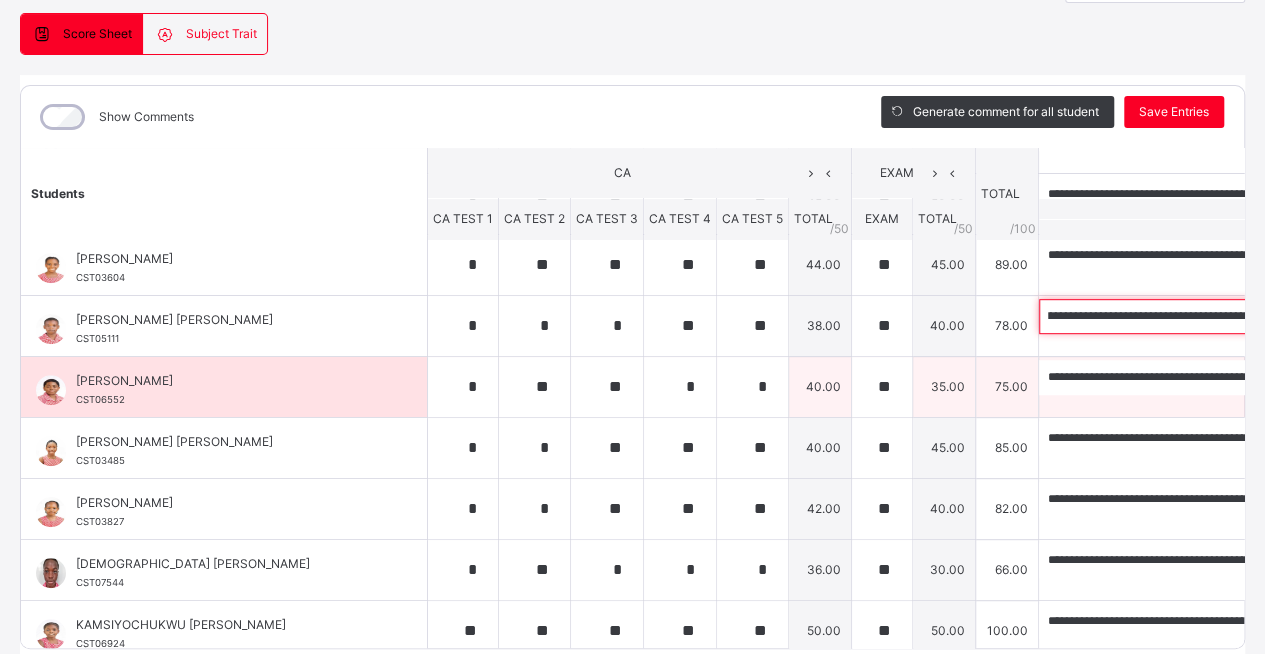 type on "**********" 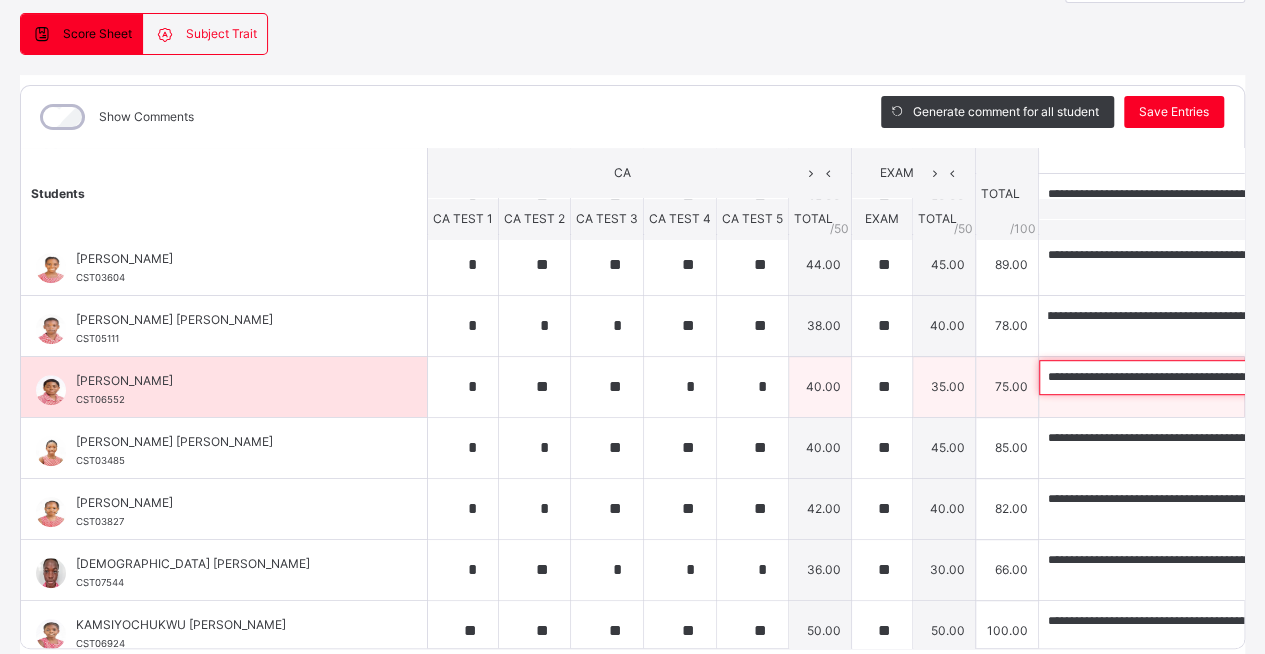 scroll, scrollTop: 0, scrollLeft: 0, axis: both 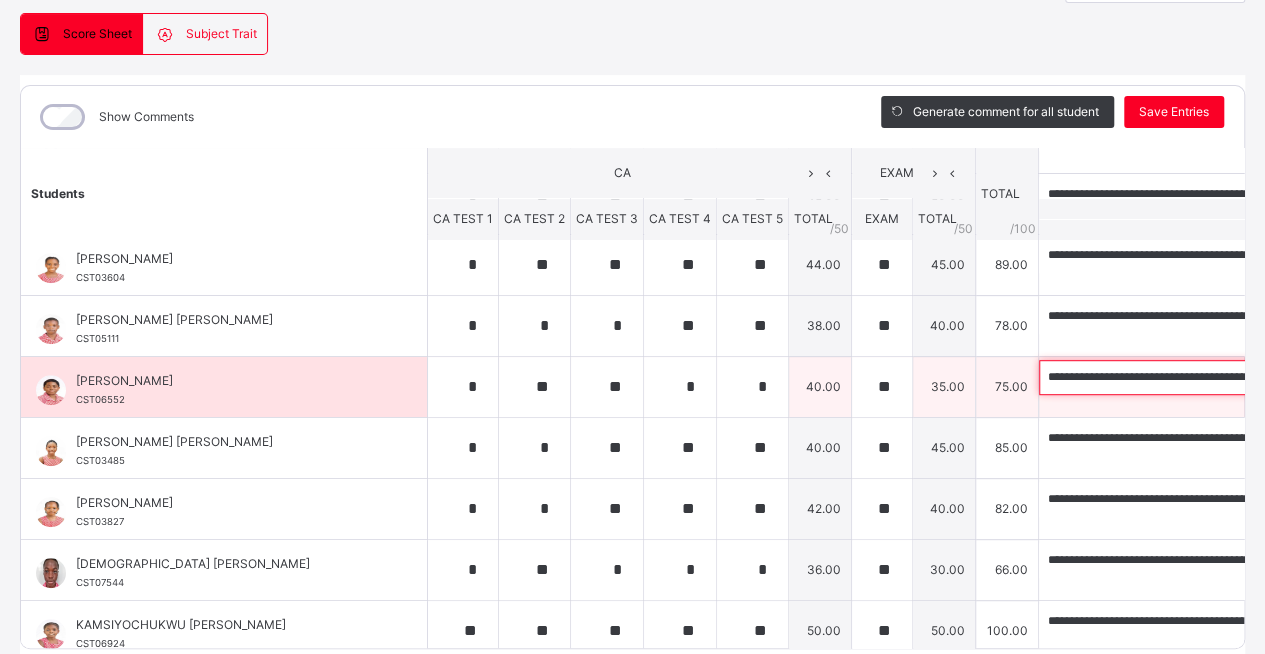 click on "**********" at bounding box center (1169, 377) 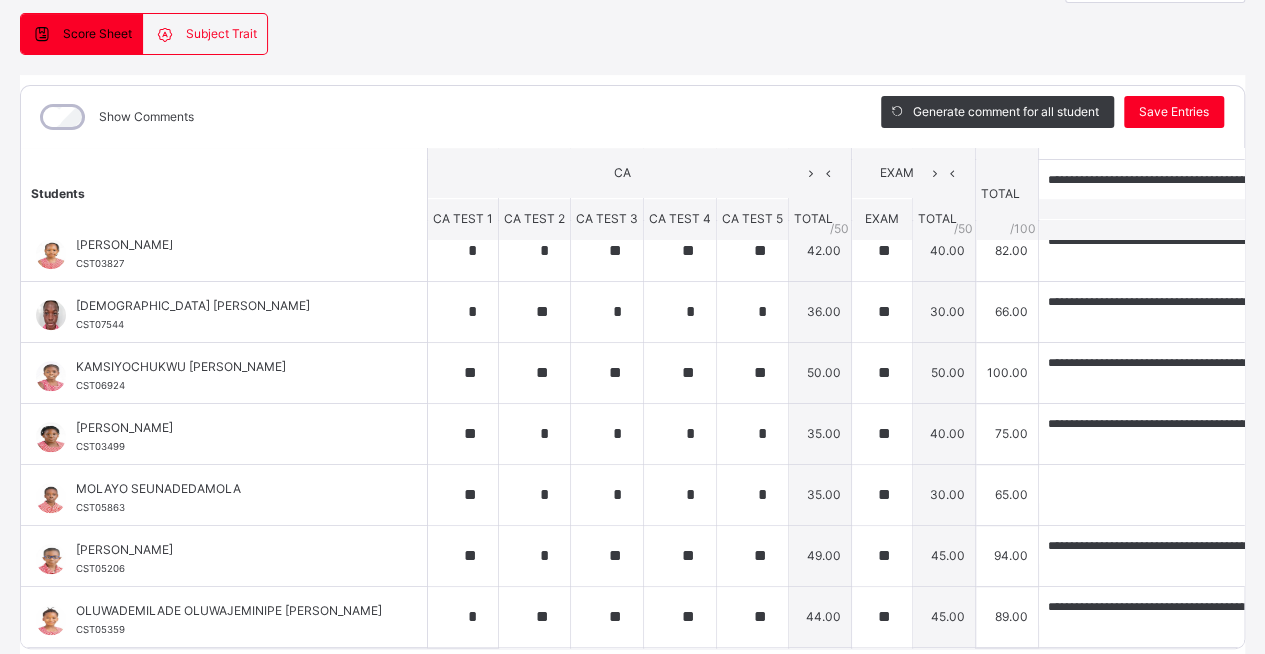 scroll, scrollTop: 851, scrollLeft: 0, axis: vertical 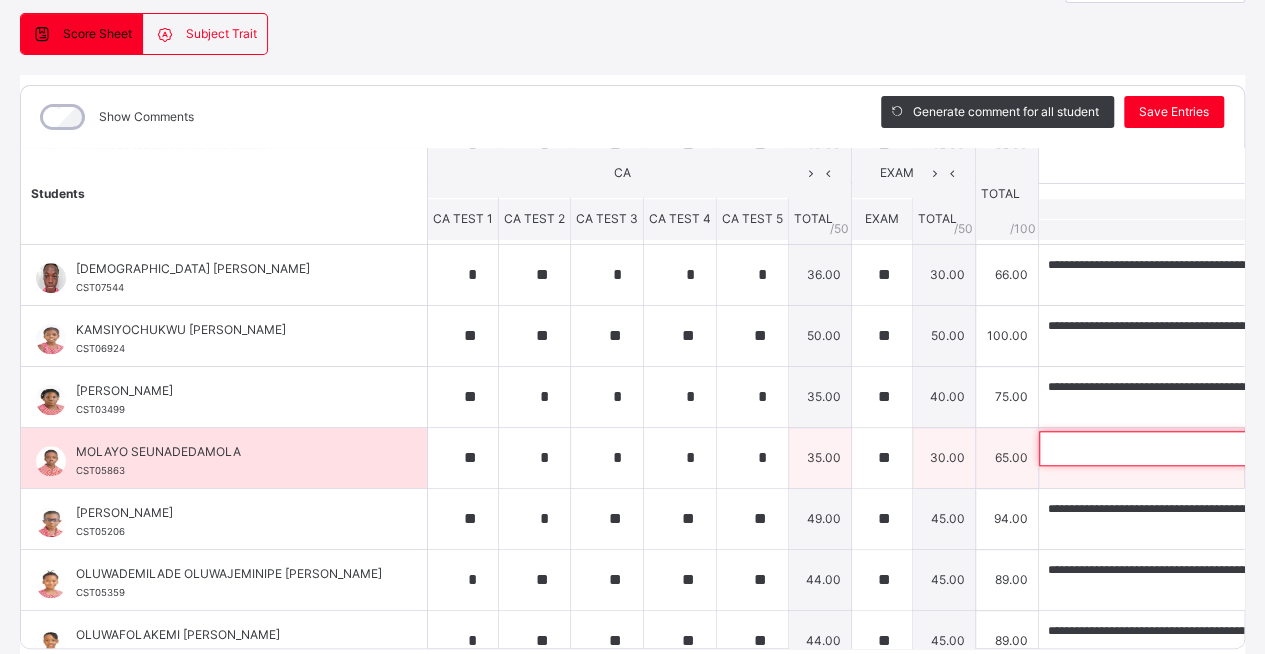 click at bounding box center (1169, 448) 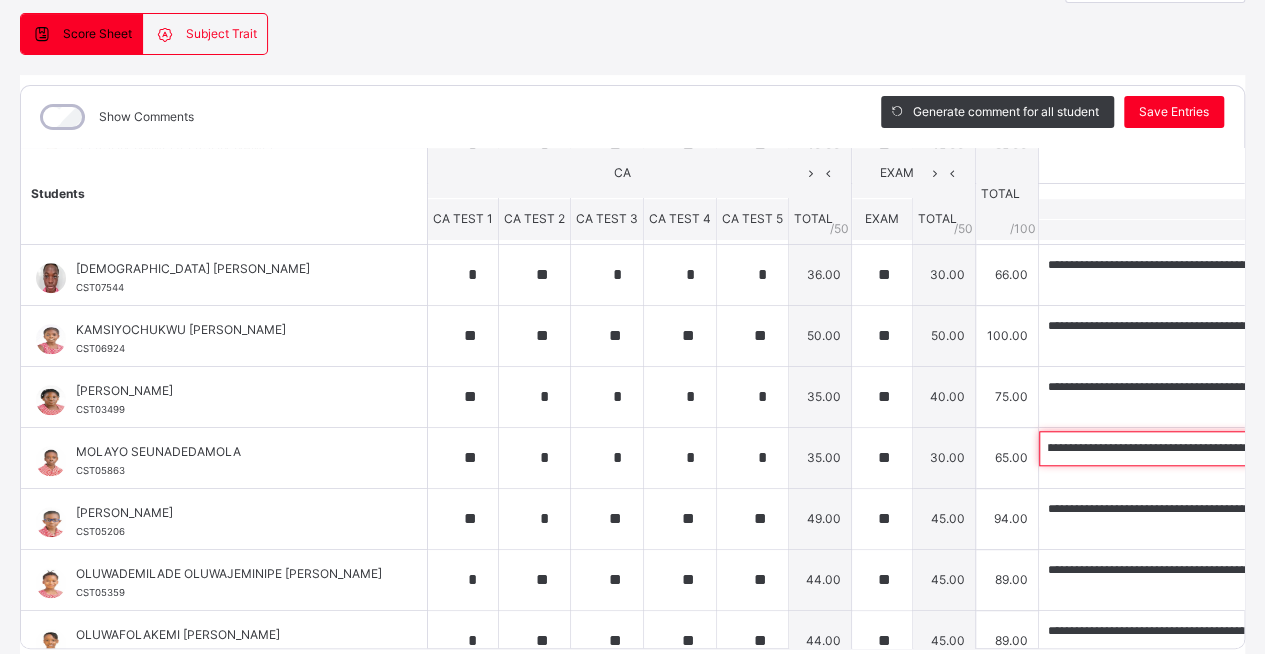 scroll, scrollTop: 0, scrollLeft: 438, axis: horizontal 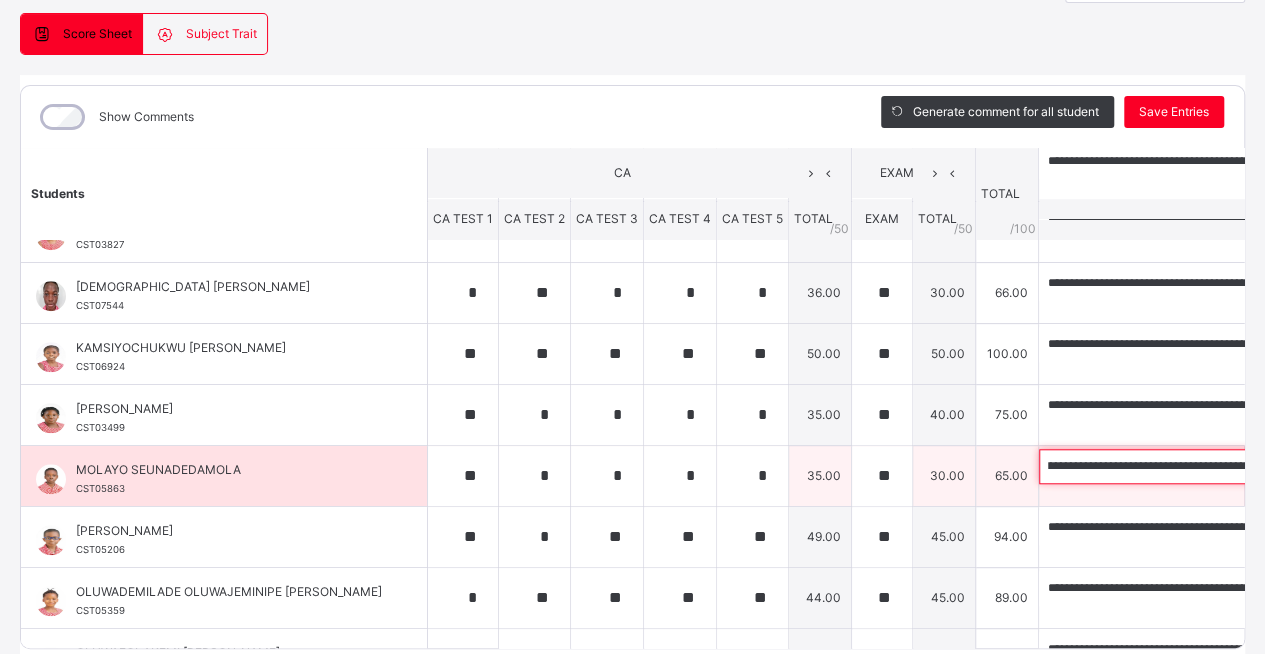 click on "**********" at bounding box center [1169, 466] 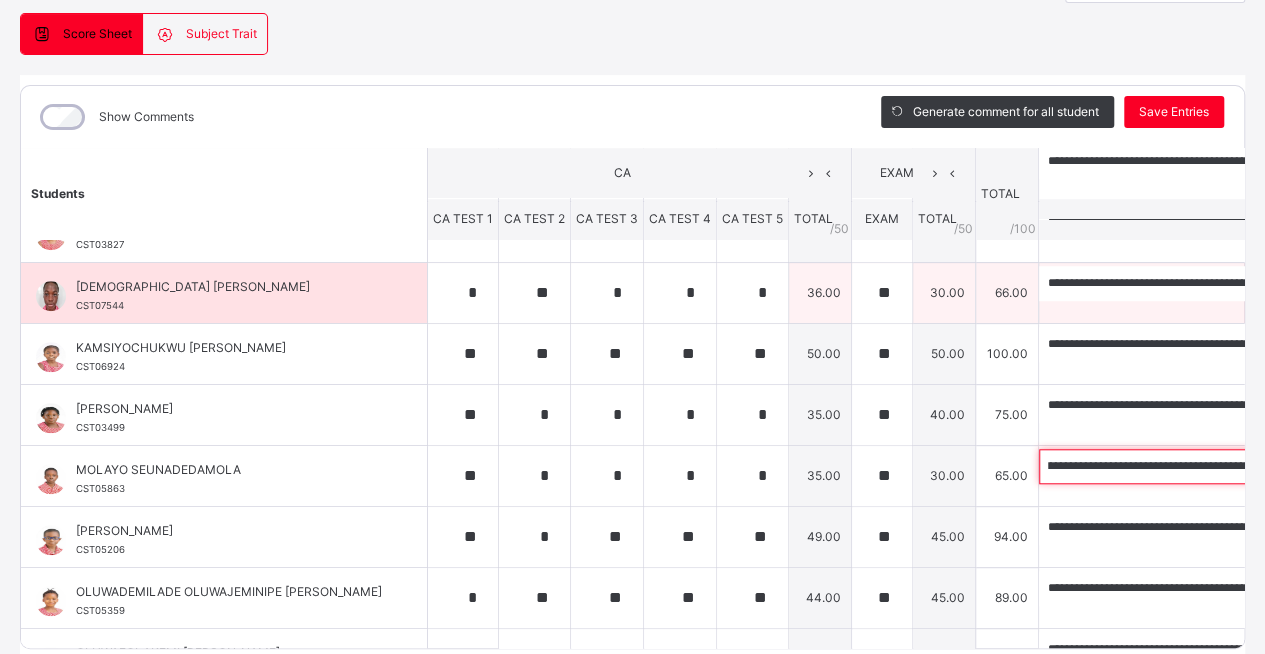 scroll, scrollTop: 0, scrollLeft: 436, axis: horizontal 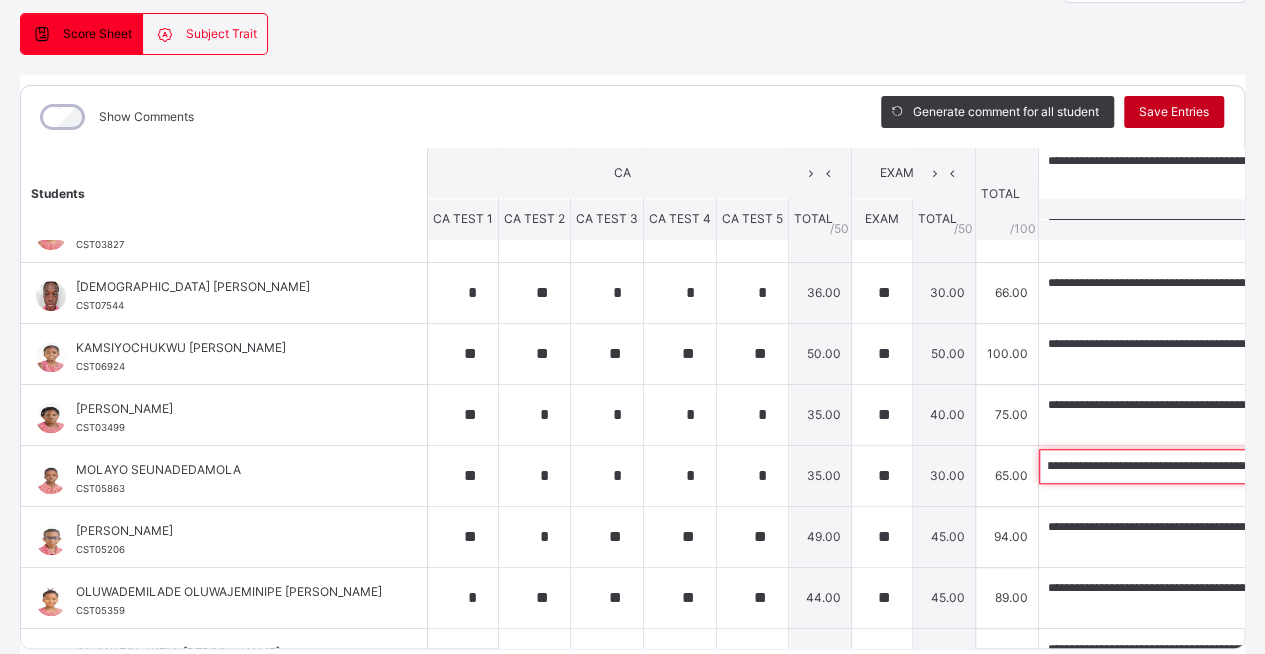 type on "**********" 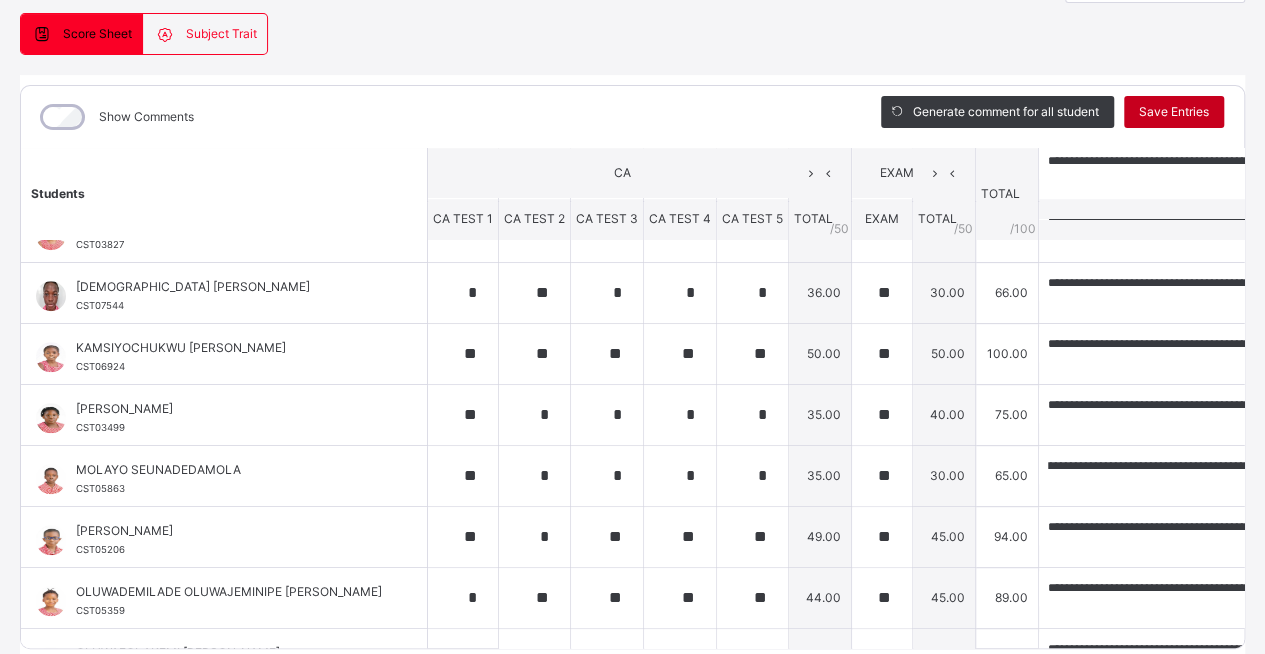 scroll, scrollTop: 0, scrollLeft: 0, axis: both 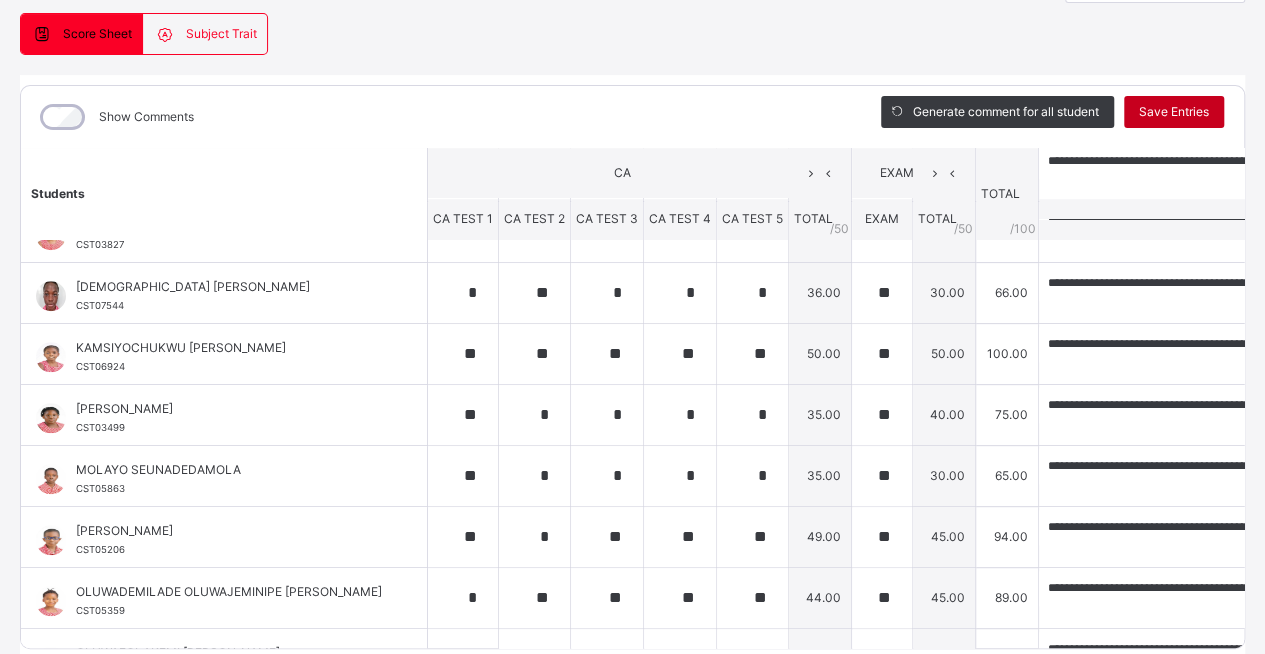 click on "Save Entries" at bounding box center (1174, 112) 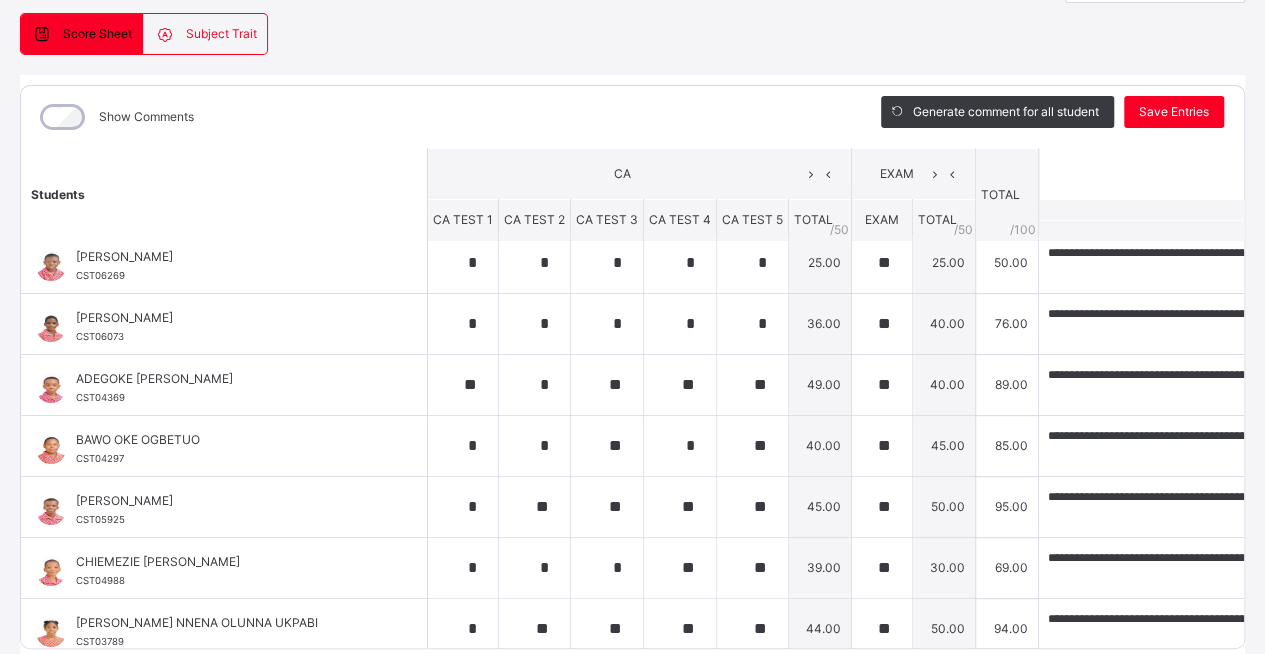 scroll, scrollTop: 23, scrollLeft: 0, axis: vertical 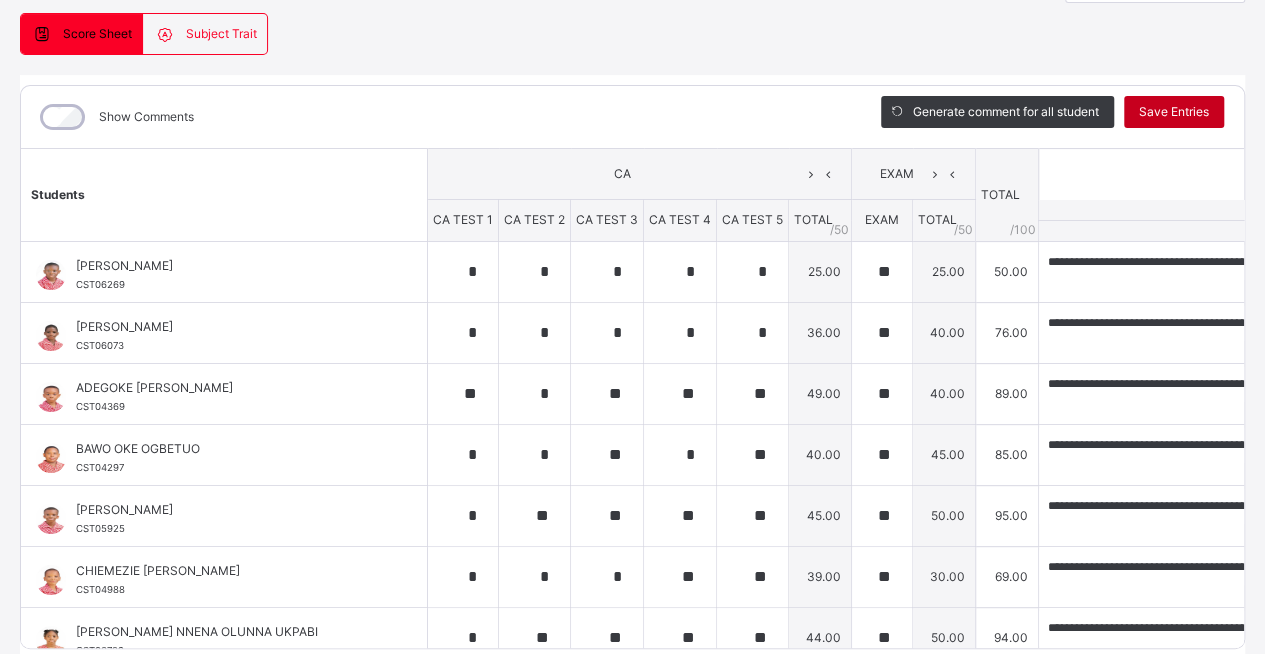 click on "Save Entries" at bounding box center [1174, 112] 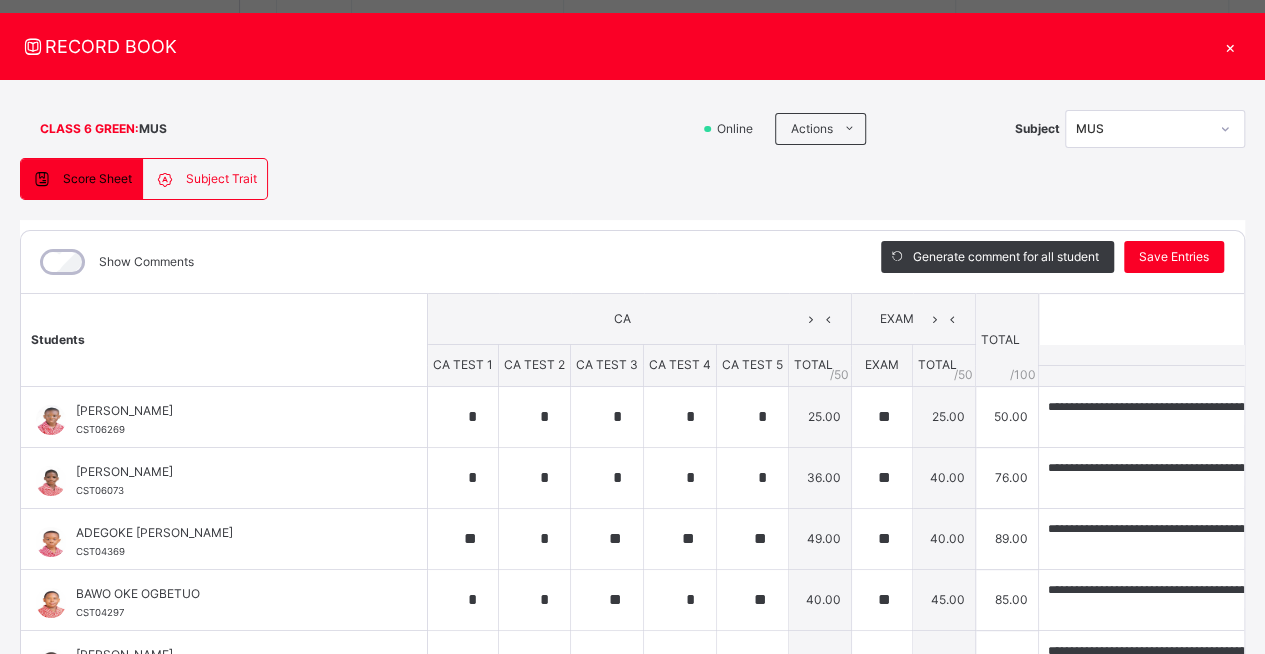 scroll, scrollTop: 0, scrollLeft: 0, axis: both 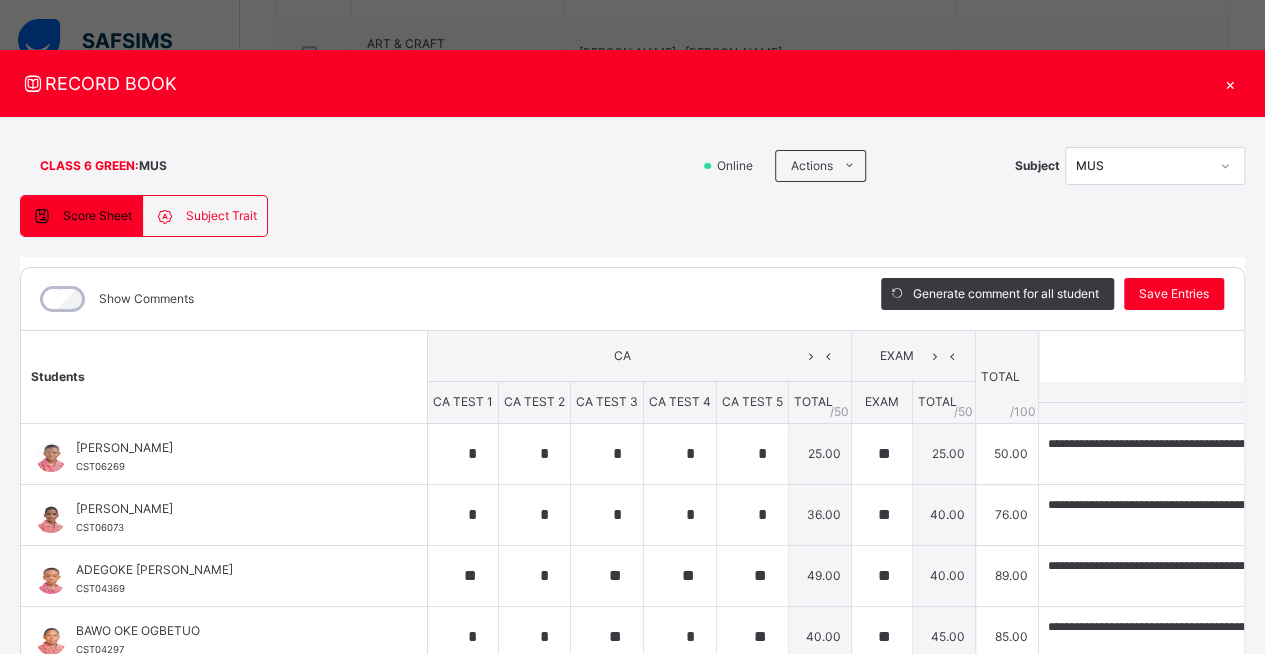 click on "×" at bounding box center (1230, 83) 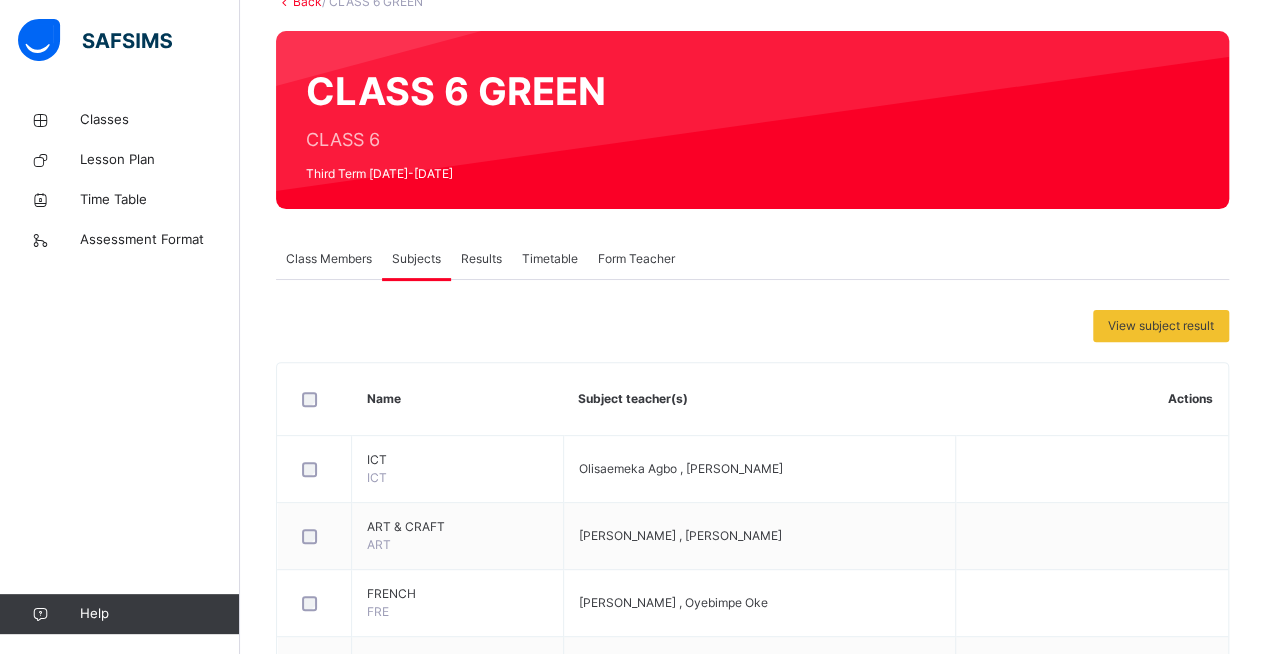 scroll, scrollTop: 52, scrollLeft: 0, axis: vertical 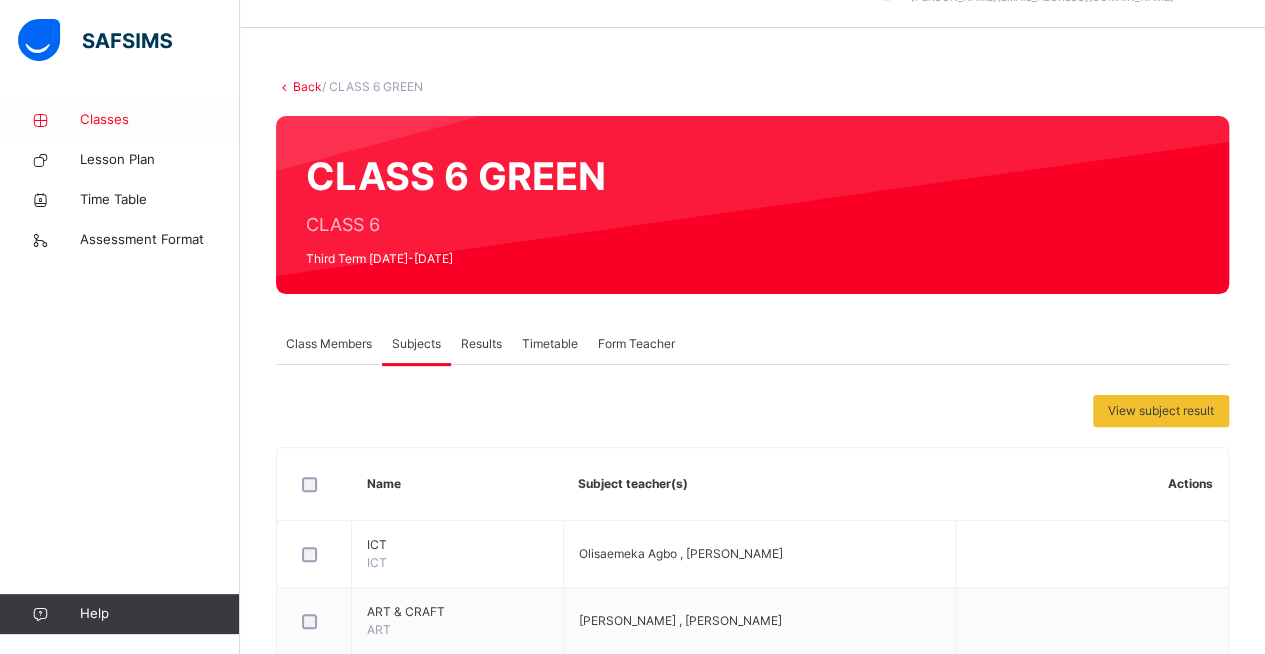 click on "Classes" at bounding box center (160, 120) 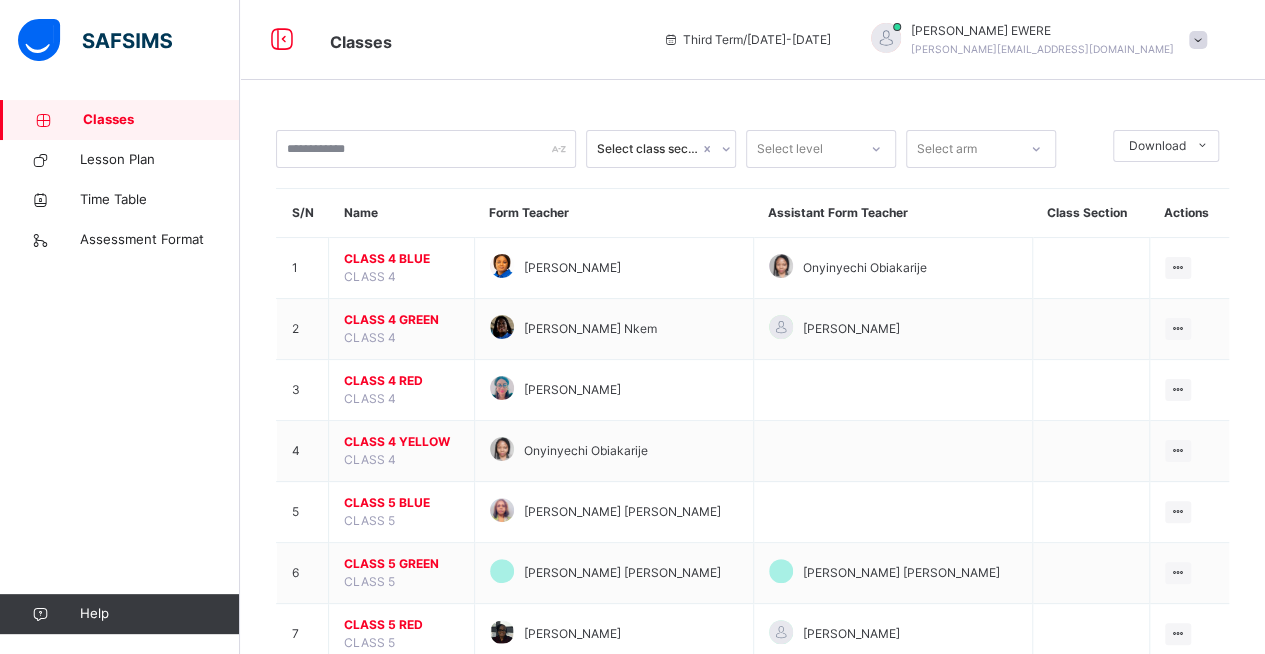 scroll, scrollTop: 300, scrollLeft: 0, axis: vertical 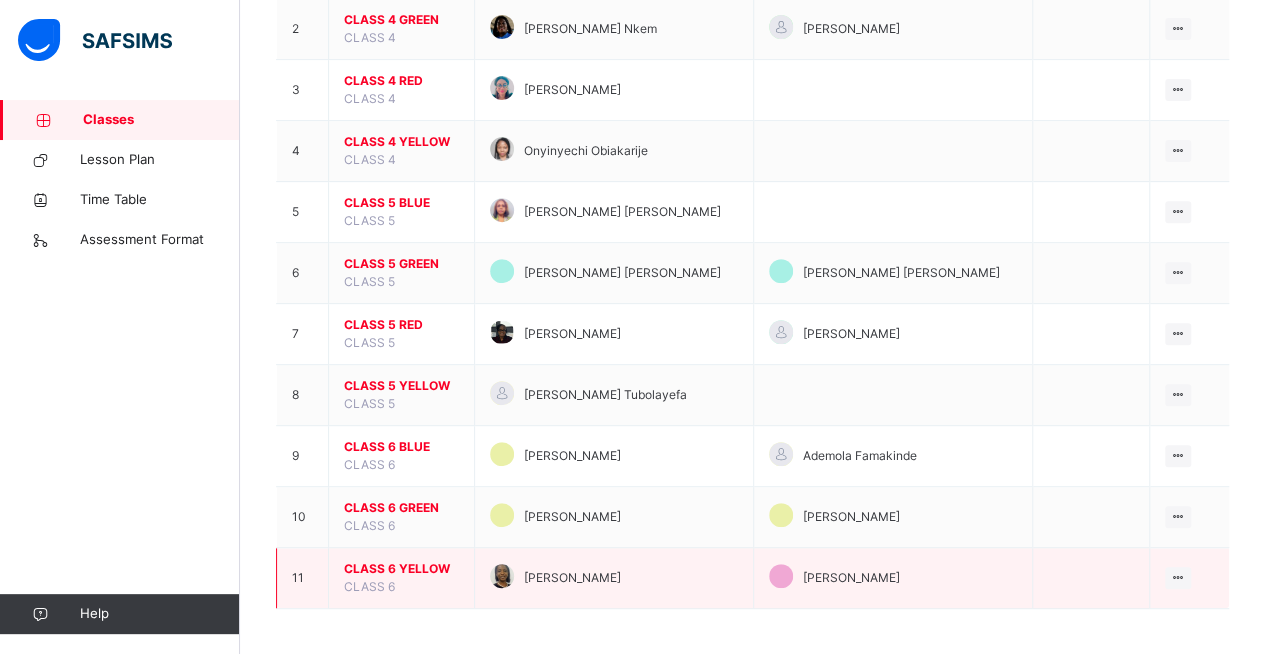 click on "CLASS 6   YELLOW" at bounding box center (401, 569) 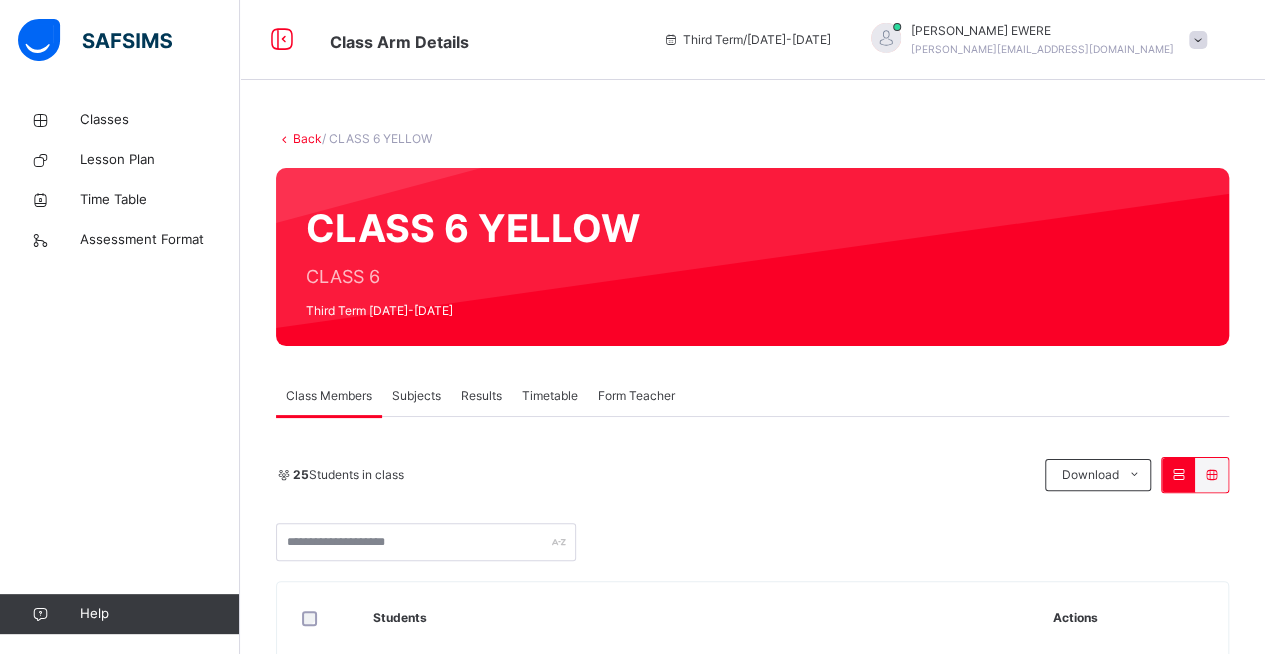click on "Subjects" at bounding box center [416, 396] 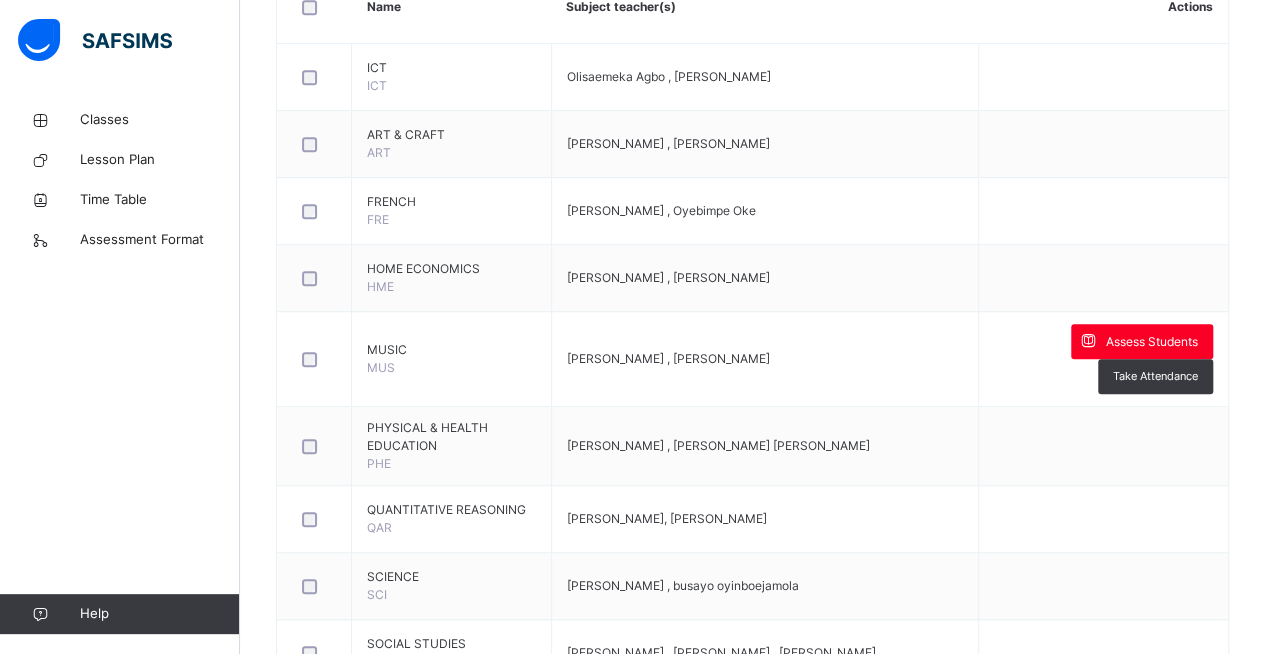 scroll, scrollTop: 536, scrollLeft: 0, axis: vertical 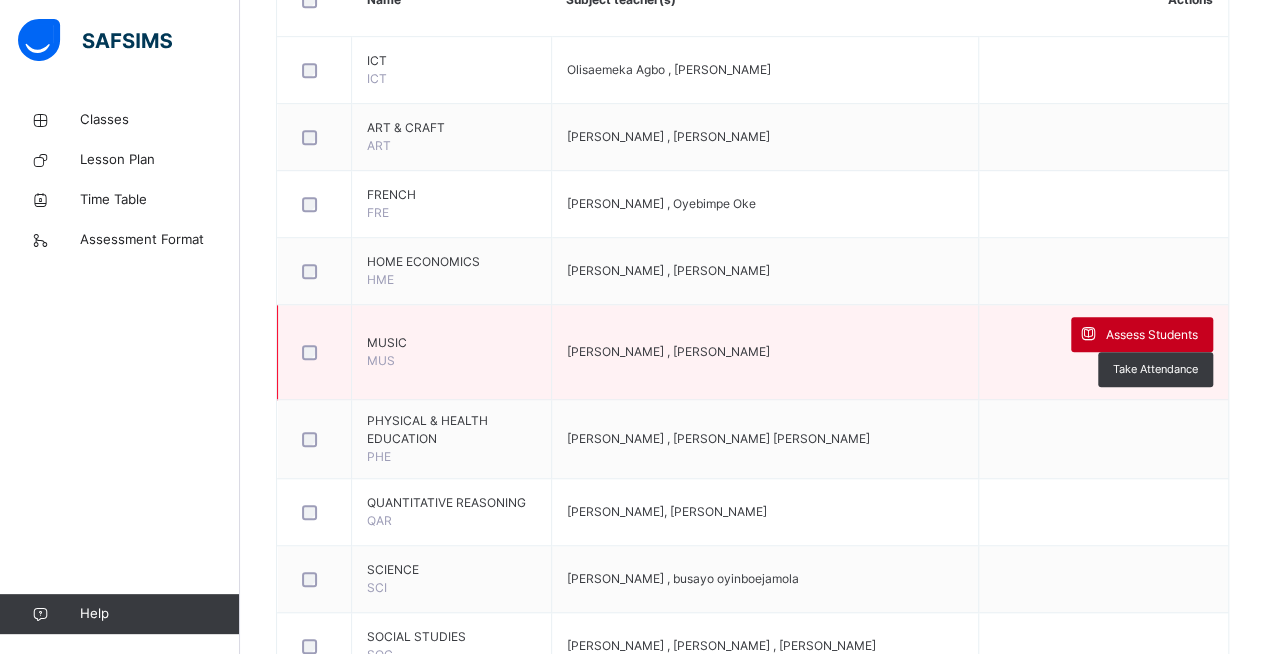 click at bounding box center [1088, 334] 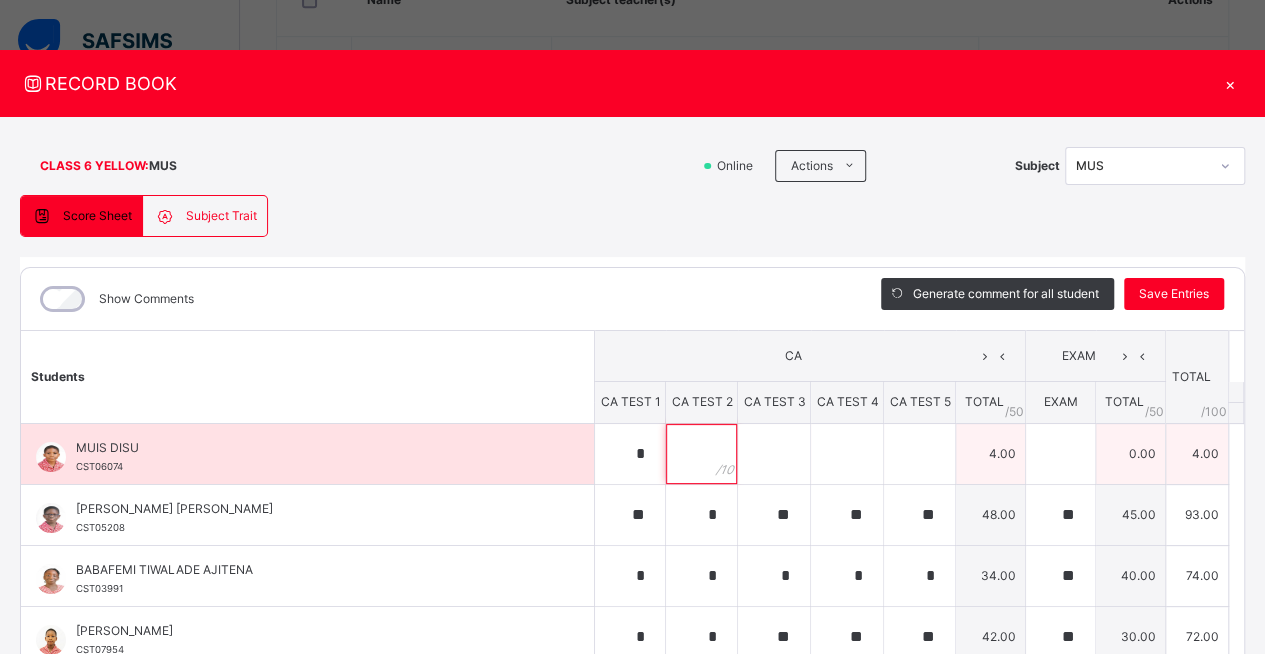 click at bounding box center (701, 454) 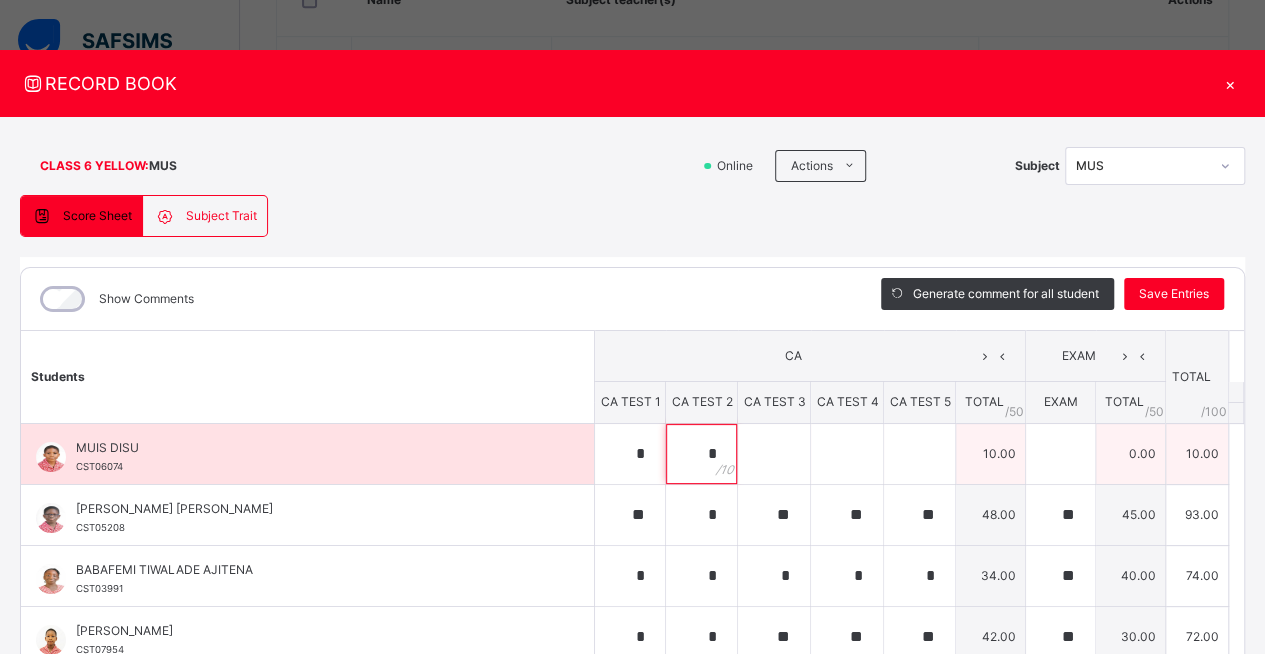 type on "*" 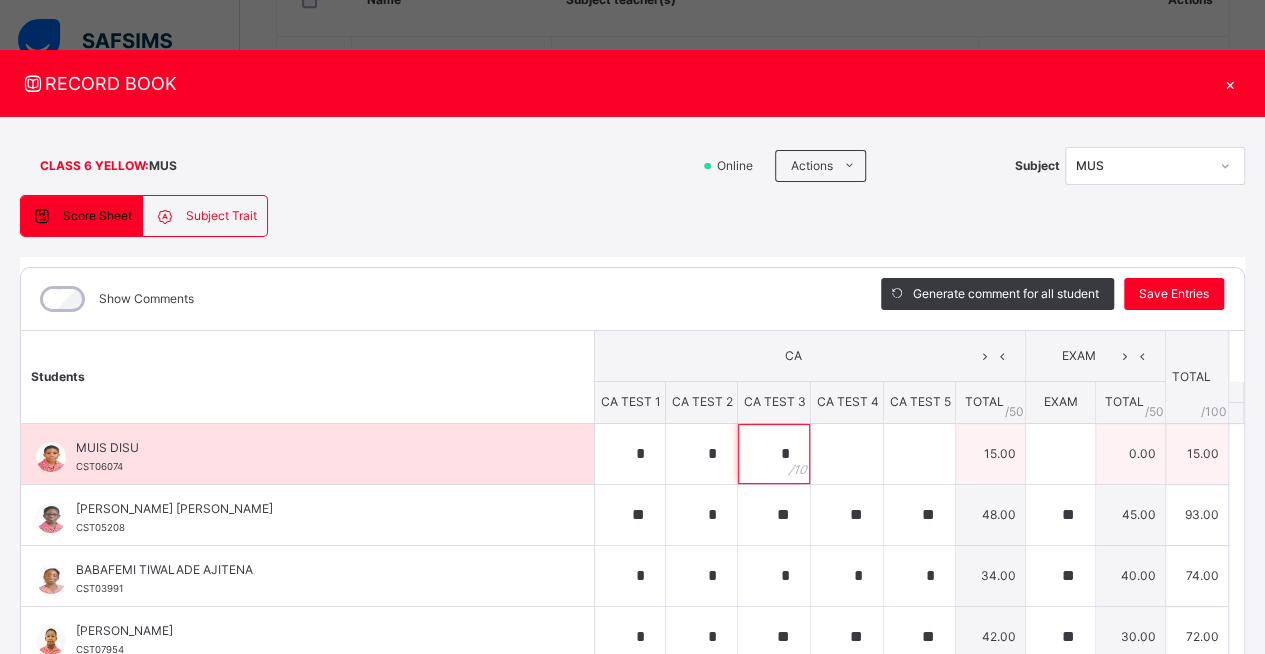 type on "*" 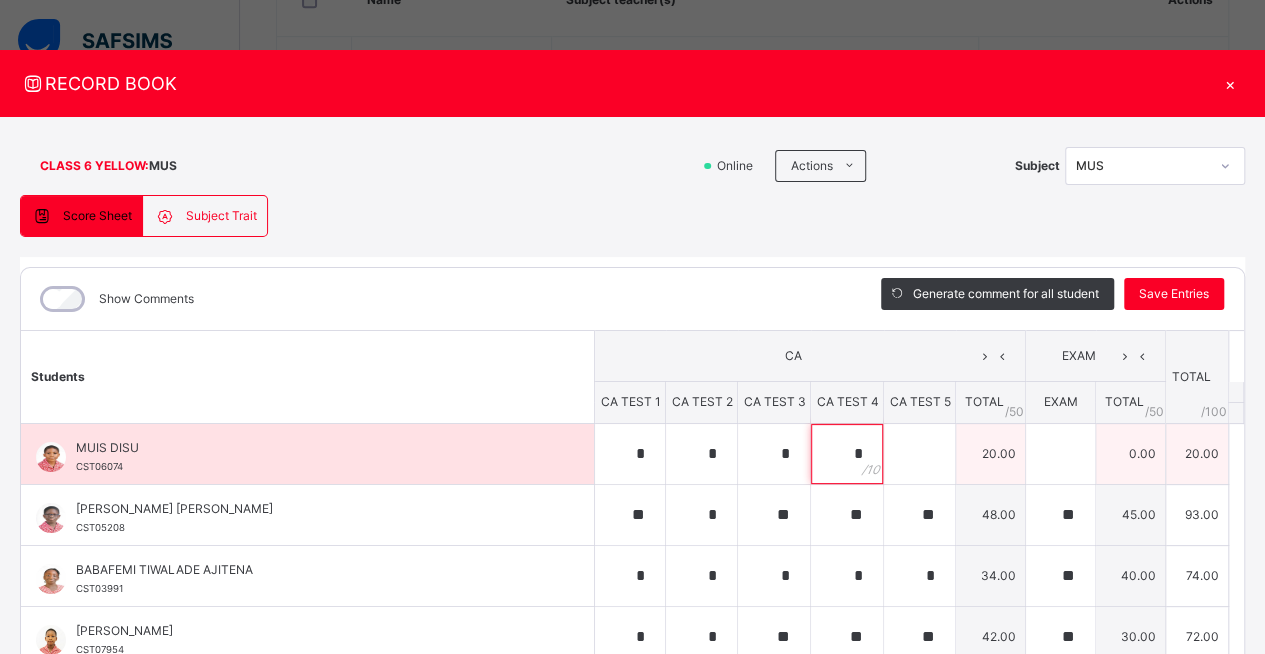 type on "*" 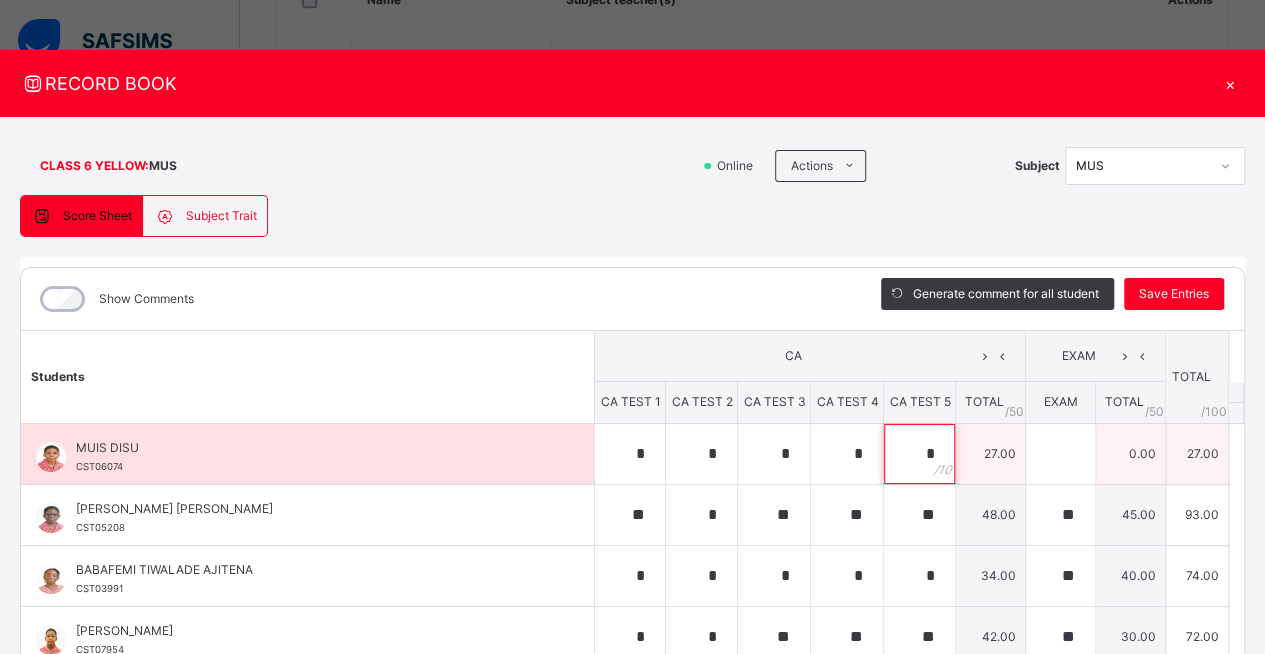 type on "*" 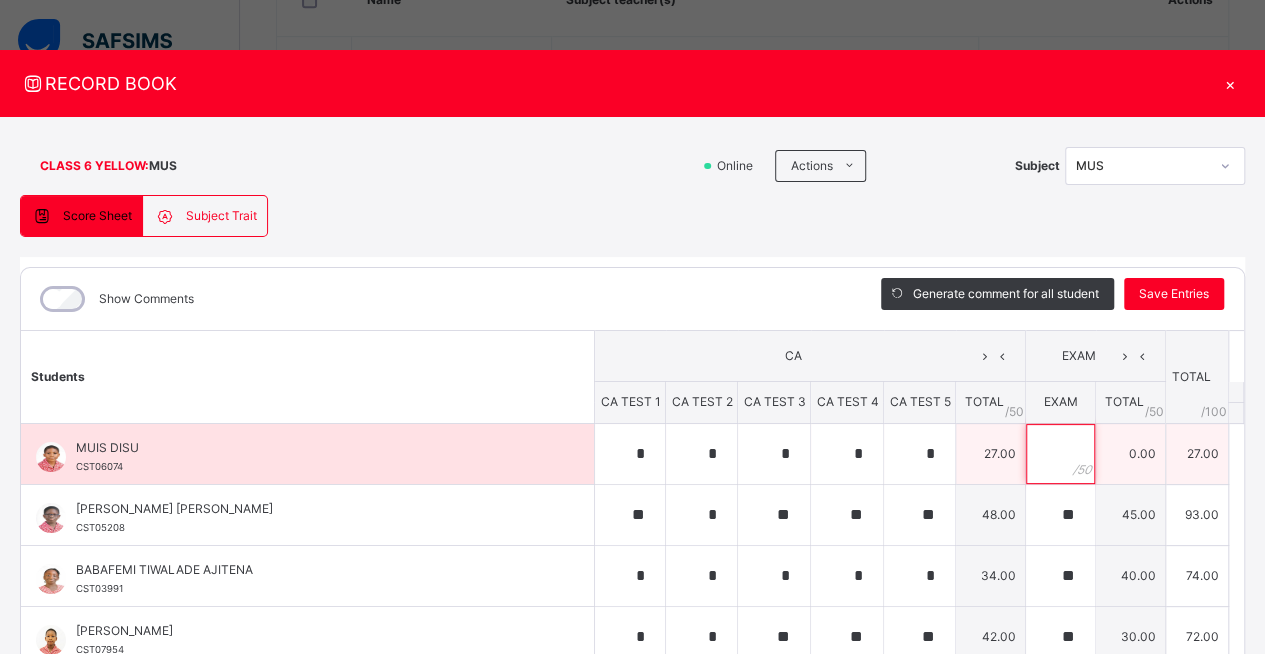 click at bounding box center (1060, 454) 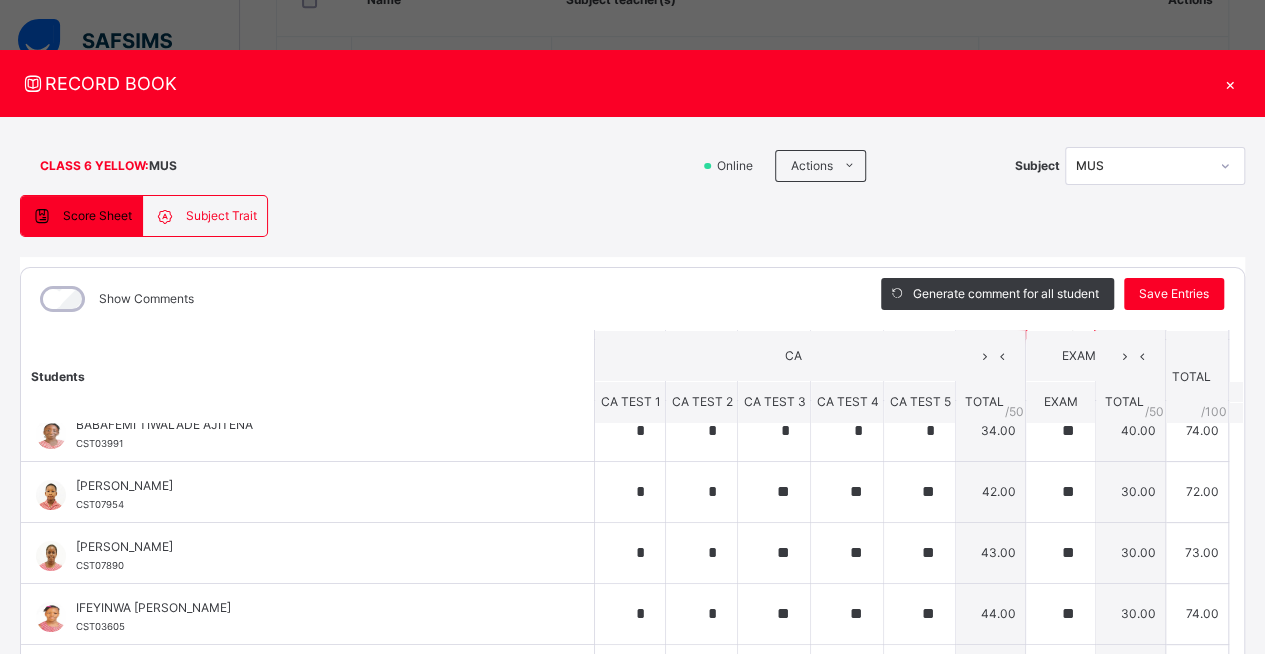 scroll, scrollTop: 0, scrollLeft: 0, axis: both 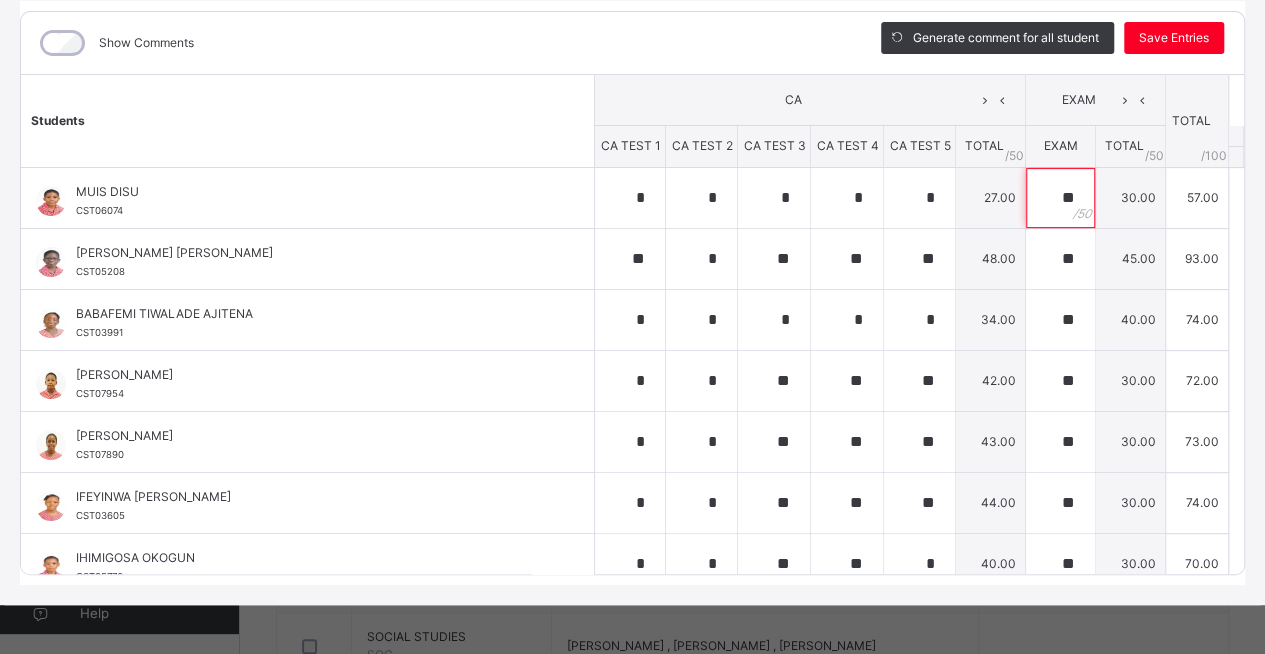 type on "**" 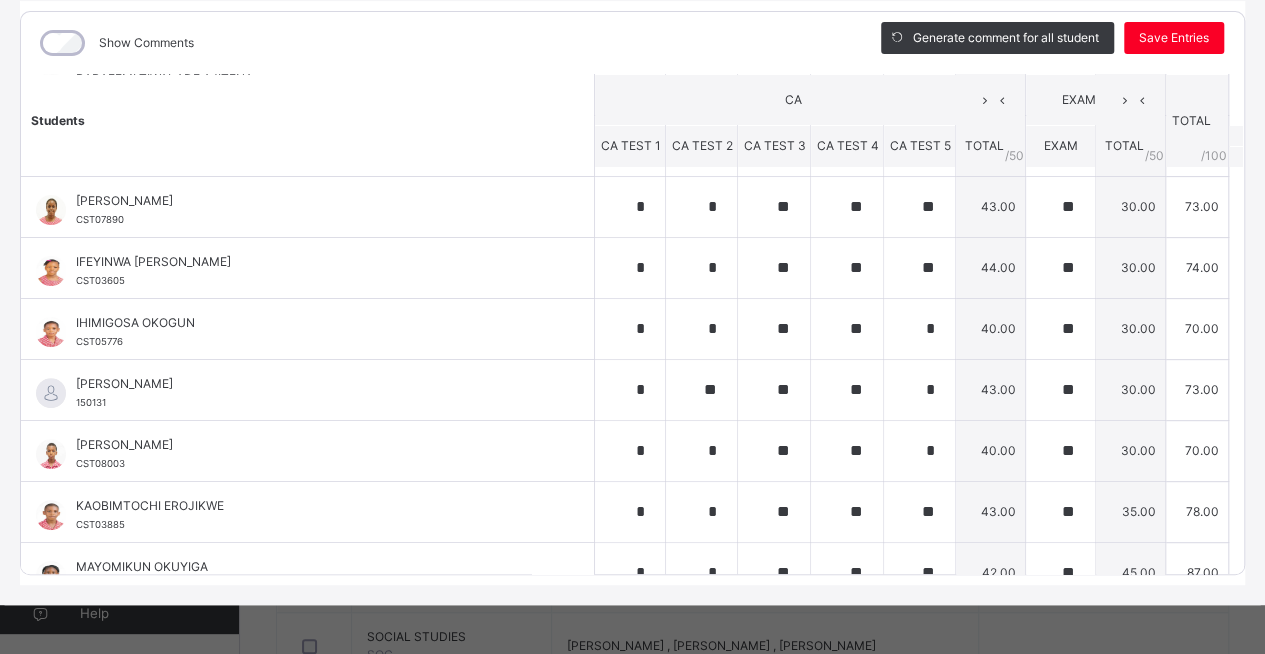 scroll, scrollTop: 0, scrollLeft: 0, axis: both 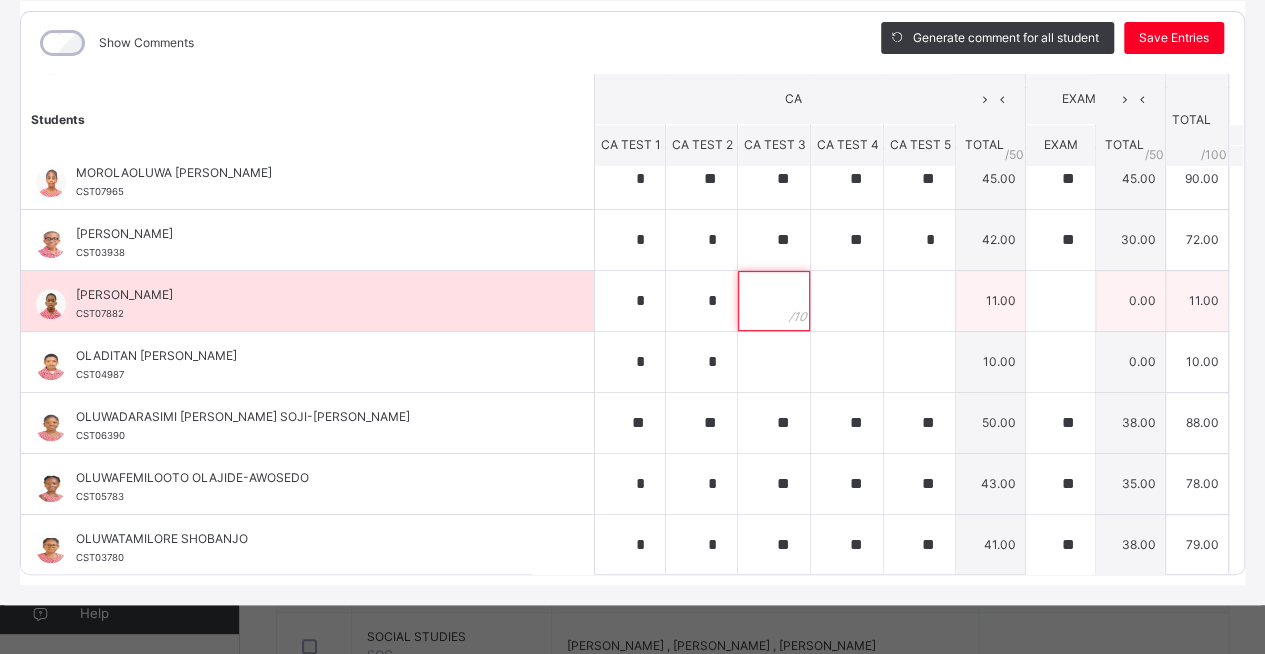 click at bounding box center (774, 301) 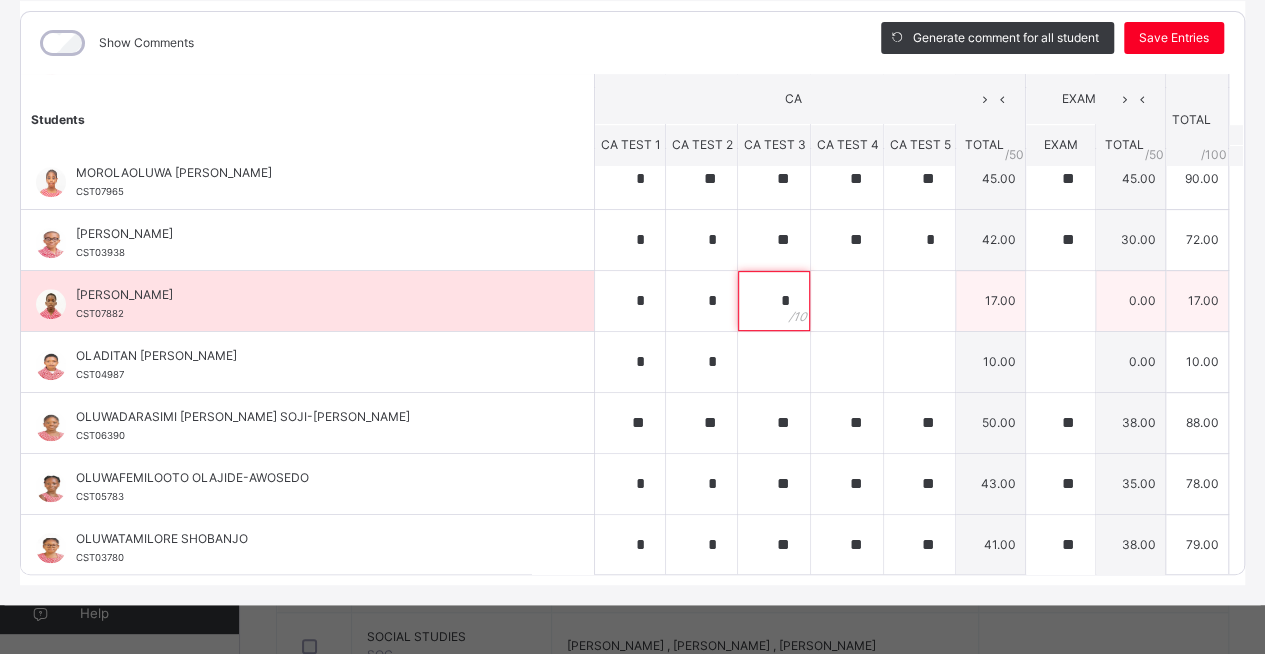 type on "*" 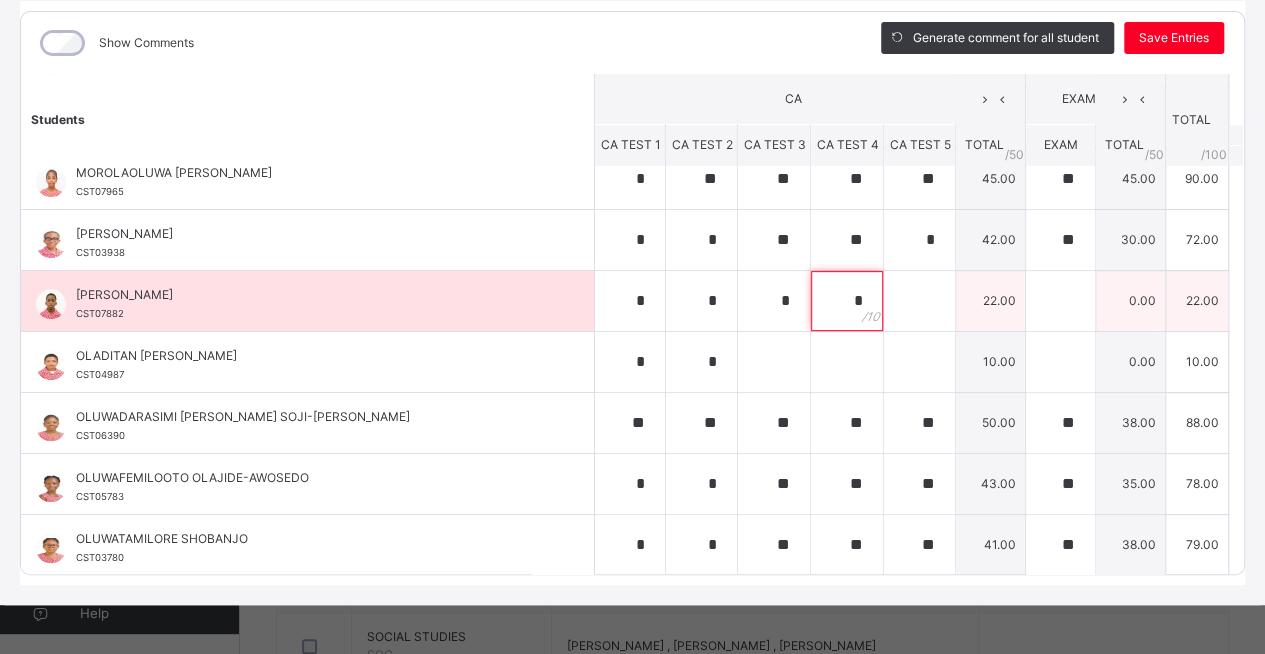 type on "*" 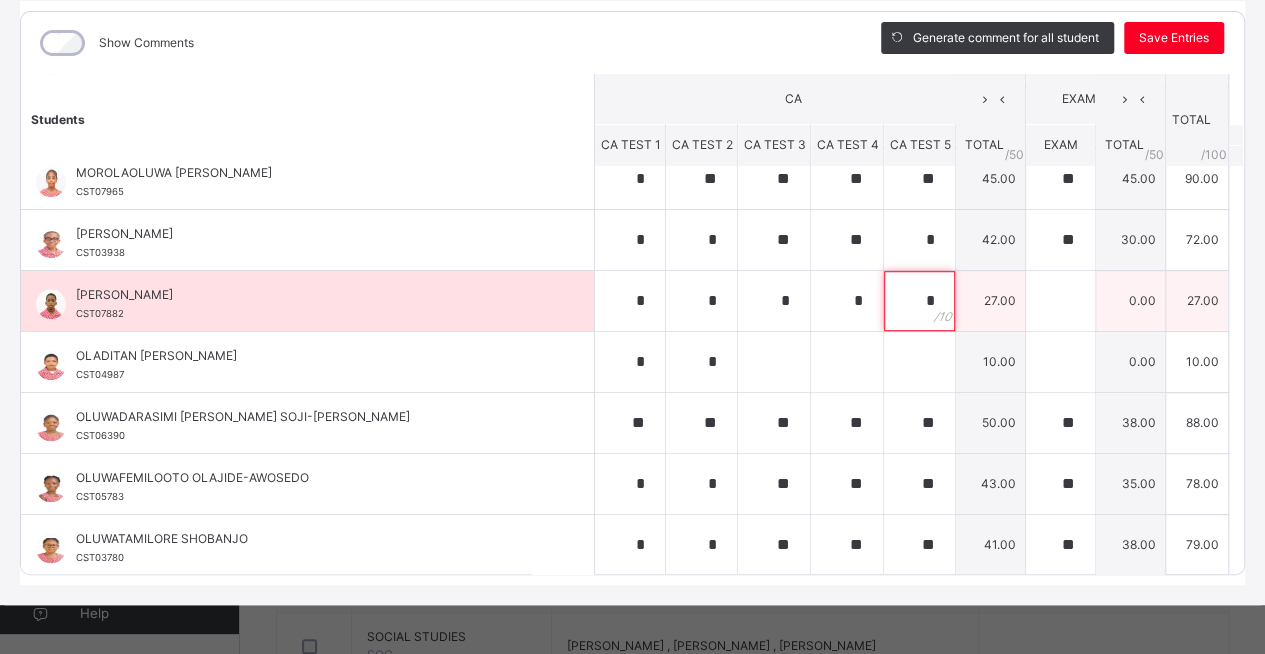 type on "*" 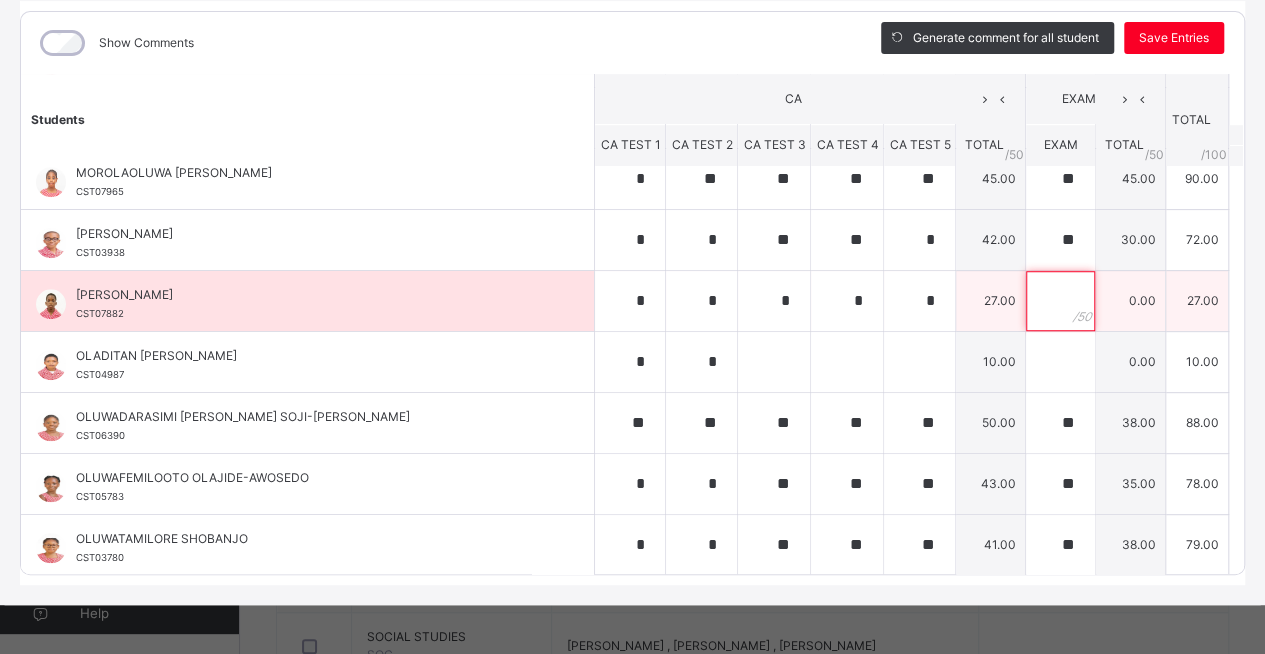 click at bounding box center (1060, 301) 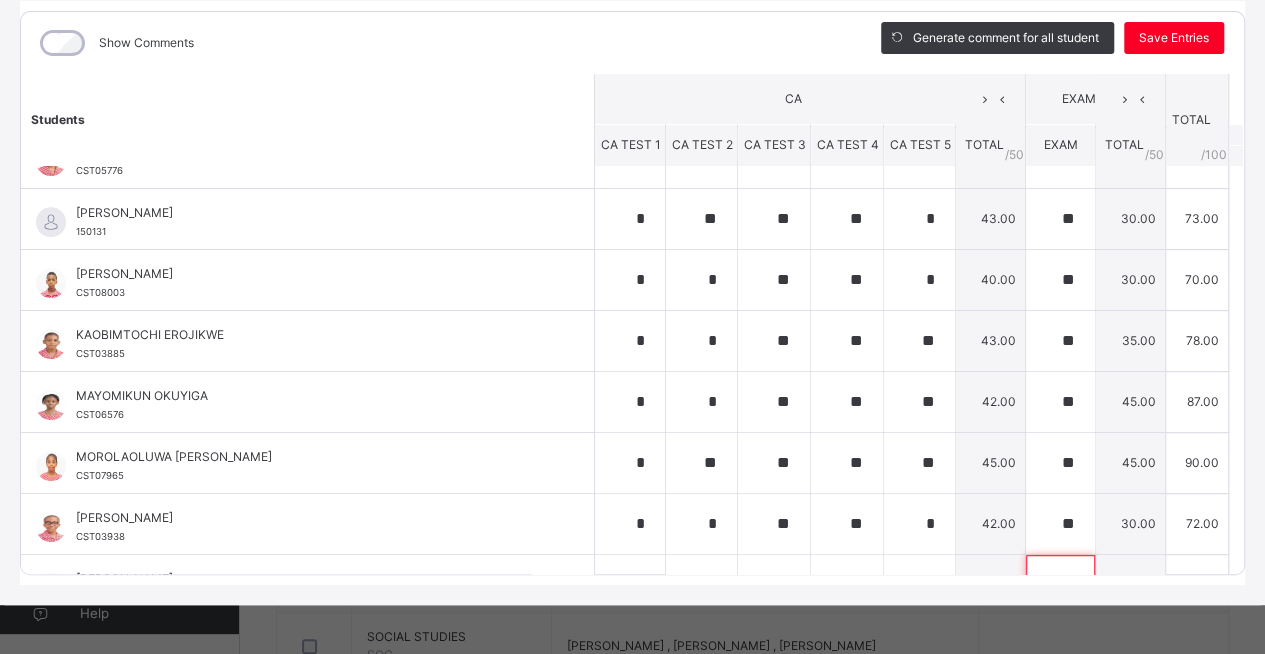 scroll, scrollTop: 274, scrollLeft: 0, axis: vertical 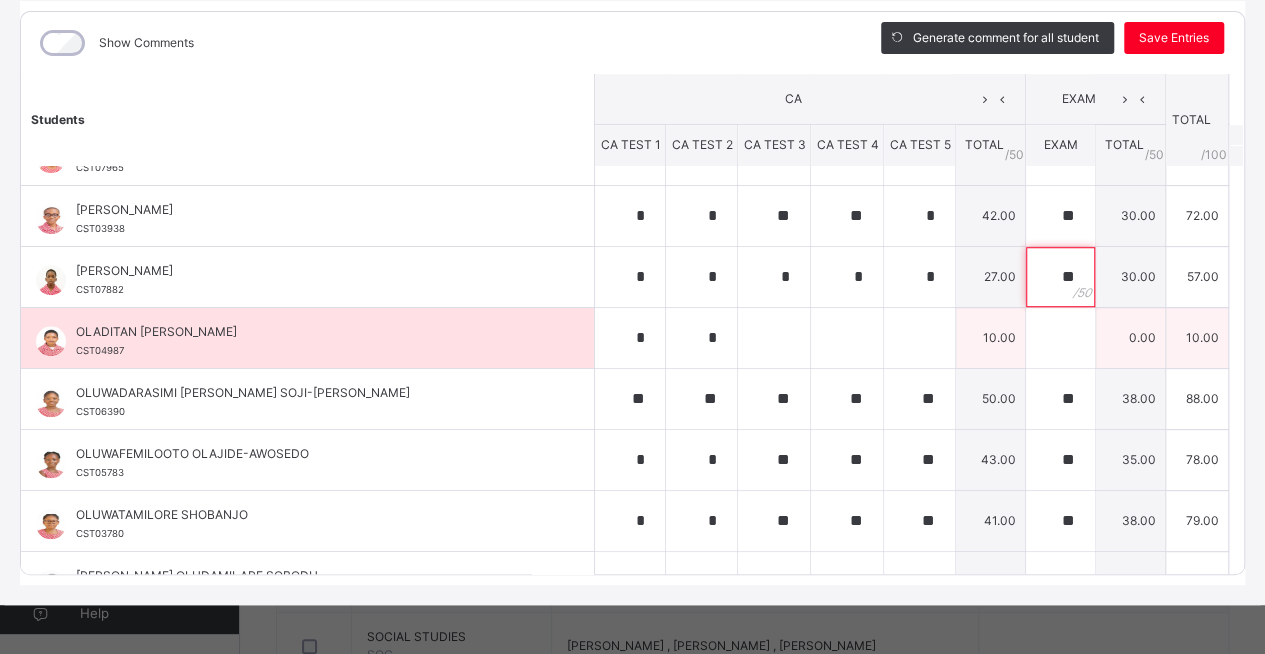 type on "**" 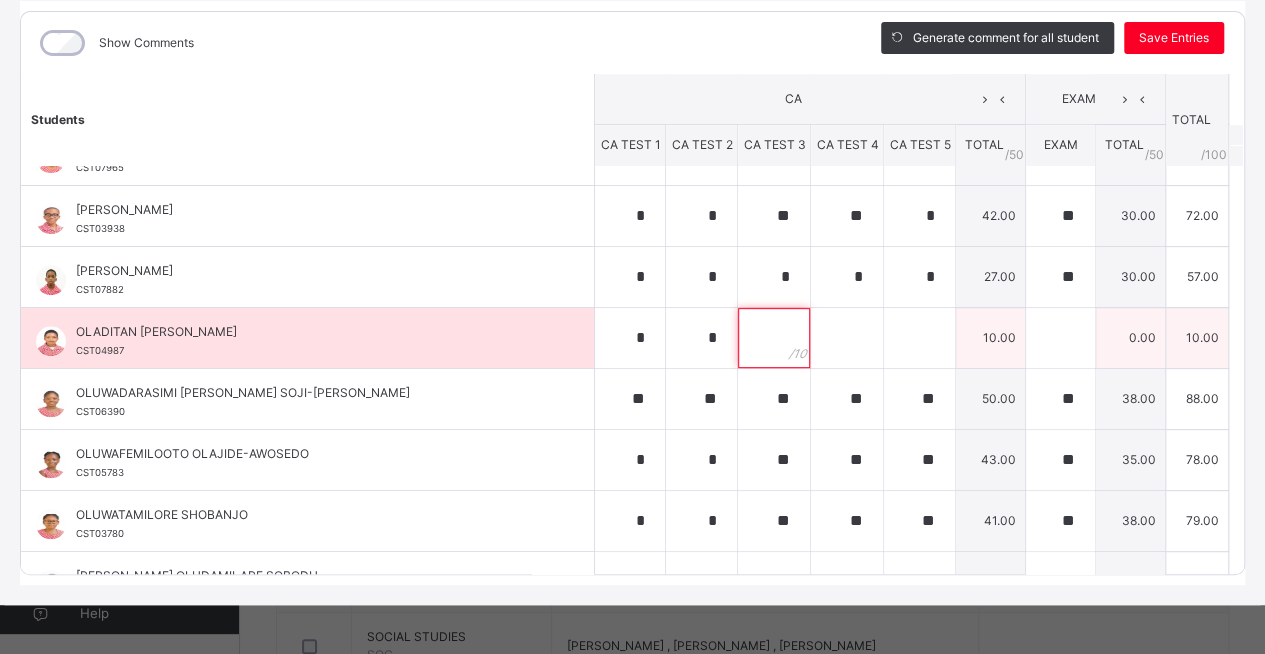click at bounding box center [774, 338] 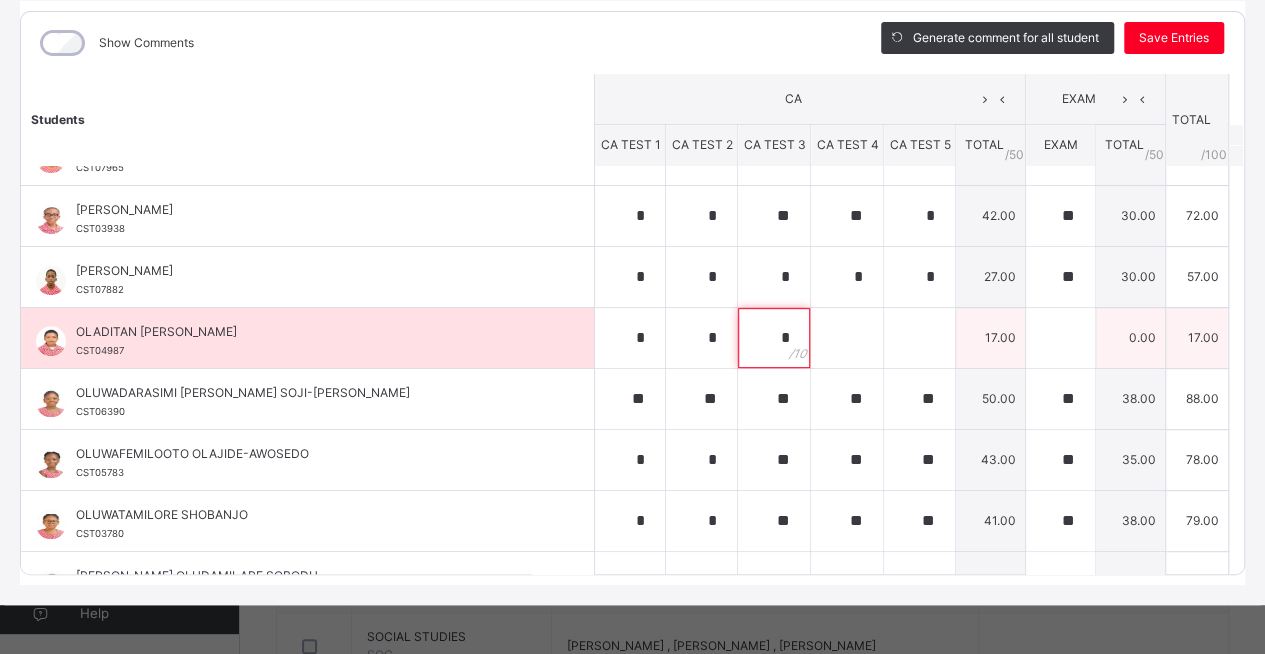 type on "*" 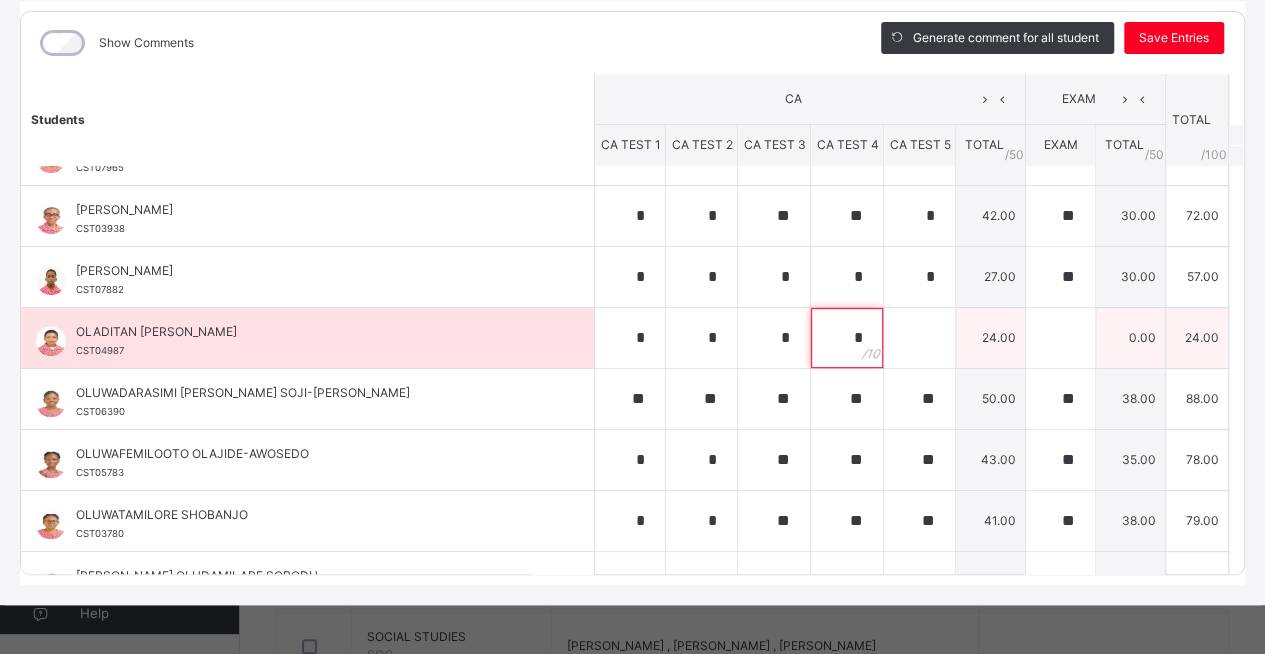 type on "*" 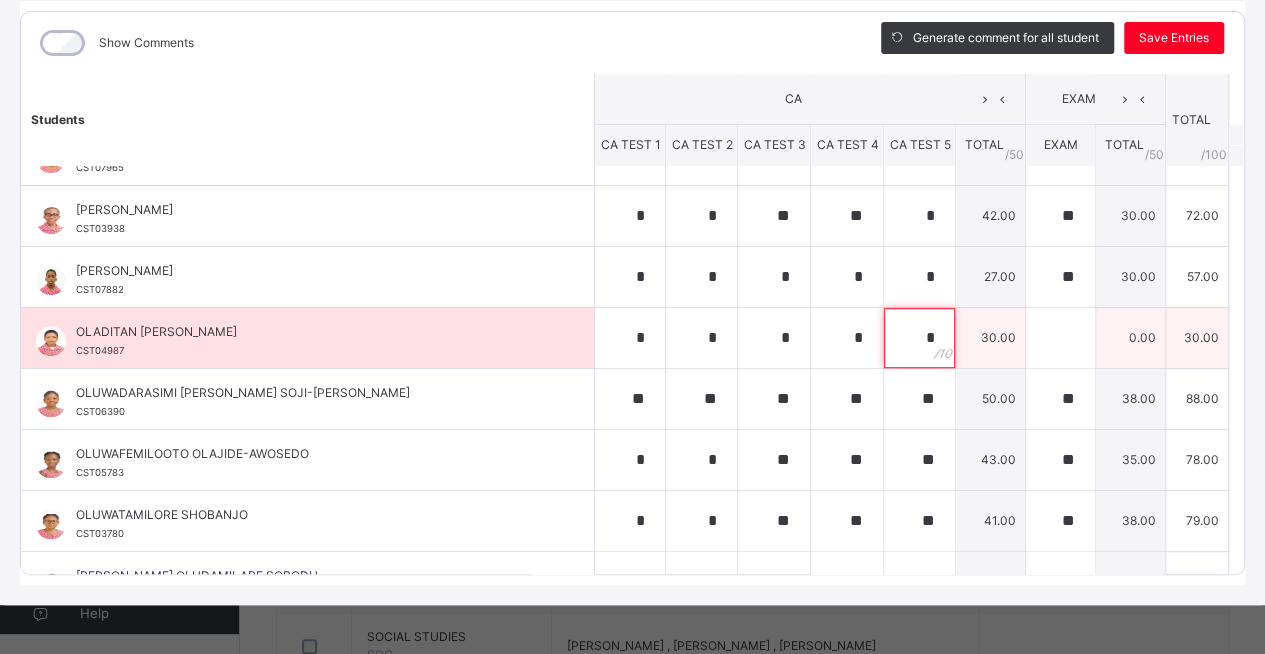 type on "*" 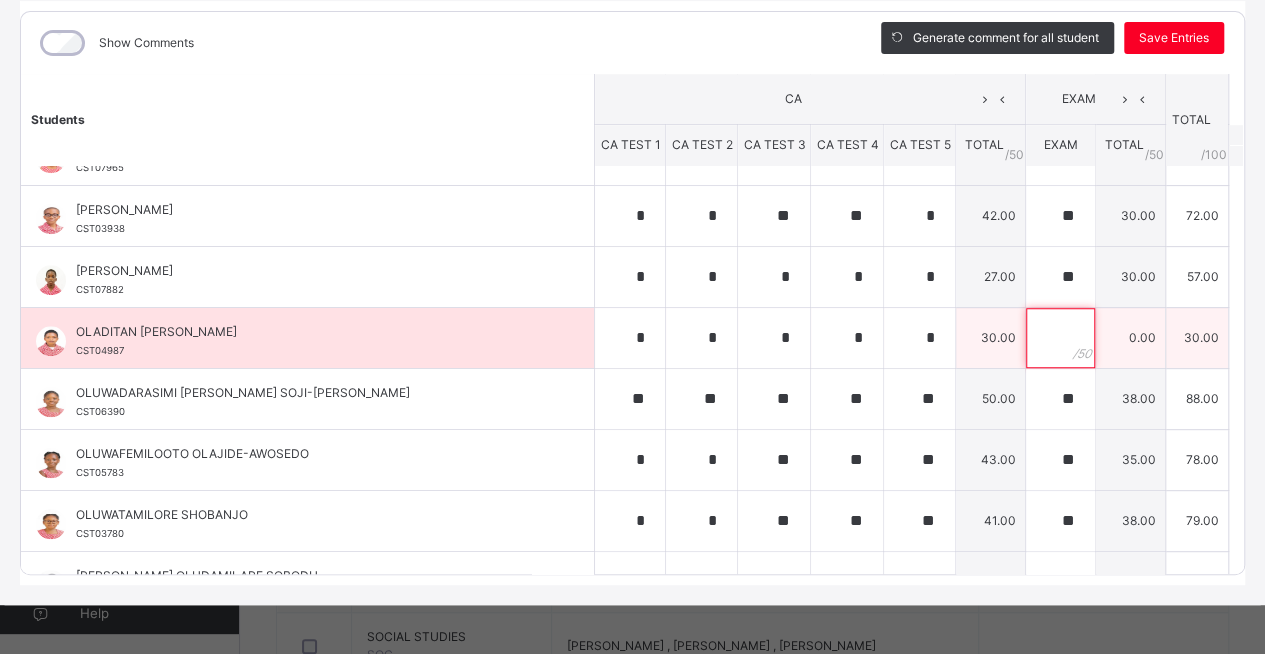 click at bounding box center [1060, 338] 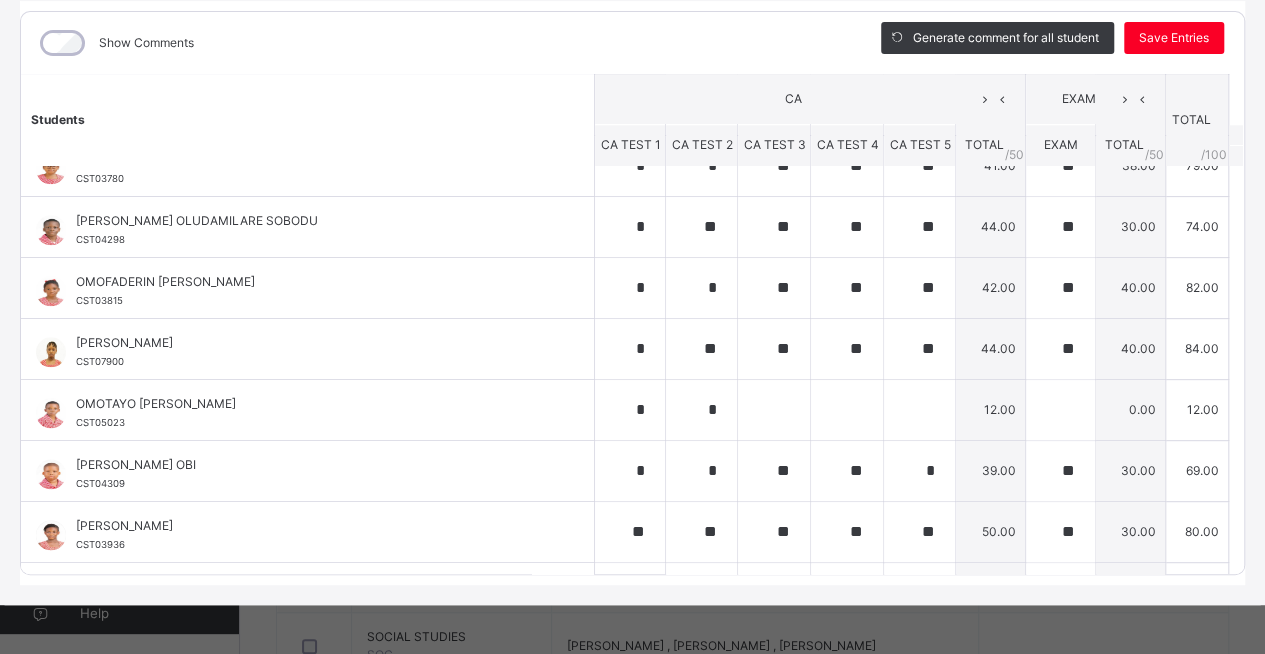 scroll, scrollTop: 1108, scrollLeft: 0, axis: vertical 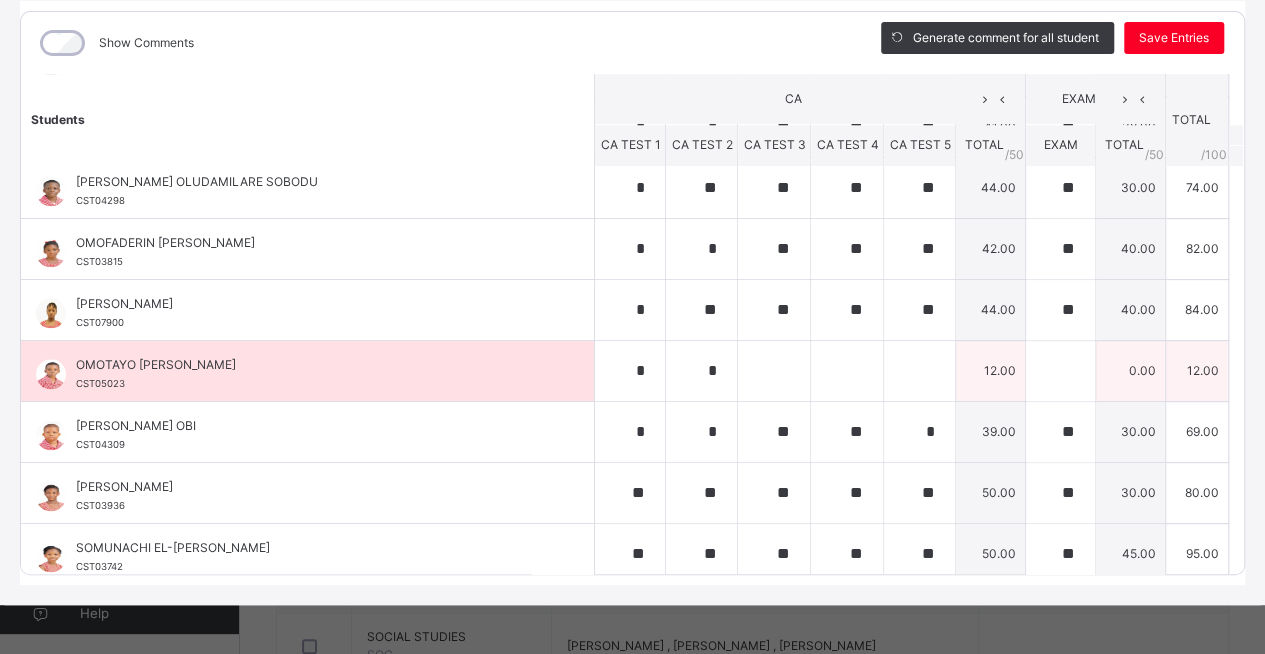 type on "**" 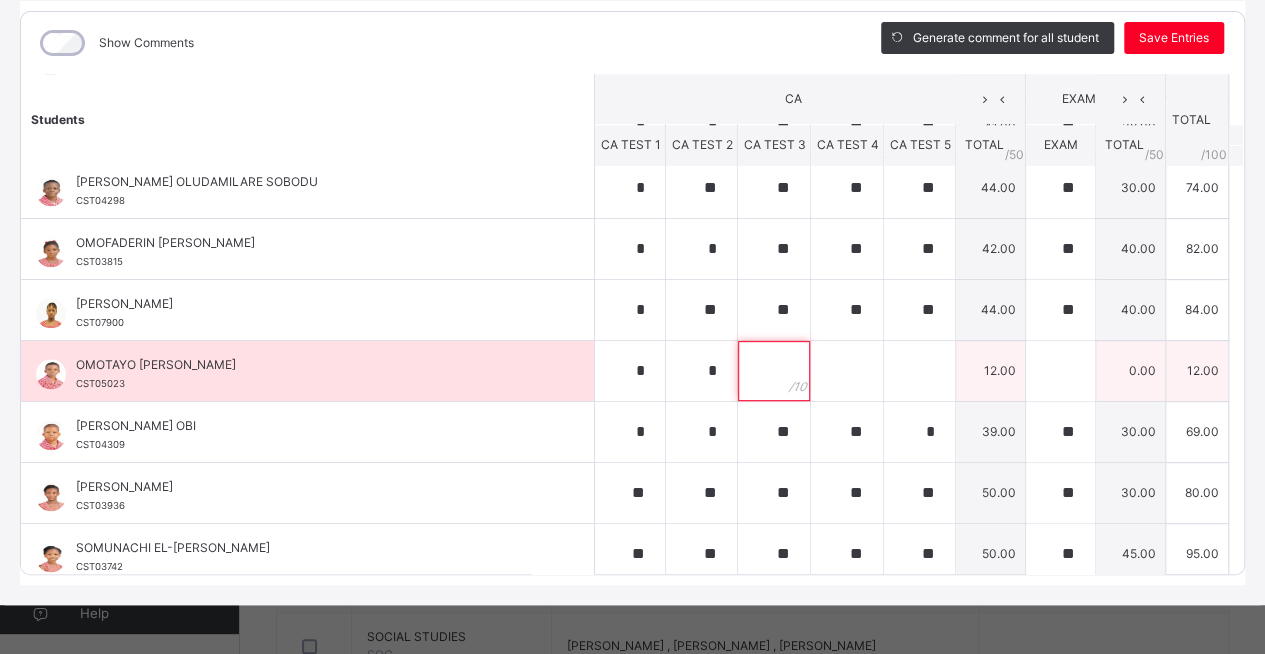 click at bounding box center (774, 371) 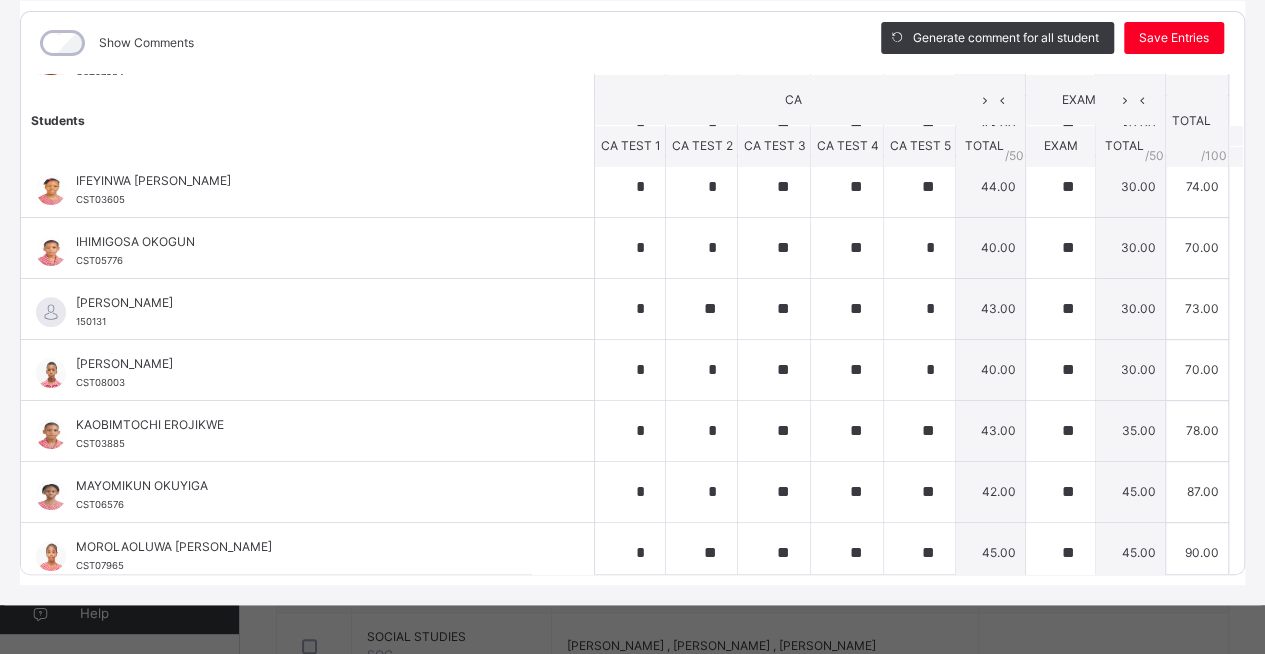 scroll, scrollTop: 427, scrollLeft: 0, axis: vertical 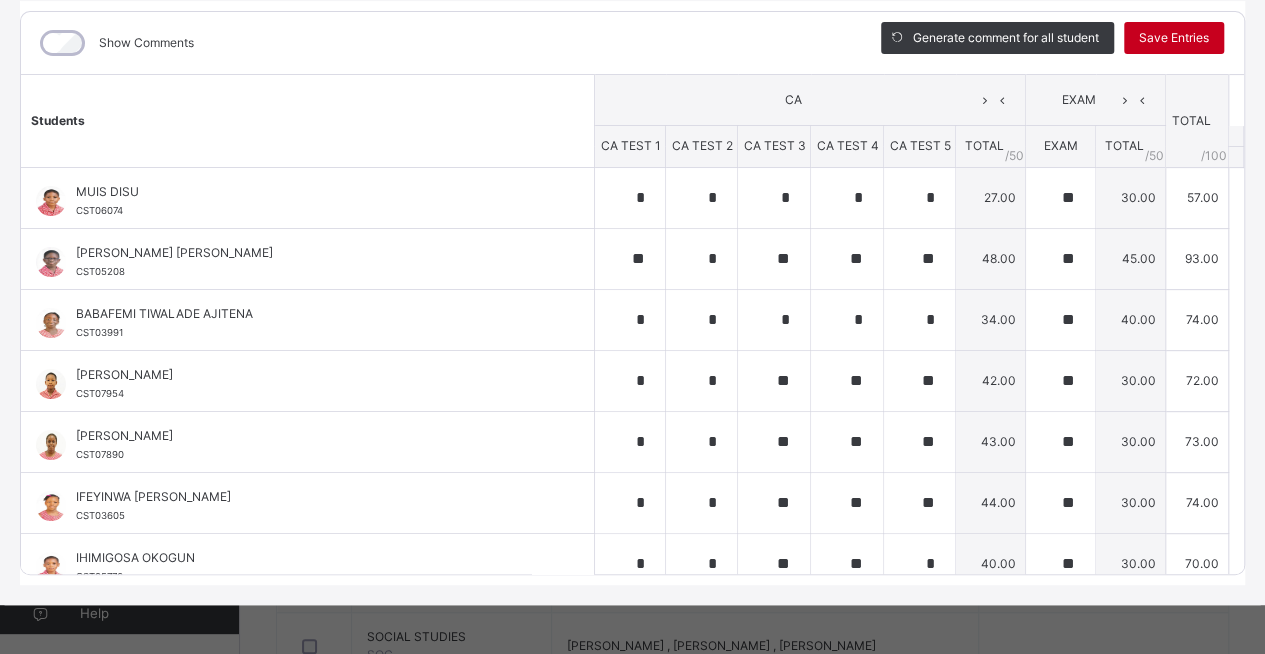 click on "Save Entries" at bounding box center [1174, 38] 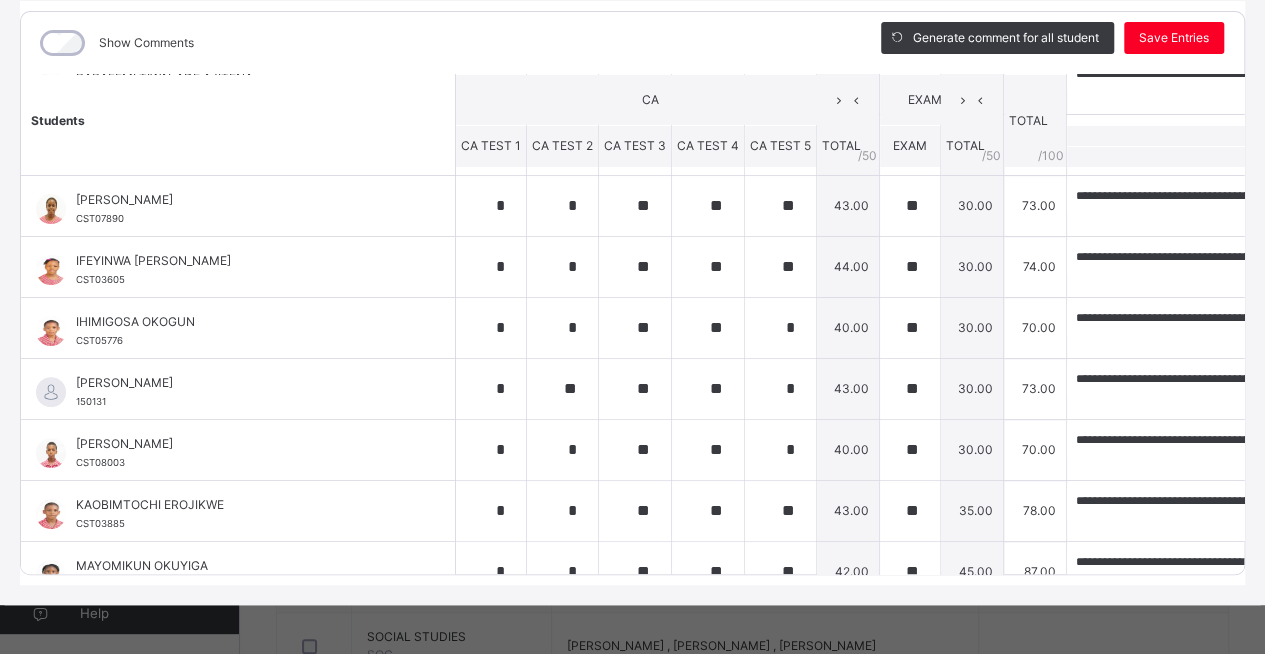 scroll, scrollTop: 0, scrollLeft: 0, axis: both 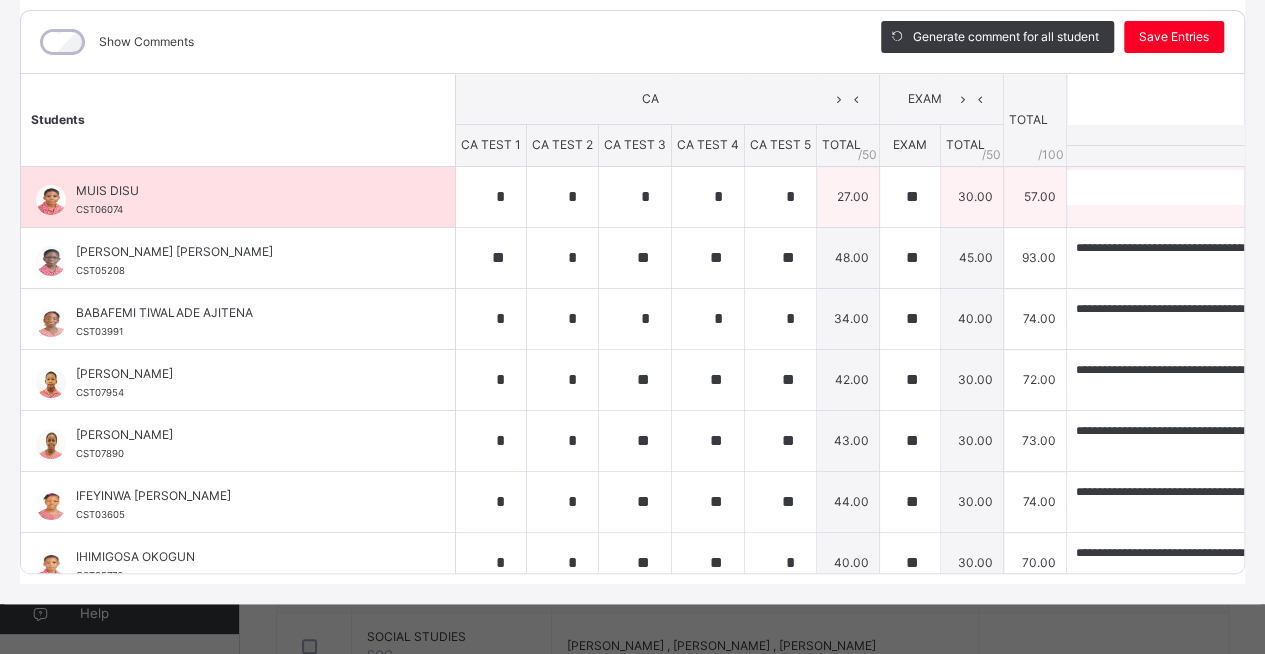 click on "0 / 250" at bounding box center (1220, 214) 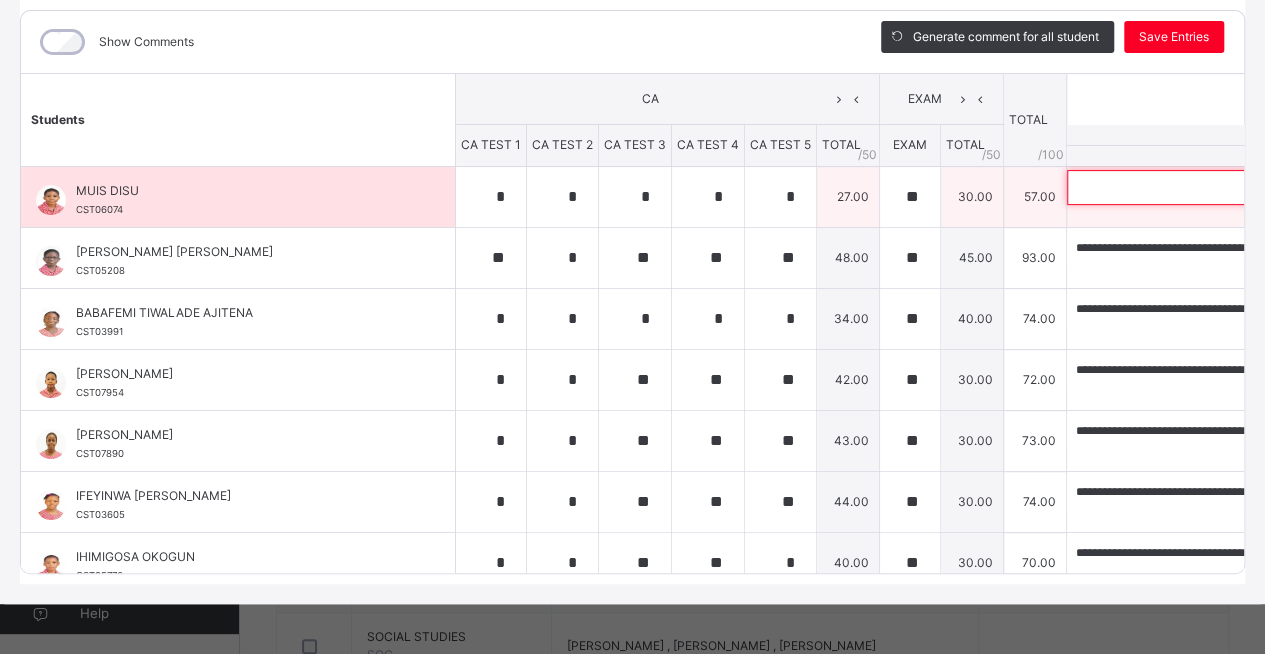 click at bounding box center [1197, 187] 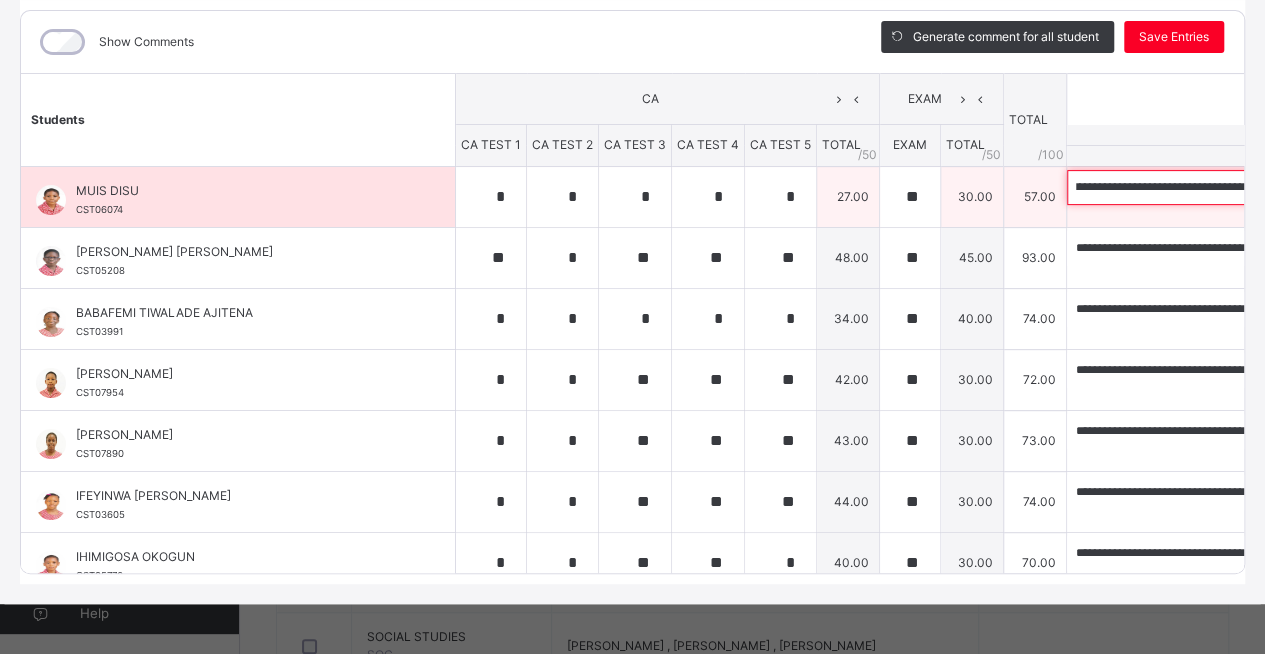 scroll, scrollTop: 0, scrollLeft: 0, axis: both 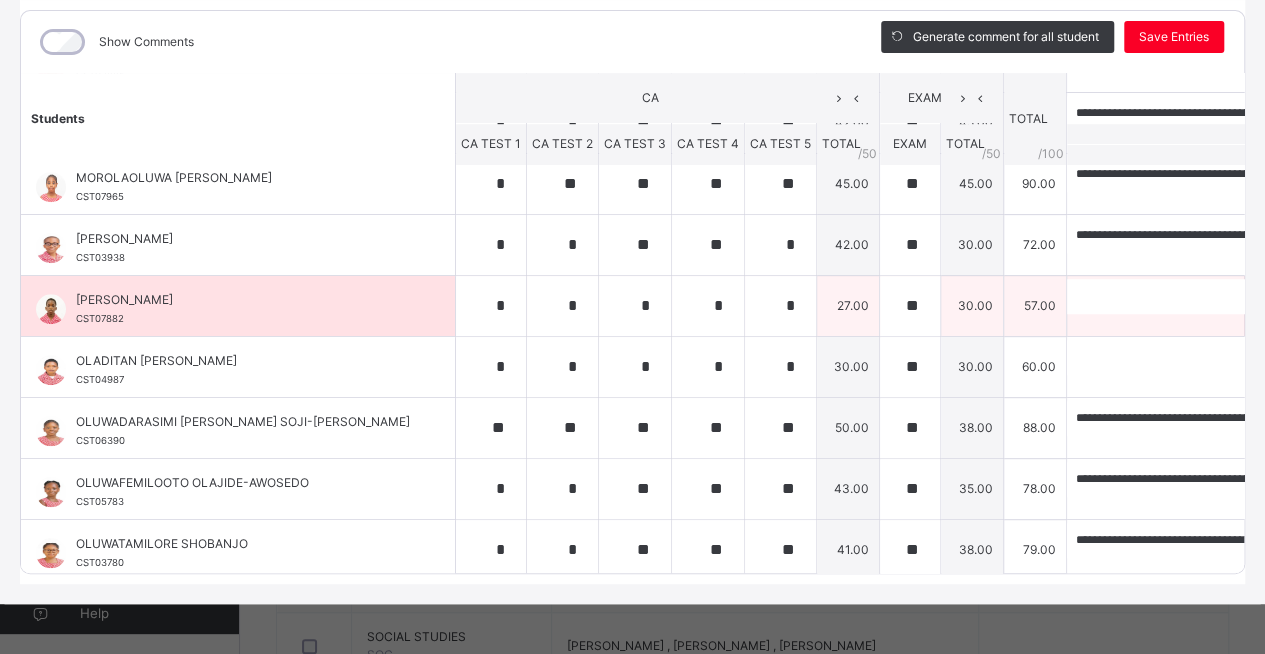 type on "**********" 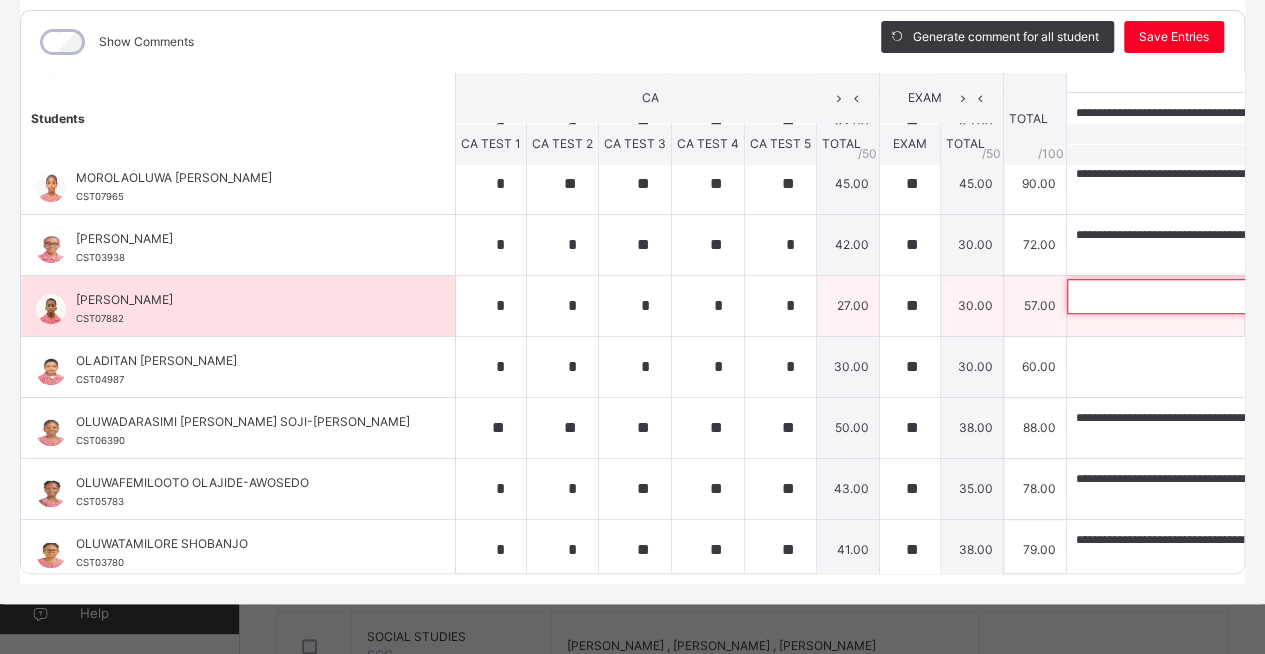 click at bounding box center (1197, 296) 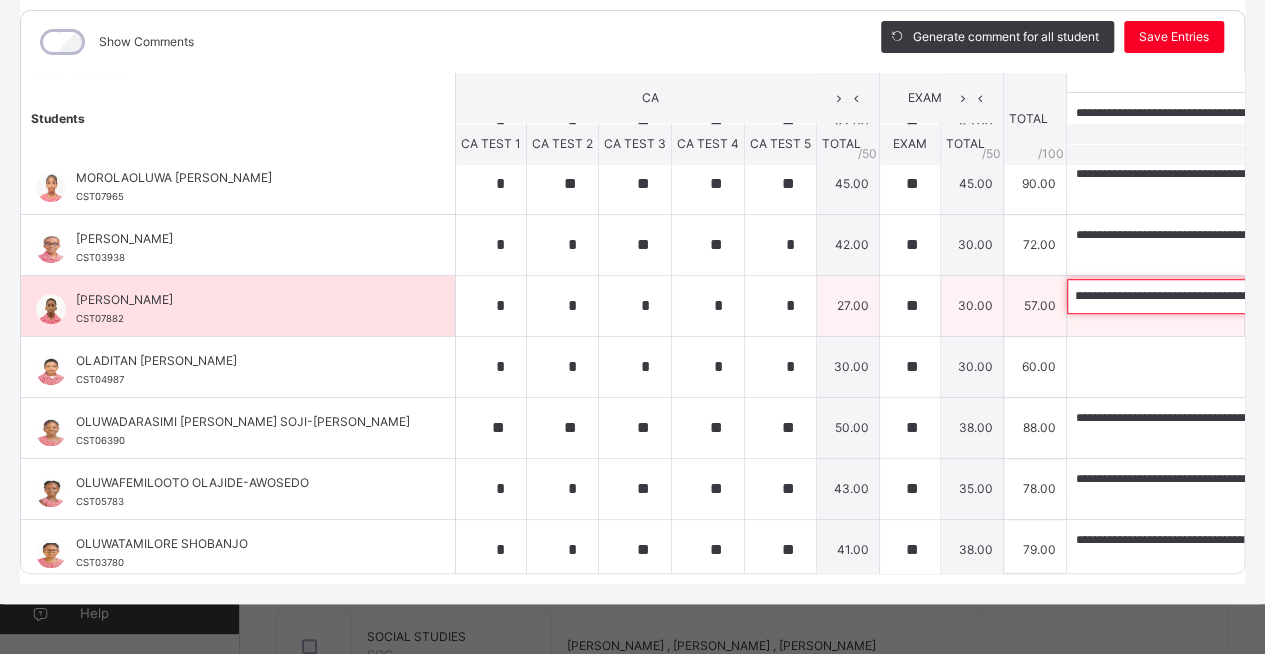 scroll, scrollTop: 0, scrollLeft: 0, axis: both 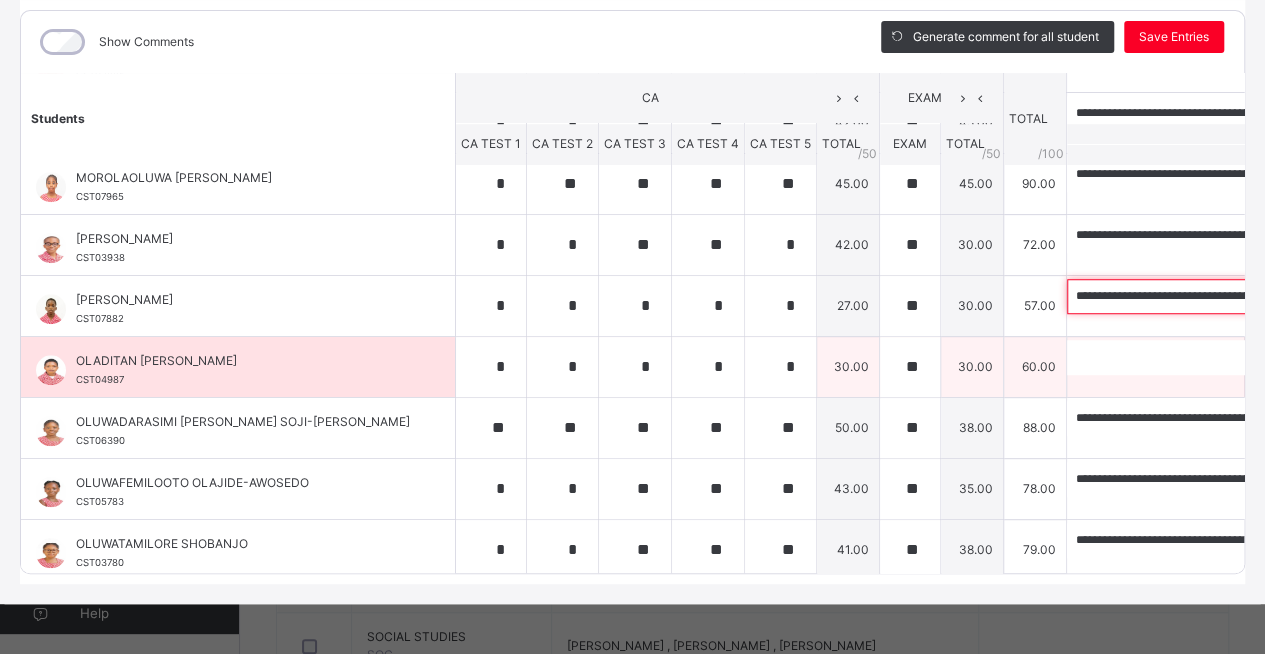 type on "**********" 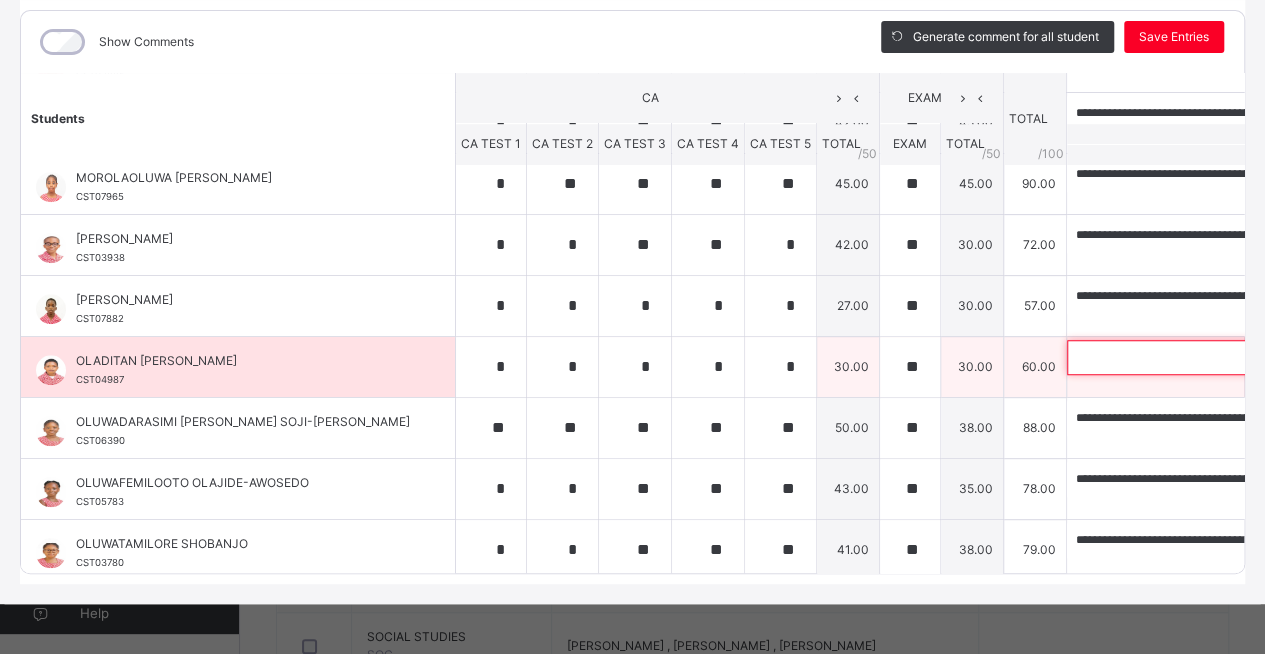 click at bounding box center [1197, 357] 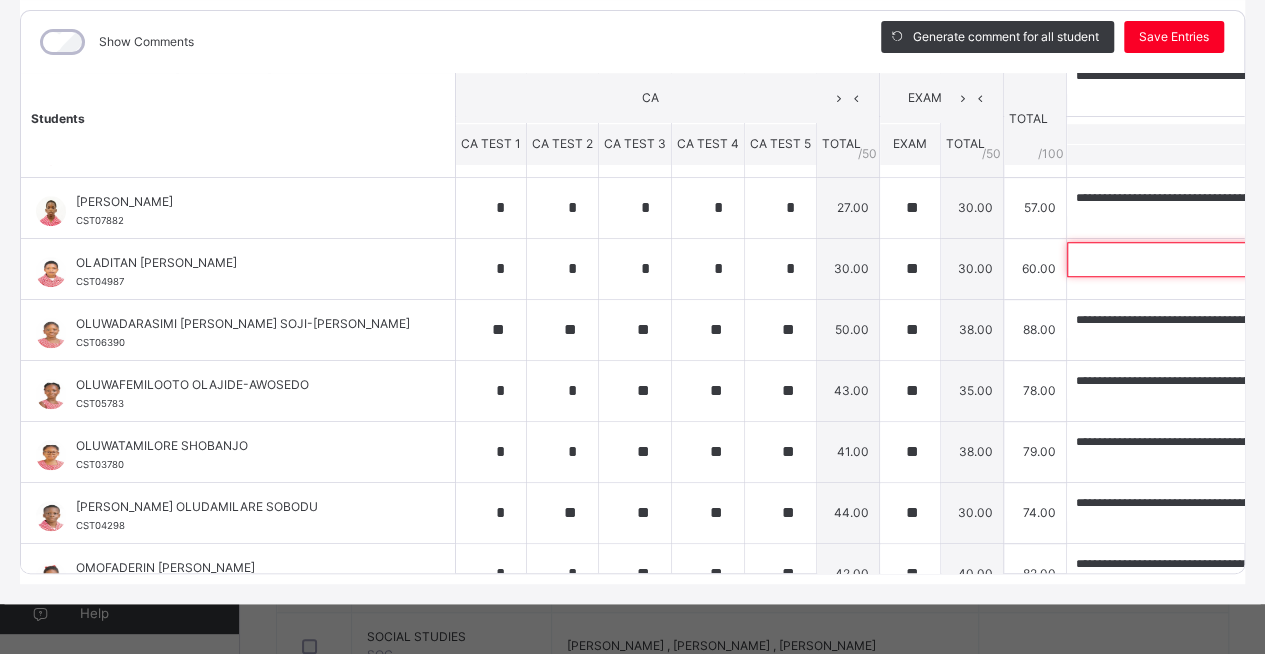 scroll, scrollTop: 791, scrollLeft: 0, axis: vertical 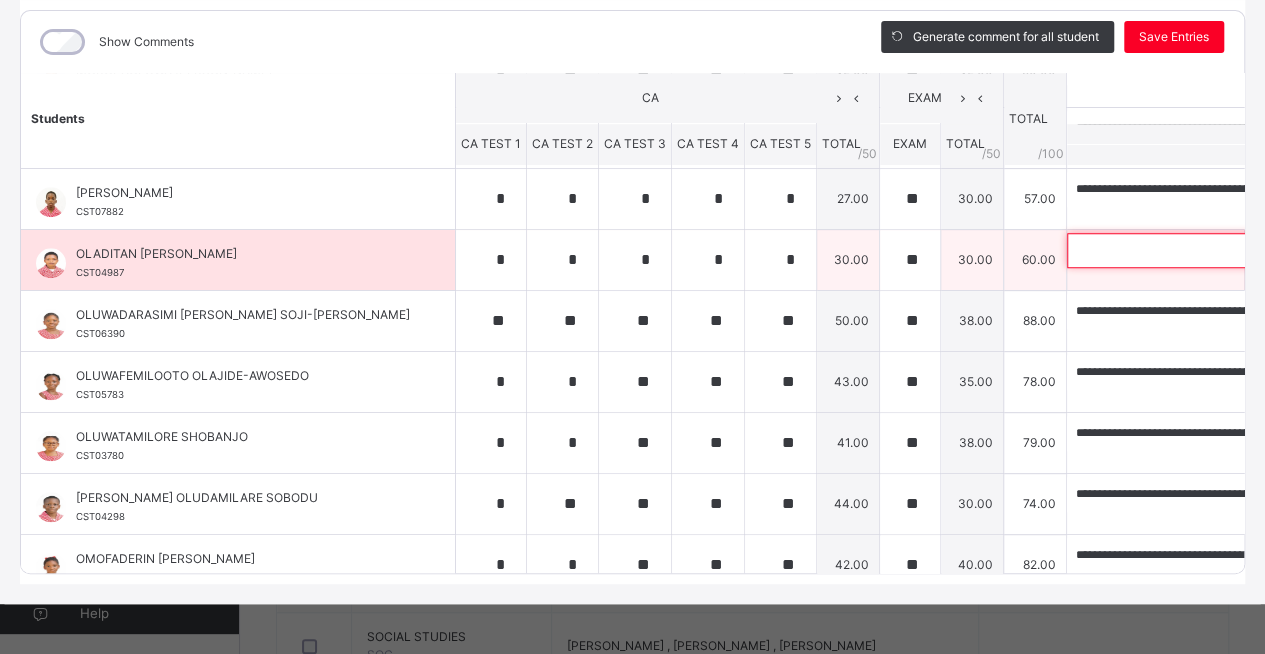 paste on "**********" 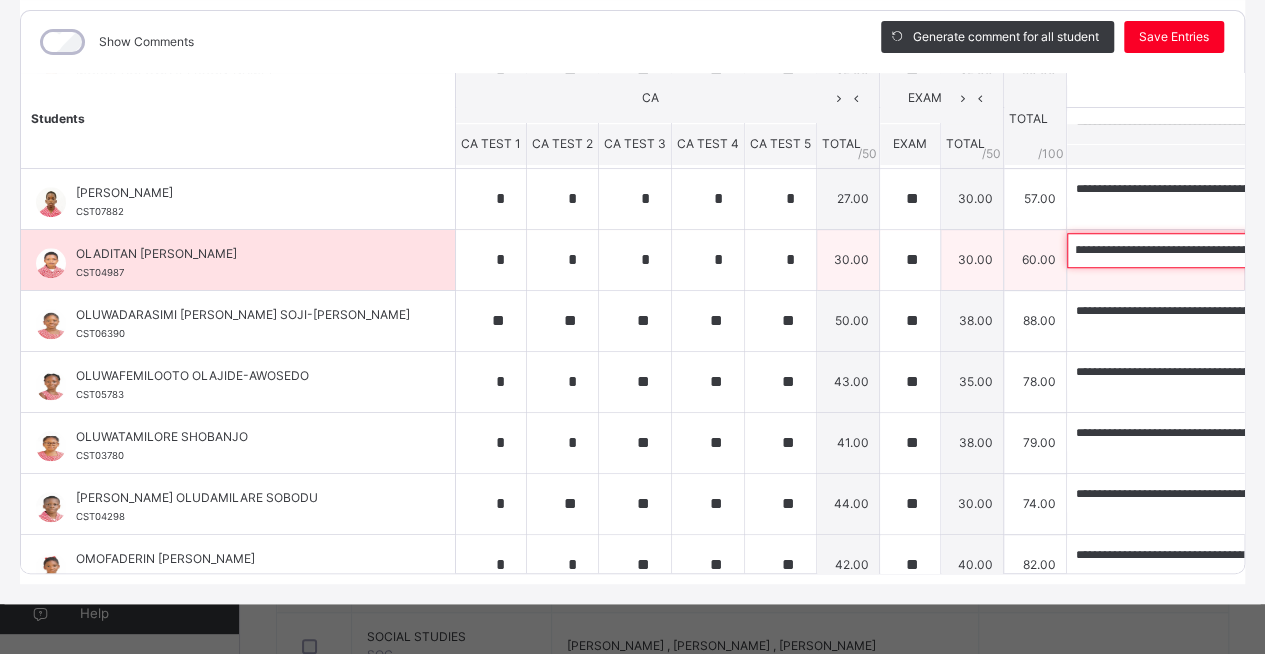 scroll, scrollTop: 0, scrollLeft: 444, axis: horizontal 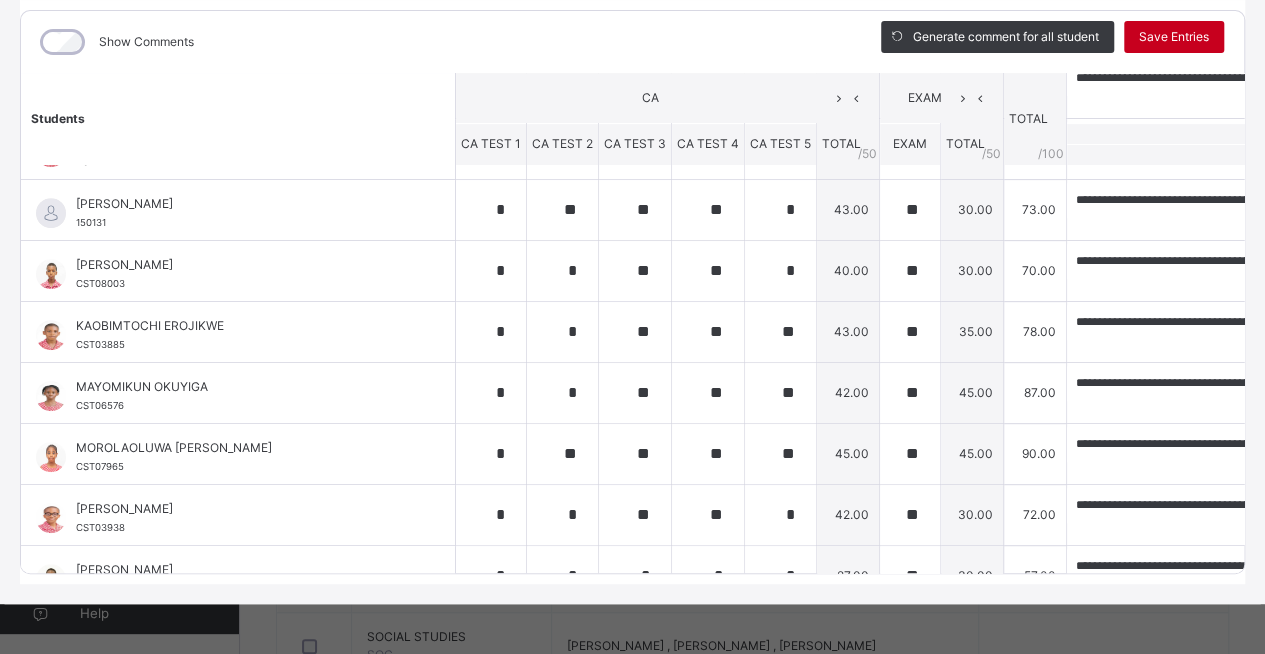 type on "**********" 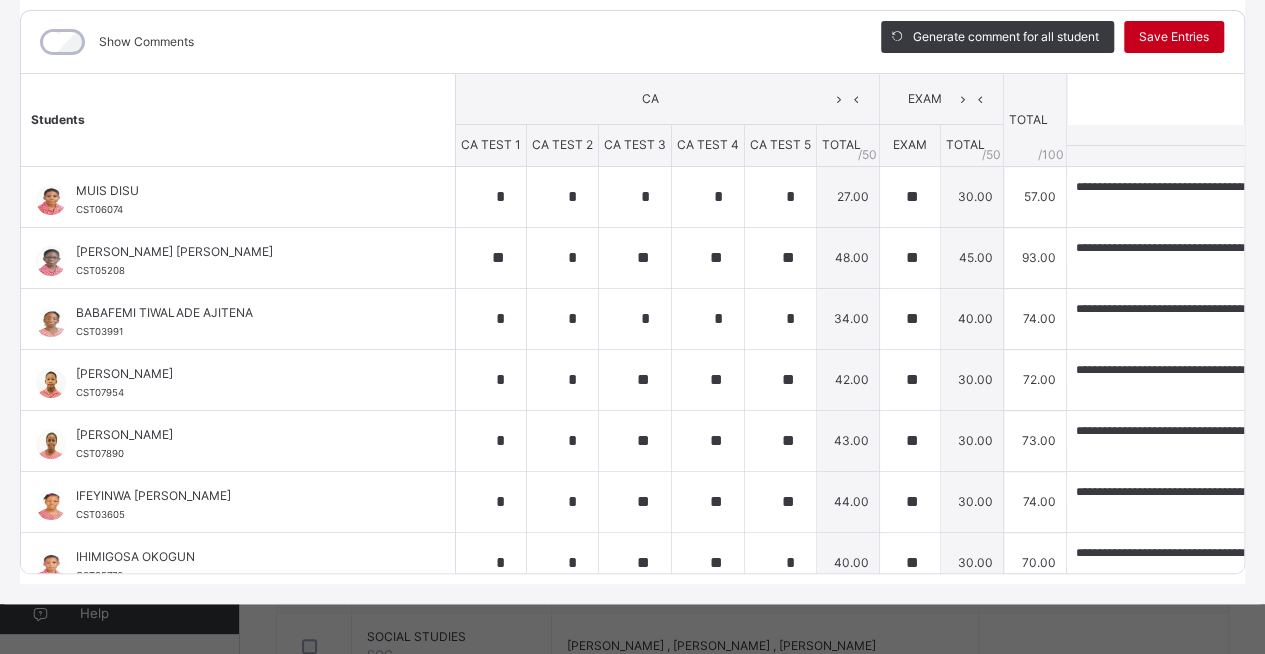 click on "Save Entries" at bounding box center (1174, 37) 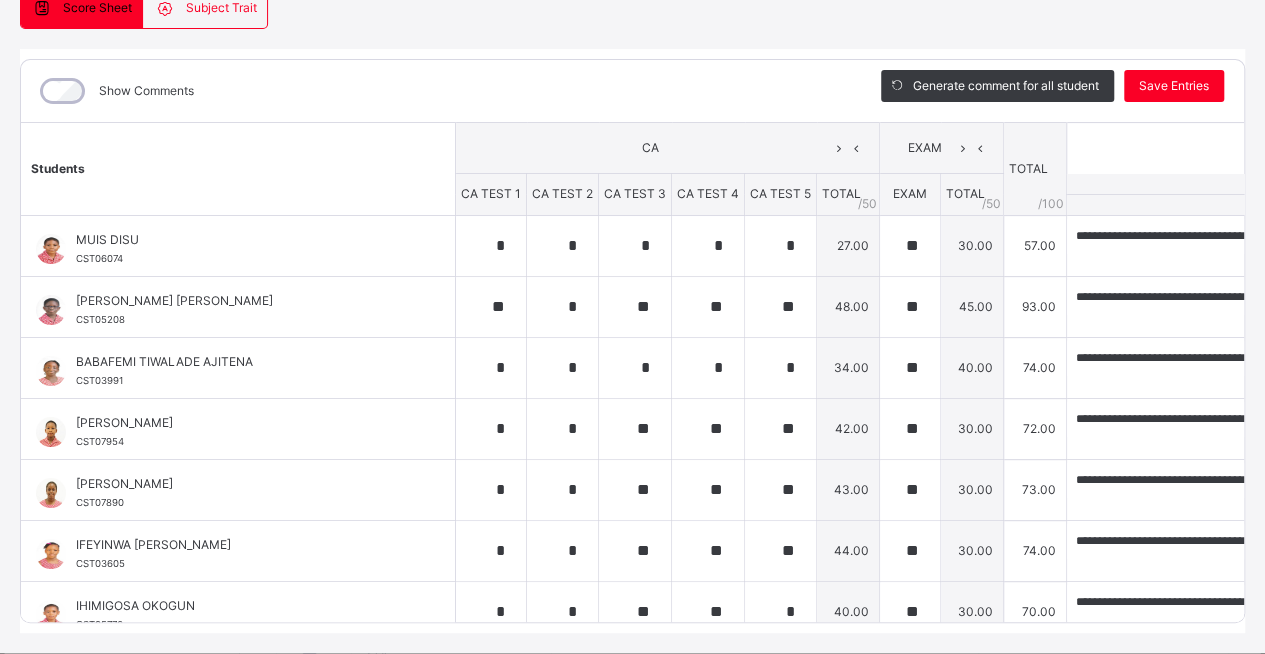 scroll, scrollTop: 202, scrollLeft: 0, axis: vertical 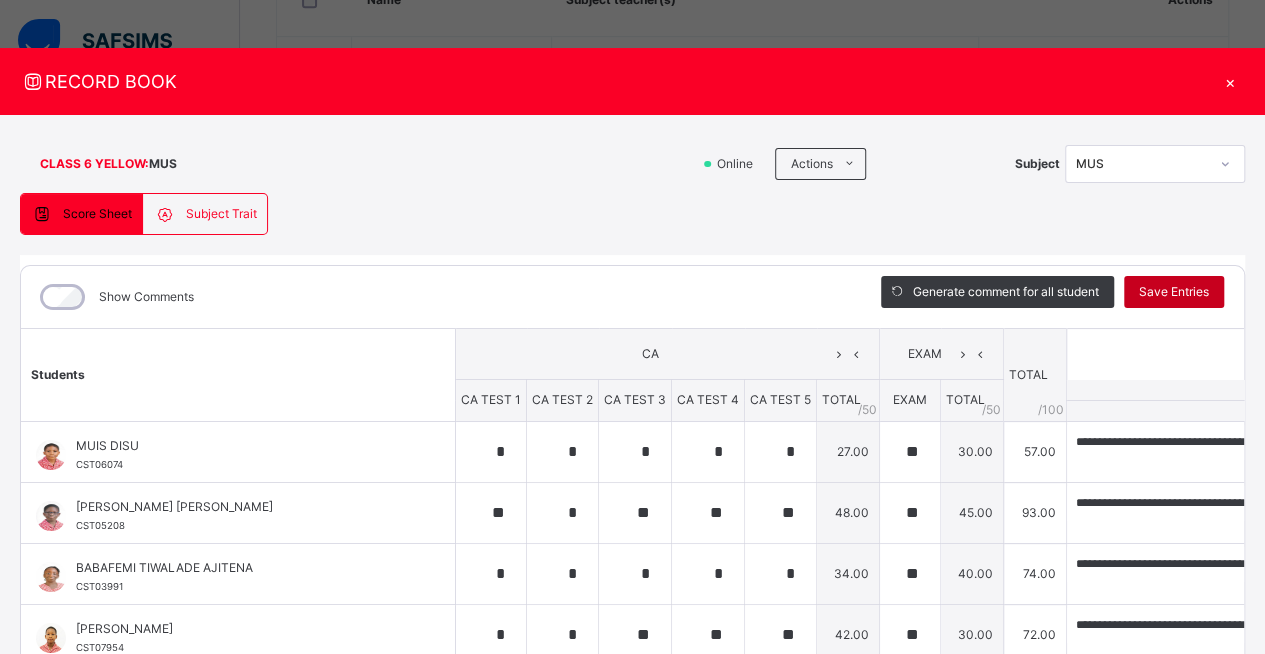 click on "Save Entries" at bounding box center [1174, 292] 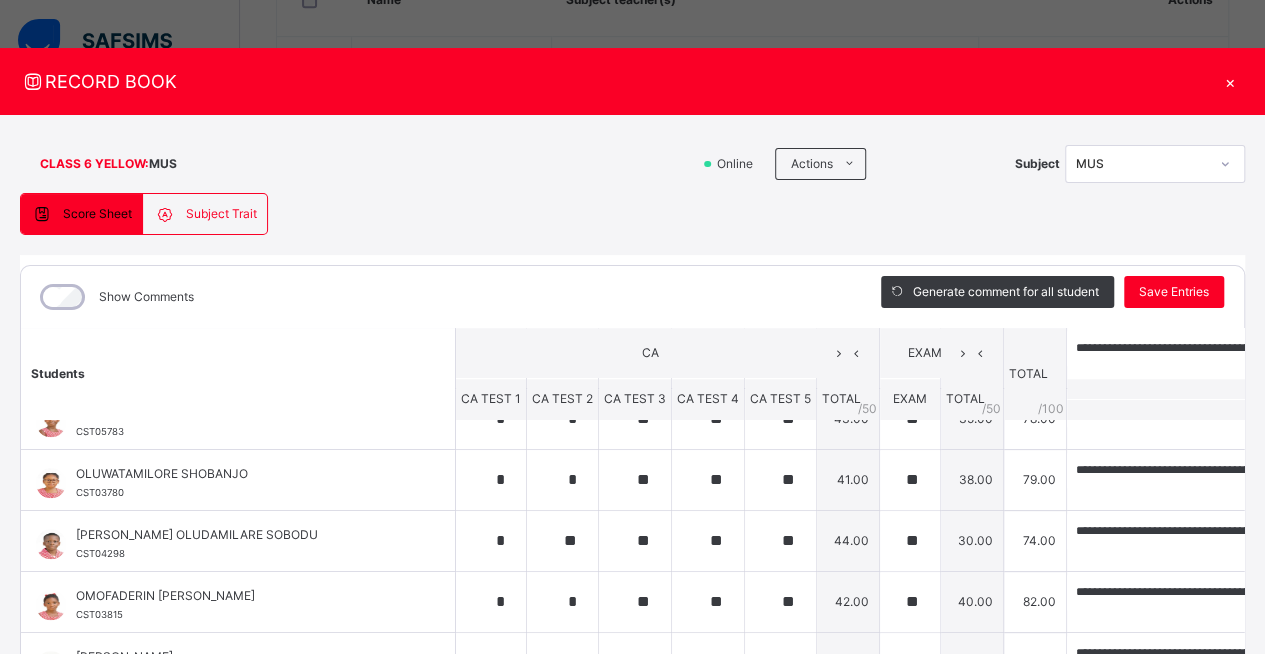 scroll, scrollTop: 1124, scrollLeft: 0, axis: vertical 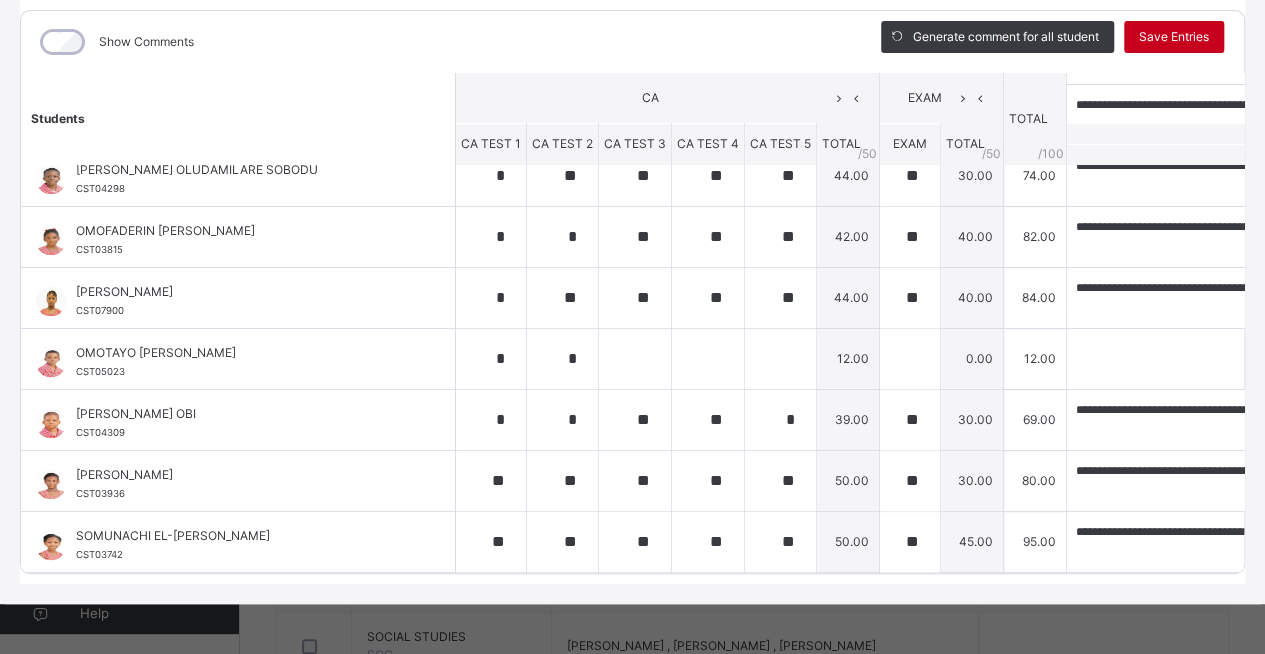 click on "Save Entries" at bounding box center (1174, 37) 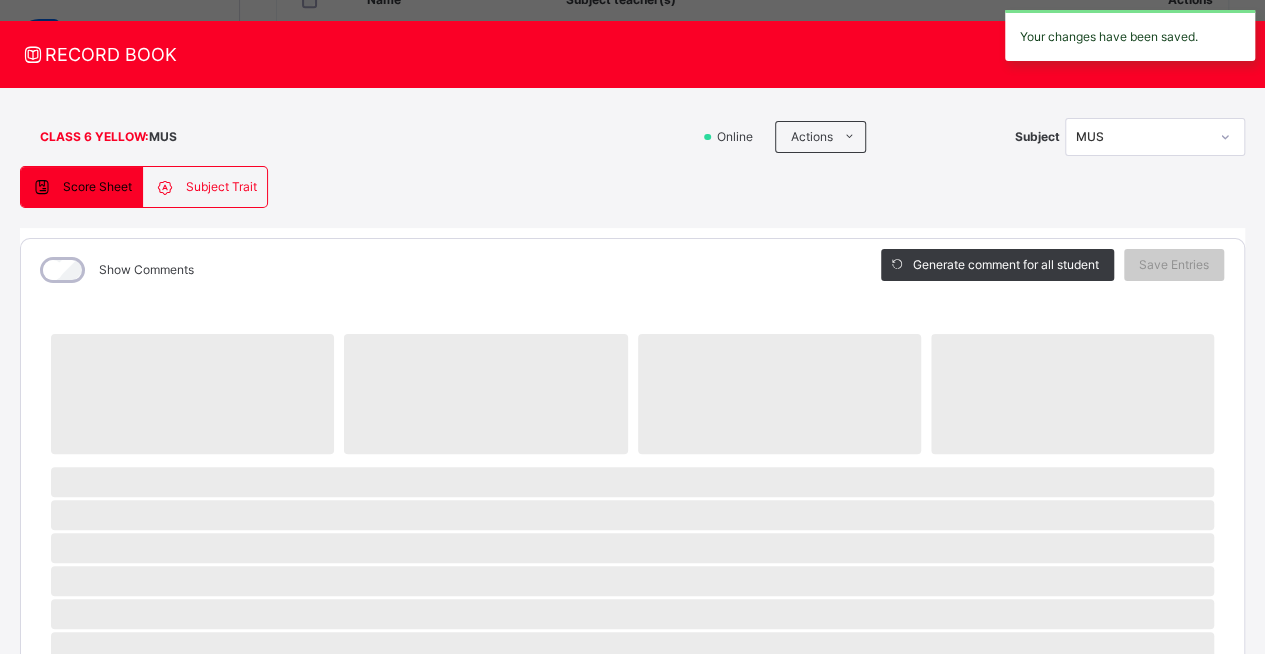 scroll, scrollTop: 0, scrollLeft: 0, axis: both 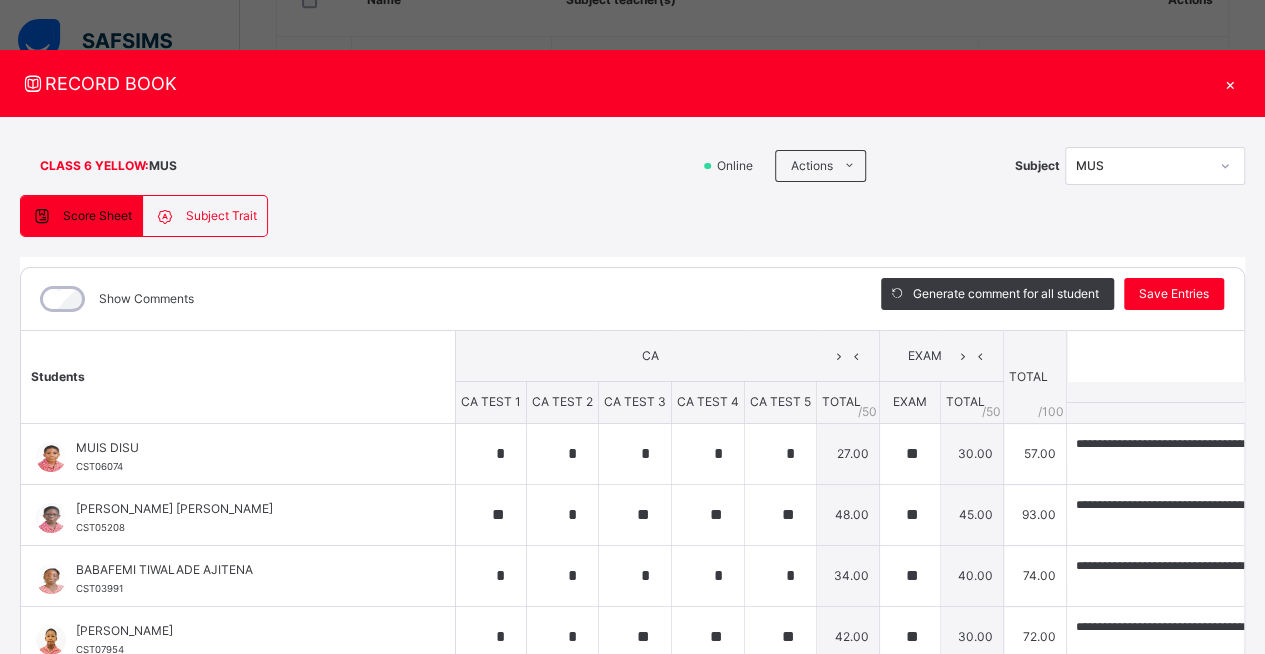 click on "×" at bounding box center [1230, 83] 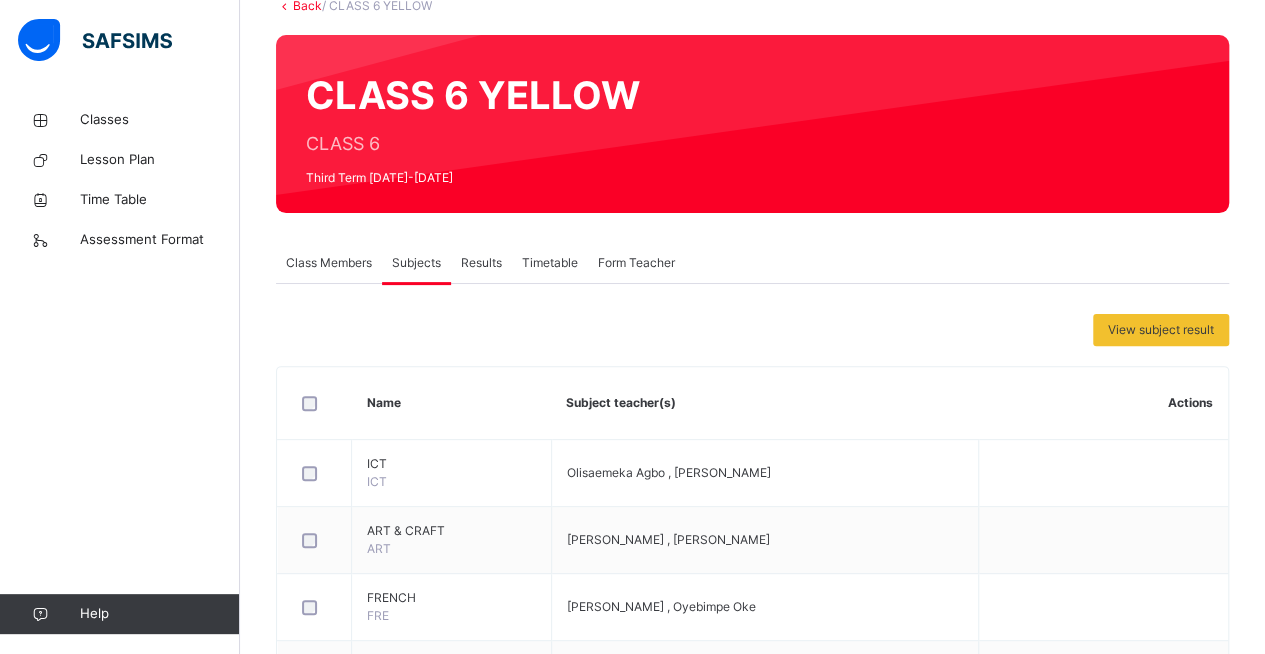 scroll, scrollTop: 0, scrollLeft: 0, axis: both 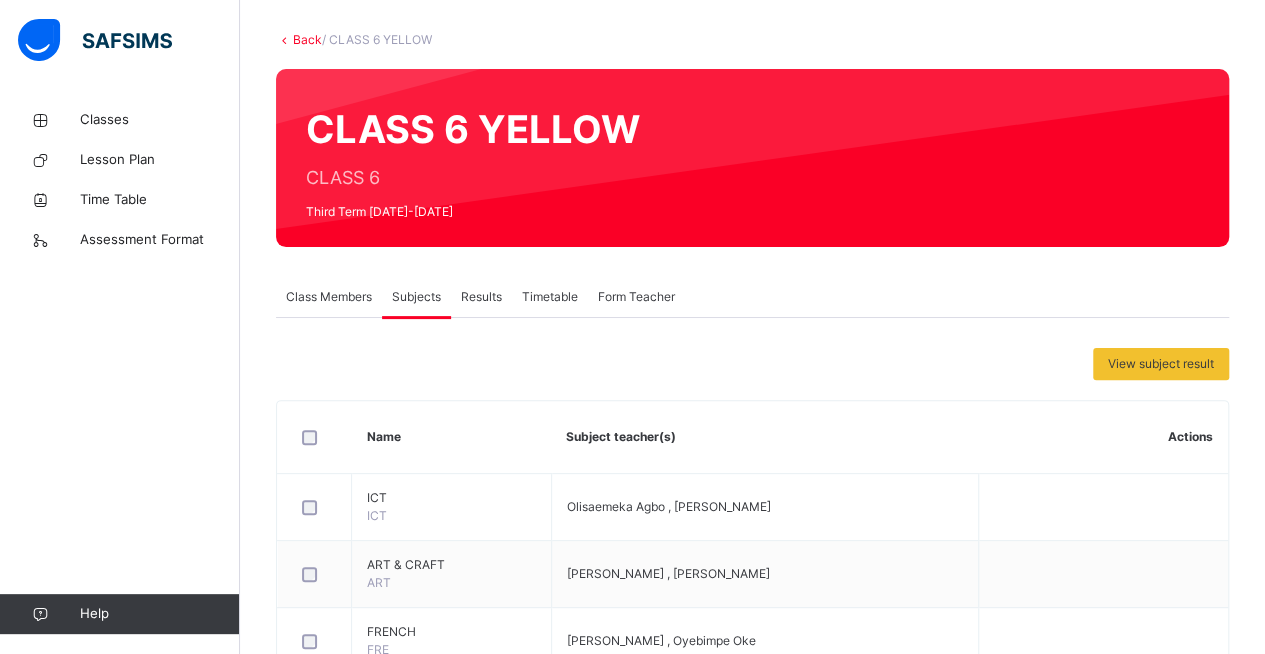 click on "Back" at bounding box center [307, 39] 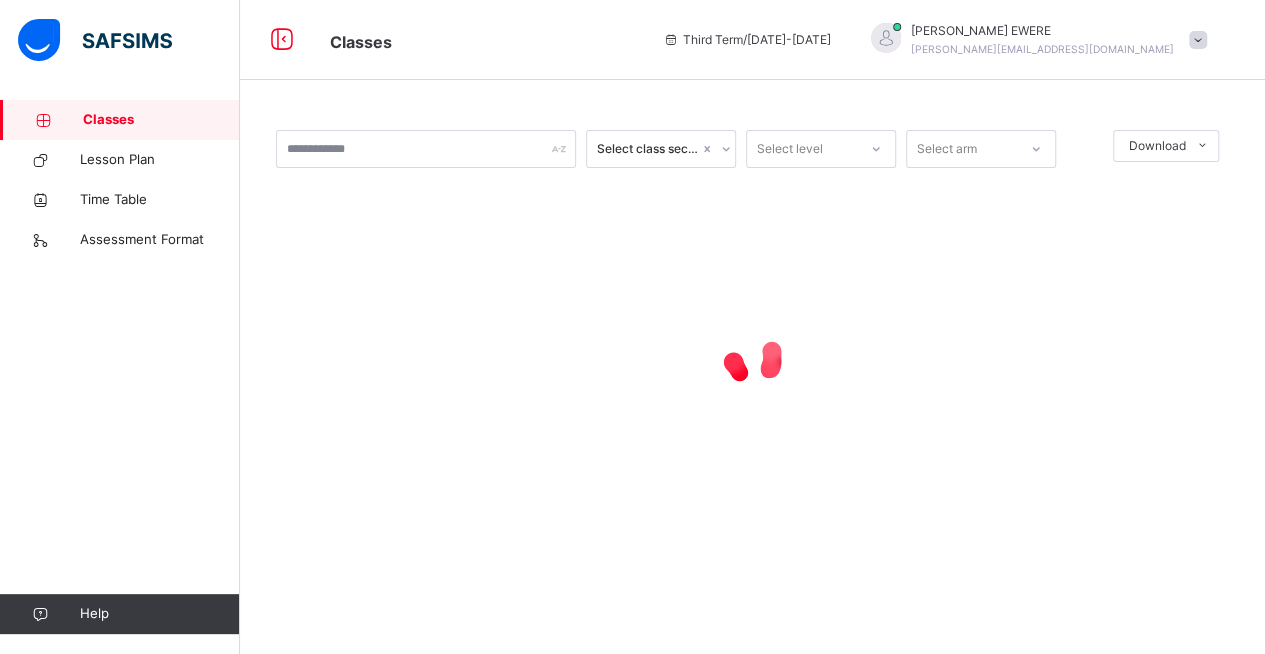 scroll, scrollTop: 0, scrollLeft: 0, axis: both 